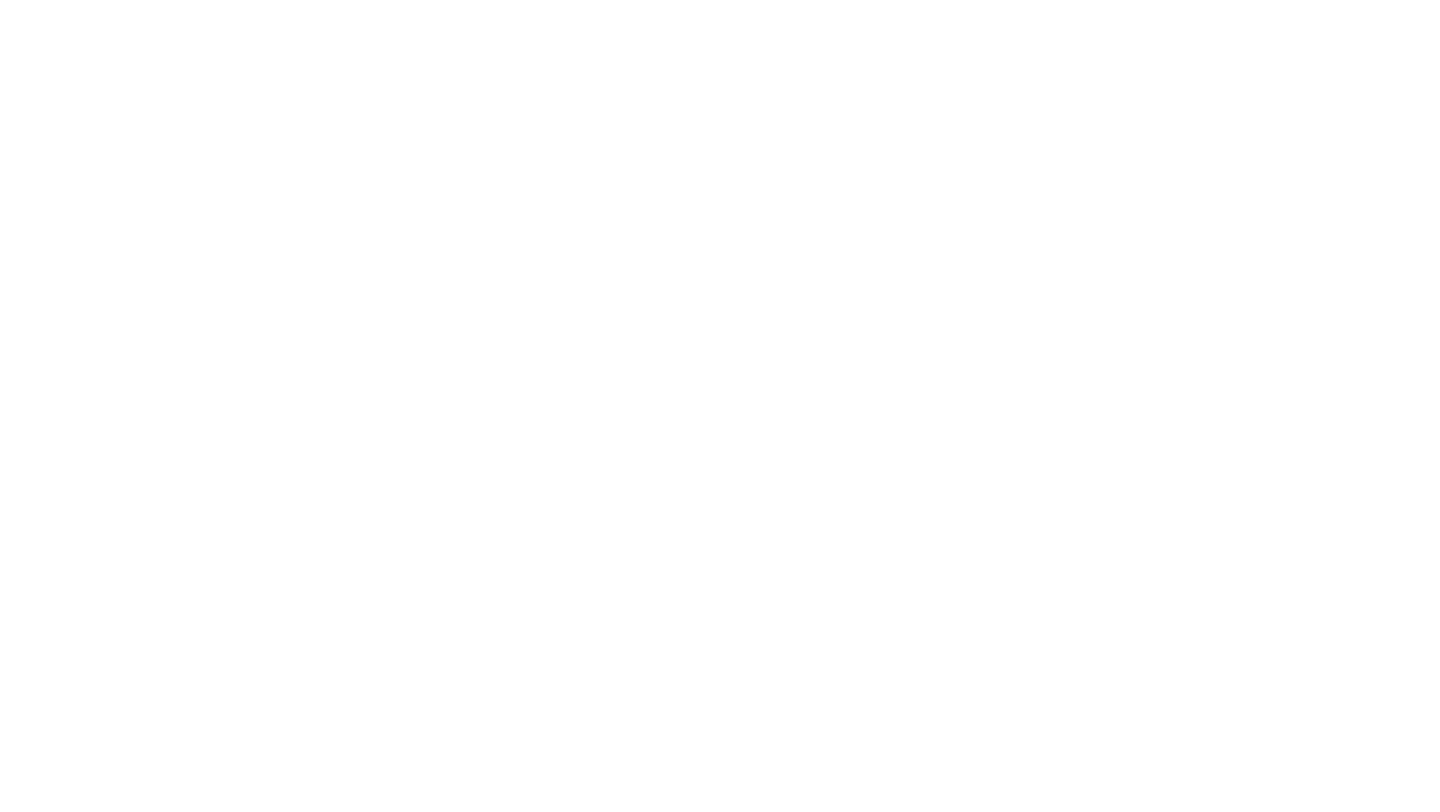 scroll, scrollTop: 0, scrollLeft: 0, axis: both 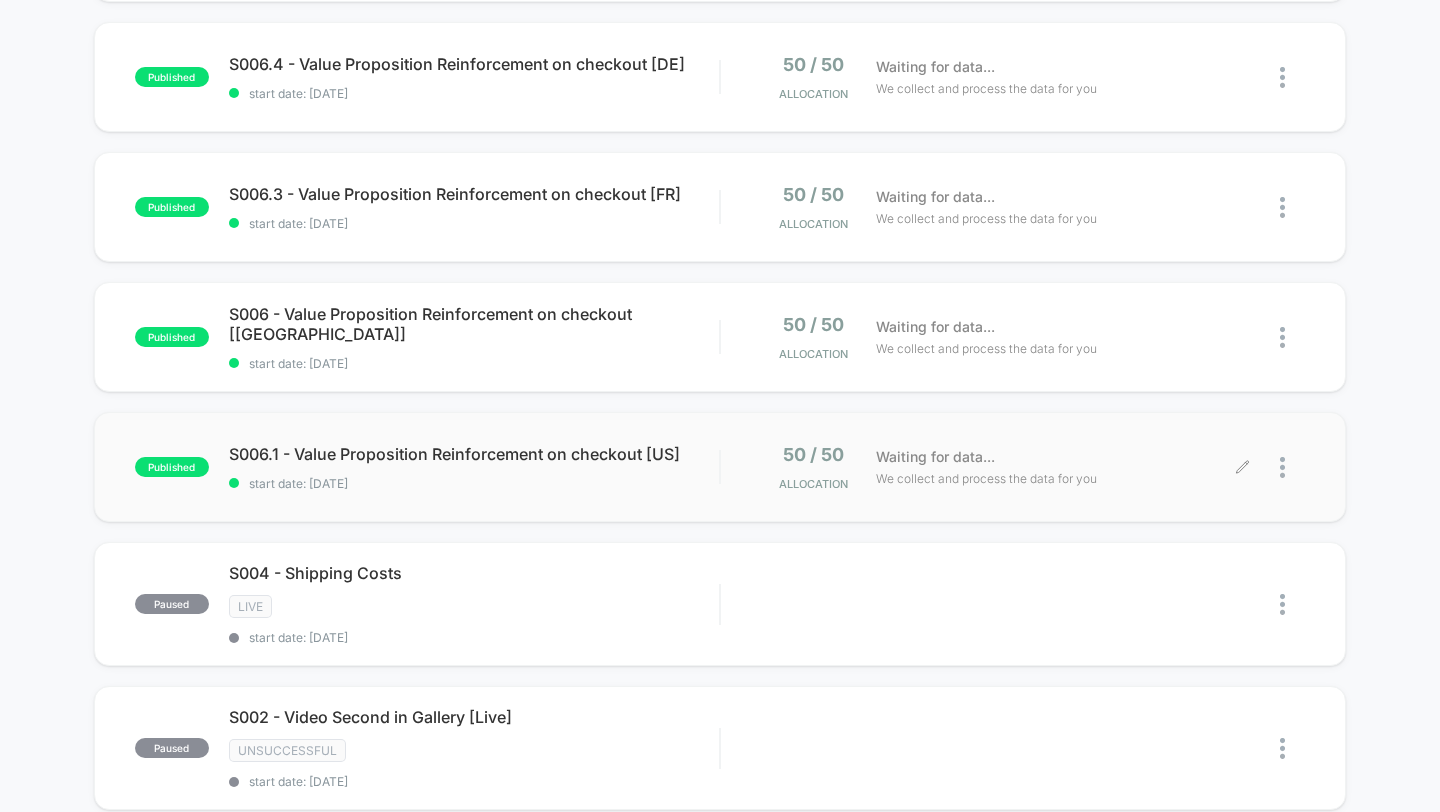 click on "Waiting for data..." at bounding box center [935, 457] 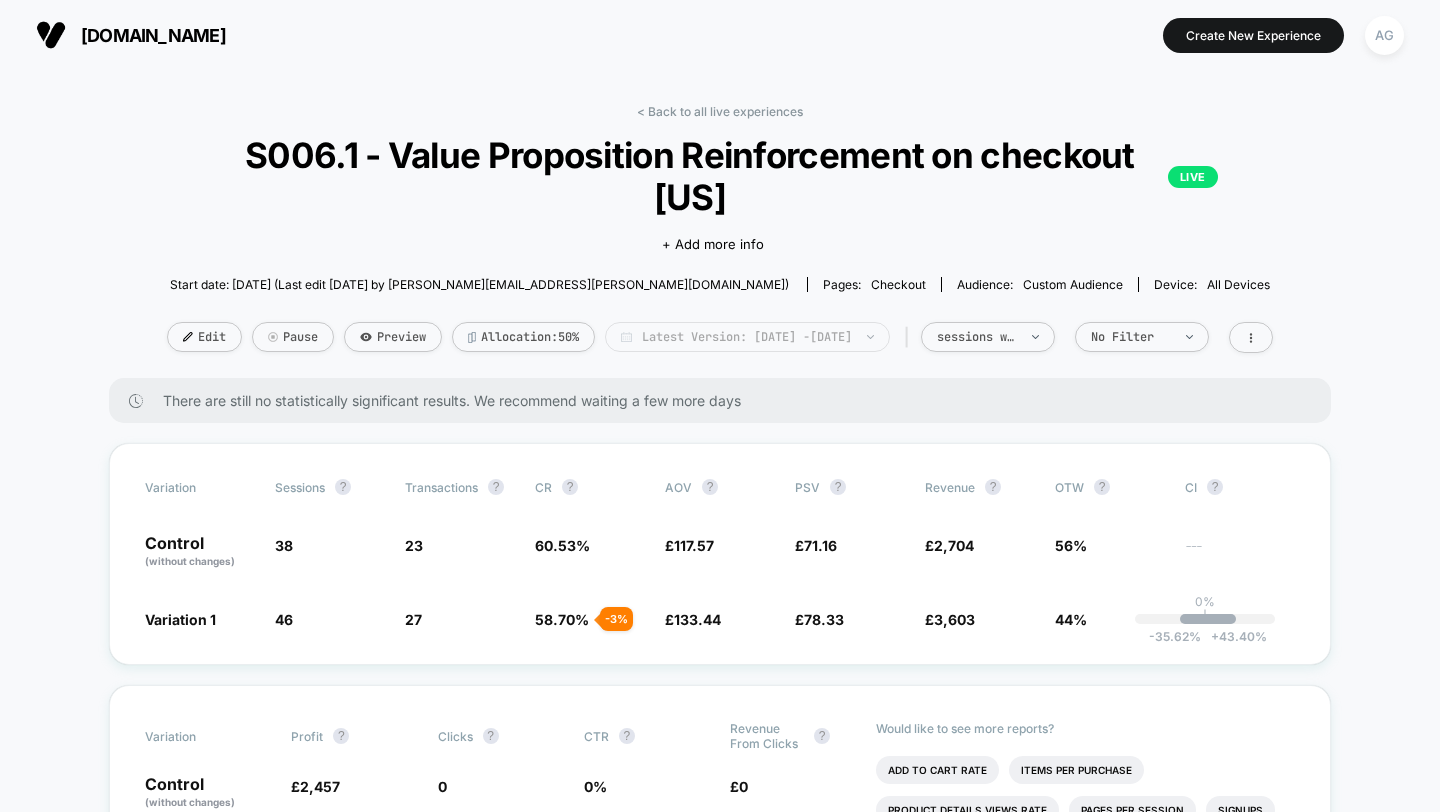 click on "Latest Version:     Jul 2, 2025    -    Jul 3, 2025" at bounding box center [747, 337] 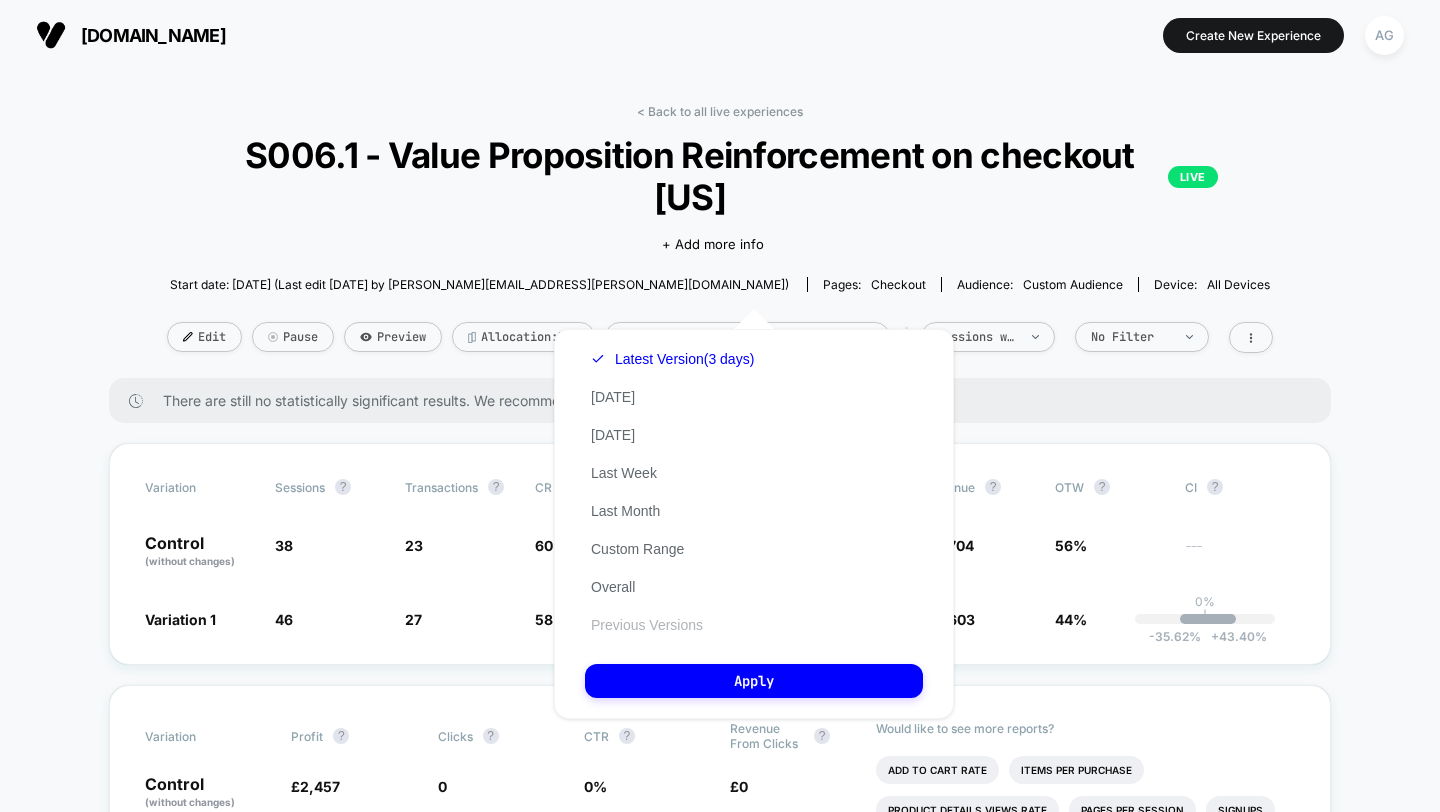 click on "Previous Versions" at bounding box center [647, 625] 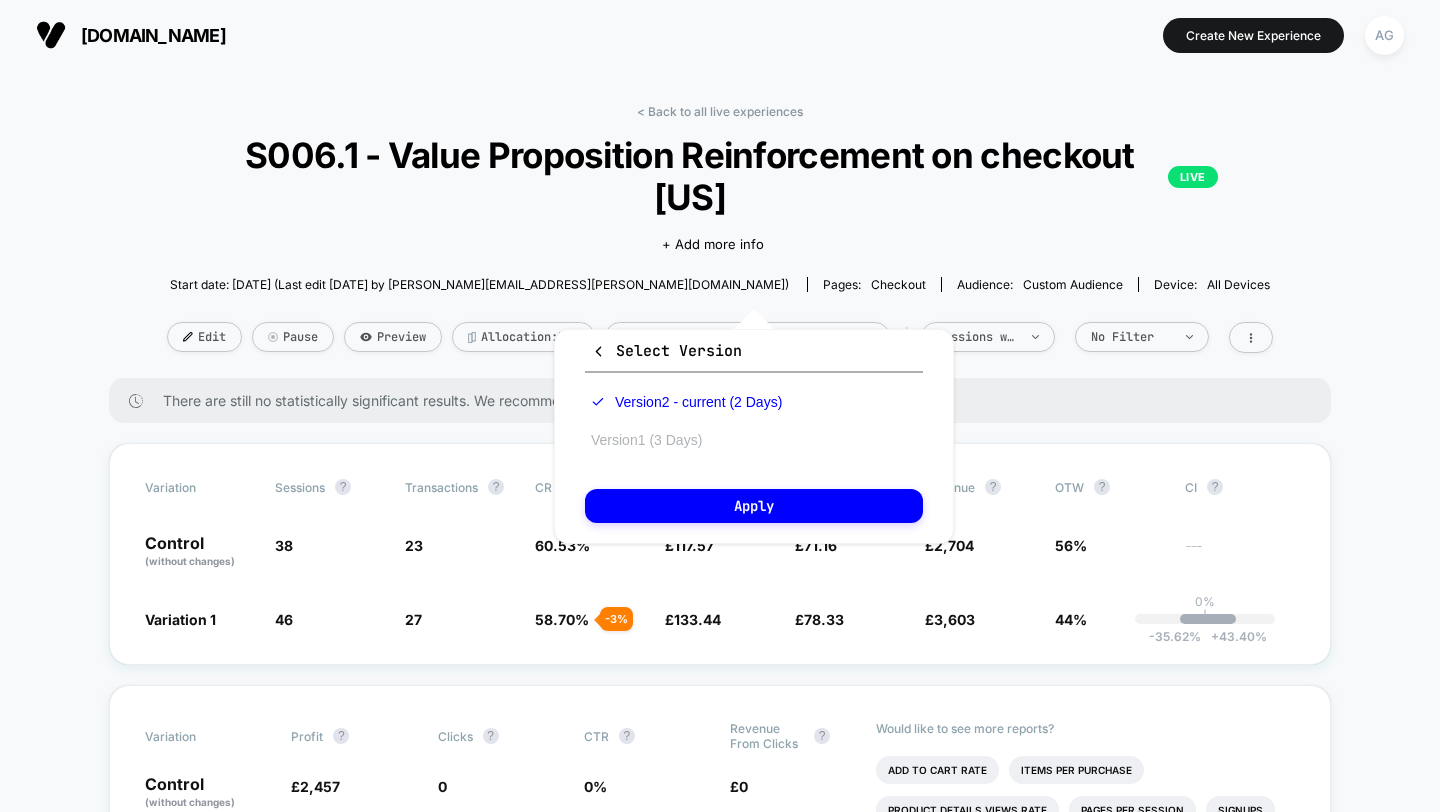 click on "Version  1   (3 Days)" at bounding box center (646, 440) 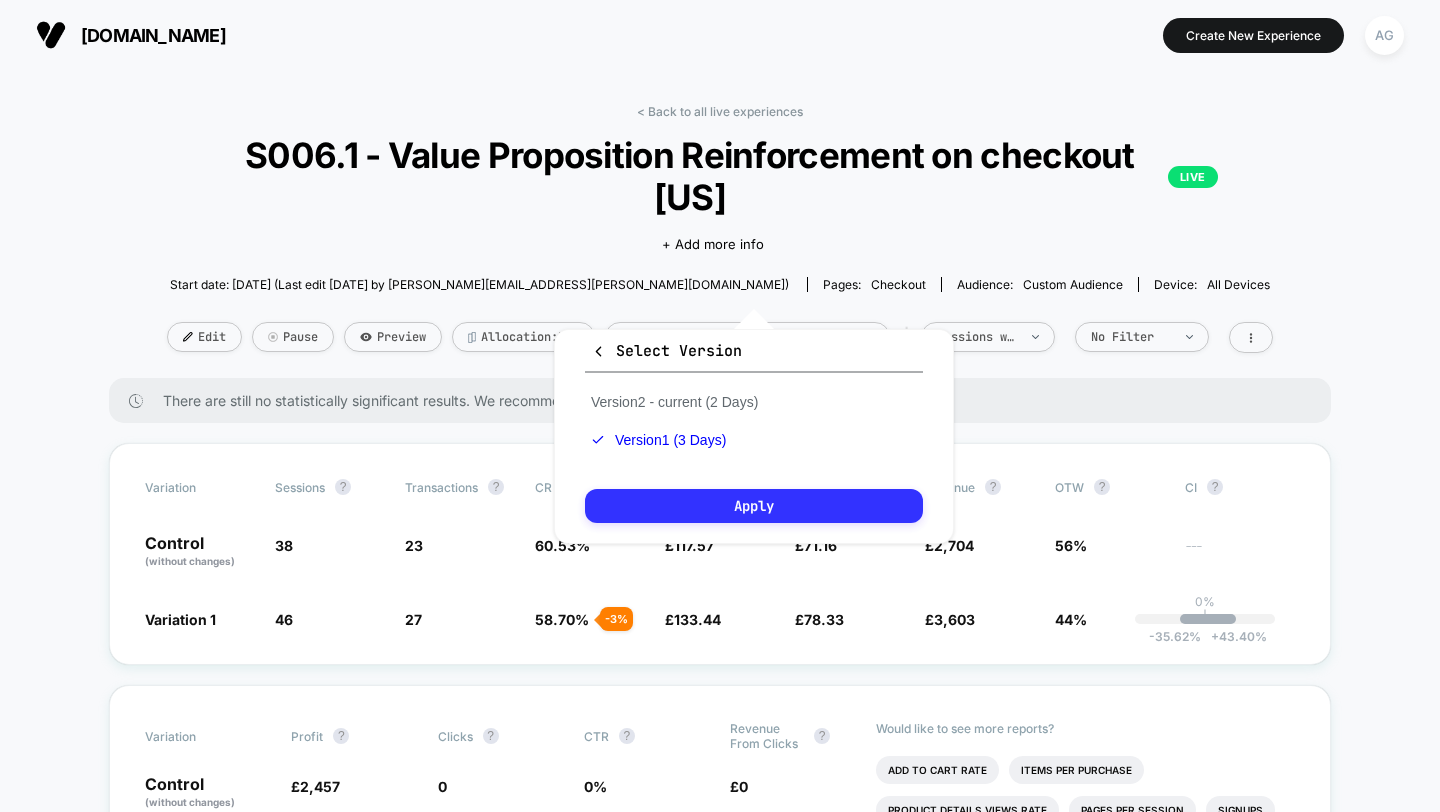 click on "Apply" at bounding box center [754, 506] 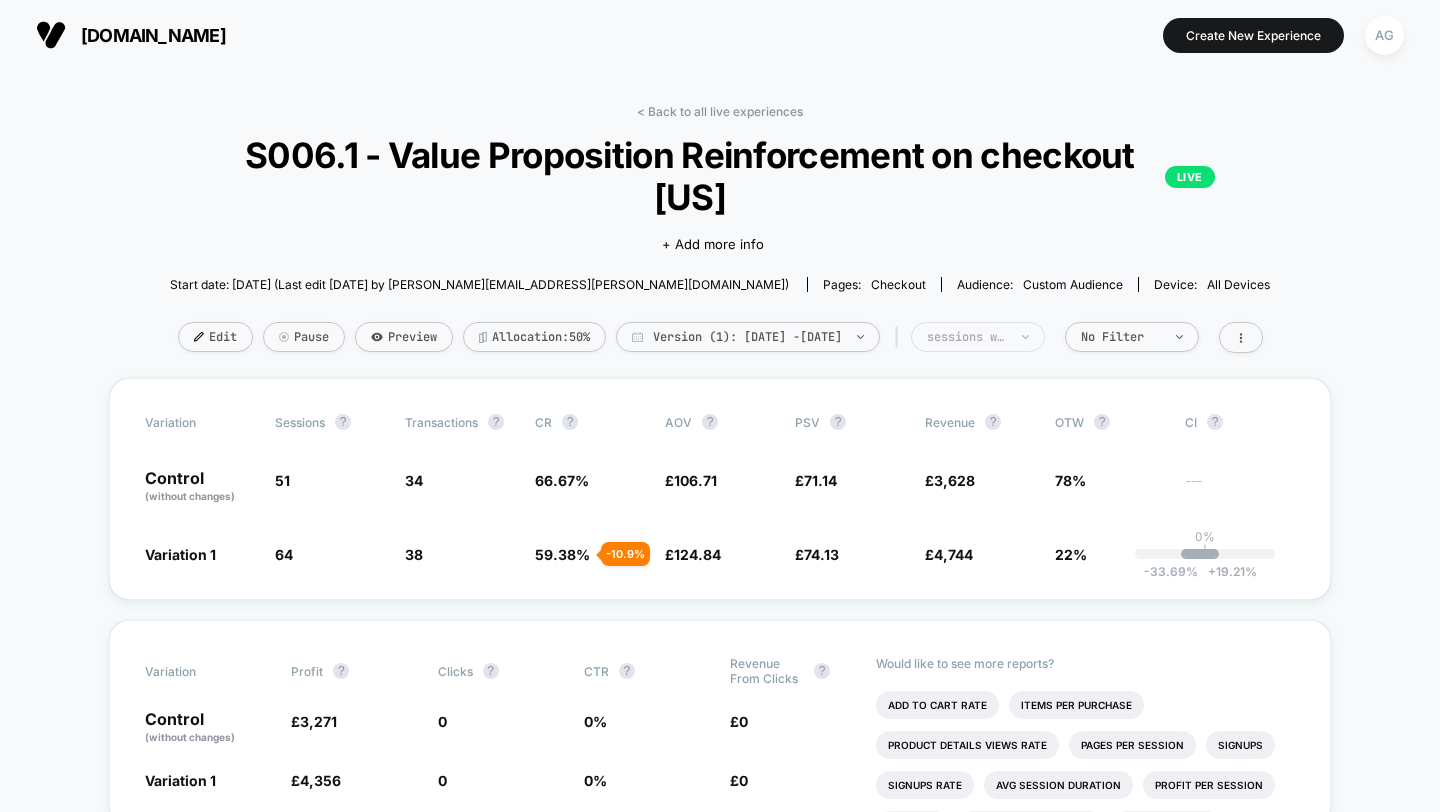 click on "sessions with impression" at bounding box center [978, 337] 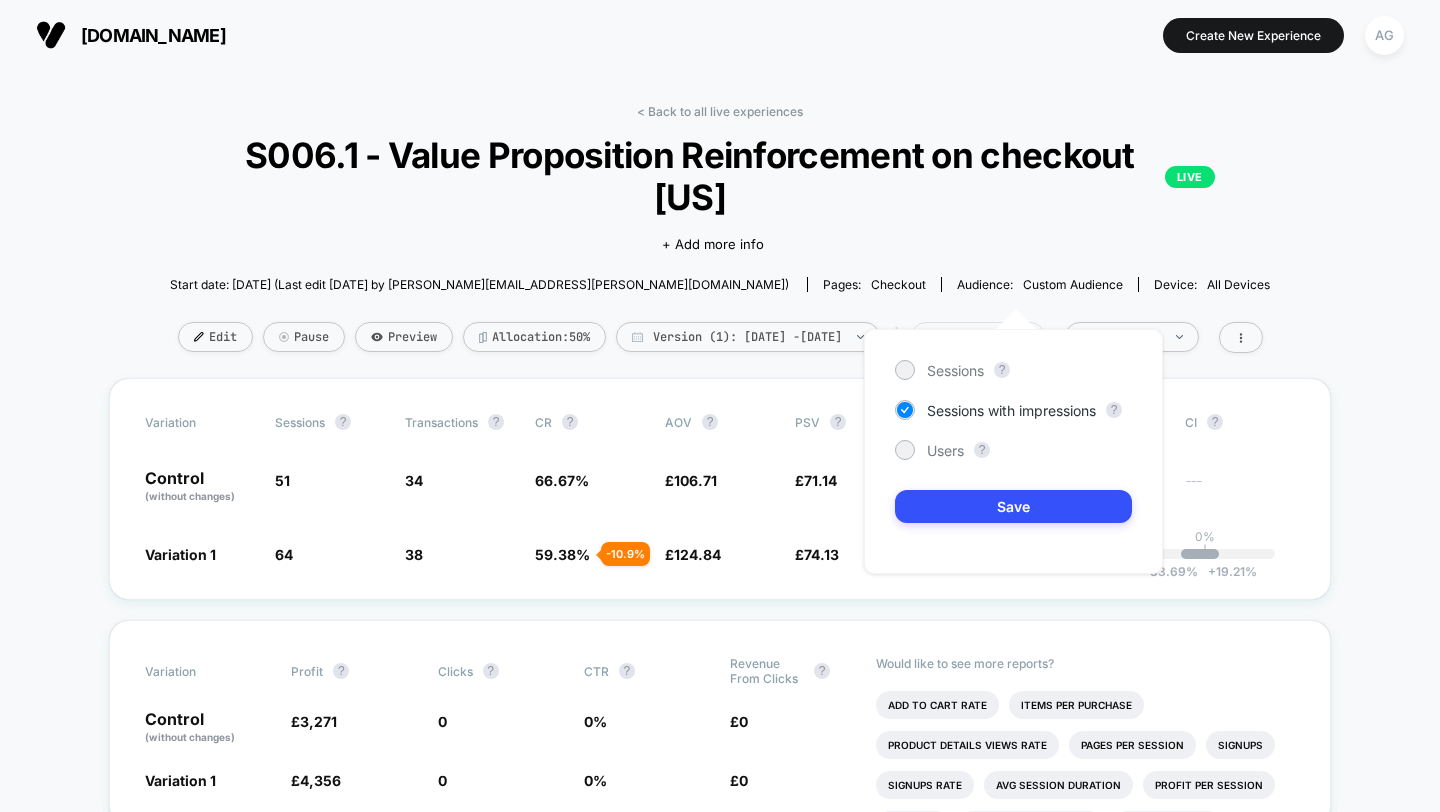 click on "sessions with impression" at bounding box center (978, 337) 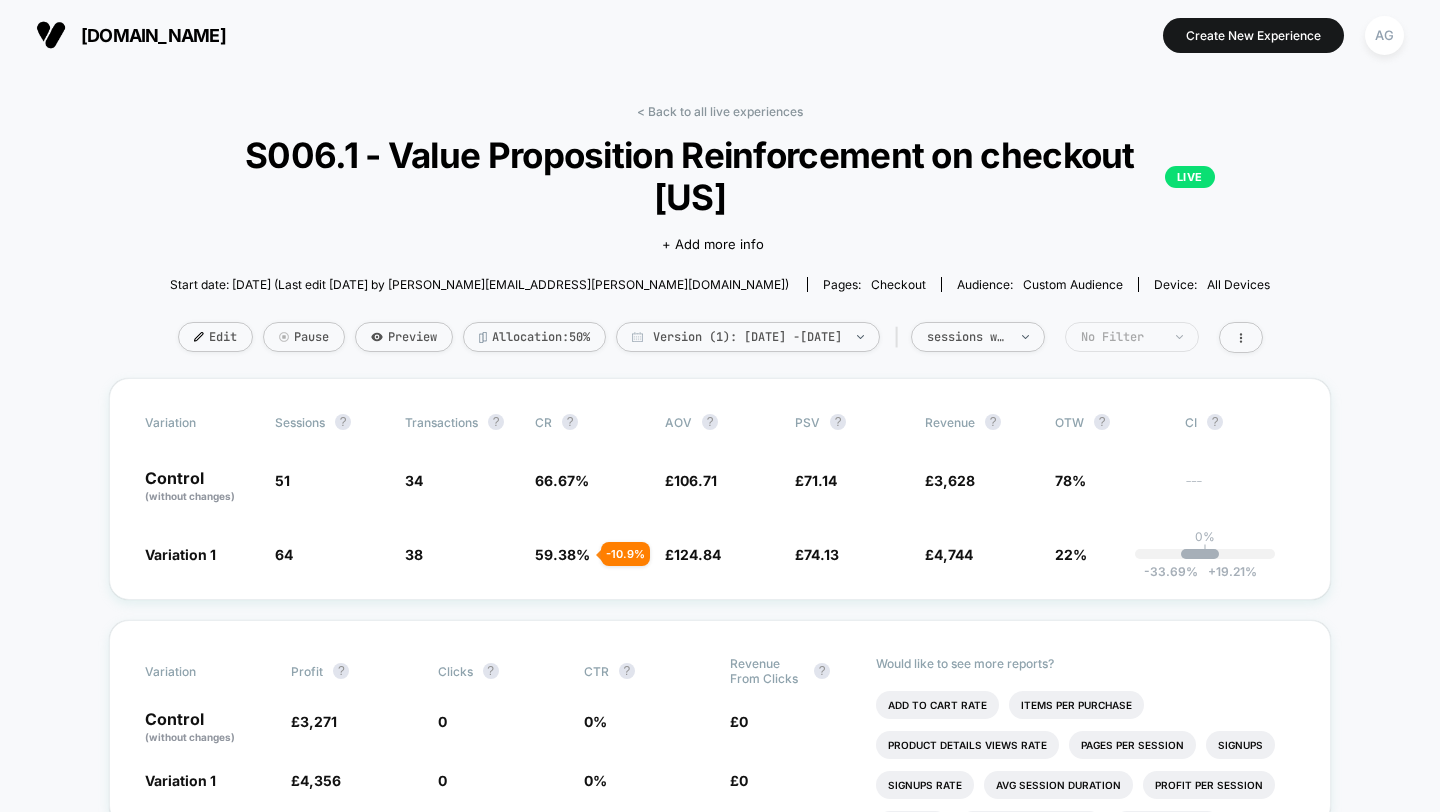click on "No Filter" at bounding box center [1121, 337] 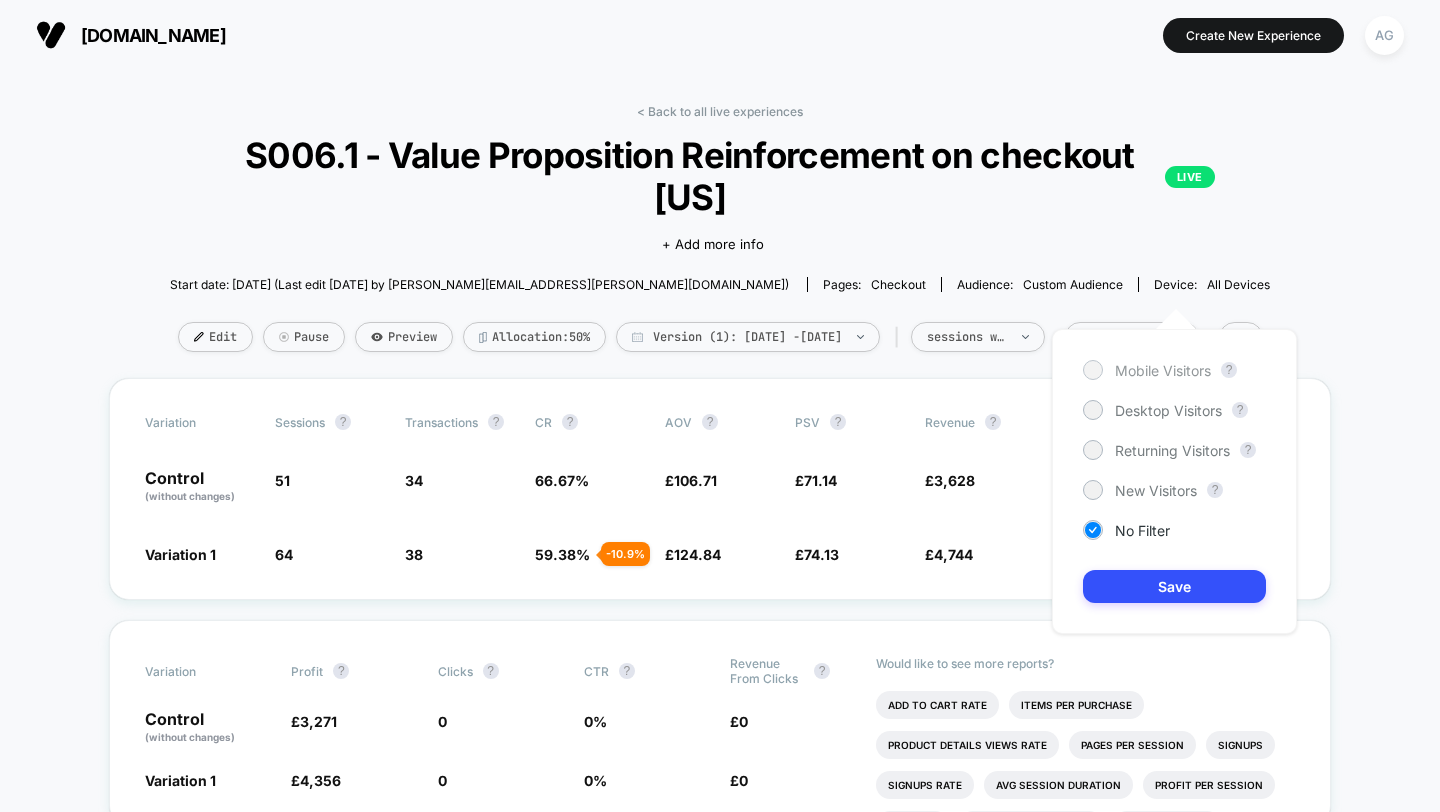 click on "Mobile Visitors" at bounding box center (1163, 370) 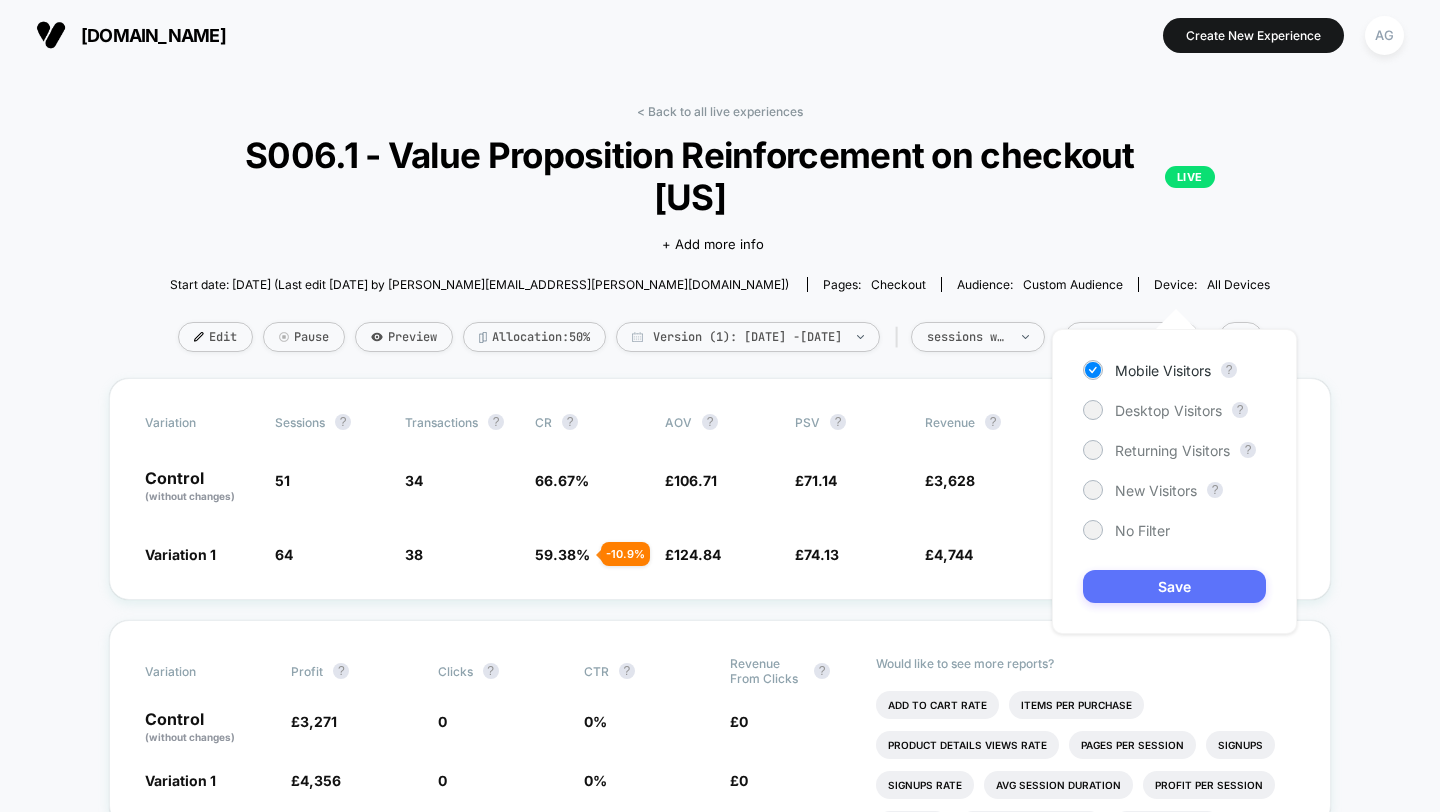 click on "Save" at bounding box center [1174, 586] 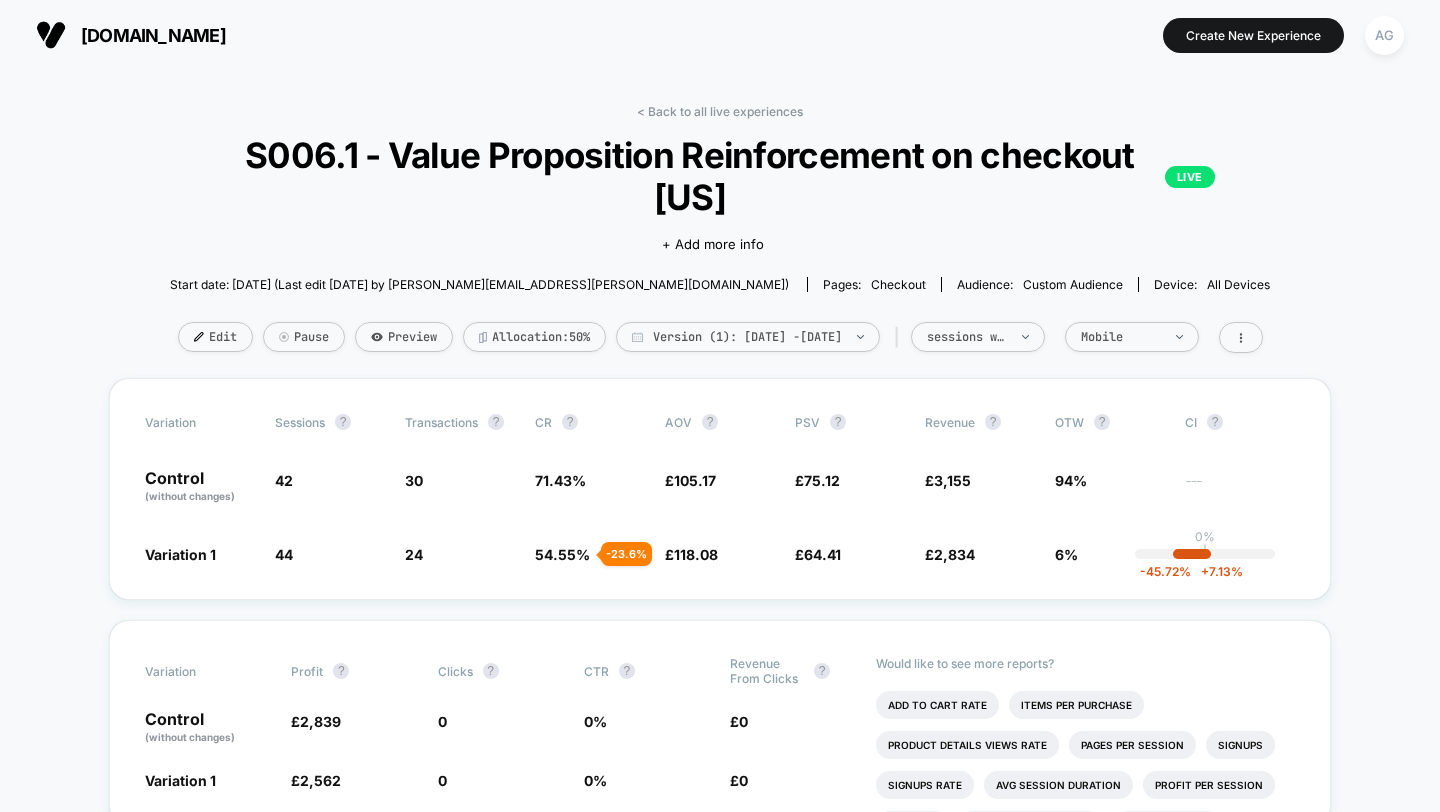 click on "checkout" at bounding box center [898, 284] 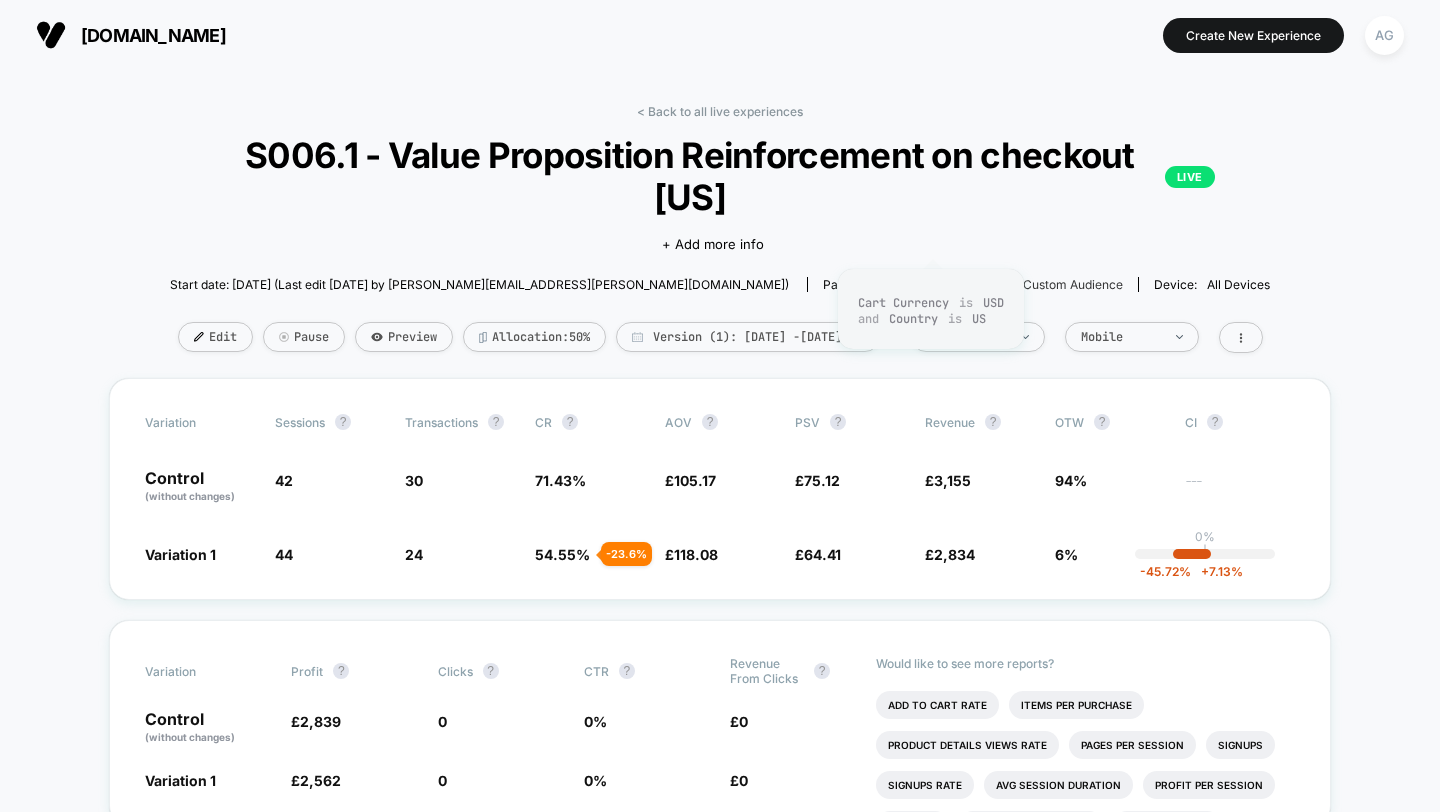 click on "Custom Audience" at bounding box center [1073, 284] 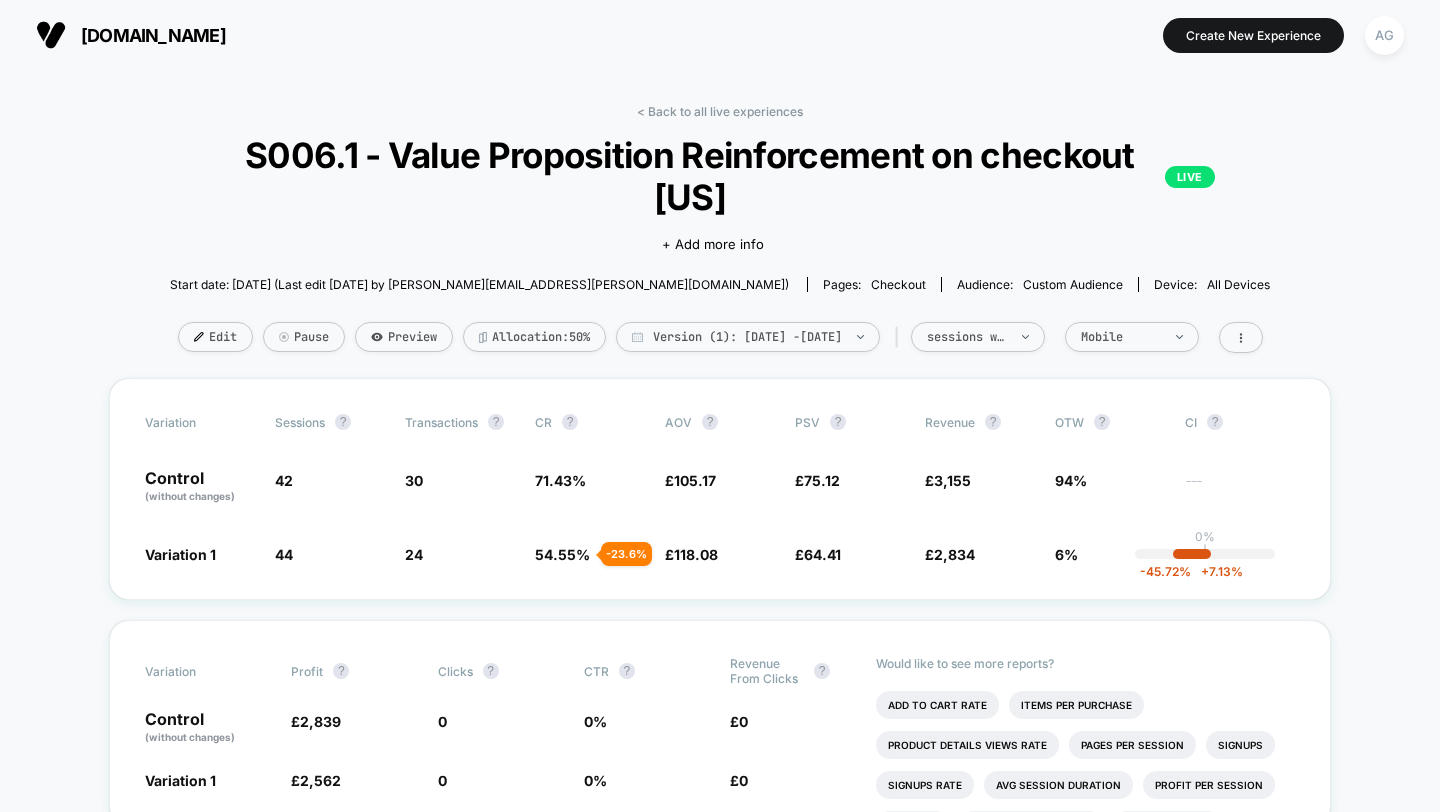 click on "< Back to all live experiences  S006.1 - Value Proposition Reinforcement on checkout [US] LIVE Click to edit experience details + Add more info Start date: 7/2/2025 (Last edit 7/2/2025 by nick.phipps@vervaunt.com) Pages: checkout Audience: Custom Audience Device: all devices Edit Pause  Preview Allocation:  50% Version (1):     Jul 1, 2025    -    Jul 3, 2025 |   sessions with impression   Mobile" at bounding box center [720, 241] 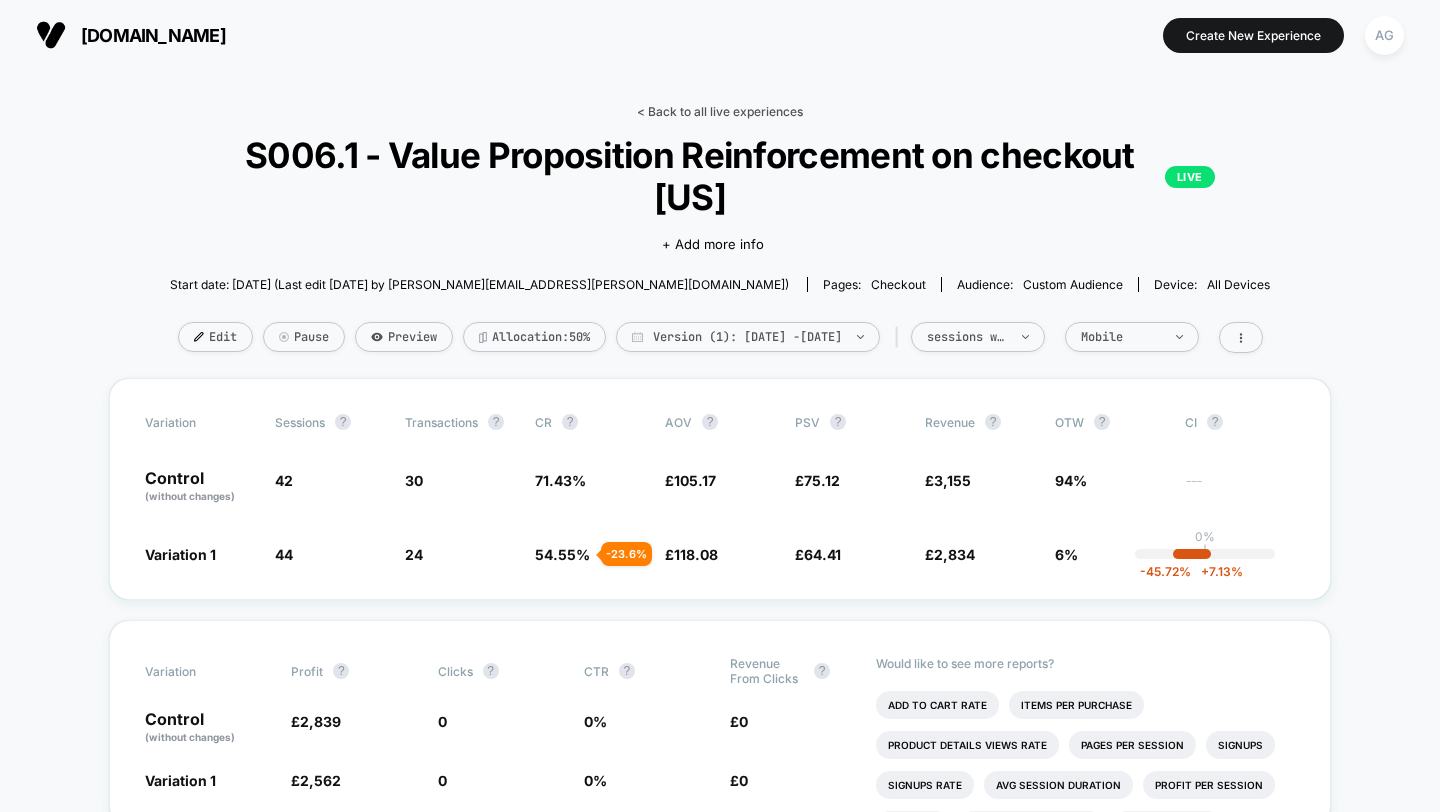 click on "< Back to all live experiences" at bounding box center [720, 111] 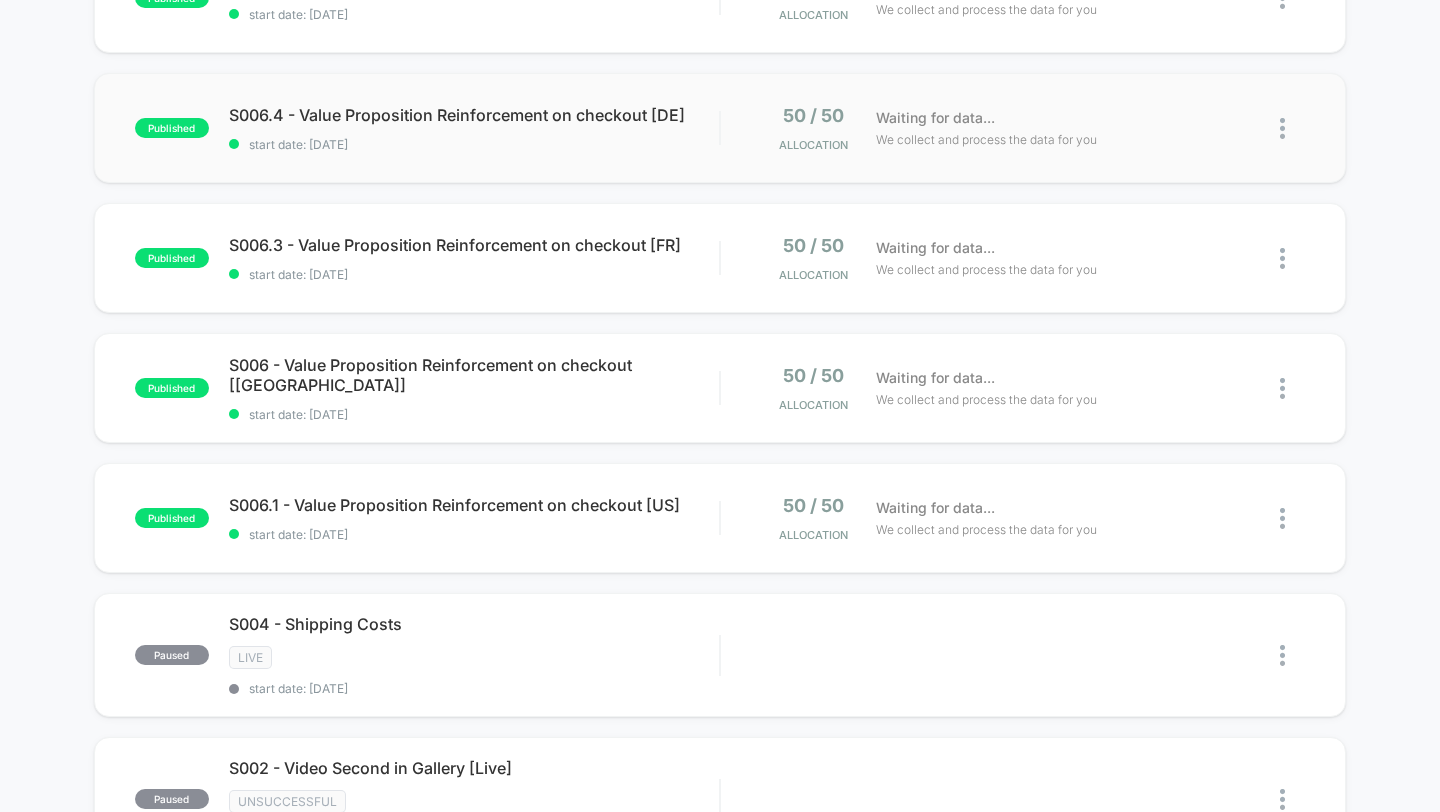 scroll, scrollTop: 366, scrollLeft: 0, axis: vertical 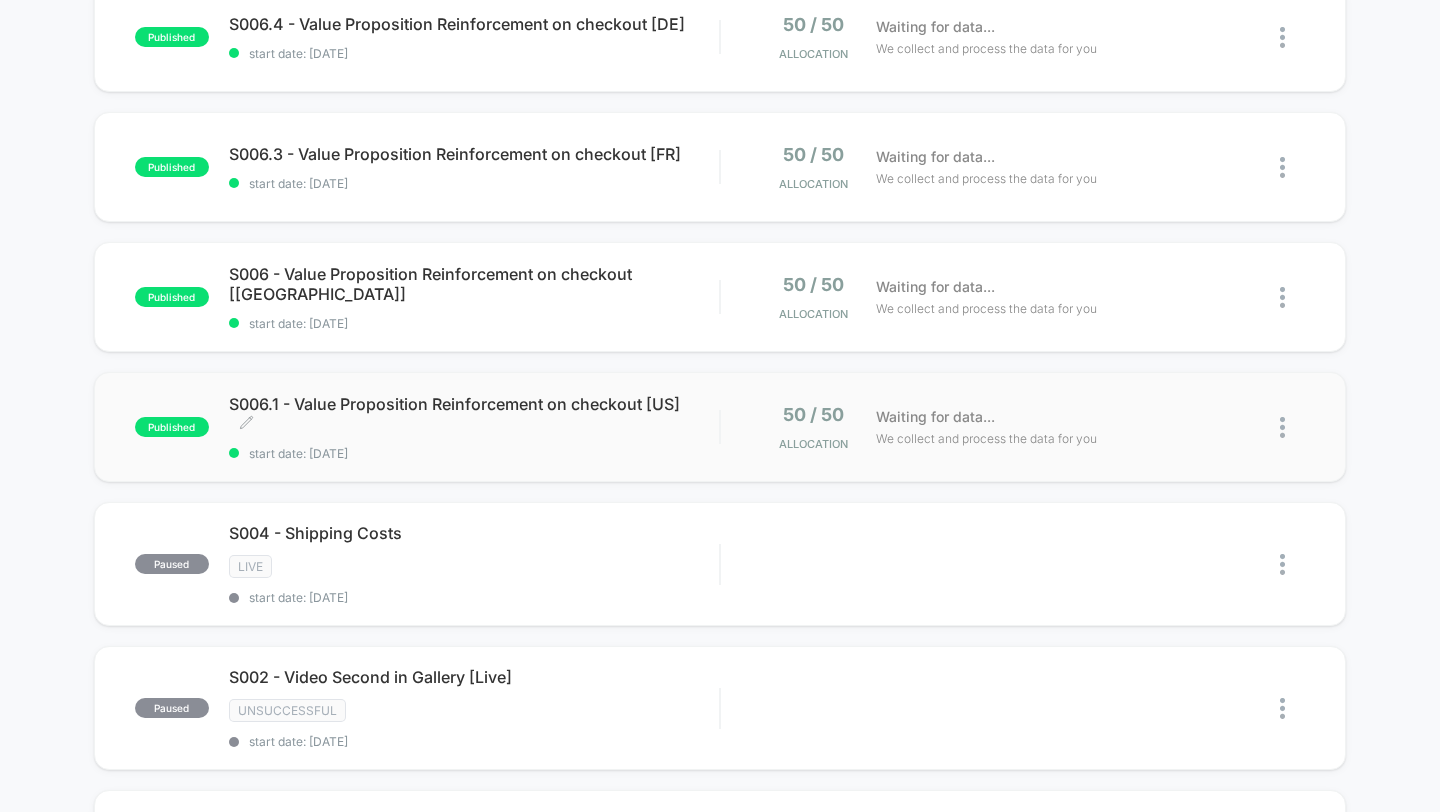 click on "S006.1 - Value Proposition Reinforcement on checkout [US] Click to edit experience details" at bounding box center [474, 414] 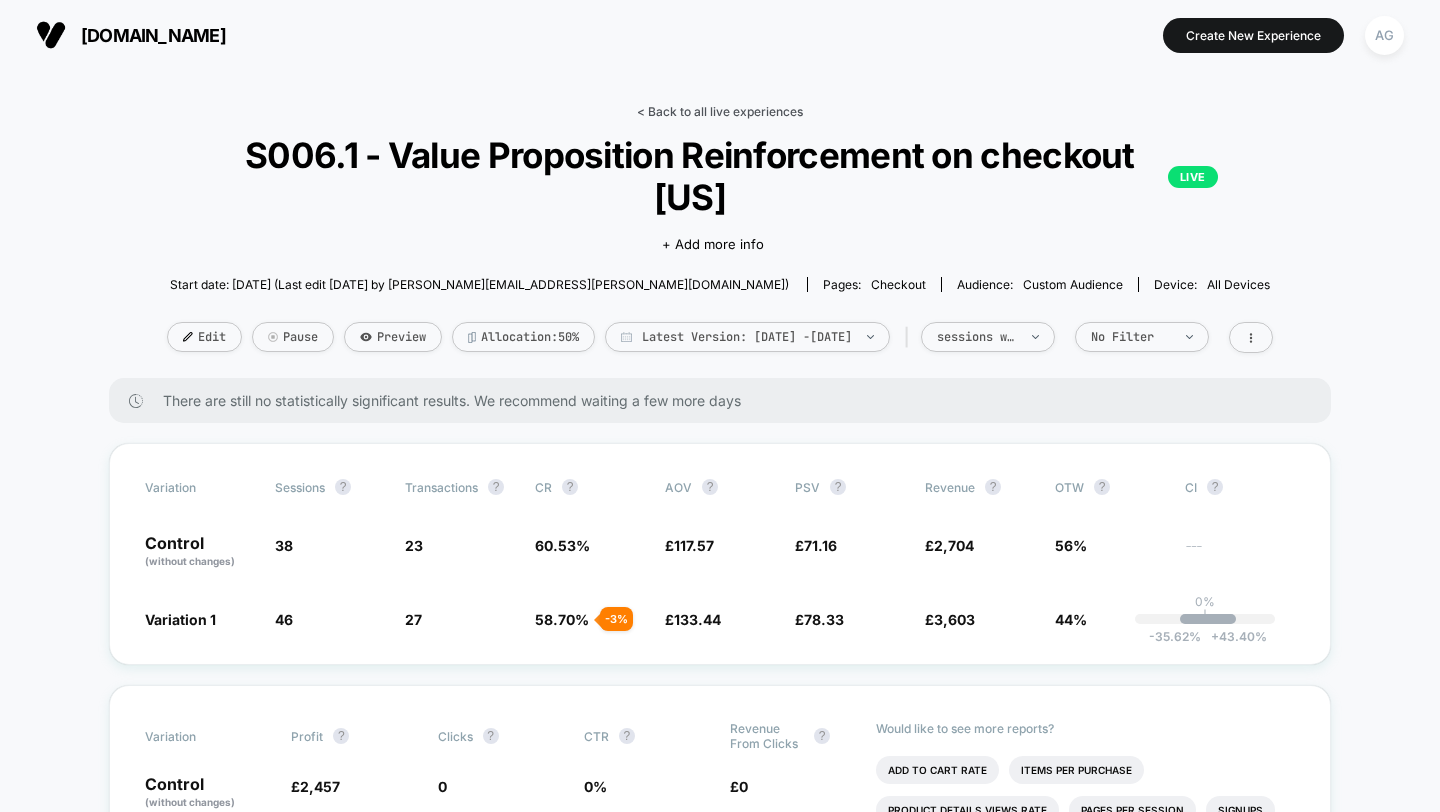 click on "< Back to all live experiences" at bounding box center [720, 111] 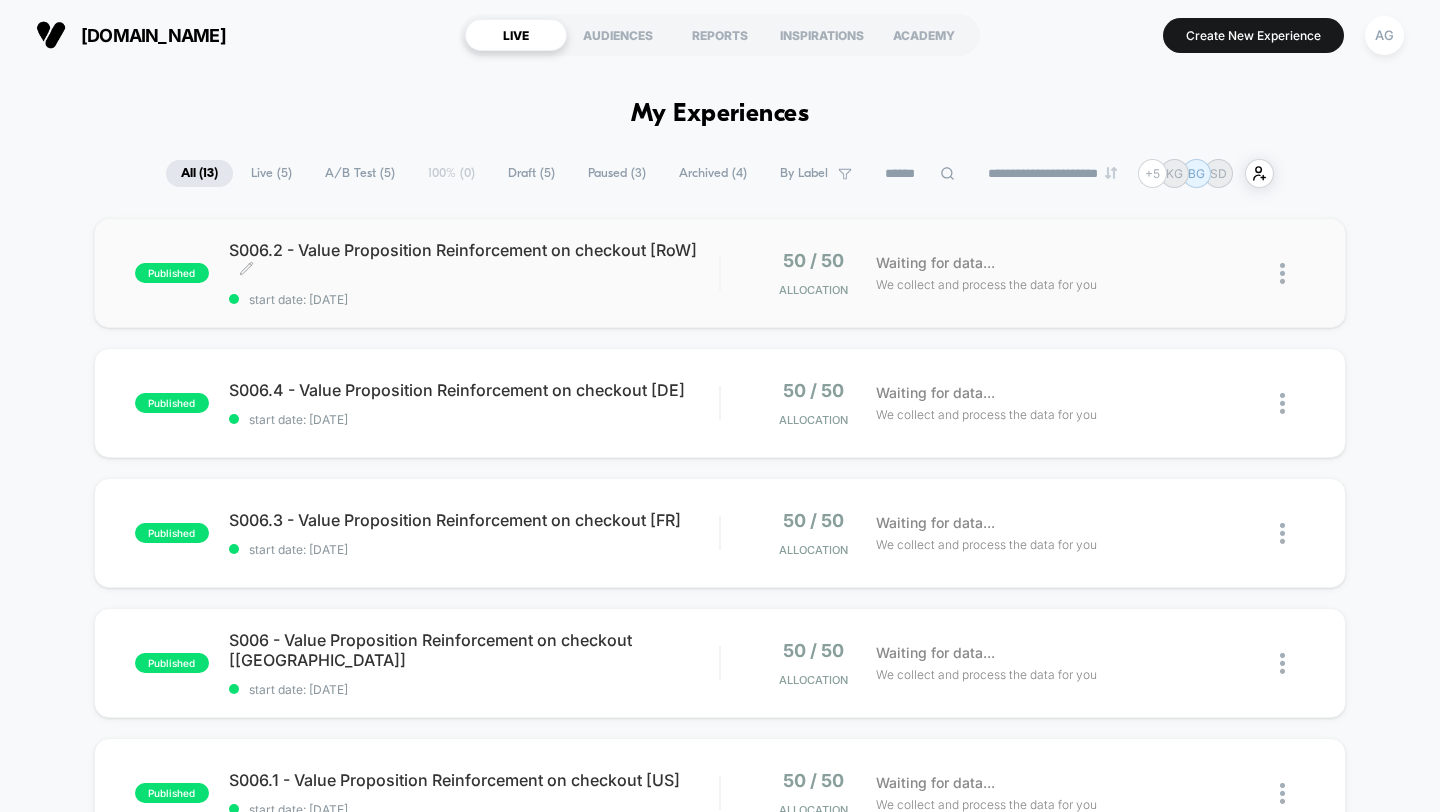 click on "S006.2 - Value Proposition Reinforcement on checkout [RoW] Click to edit experience details" at bounding box center (474, 260) 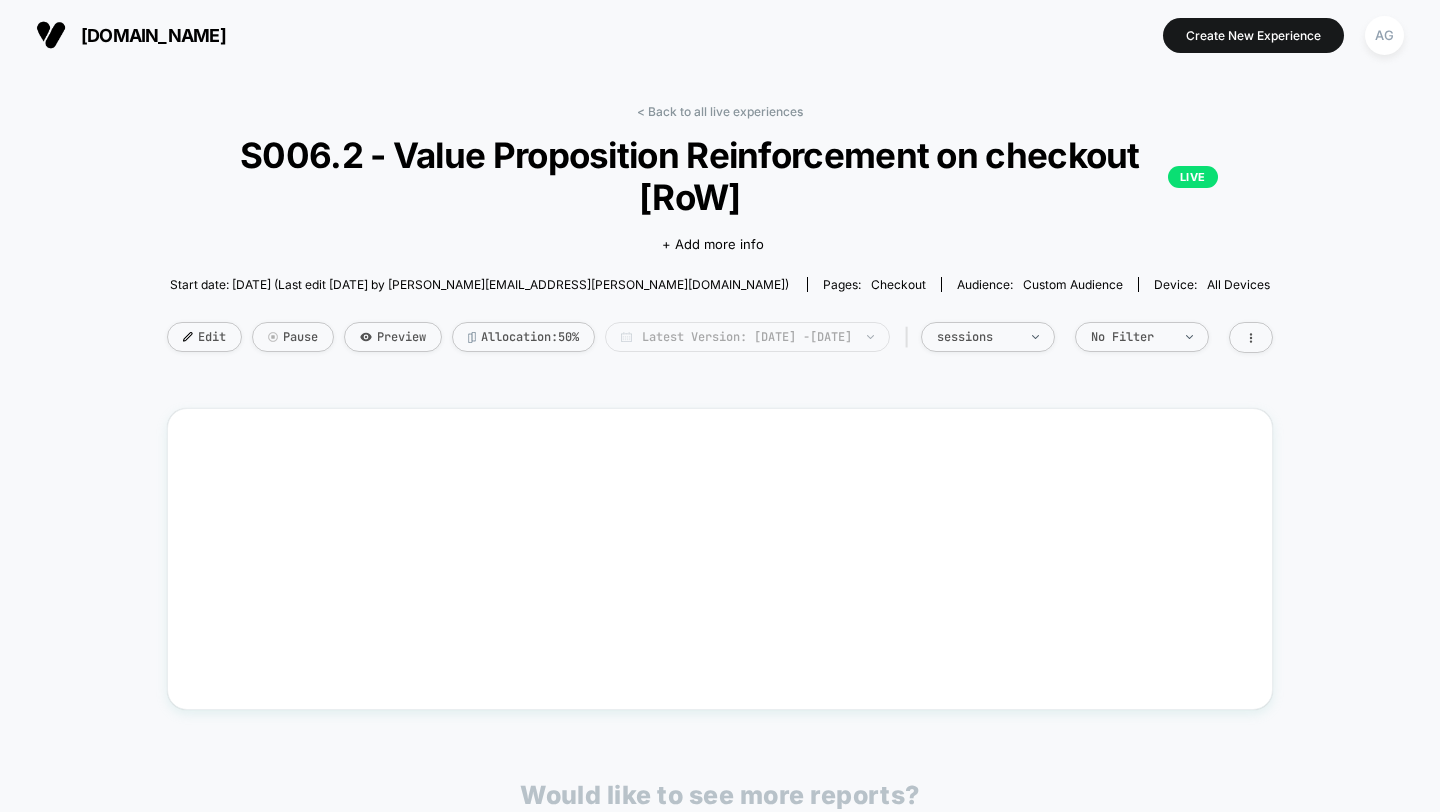 click on "Latest Version:     Jul 3, 2025    -    Jul 3, 2025" at bounding box center (747, 337) 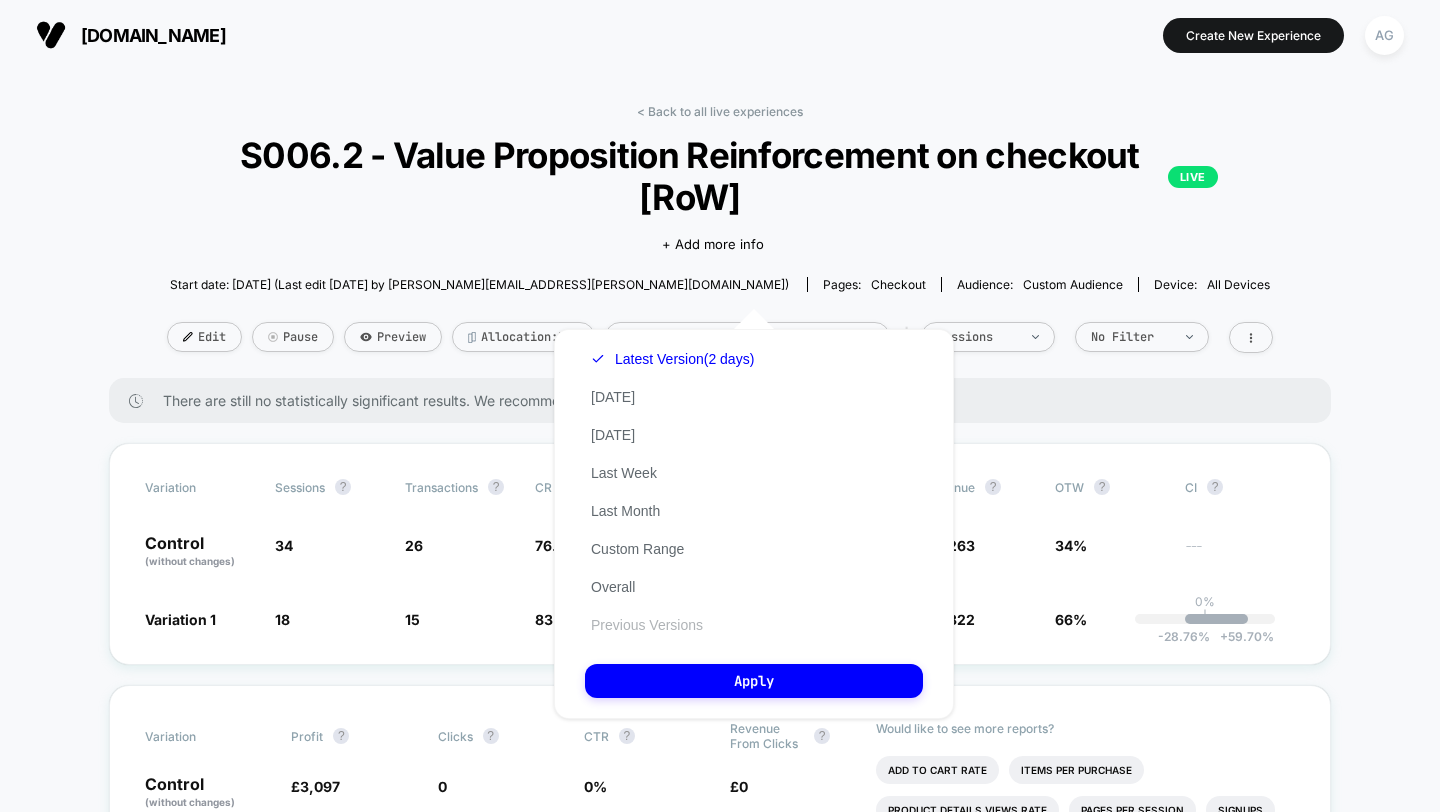 click on "Previous Versions" at bounding box center [647, 625] 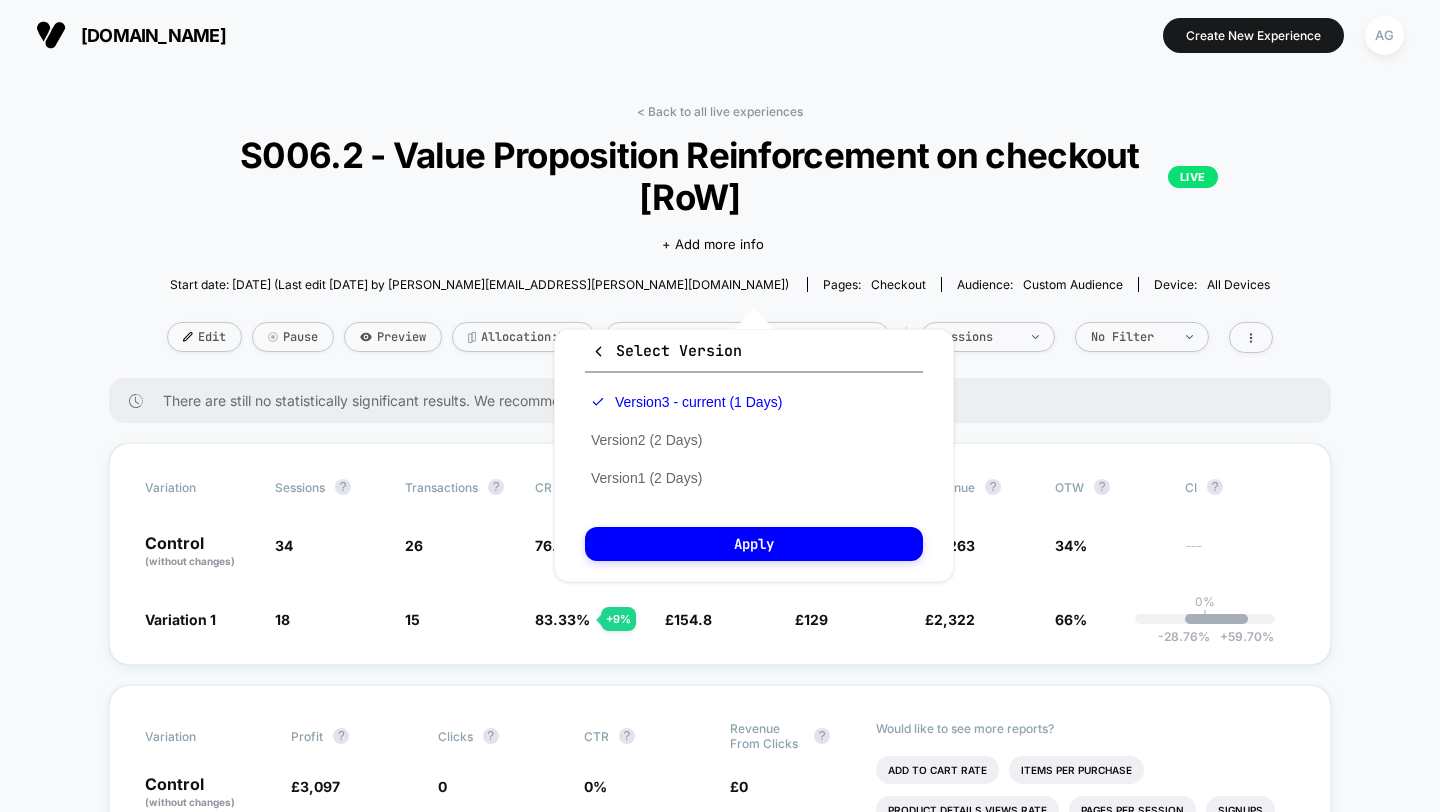 click on "Version  3   - current (1 Days) Version  2   (2 Days) Version  1   (2 Days)" at bounding box center (686, 440) 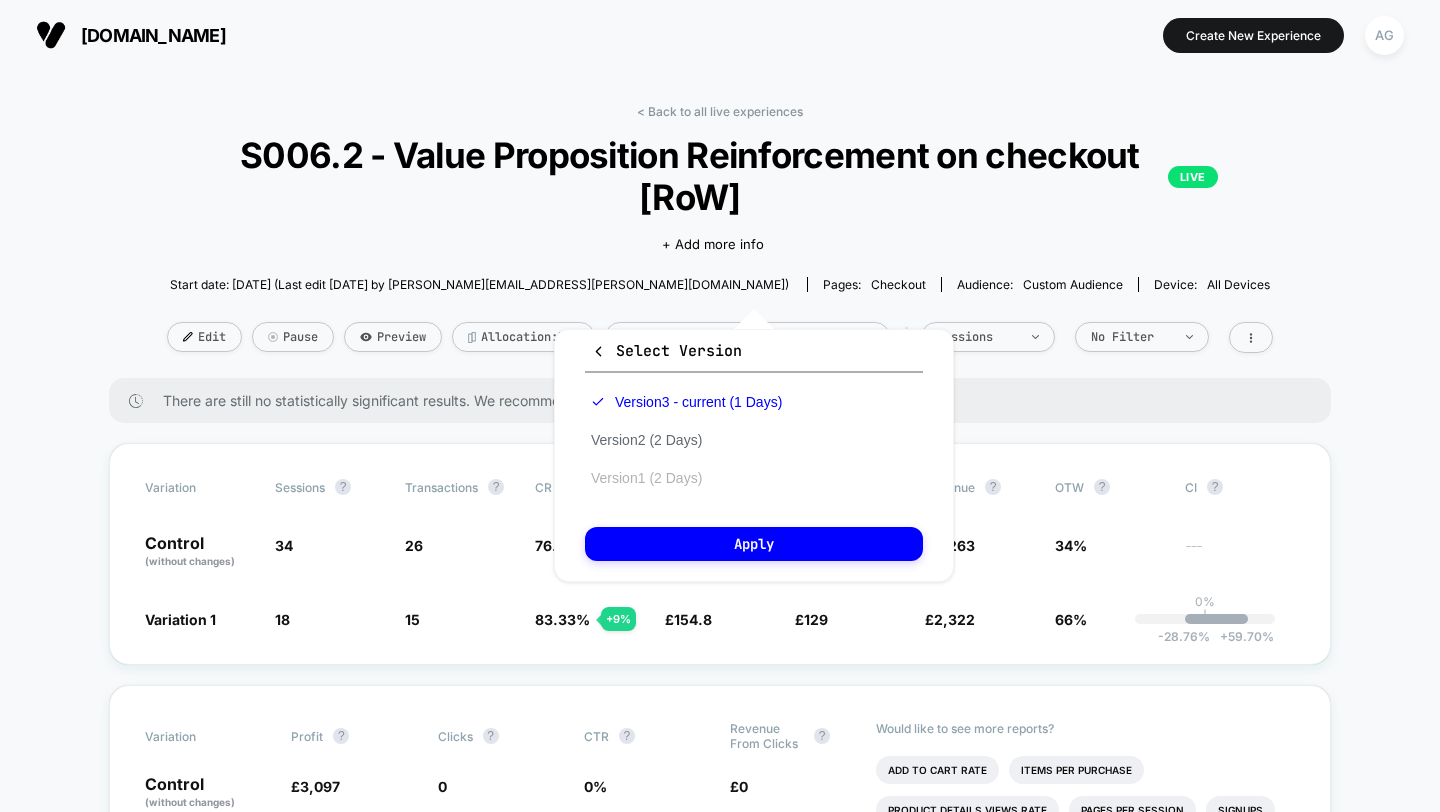 click on "Version  1   (2 Days)" at bounding box center (646, 478) 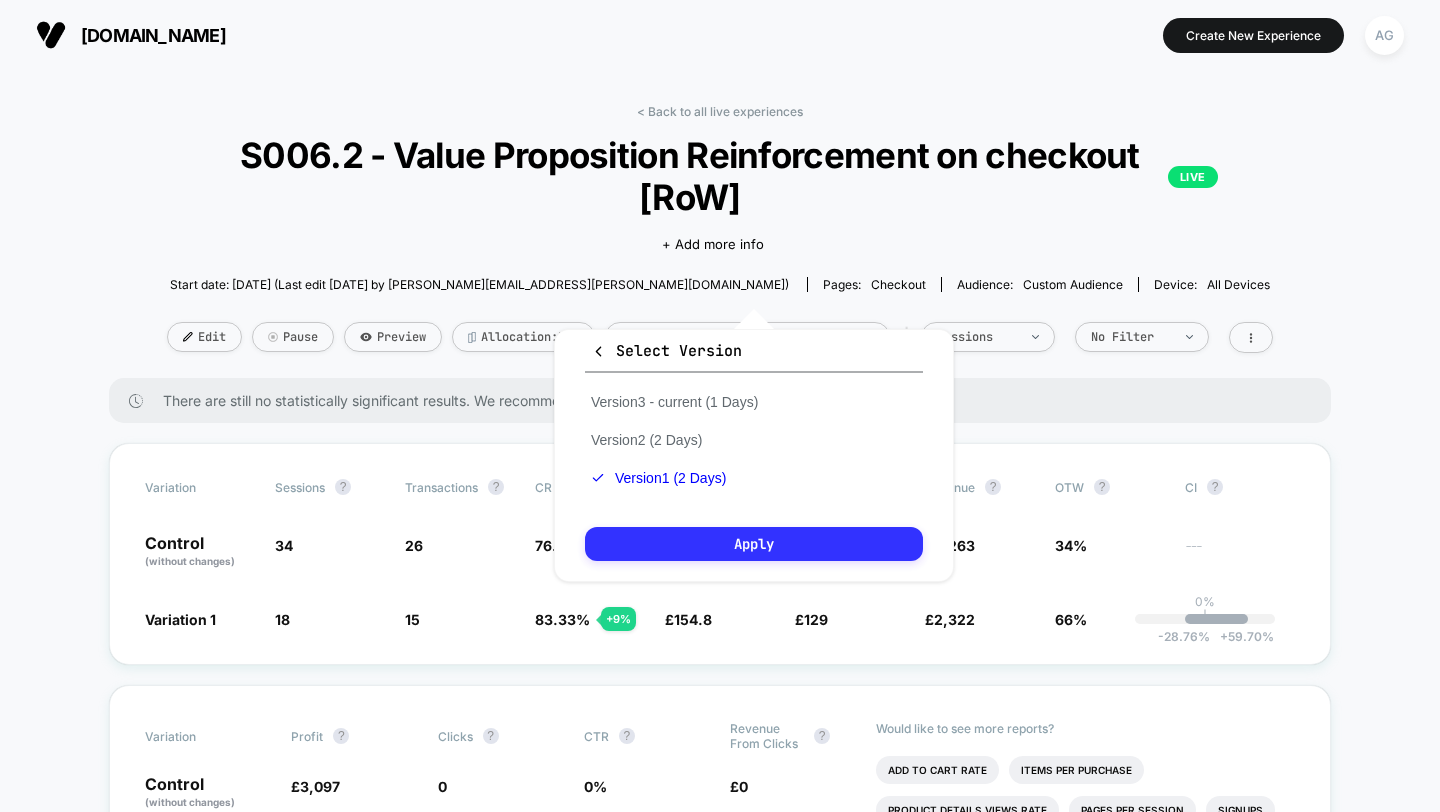 click on "Apply" at bounding box center (754, 544) 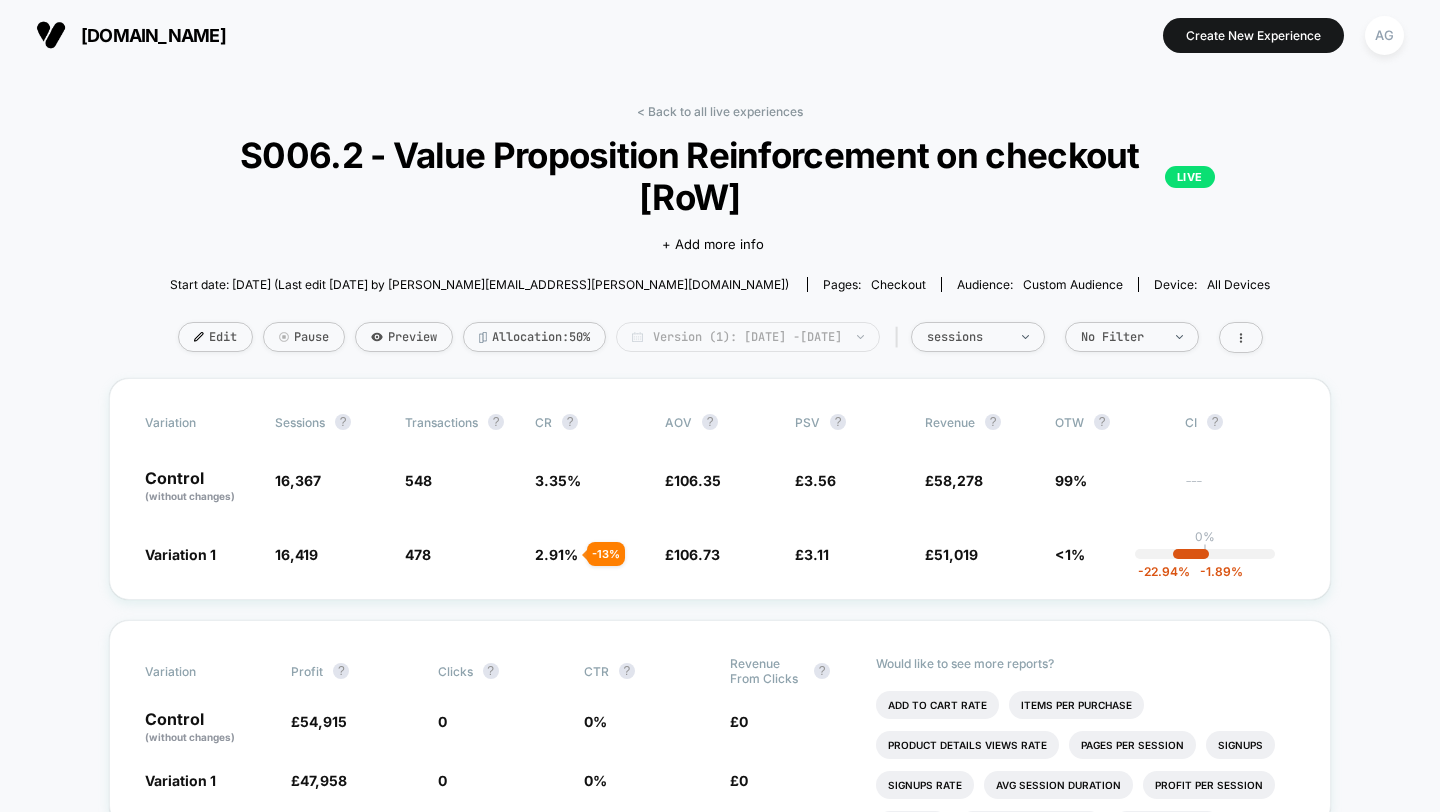click on "Version (1):     Jul 1, 2025    -    Jul 2, 2025" at bounding box center [748, 337] 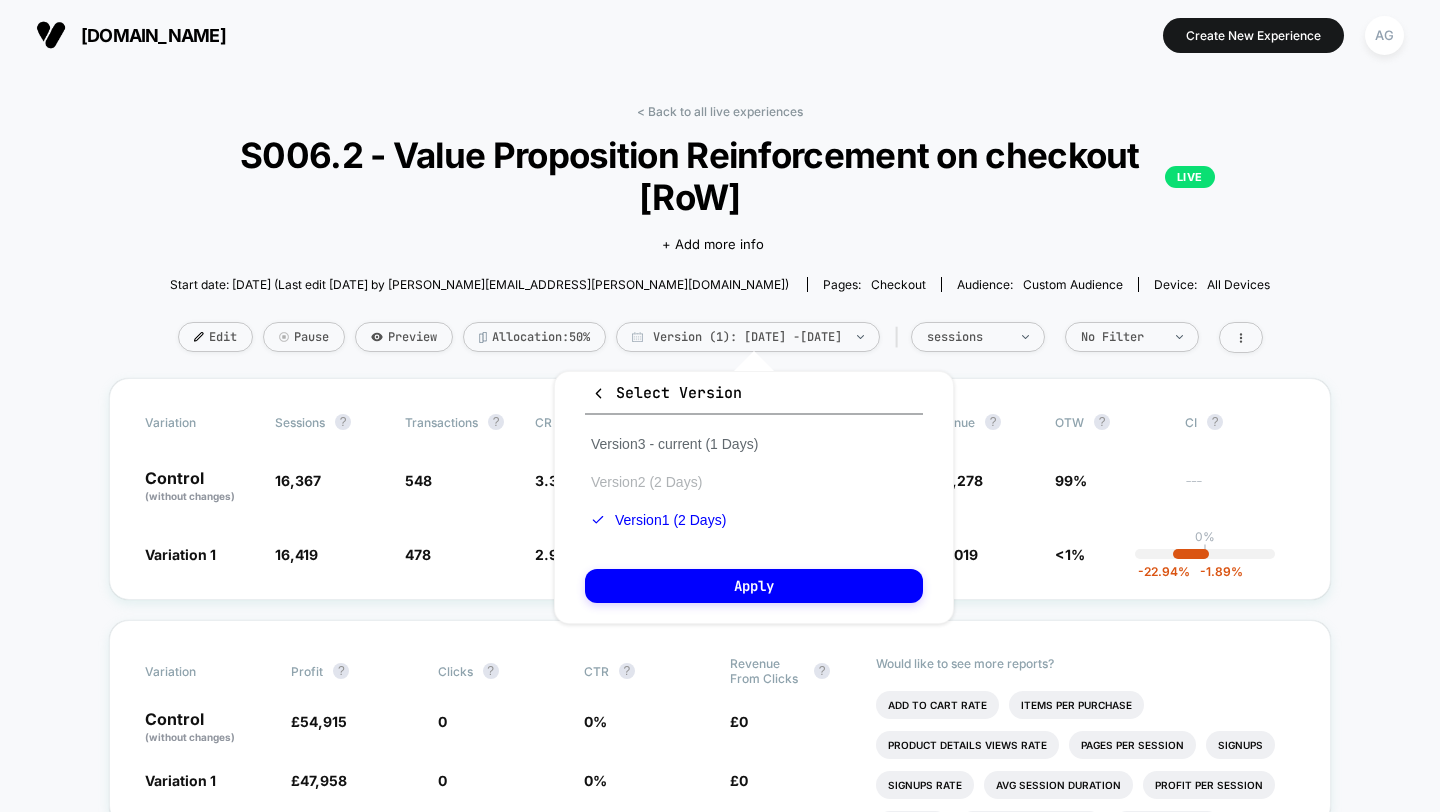 click on "Version  2   (2 Days)" at bounding box center [646, 482] 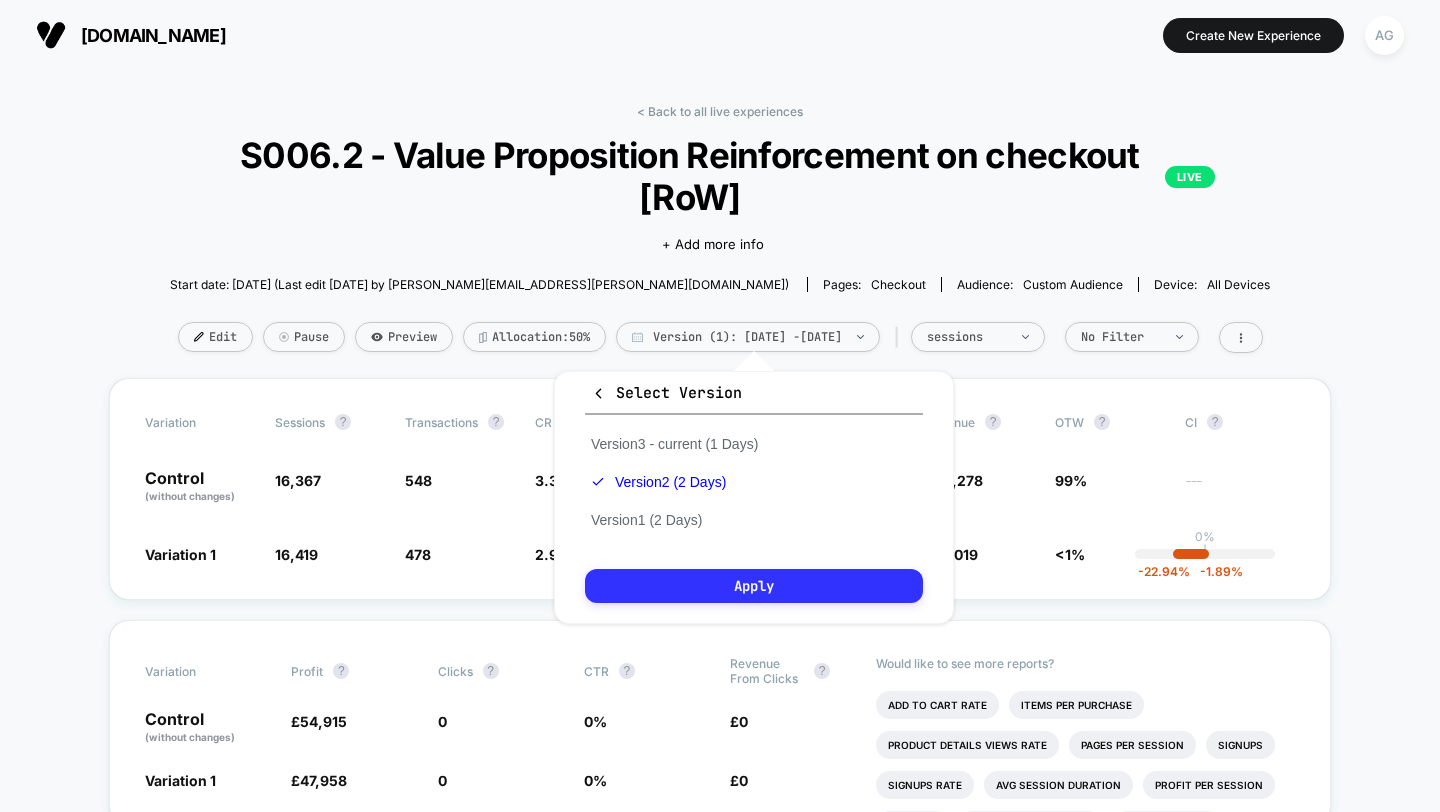 click on "Apply" at bounding box center (754, 586) 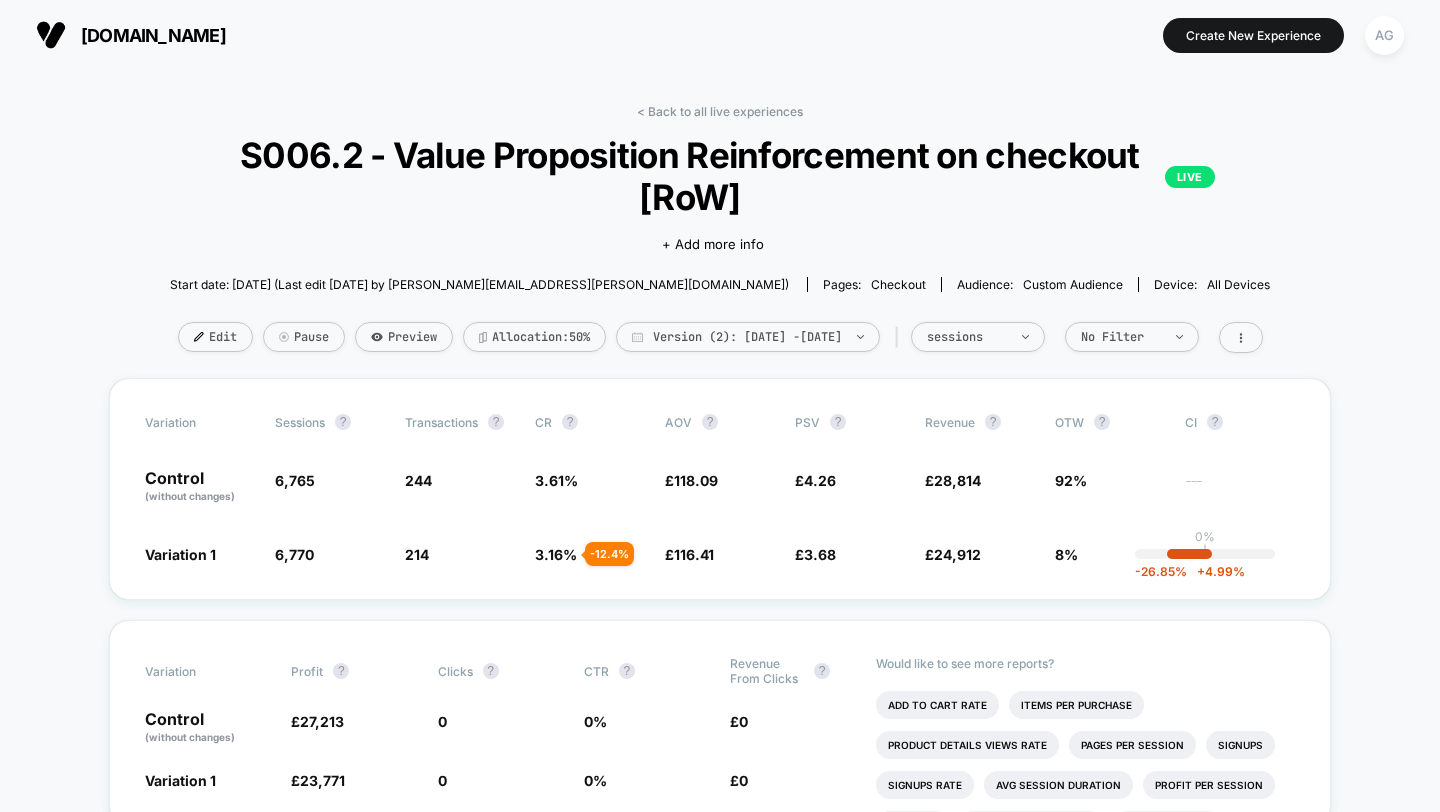click on "< Back to all live experiences  S006.2 - Value Proposition Reinforcement on checkout [RoW] LIVE Click to edit experience details + Add more info Start date: 7/3/2025 (Last edit 7/3/2025 by nick.phipps@vervaunt.com) Pages: checkout Audience: Custom Audience Device: all devices Edit Pause  Preview Allocation:  50% Version (2):     Jul 2, 2025    -    Jul 3, 2025 |   sessions   No Filter" at bounding box center [720, 241] 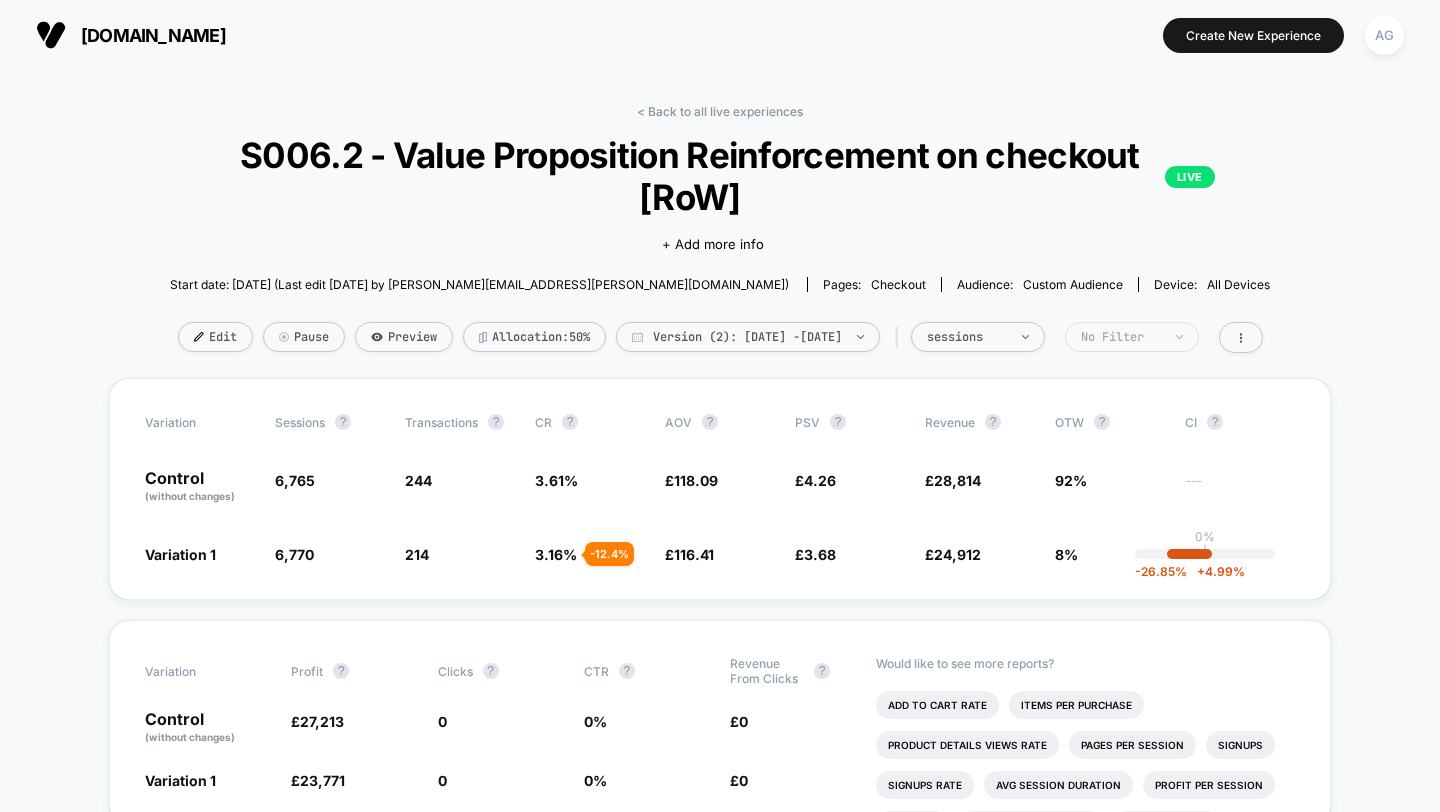 click on "No Filter" at bounding box center [1132, 337] 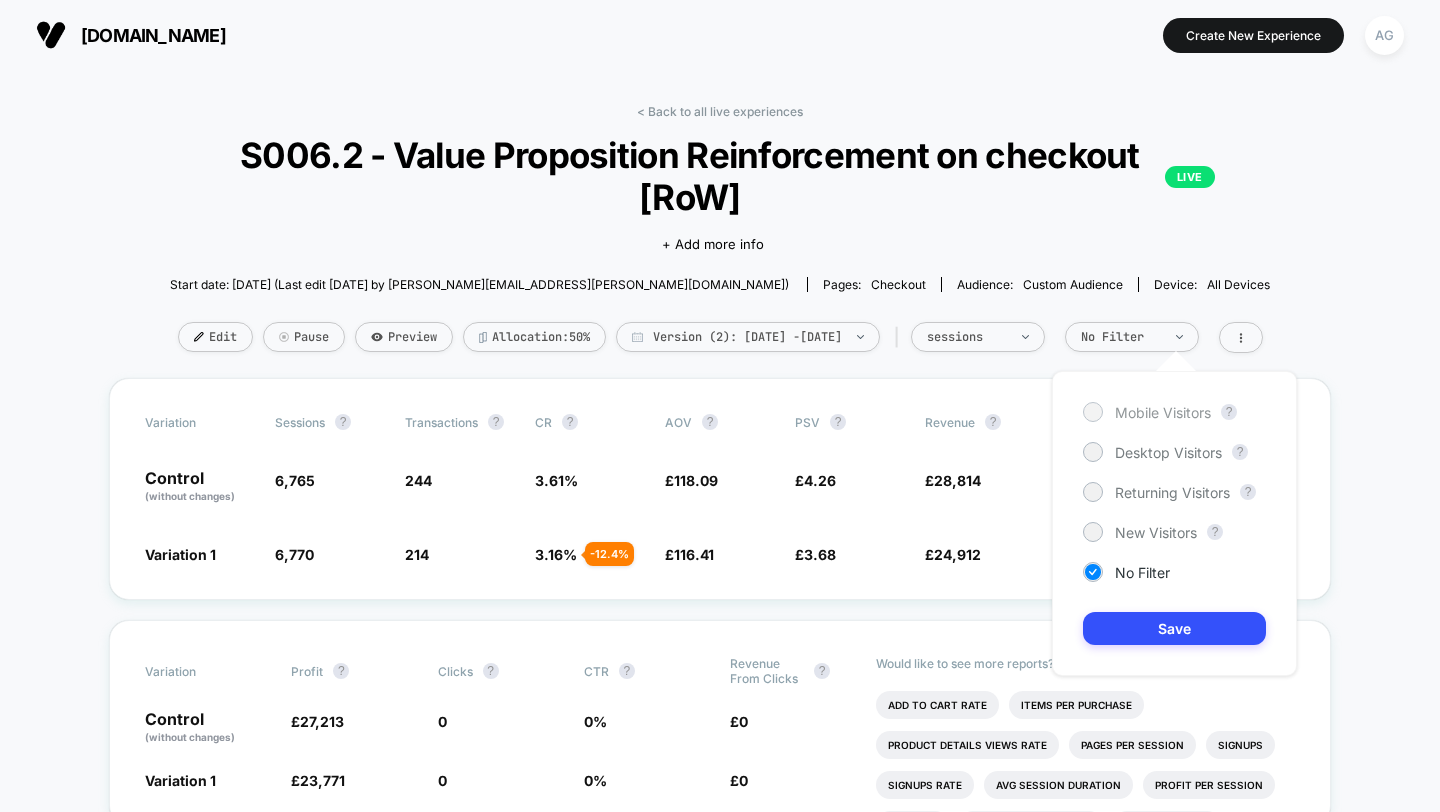 click on "Mobile Visitors" at bounding box center [1147, 412] 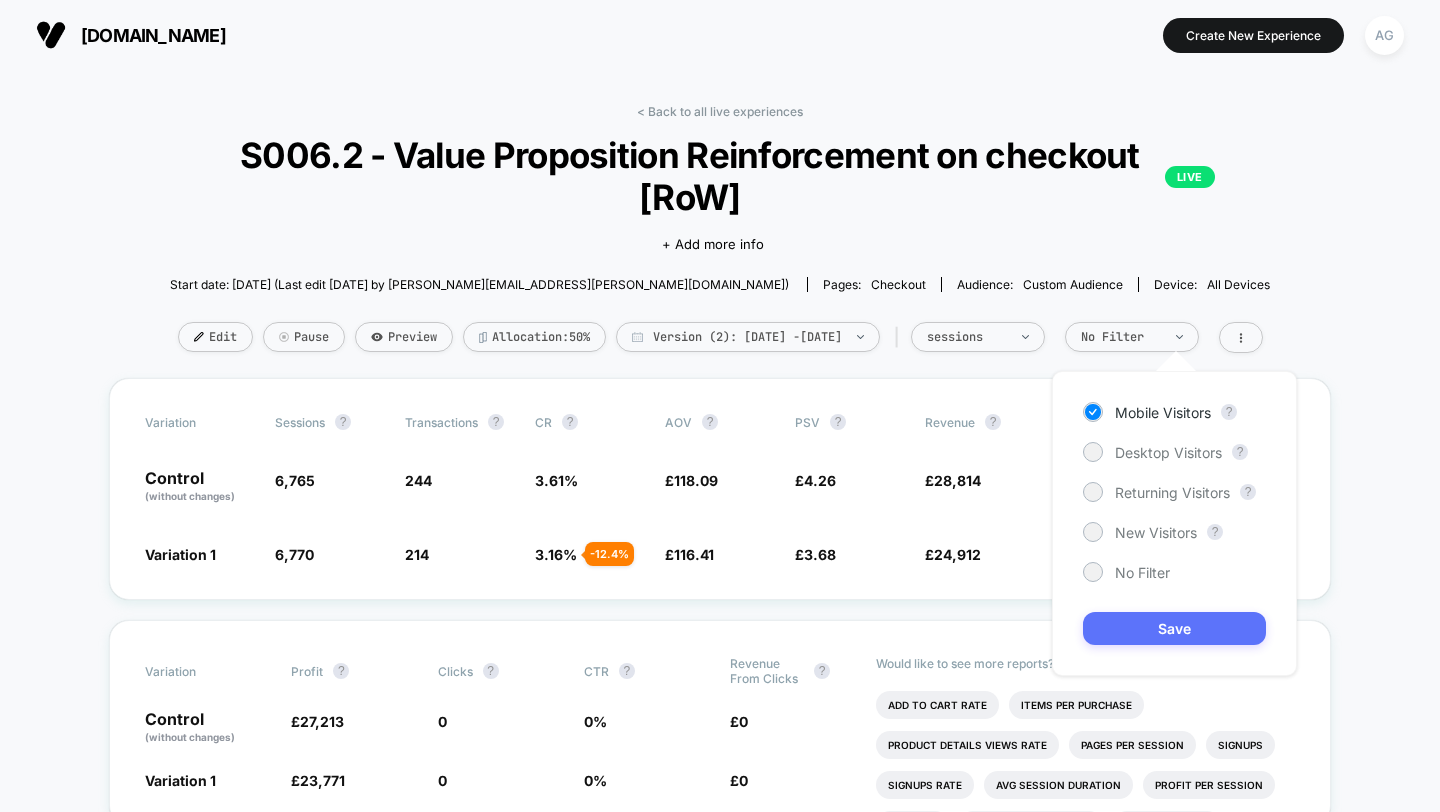 click on "Save" at bounding box center [1174, 628] 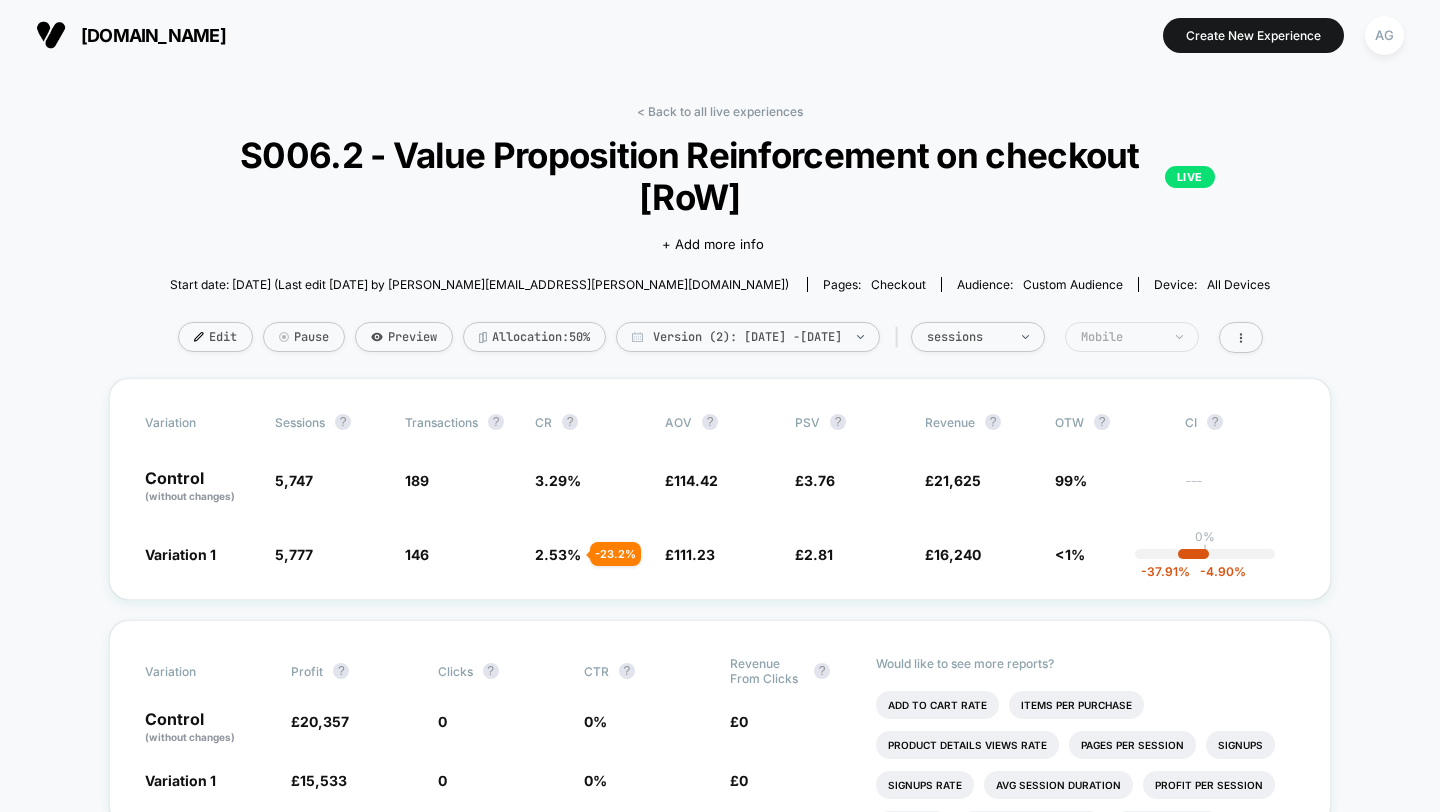 click on "Mobile" at bounding box center (1121, 337) 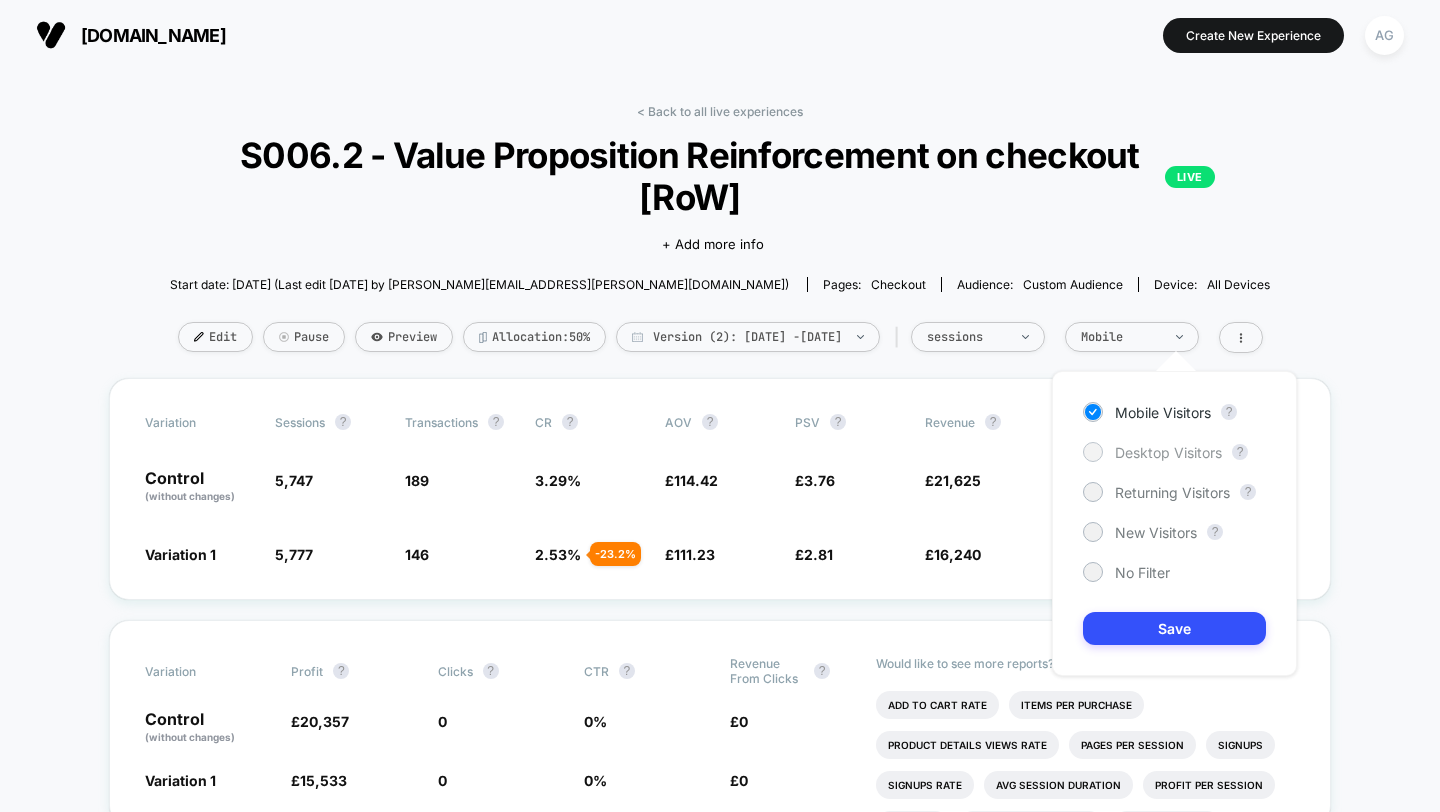 click on "Desktop Visitors" at bounding box center [1168, 452] 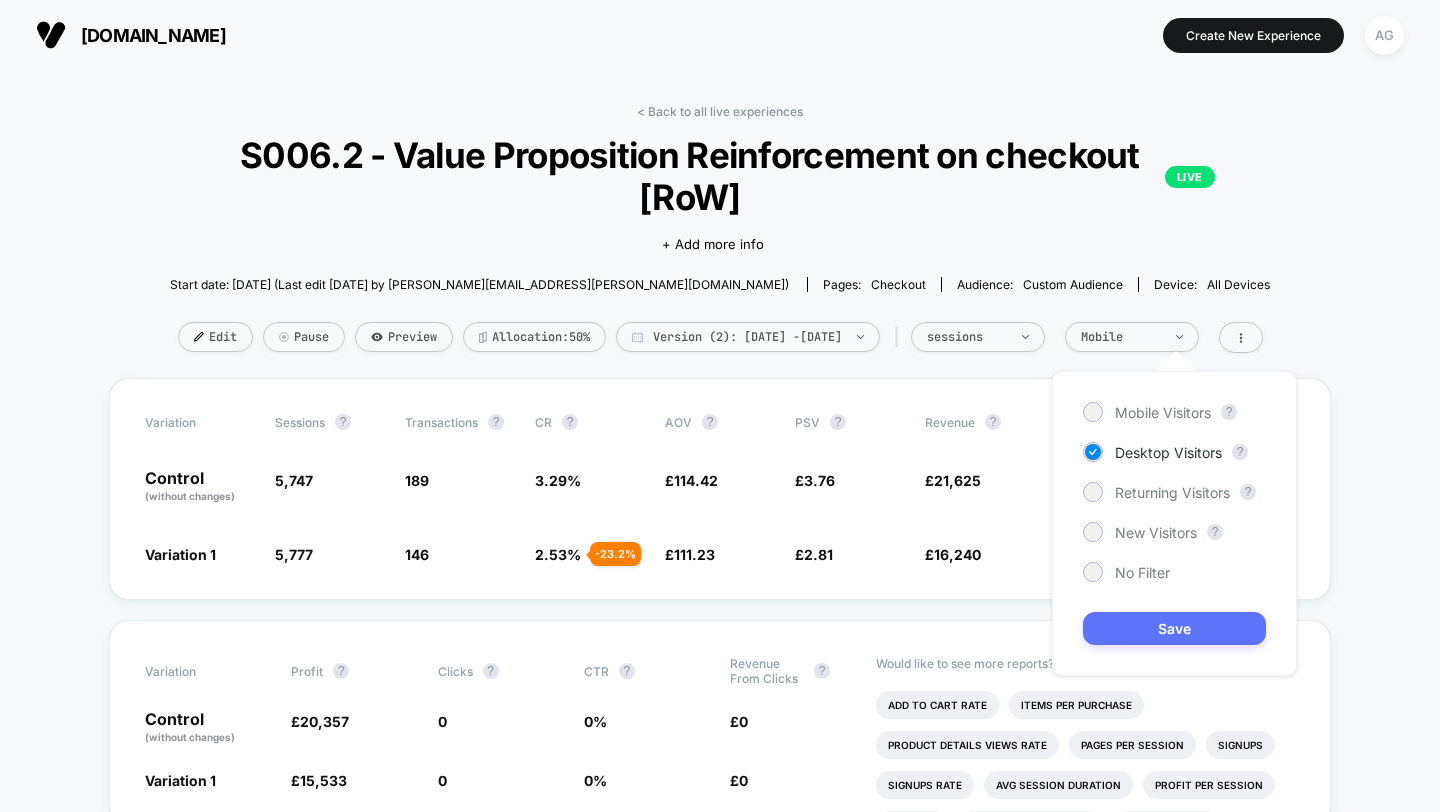 click on "Save" at bounding box center (1174, 628) 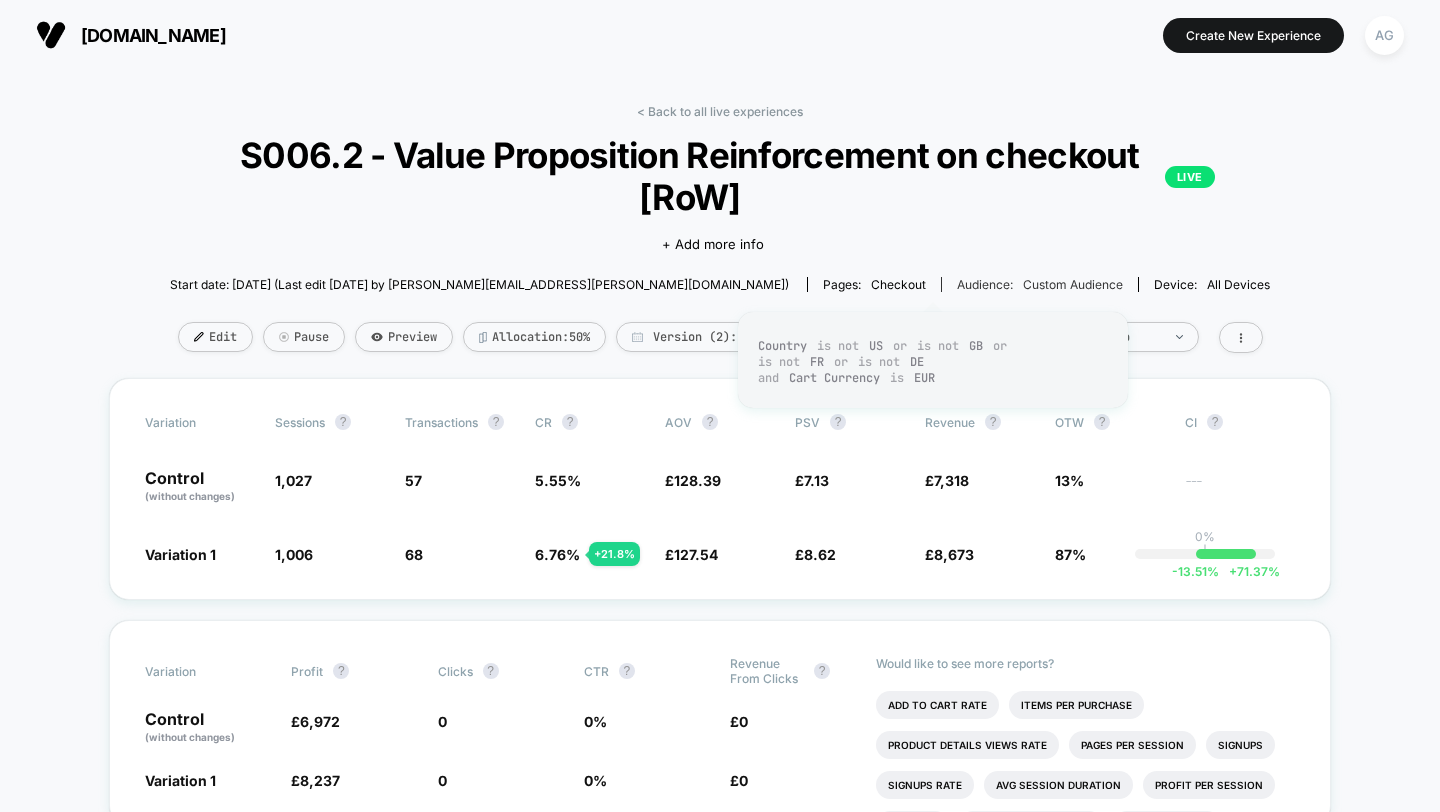 click on "Custom Audience" at bounding box center (1073, 284) 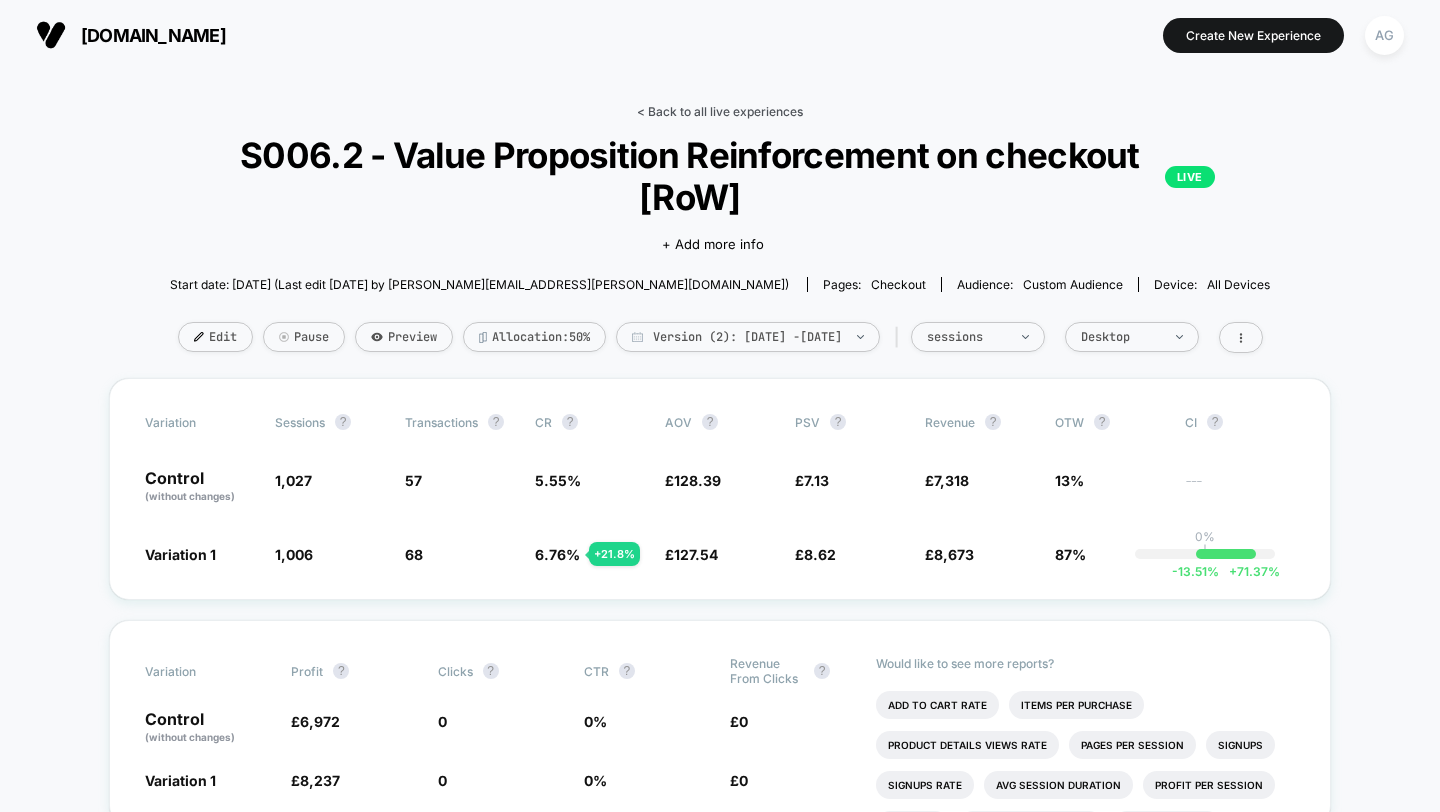 click on "< Back to all live experiences" at bounding box center [720, 111] 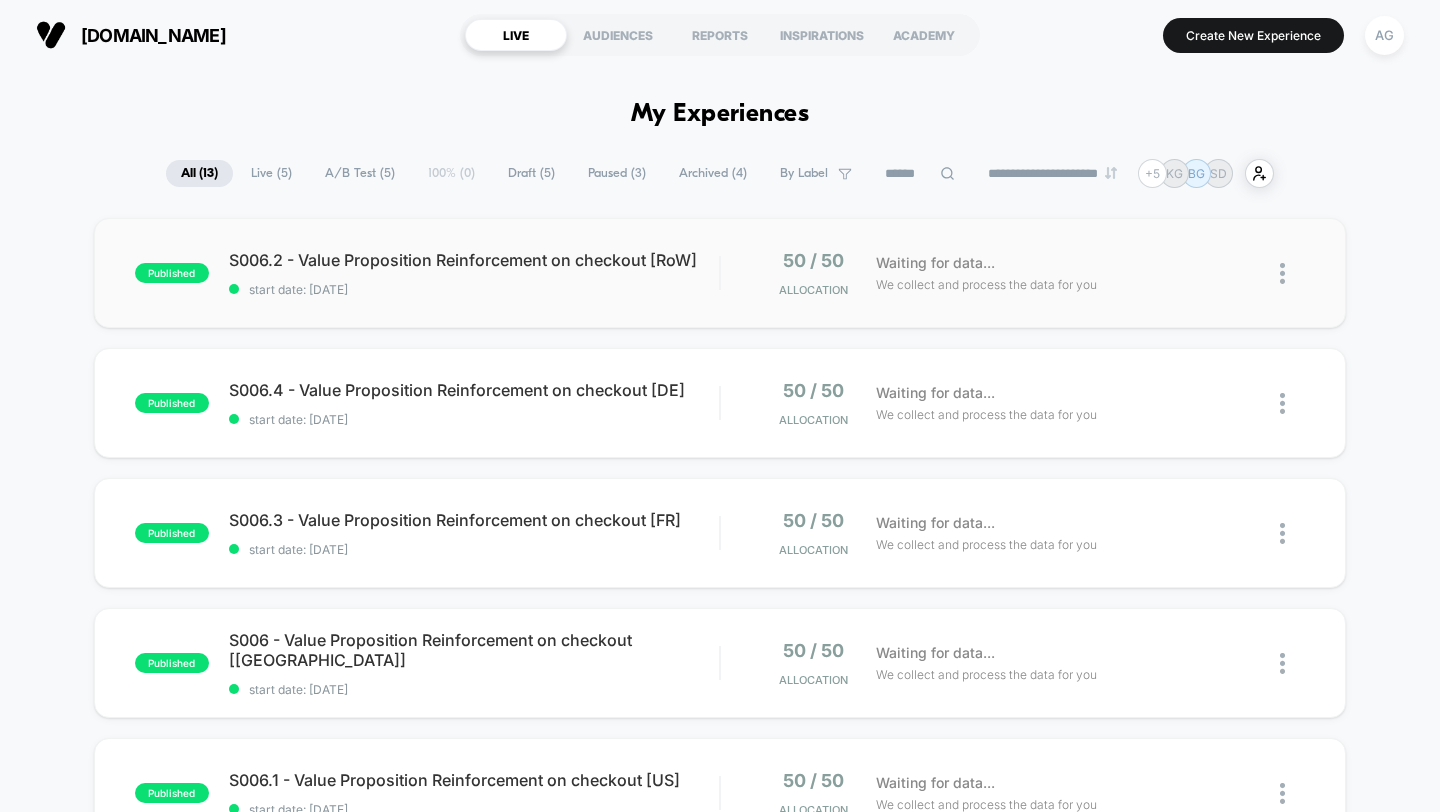 click on "published S006.2 - Value Proposition Reinforcement on checkout [RoW] start date: 7/3/2025 50 / 50 Allocation Waiting for data... We collect and process the data for you" at bounding box center [720, 273] 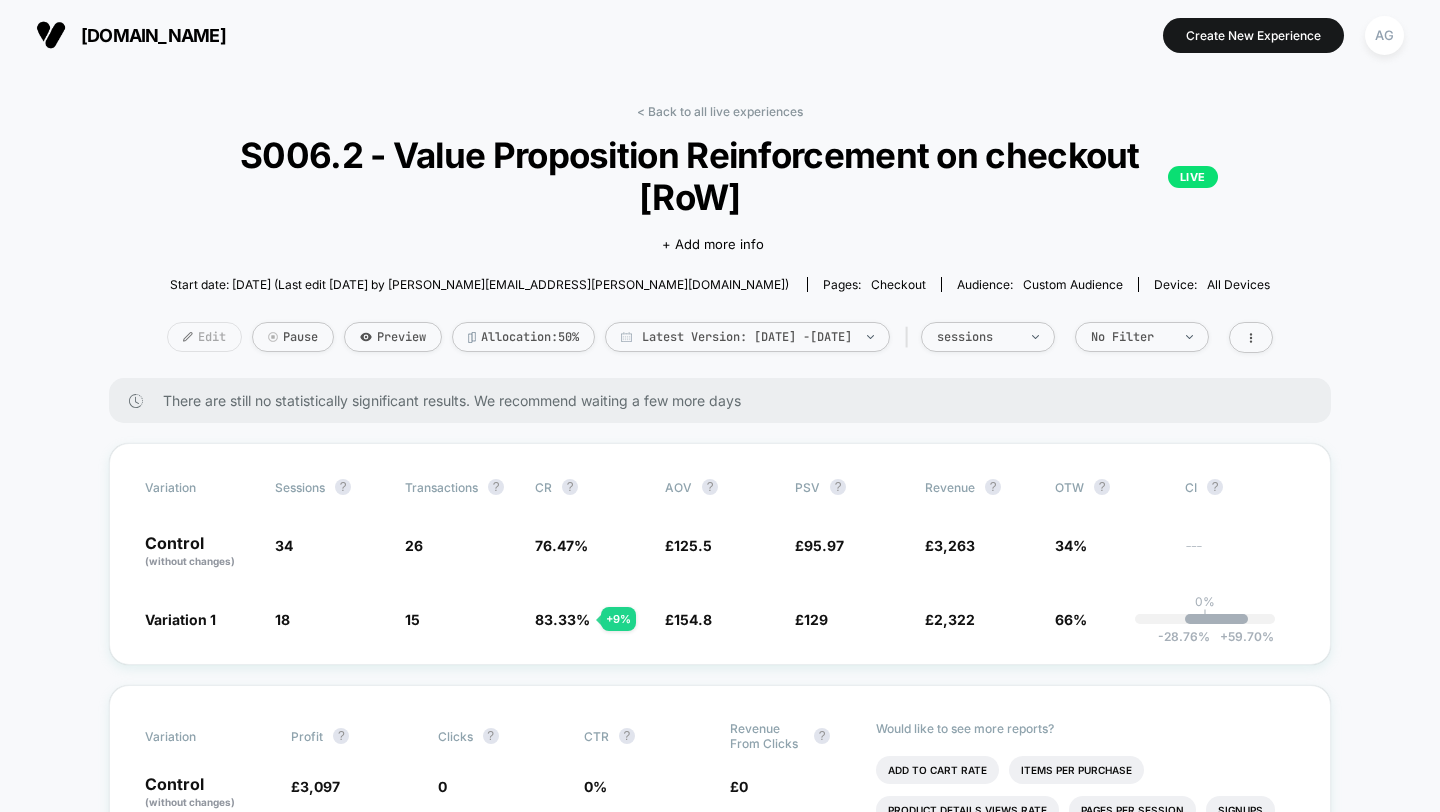 click on "Edit" at bounding box center [204, 337] 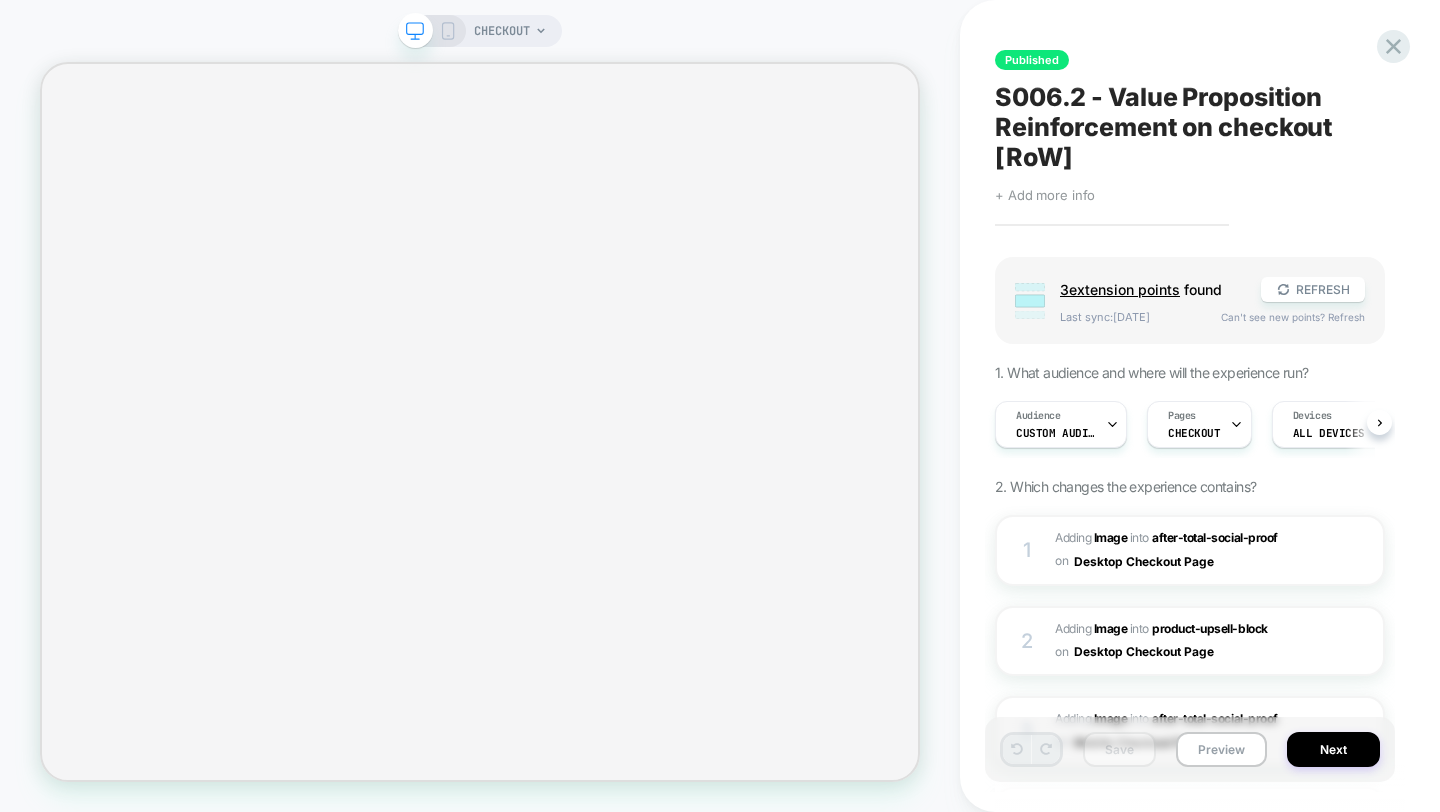 scroll, scrollTop: 0, scrollLeft: 1, axis: horizontal 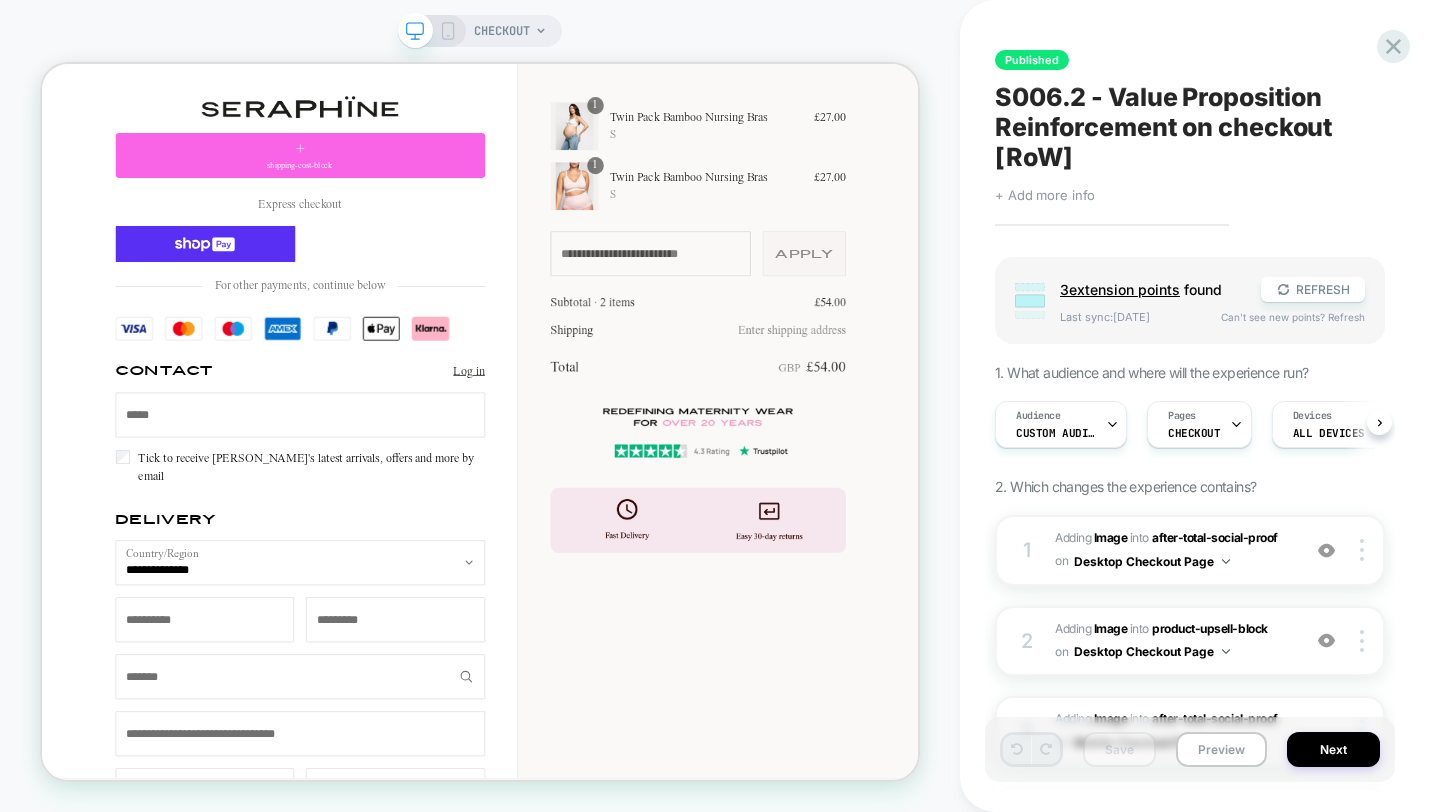 click on "Audience Custom Audience Pages CHECKOUT Devices ALL DEVICES" at bounding box center (1180, 424) 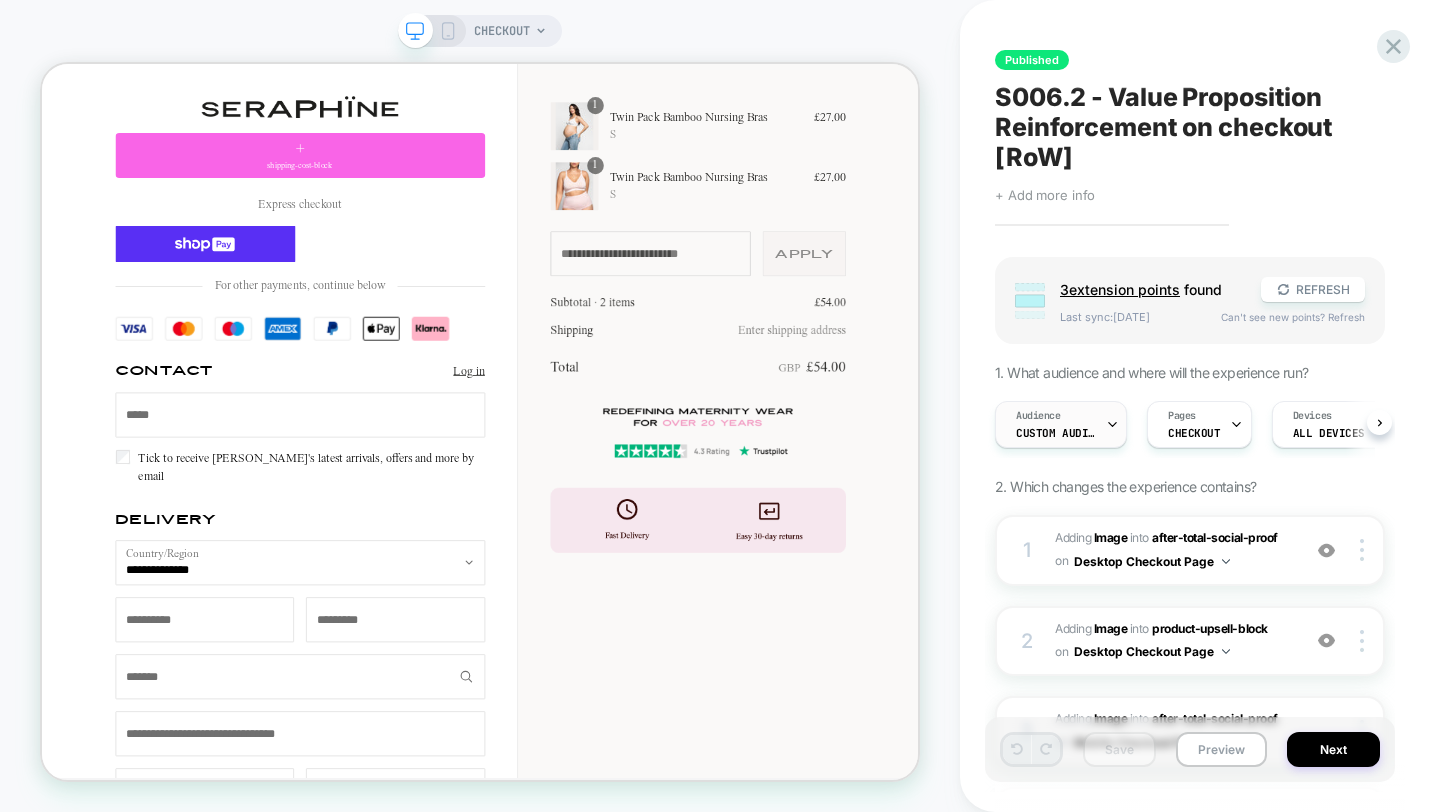 click on "Custom Audience" at bounding box center (1056, 433) 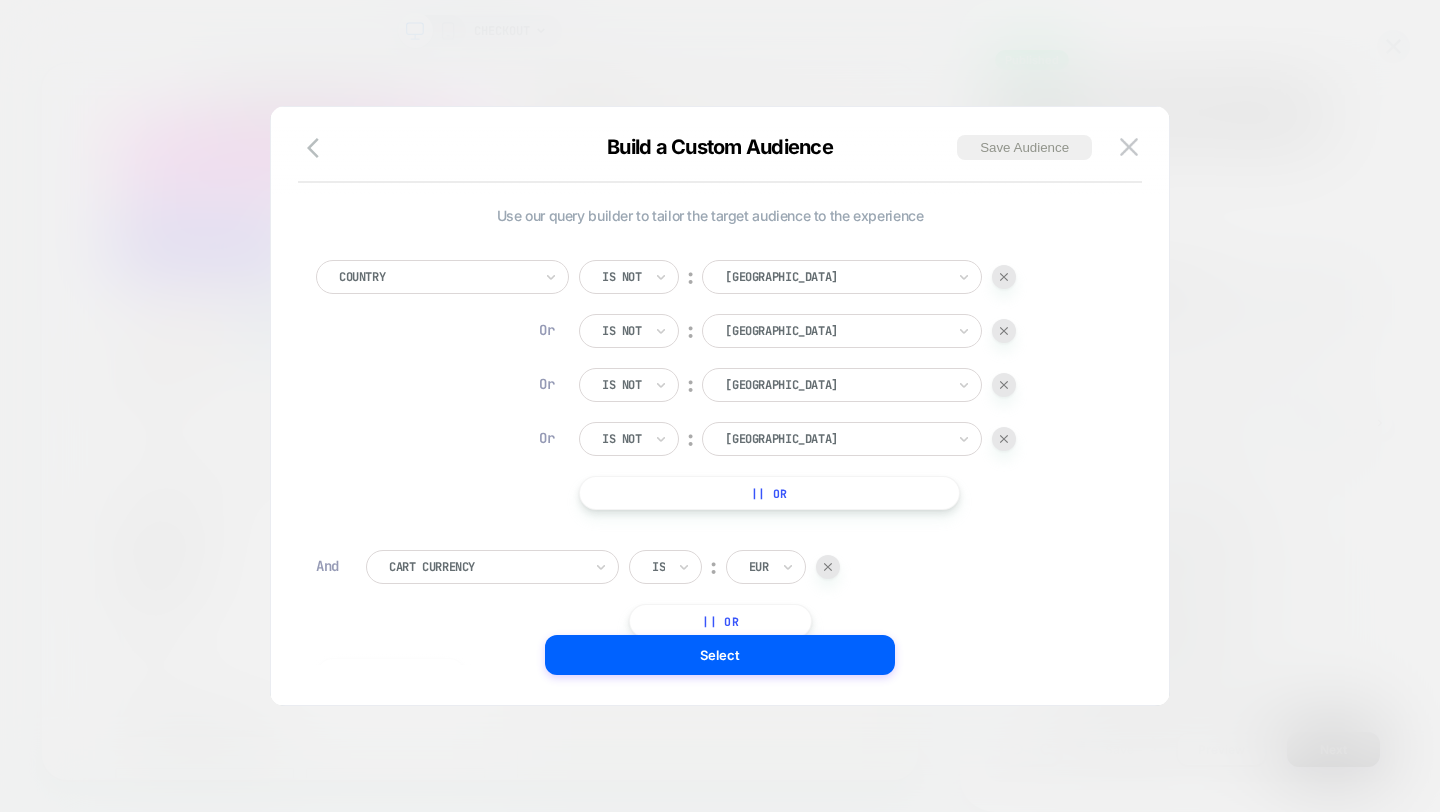scroll, scrollTop: 20, scrollLeft: 0, axis: vertical 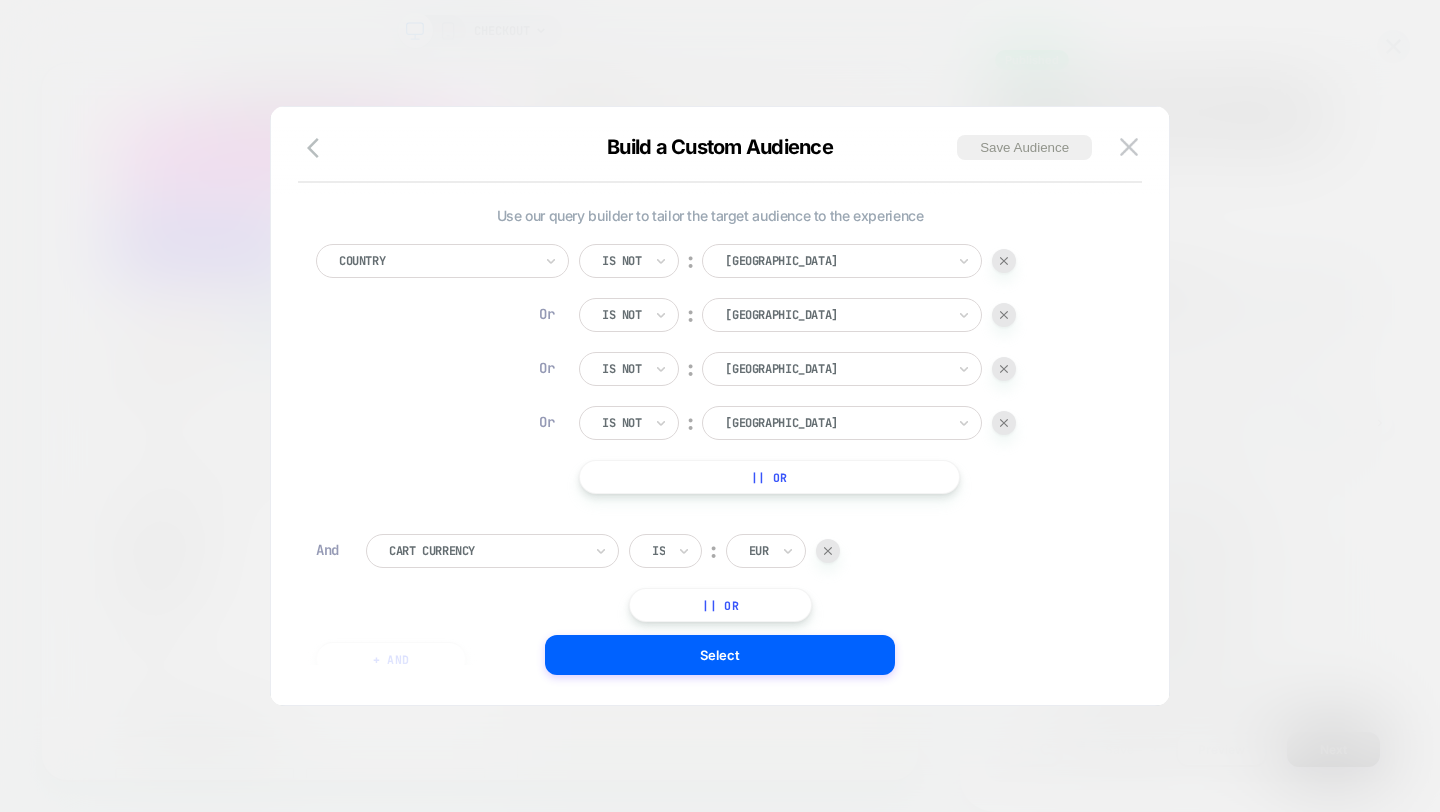 click at bounding box center [720, 406] 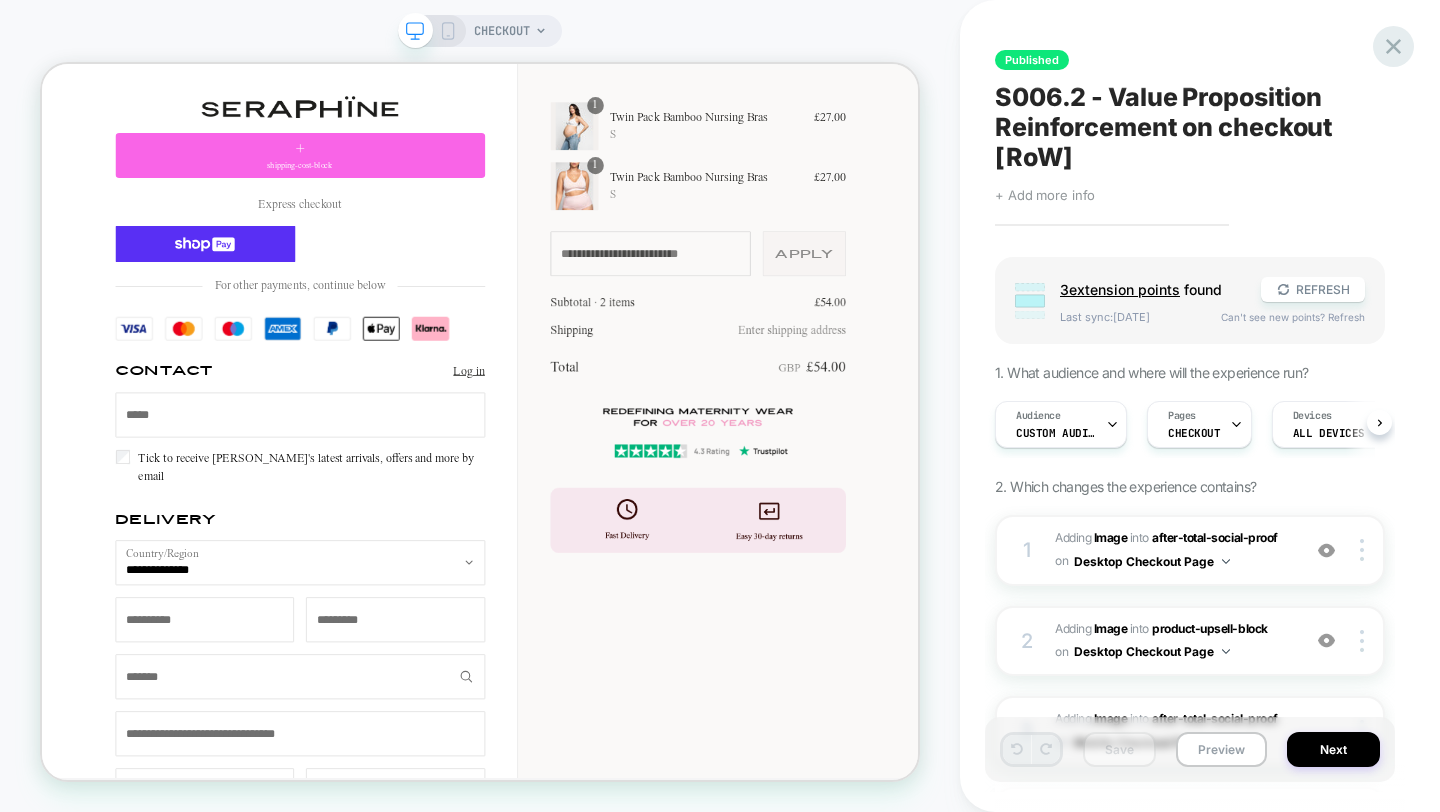 click 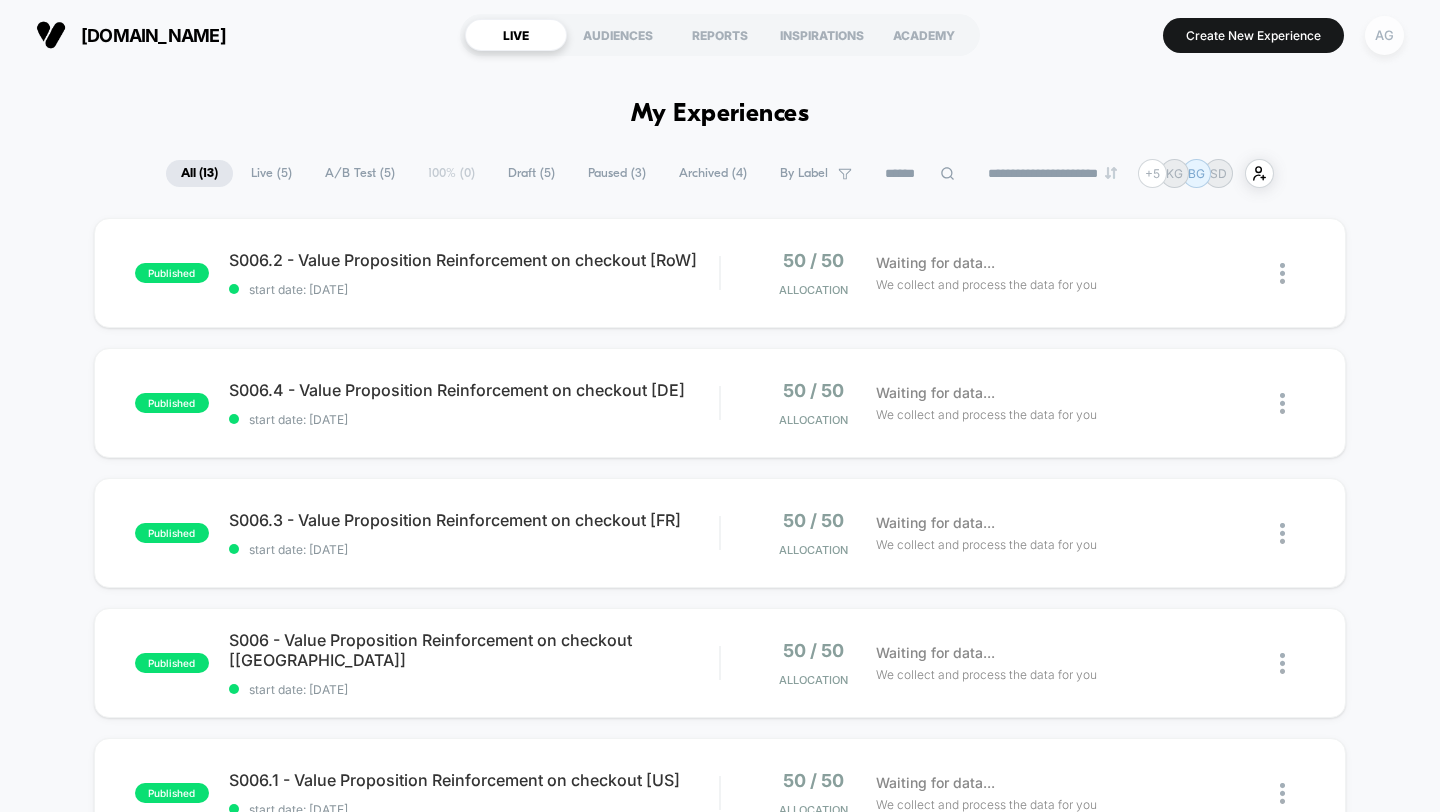 click on "AG" at bounding box center [1384, 35] 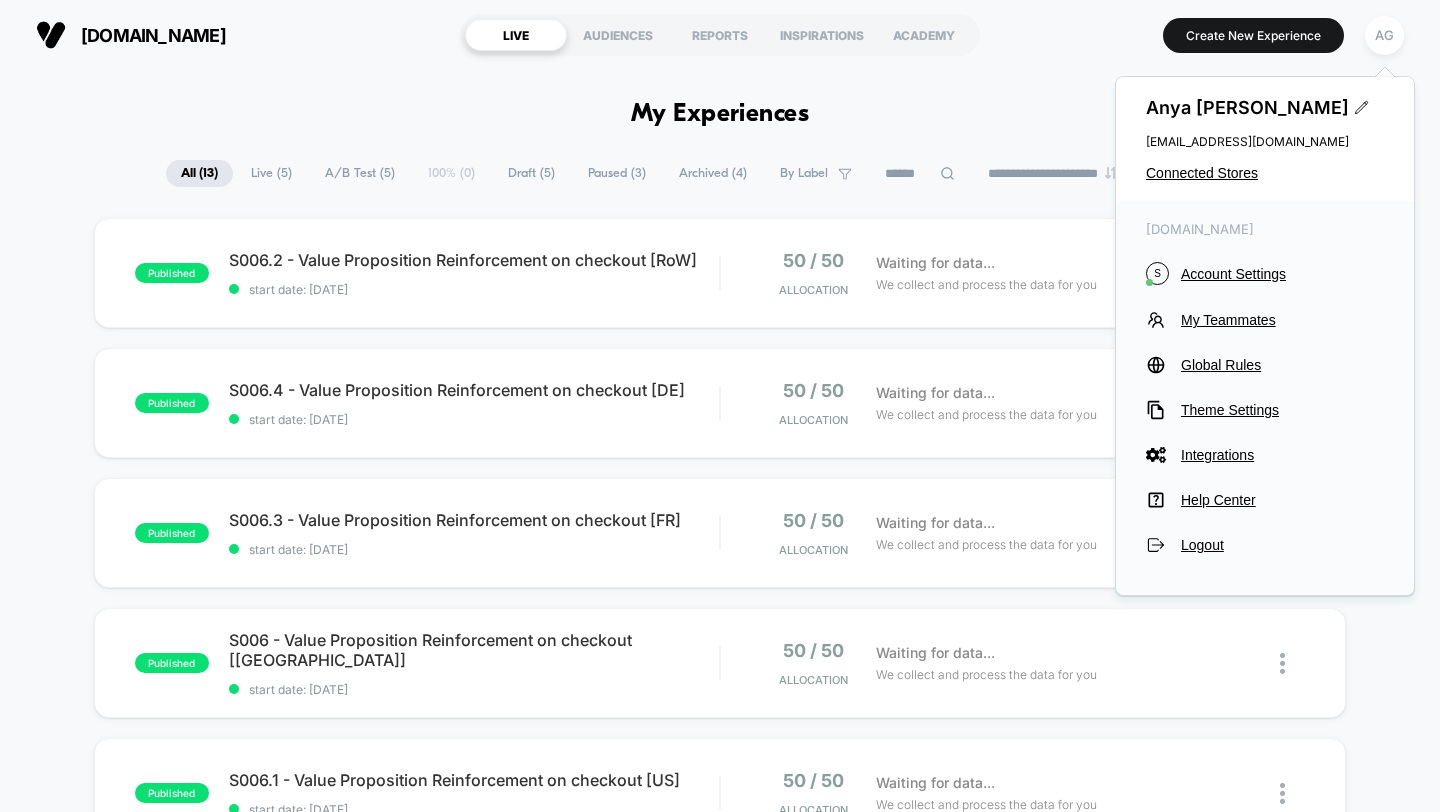 click on "Anya   Geimanson anya@loomi.me Connected Stores" at bounding box center [1265, 139] 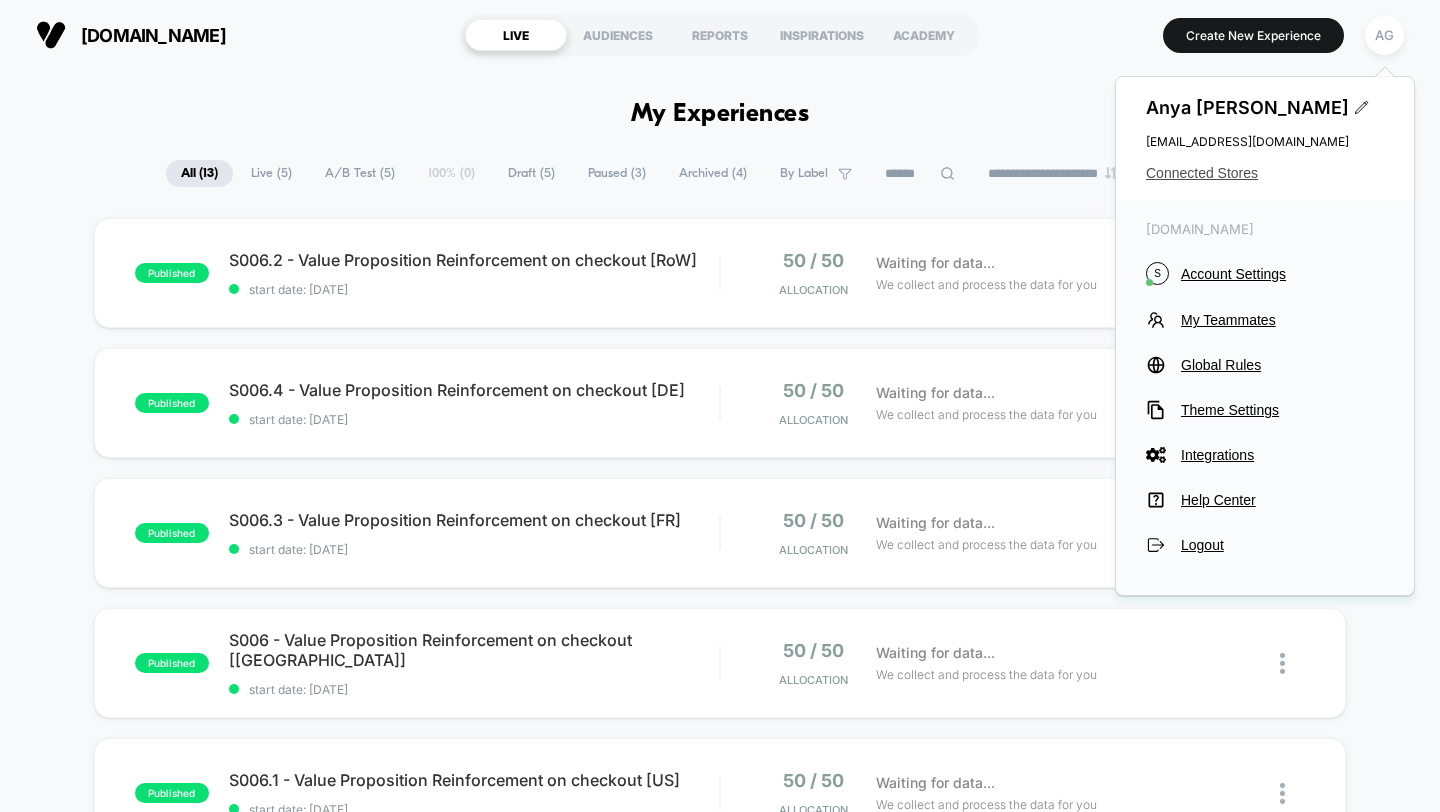 click on "Connected Stores" at bounding box center [1265, 173] 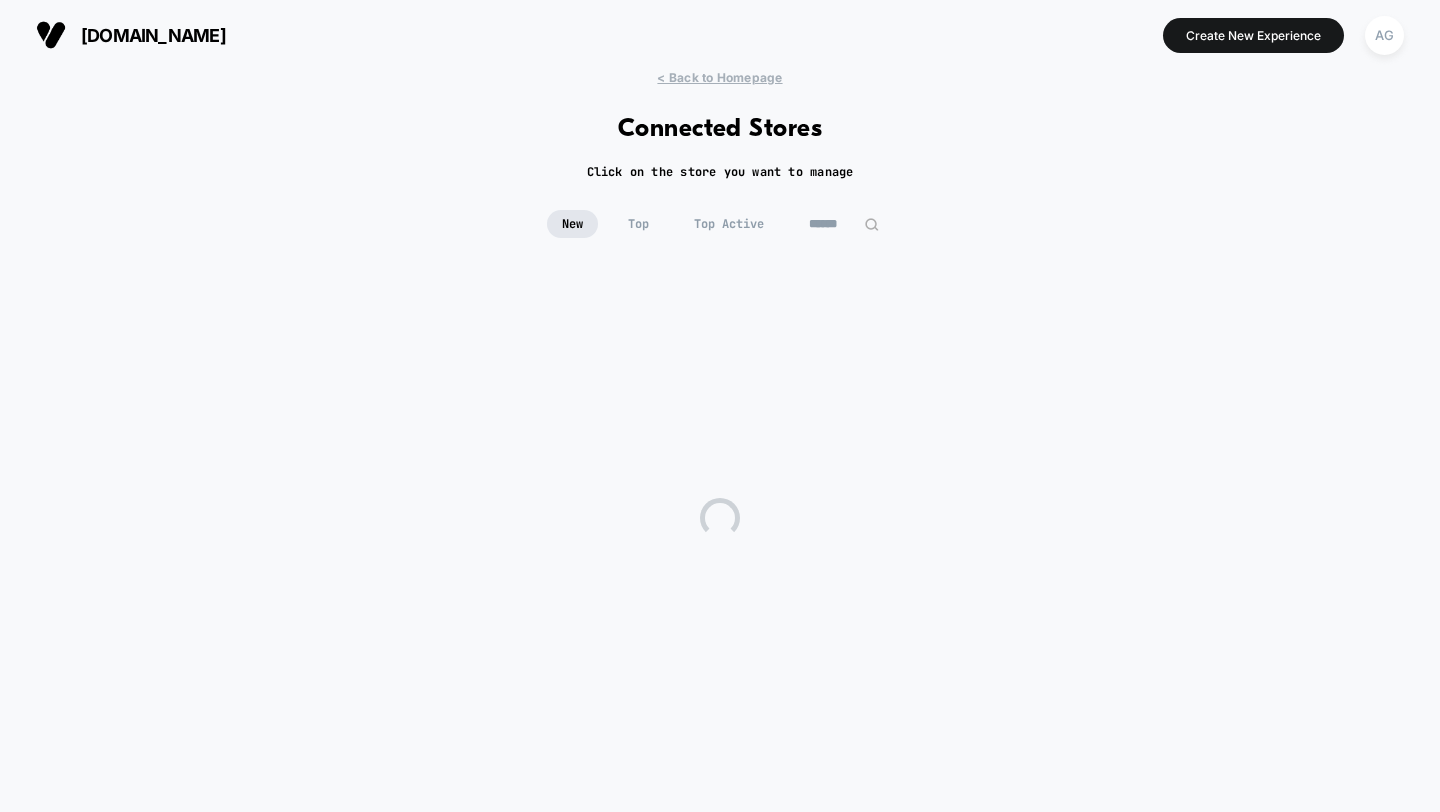 click at bounding box center (844, 224) 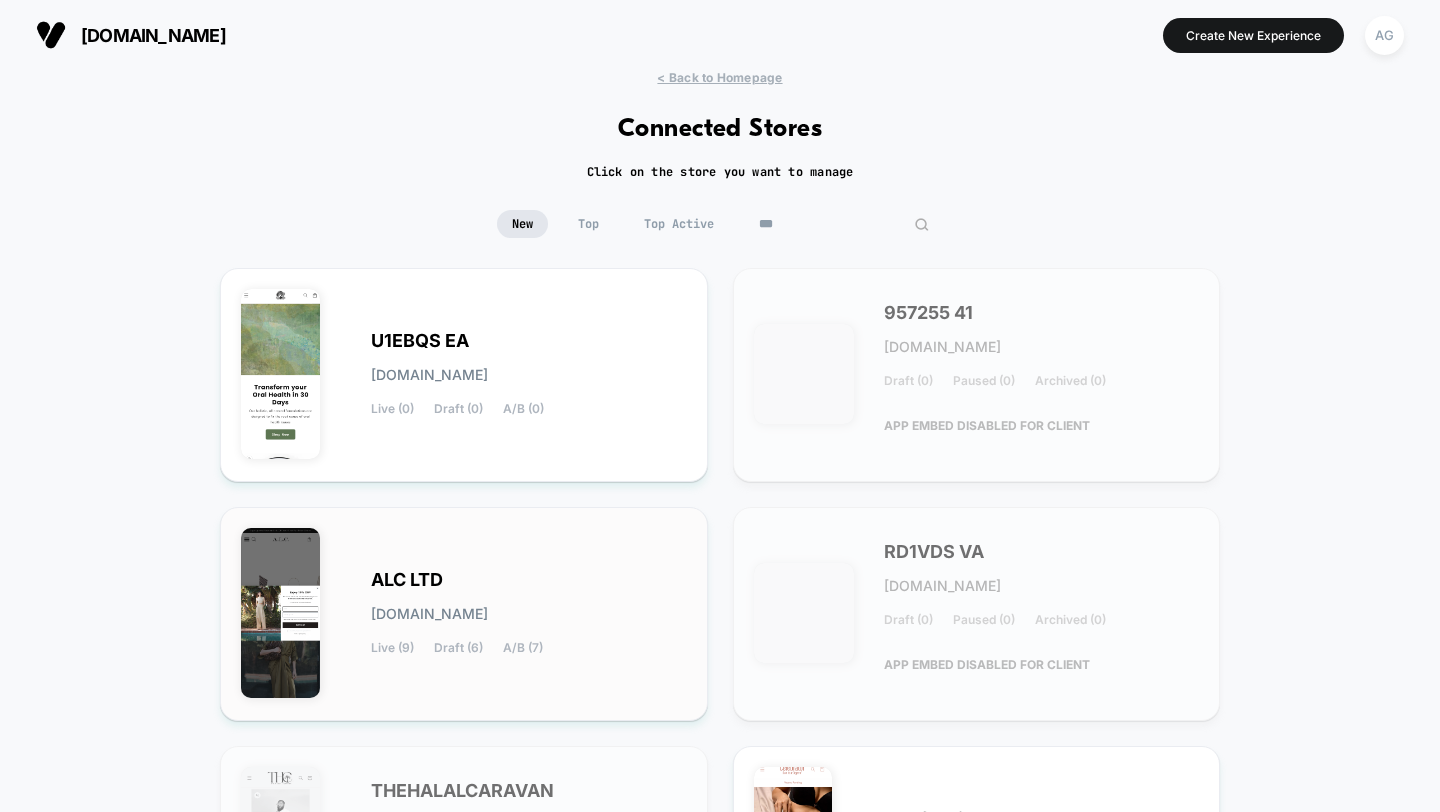 type on "***" 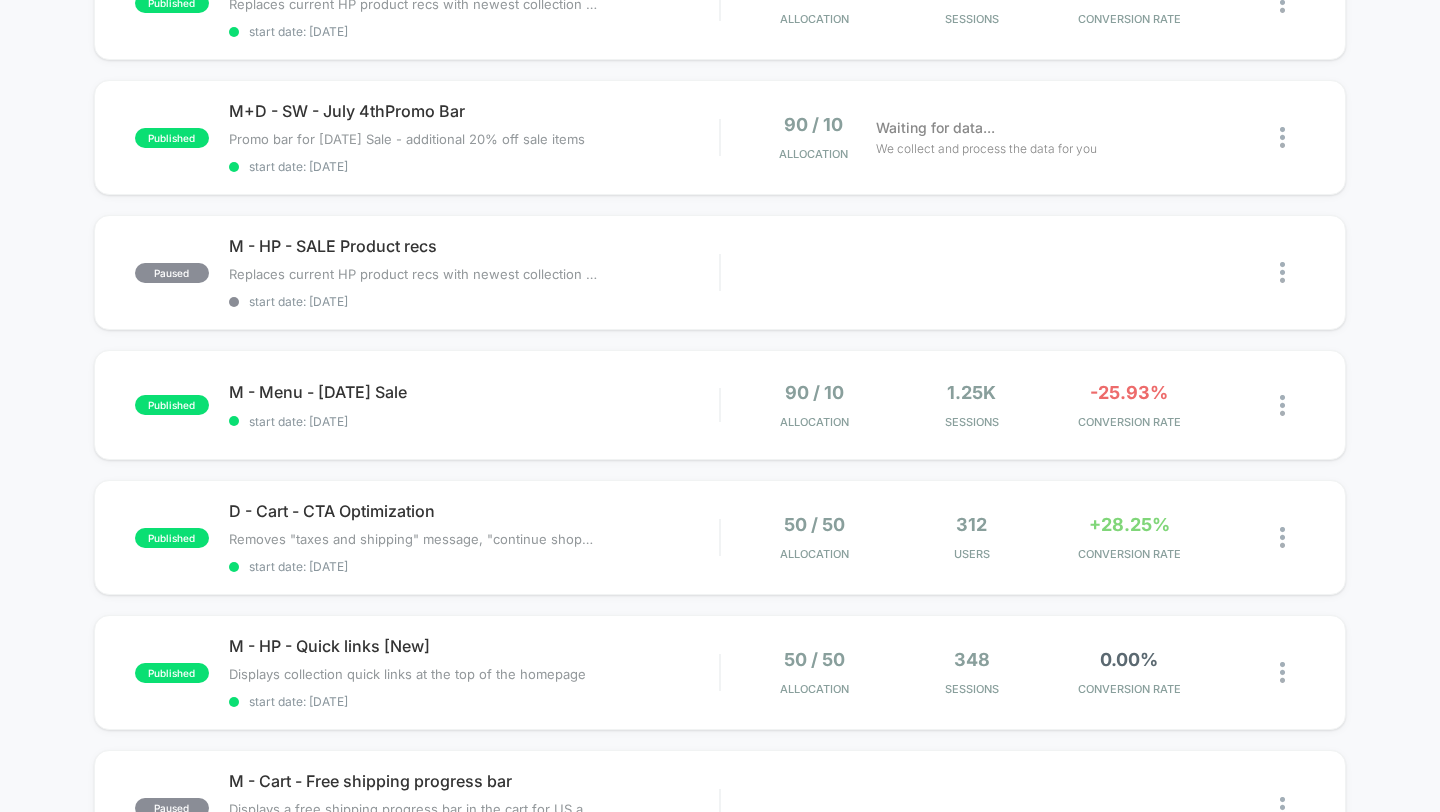 scroll, scrollTop: 498, scrollLeft: 0, axis: vertical 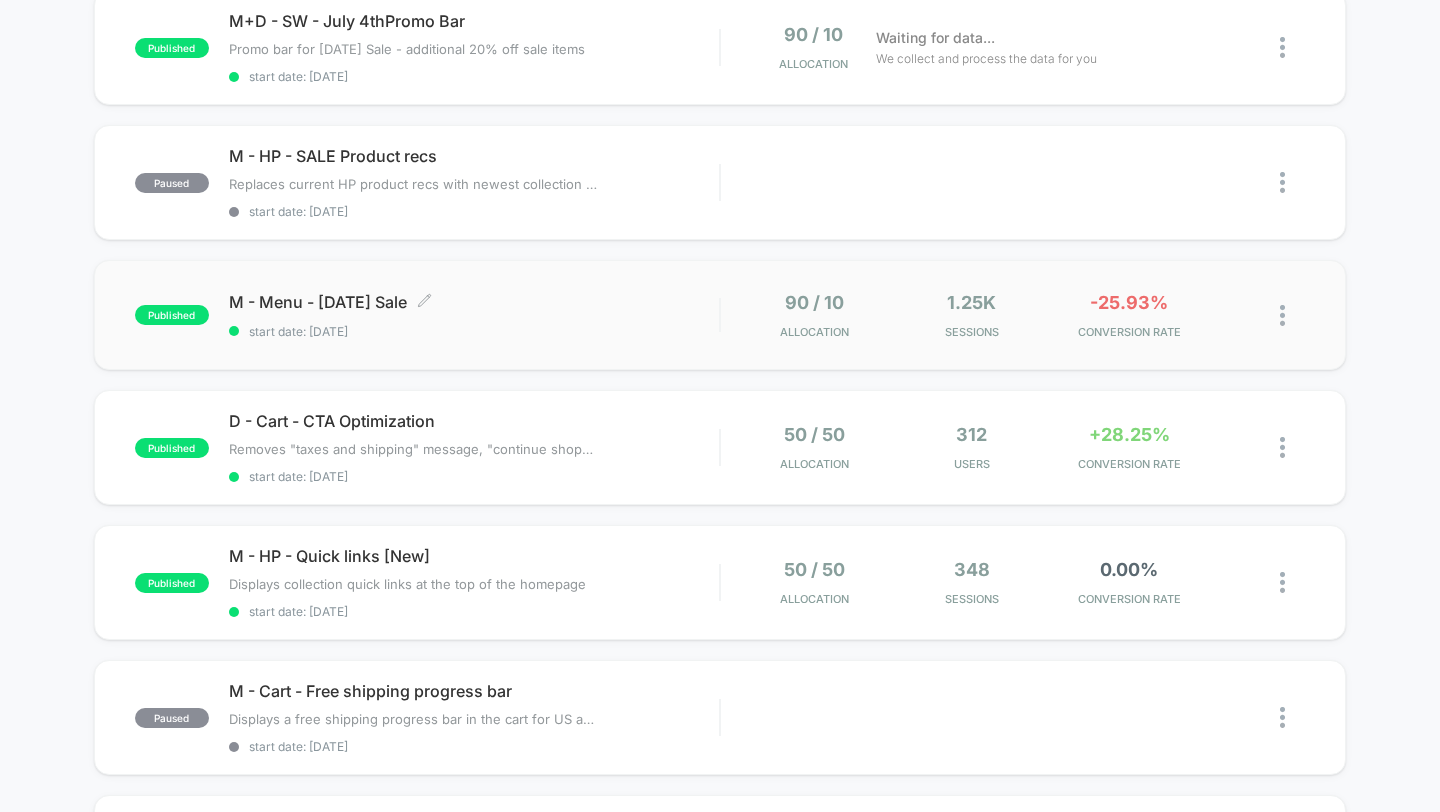 click on "M - Menu - July 4th Sale Click to edit experience details" at bounding box center [474, 302] 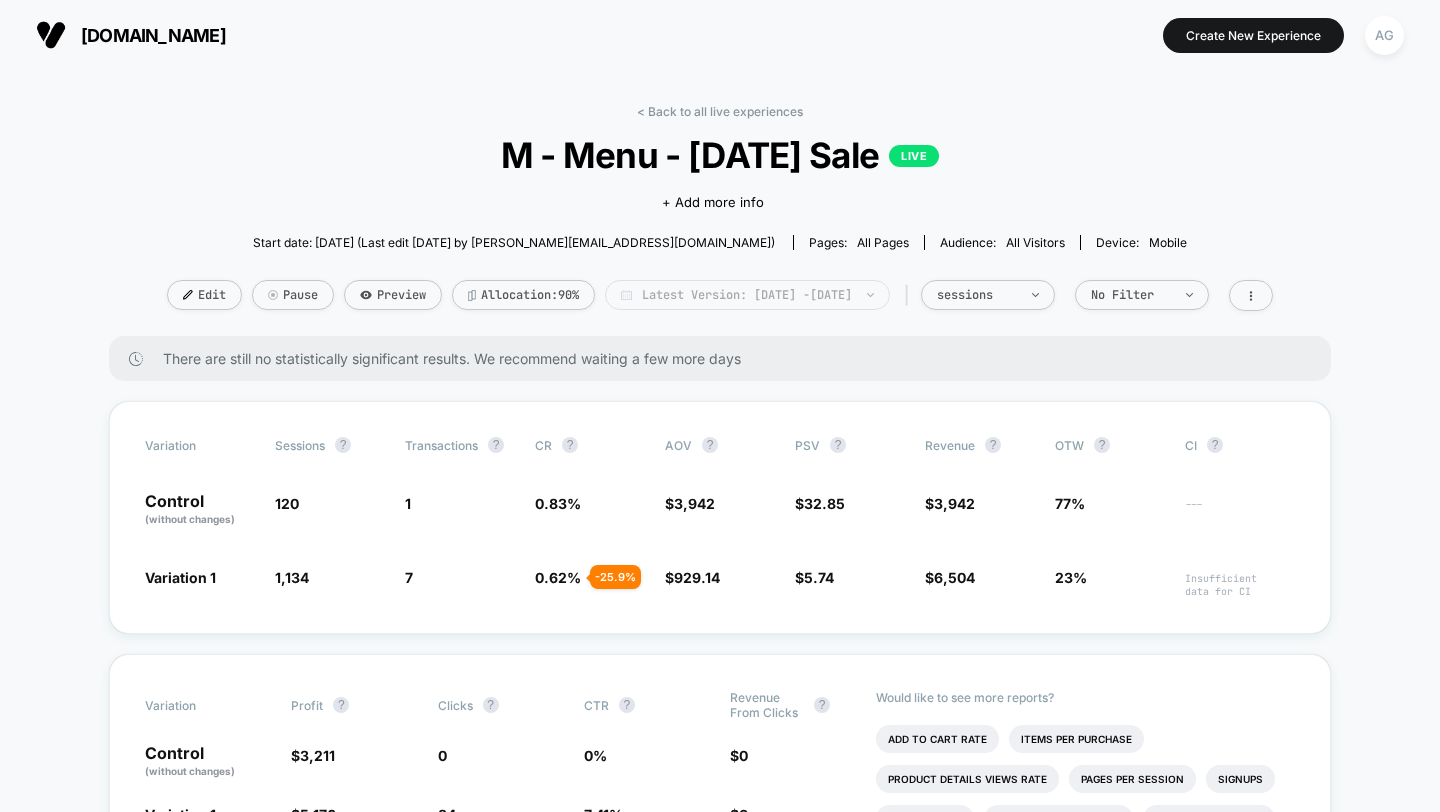 click on "Latest Version:     Jul 3, 2025    -    Jul 3, 2025" at bounding box center (747, 295) 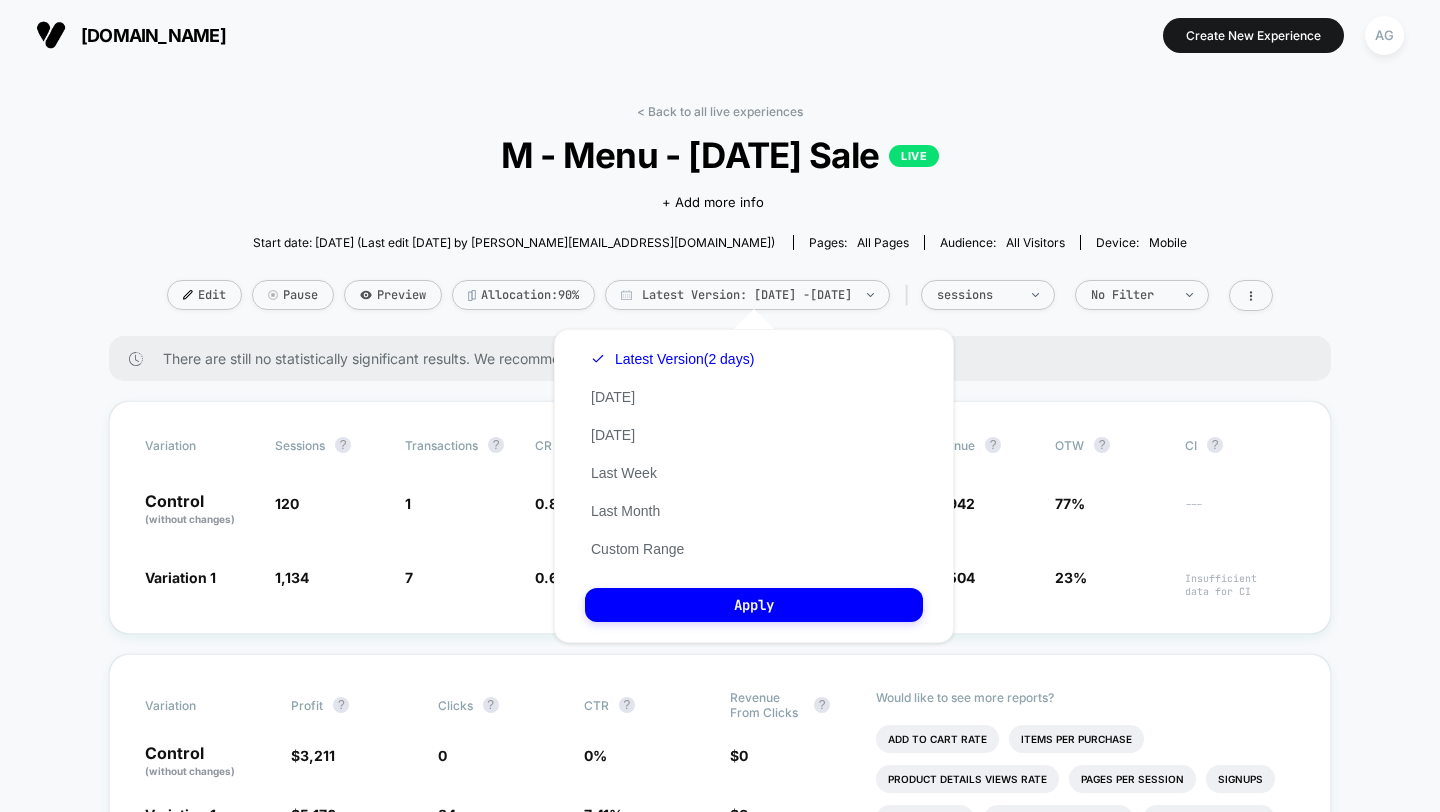 click on "< Back to all live experiences  M - Menu - July 4th Sale LIVE Click to edit experience details + Add more info Start date: 7/2/2025 (Last edit 7/2/2025 by mariam@alcltd.com) Pages: all pages Audience: All Visitors Device: mobile Edit Pause  Preview Allocation:  90% Latest Version:     Jul 3, 2025    -    Jul 3, 2025 |   sessions   No Filter" at bounding box center (720, 220) 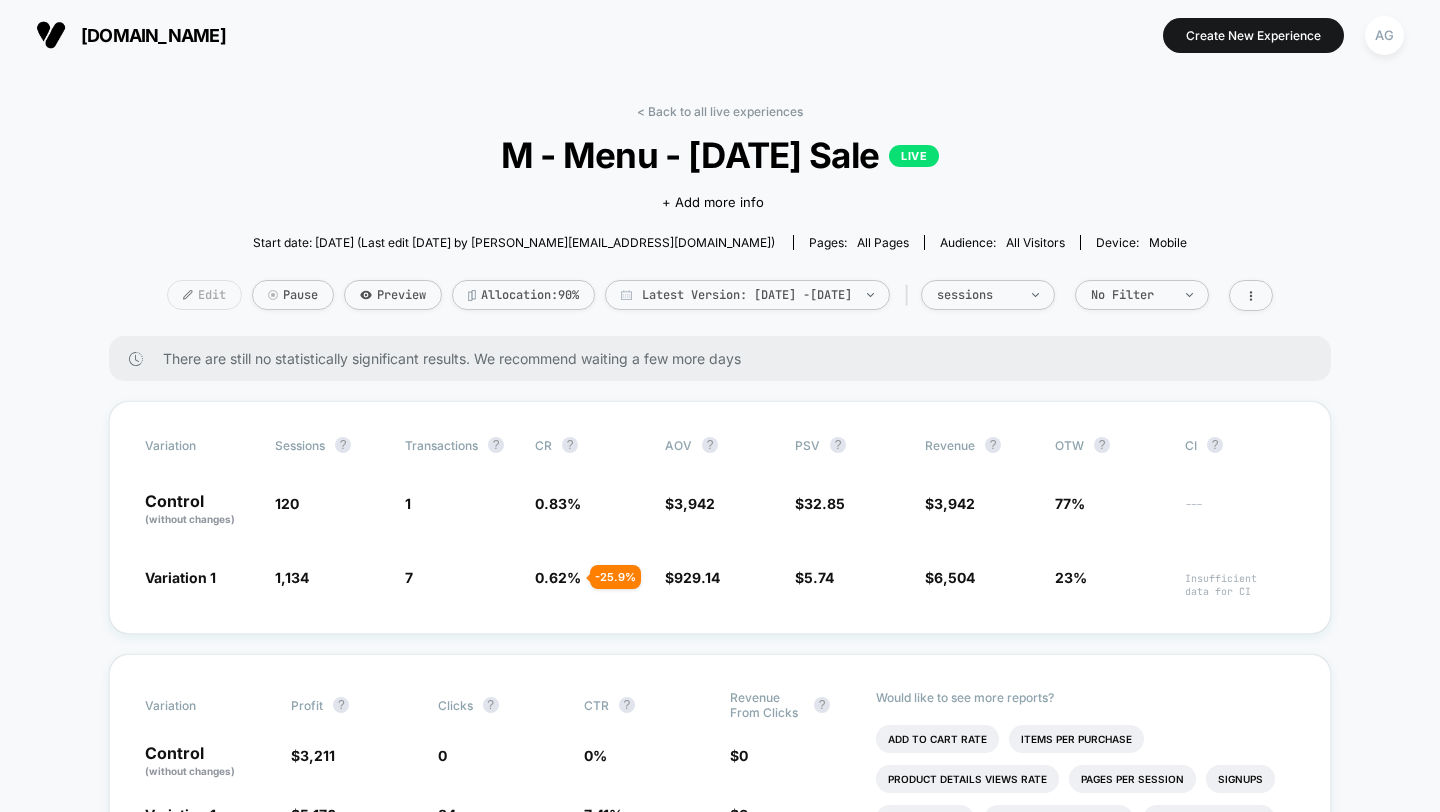 click on "Edit" at bounding box center [204, 295] 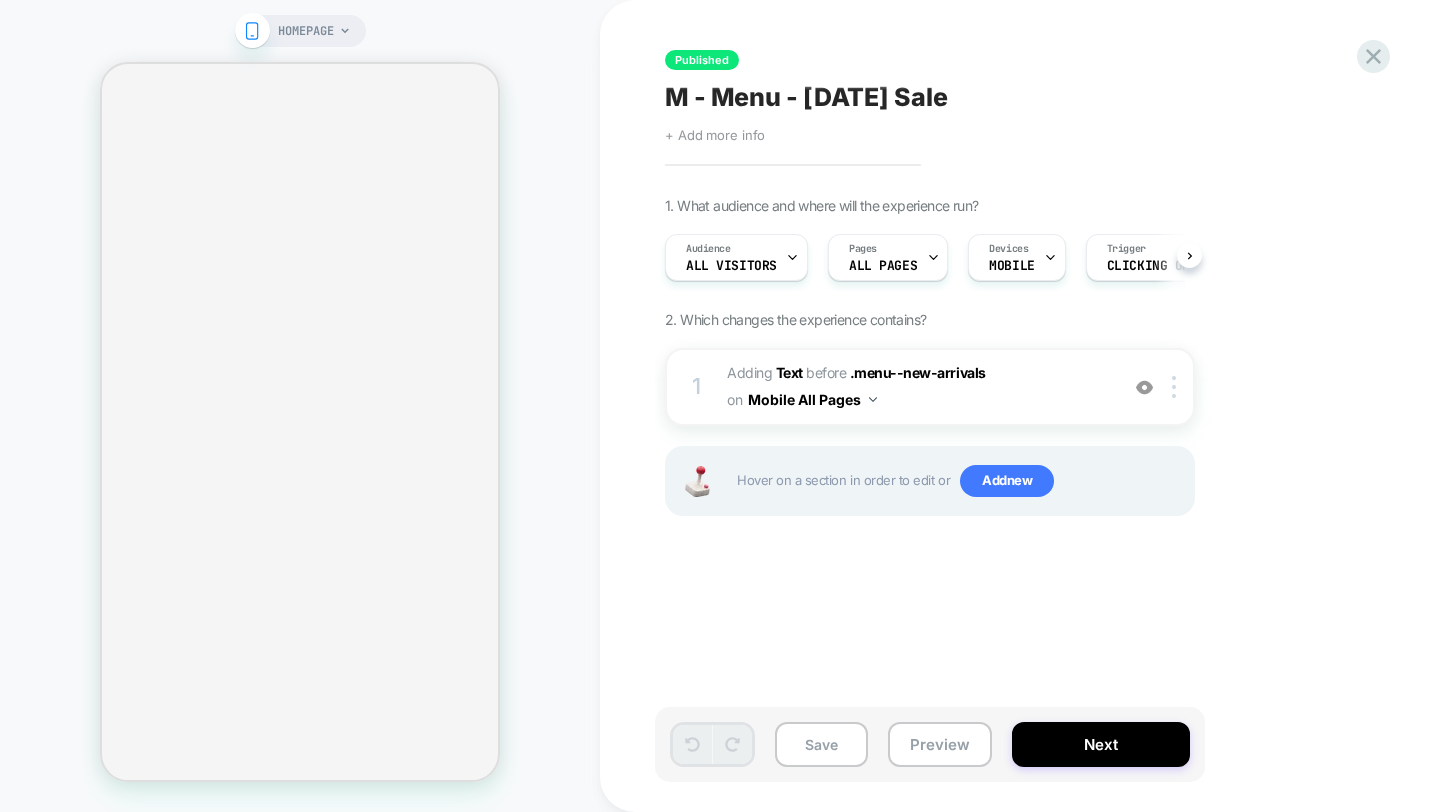 scroll, scrollTop: 0, scrollLeft: 1, axis: horizontal 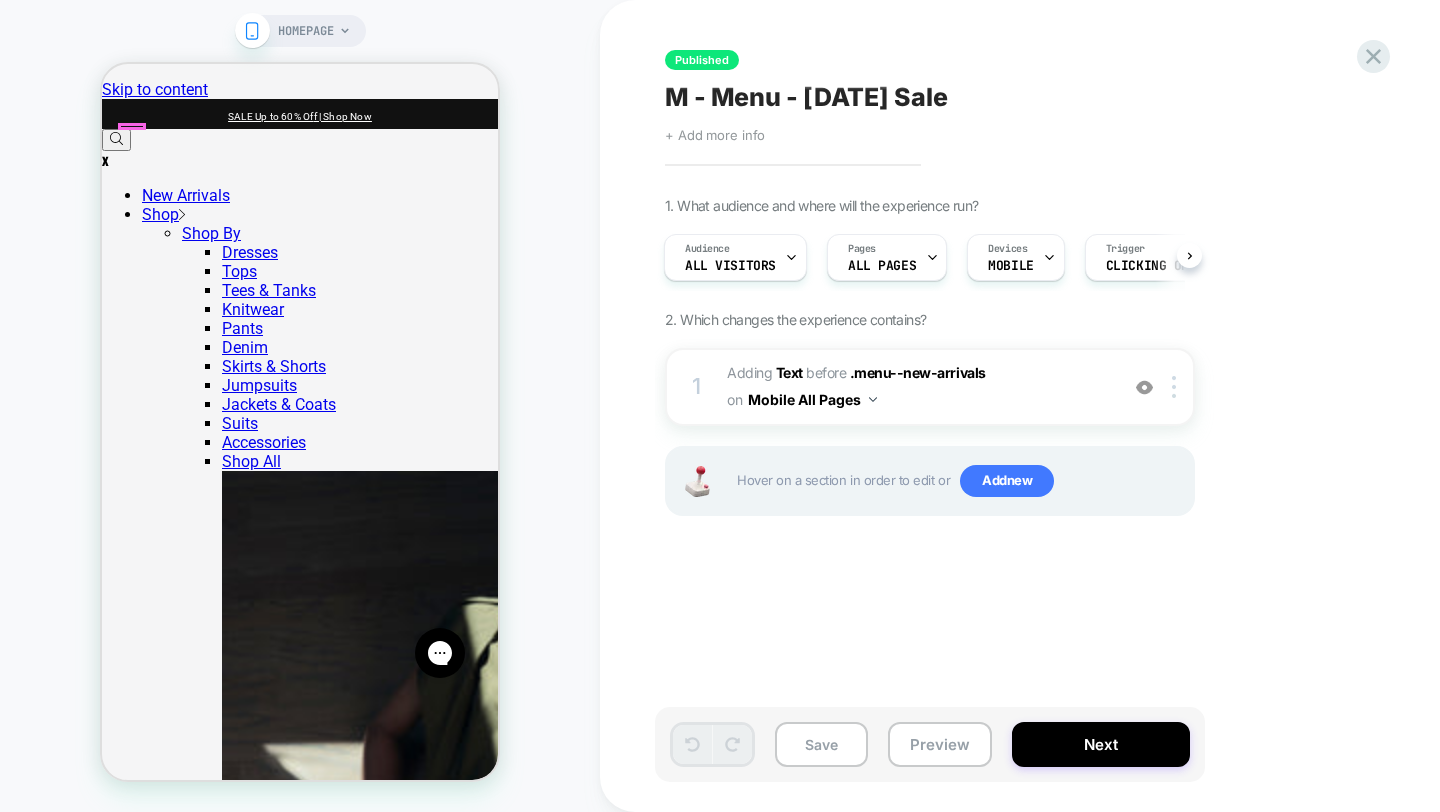 click at bounding box center [102, 129] 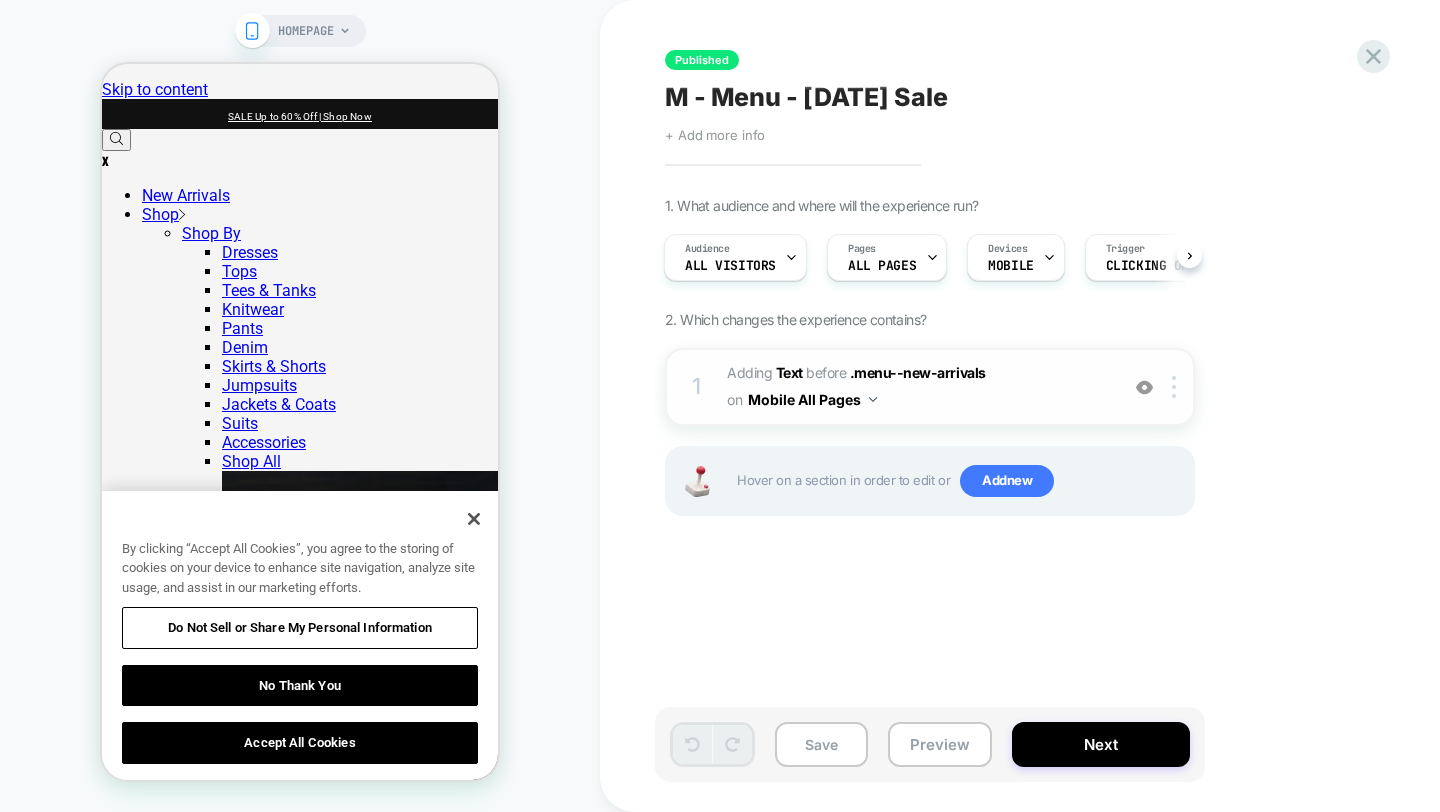 click at bounding box center [1144, 387] 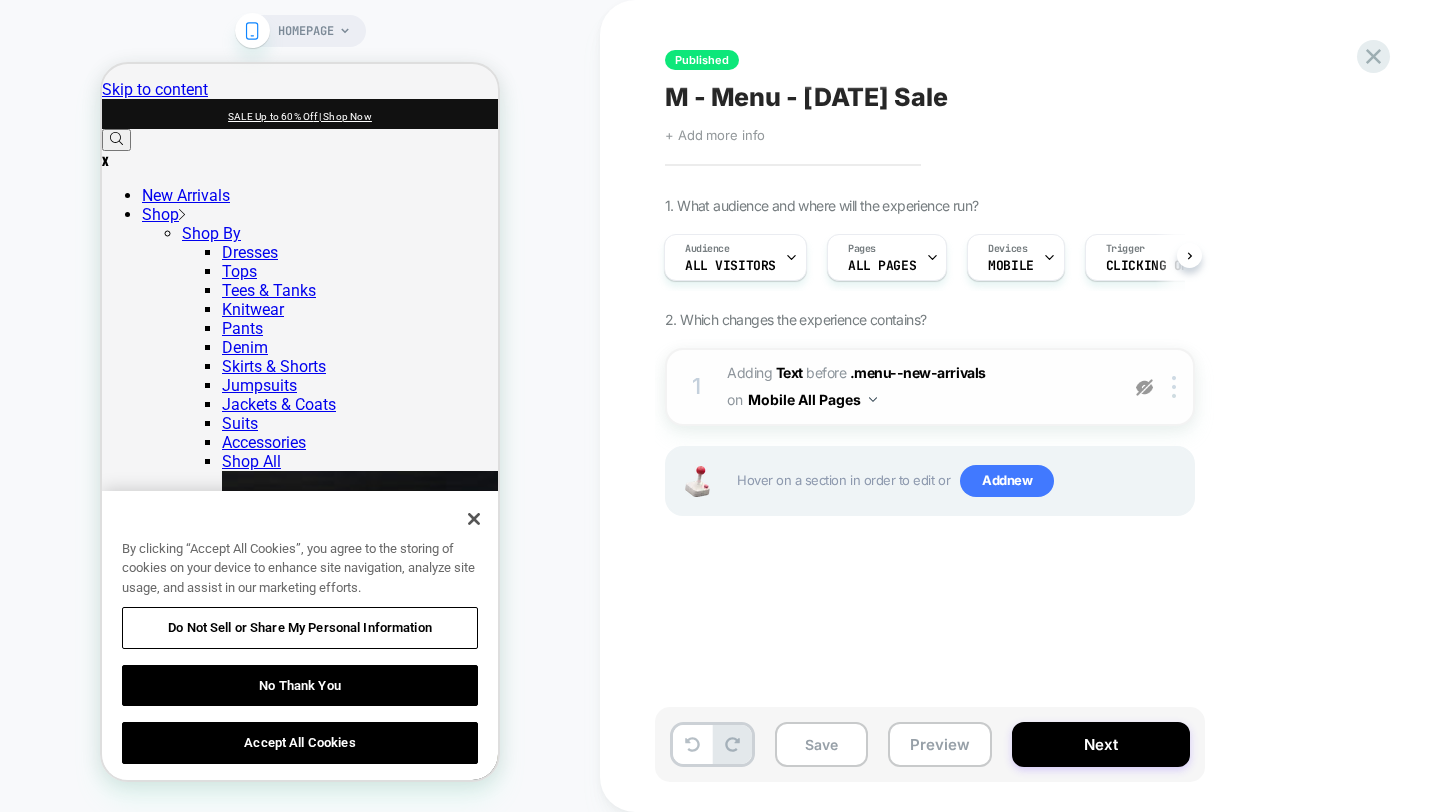 click at bounding box center [1144, 387] 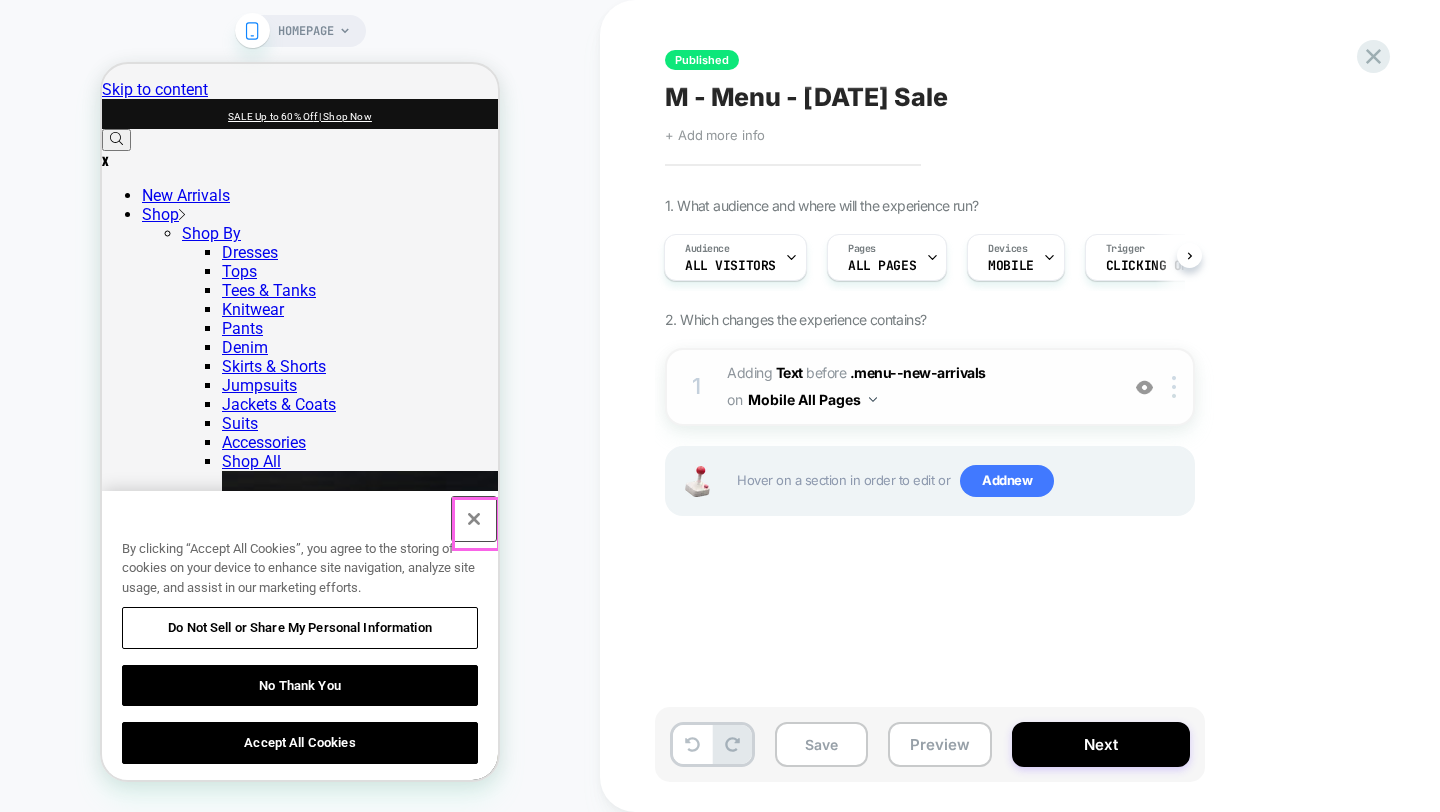 click at bounding box center (474, 519) 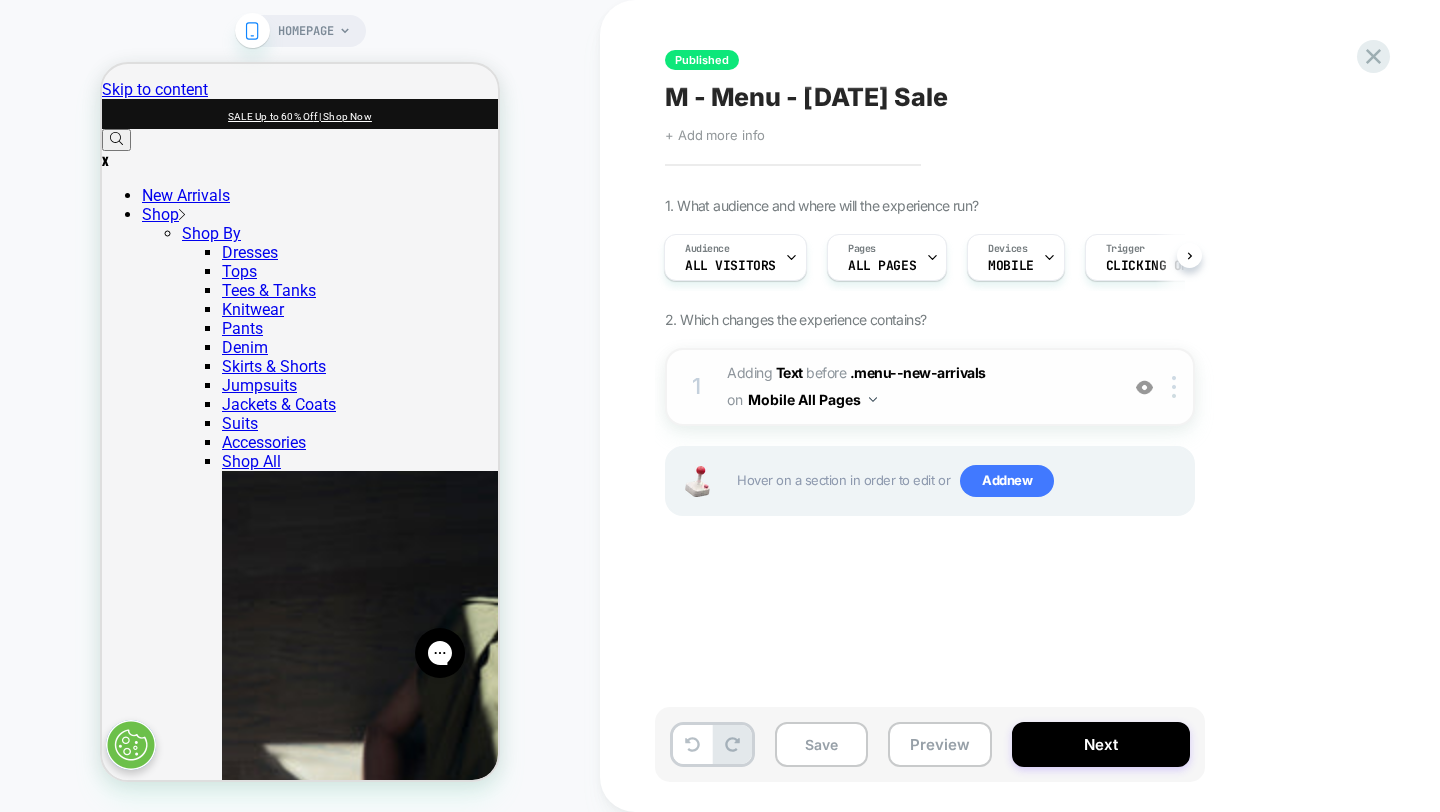 click at bounding box center [1144, 387] 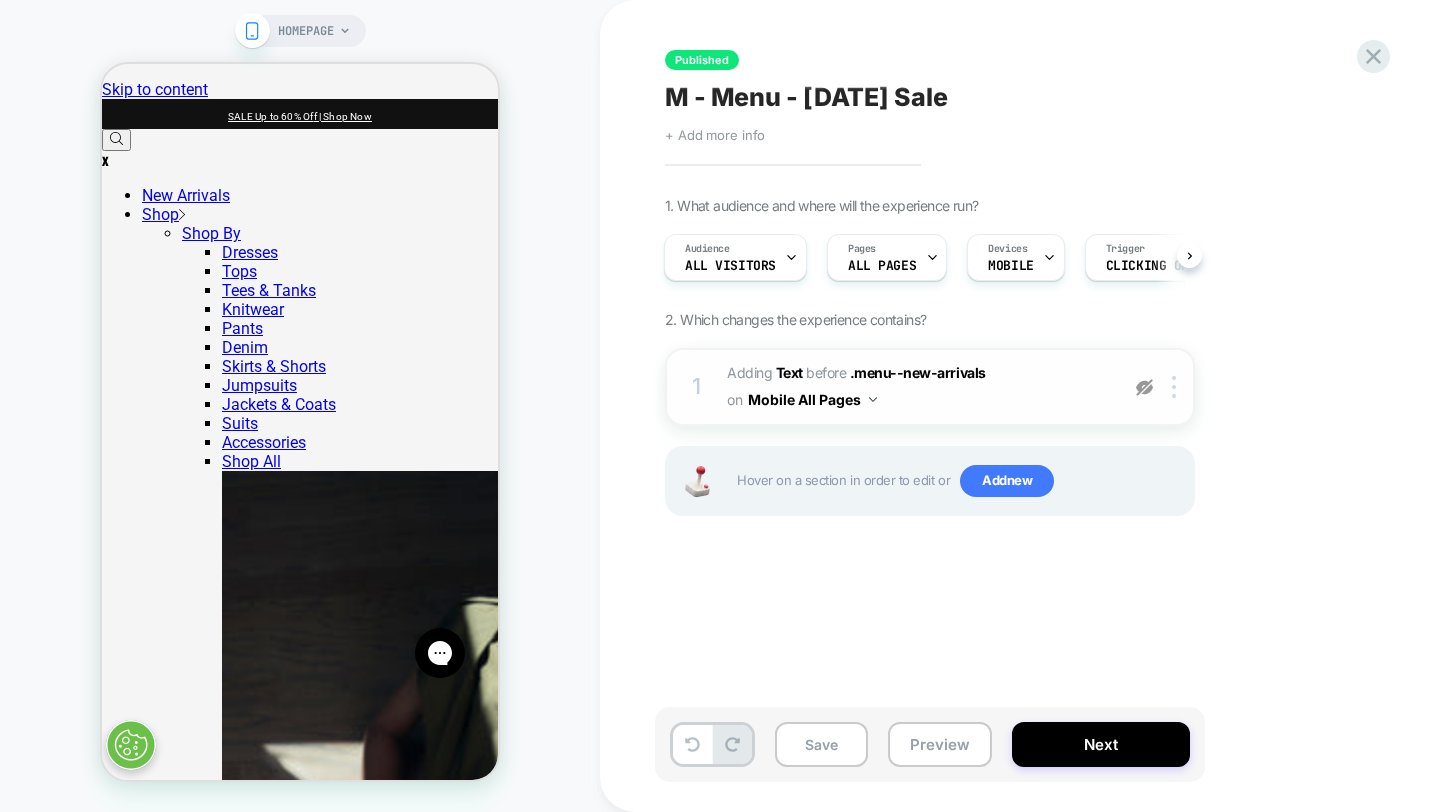 click at bounding box center [1144, 387] 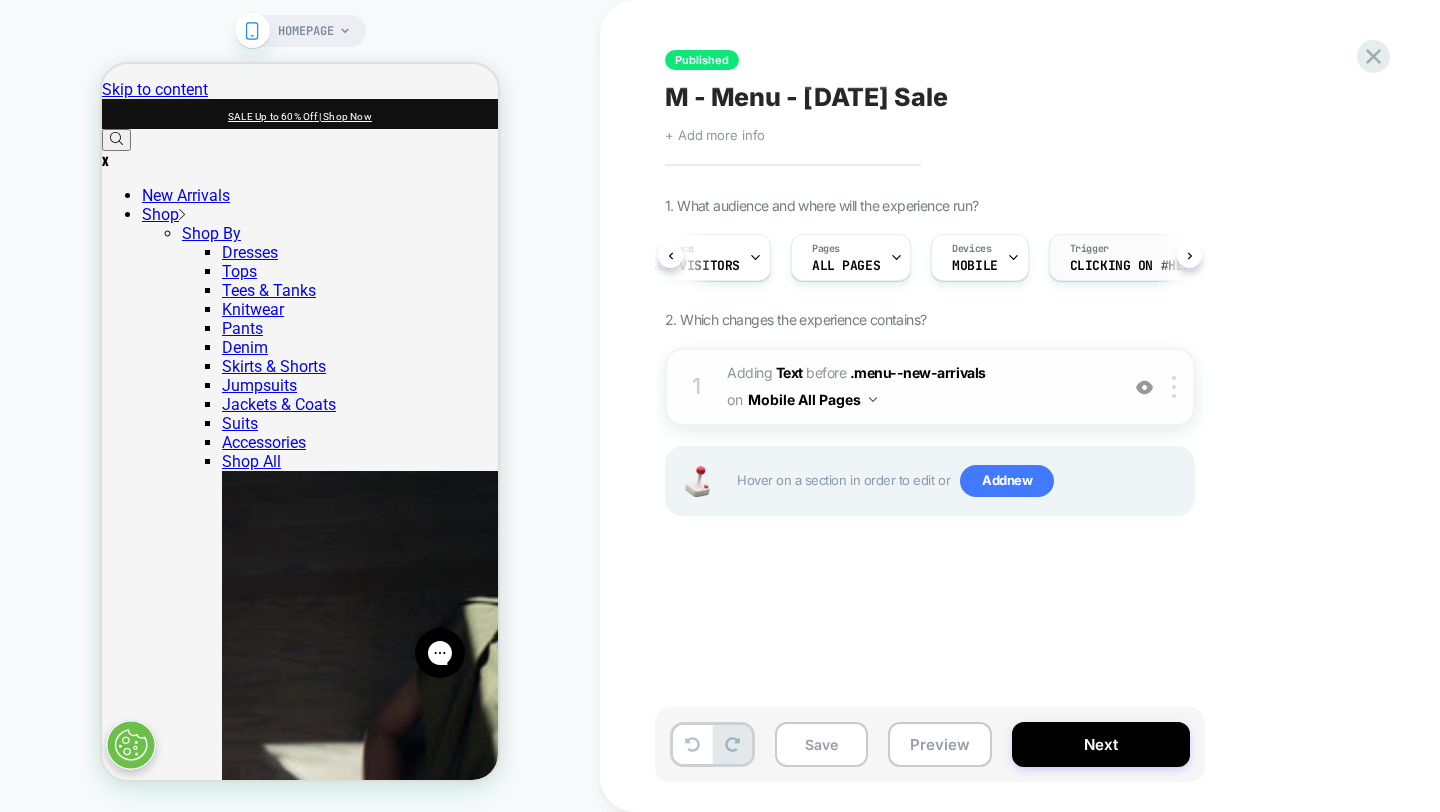 scroll, scrollTop: 0, scrollLeft: 39, axis: horizontal 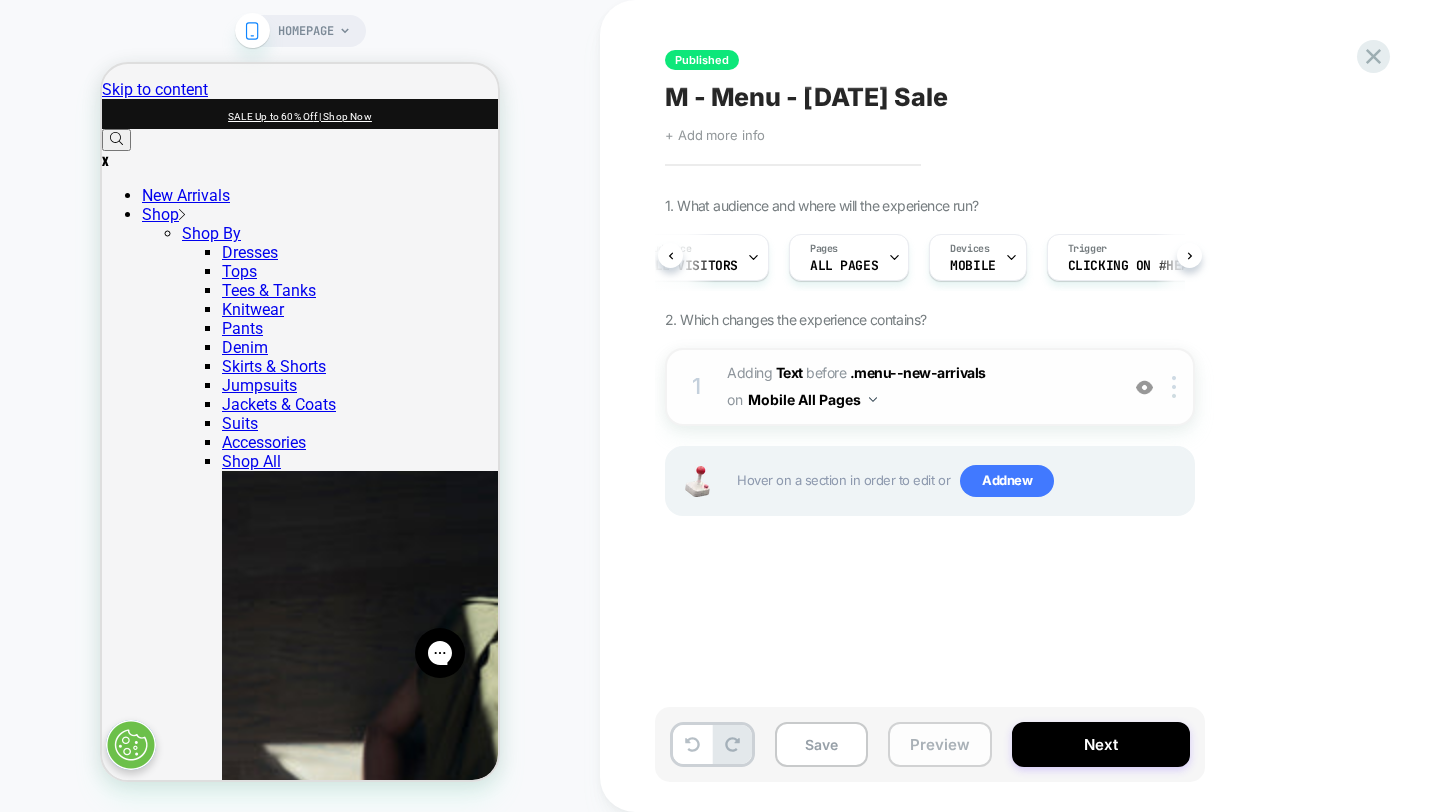 click on "Preview" at bounding box center (940, 744) 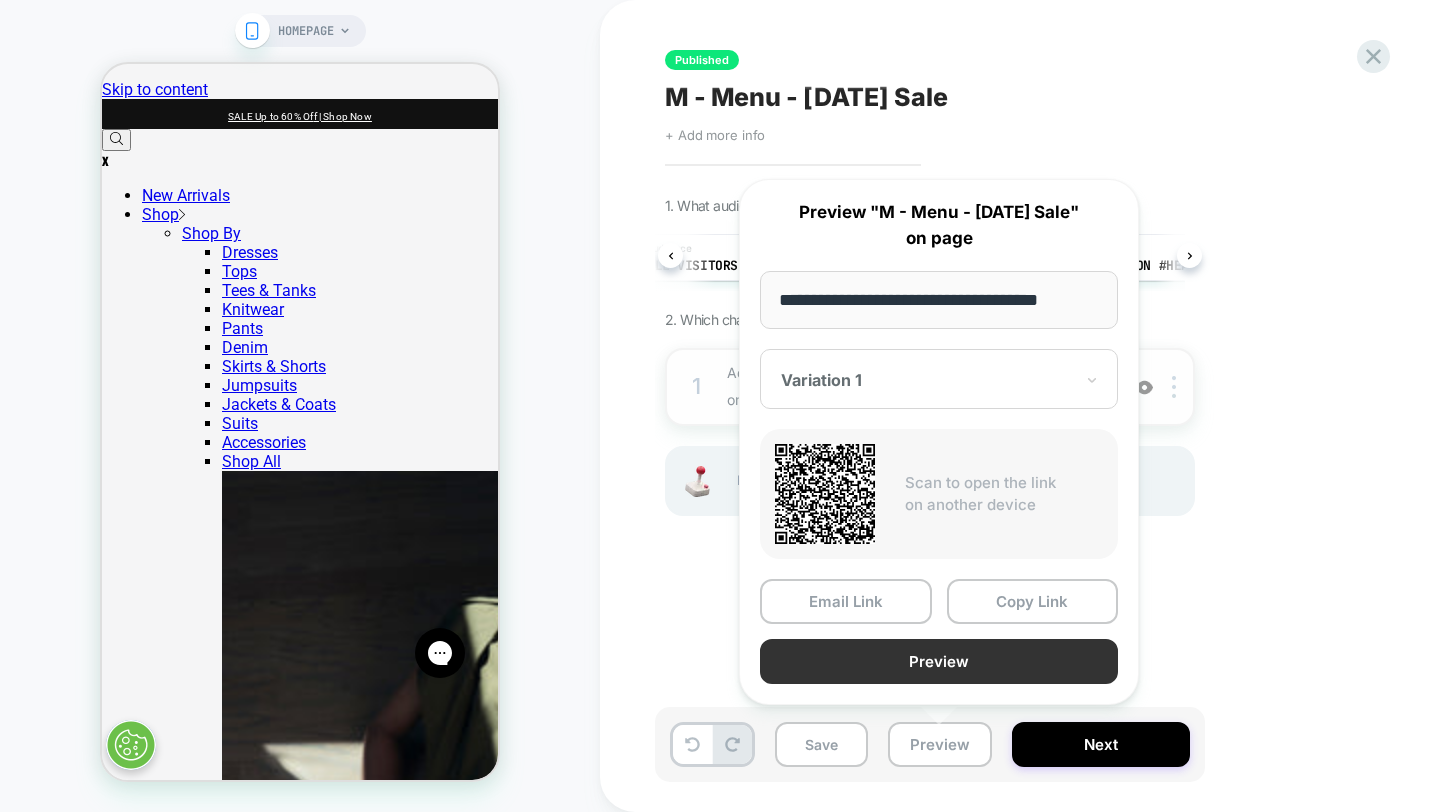click on "Preview" at bounding box center [939, 661] 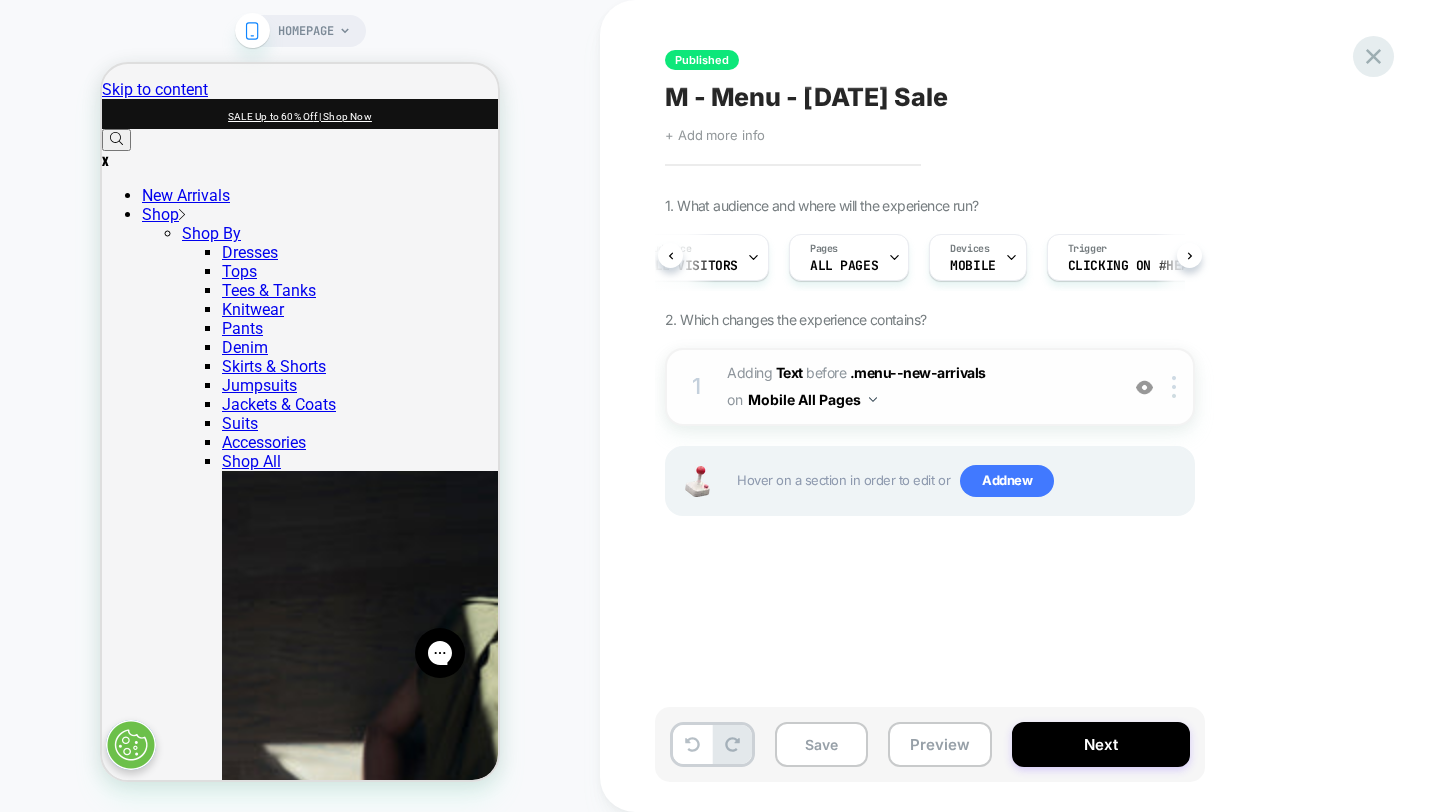 click 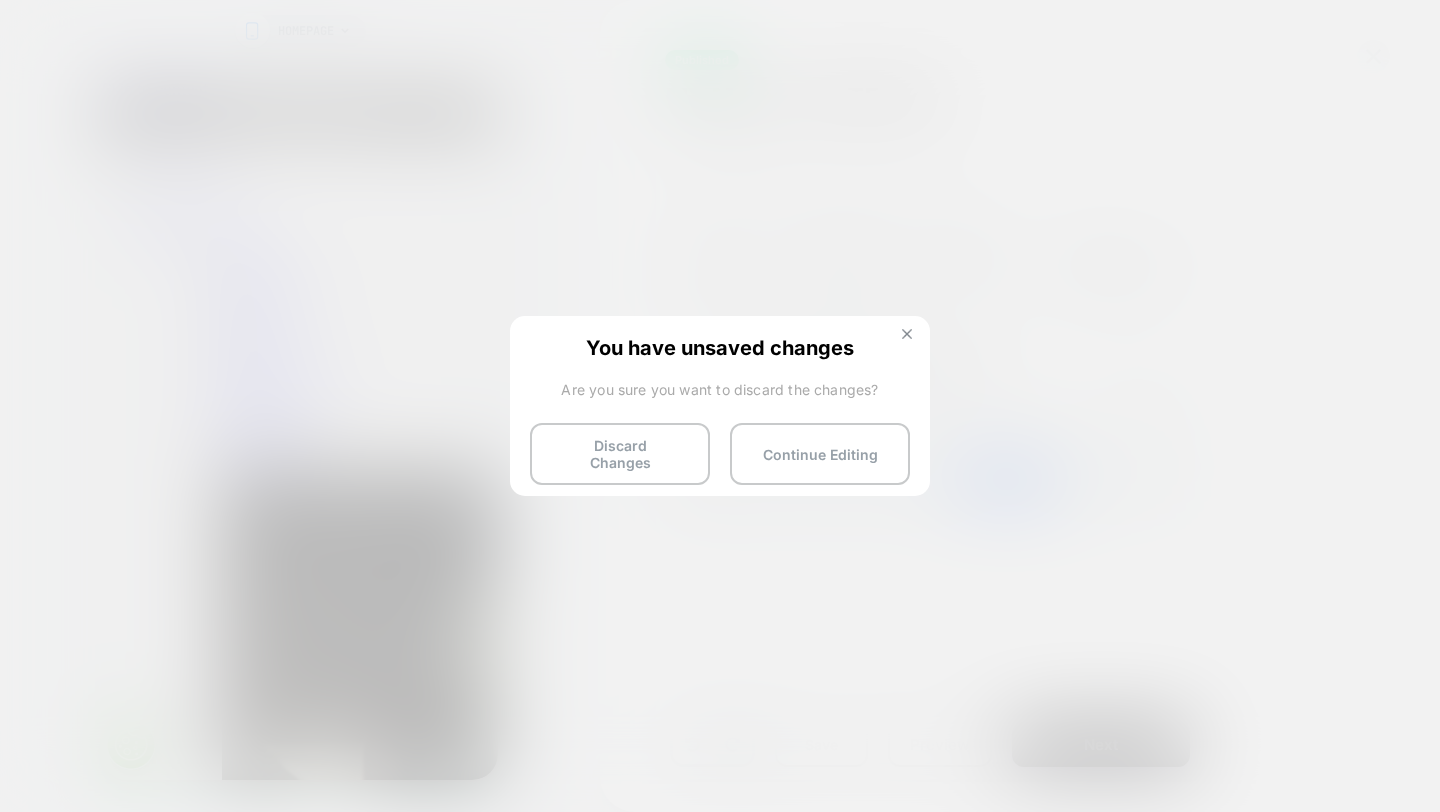 click at bounding box center (907, 334) 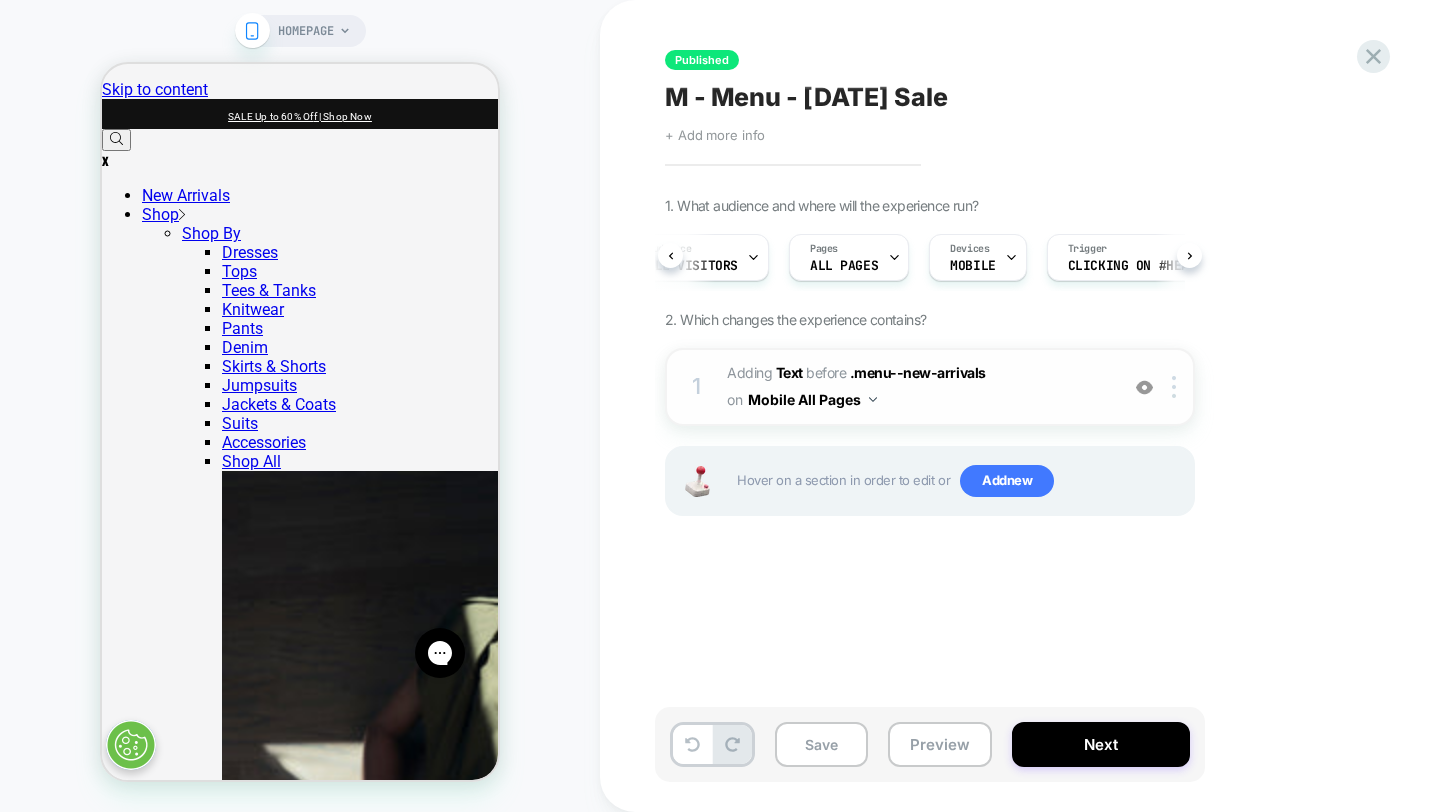 click at bounding box center (1144, 387) 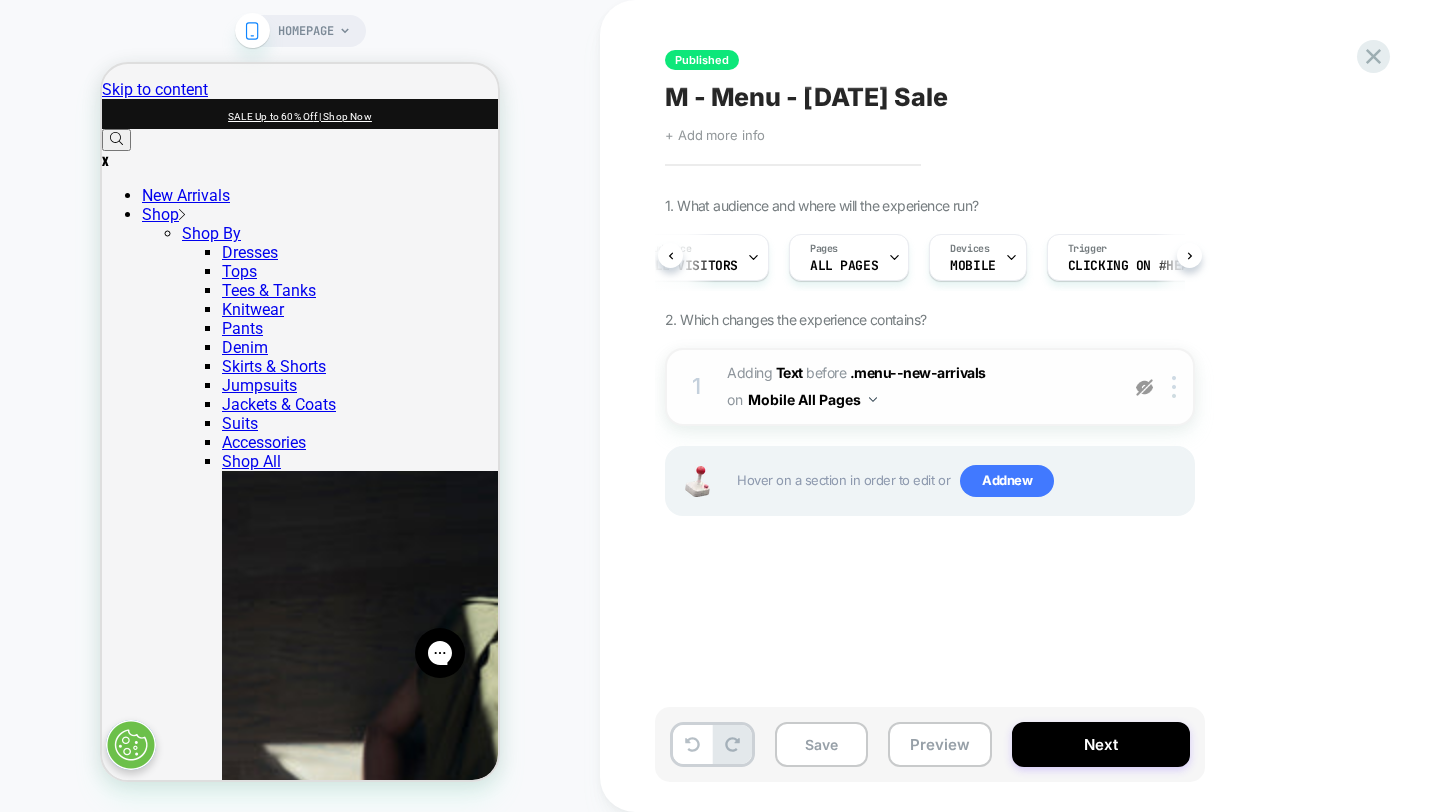 click at bounding box center [1144, 387] 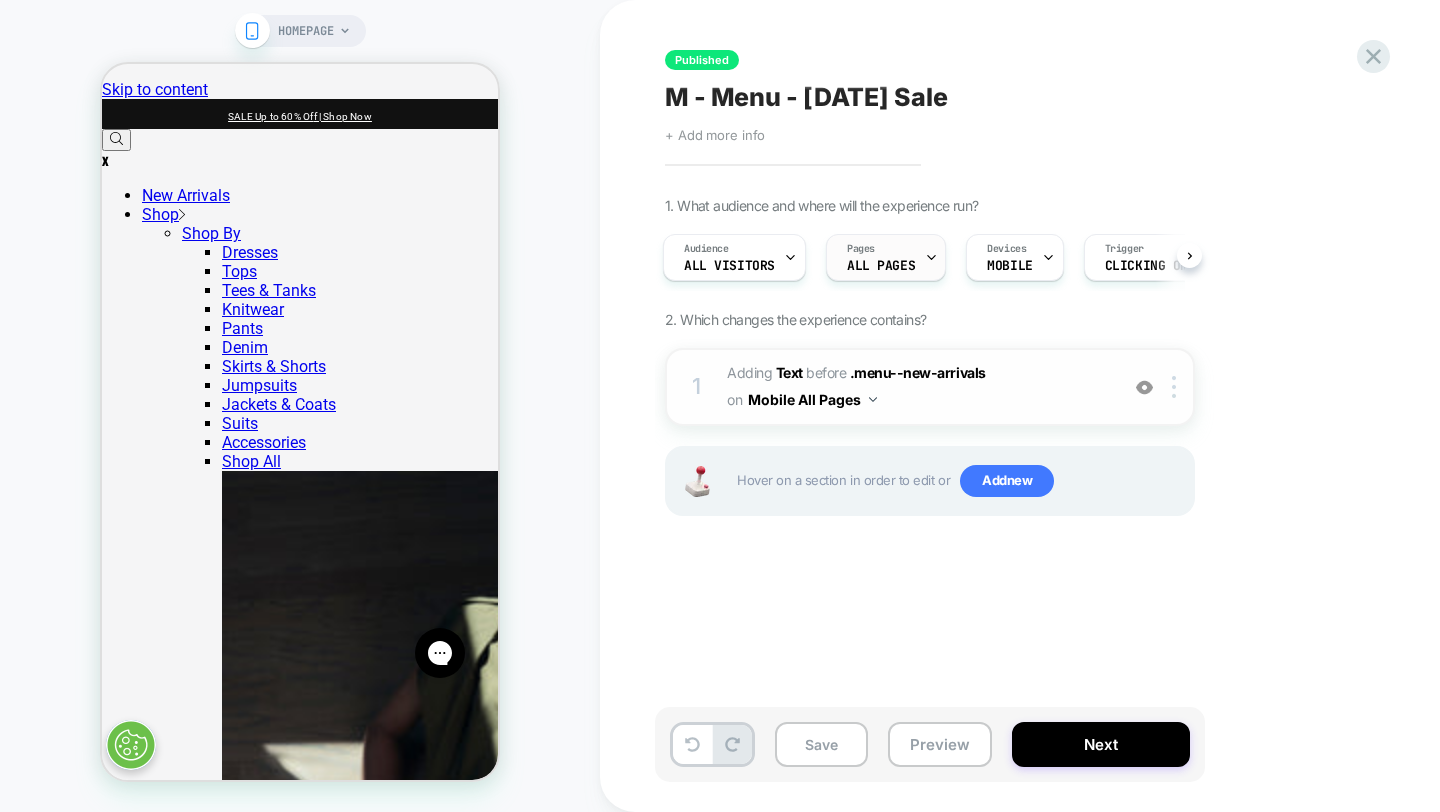scroll, scrollTop: 0, scrollLeft: 0, axis: both 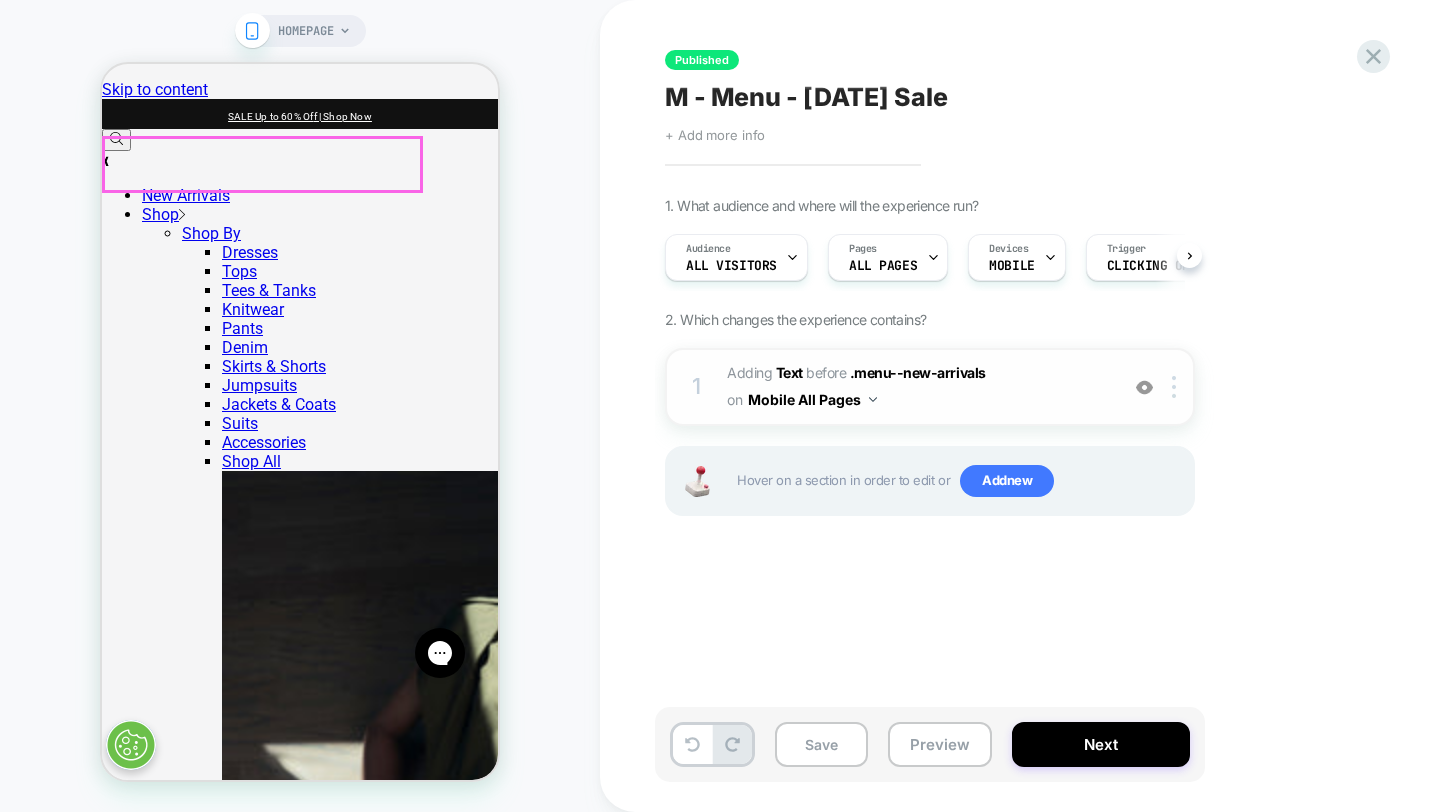 click on "Shop
Shop By
Dresses
Tops
Tees & Tanks
Knitwear
Pants
Denim
Skirts & Shorts
Jumpsuits
Jackets & Coats
Suits
Accessories
Shop All" at bounding box center (320, 1541) 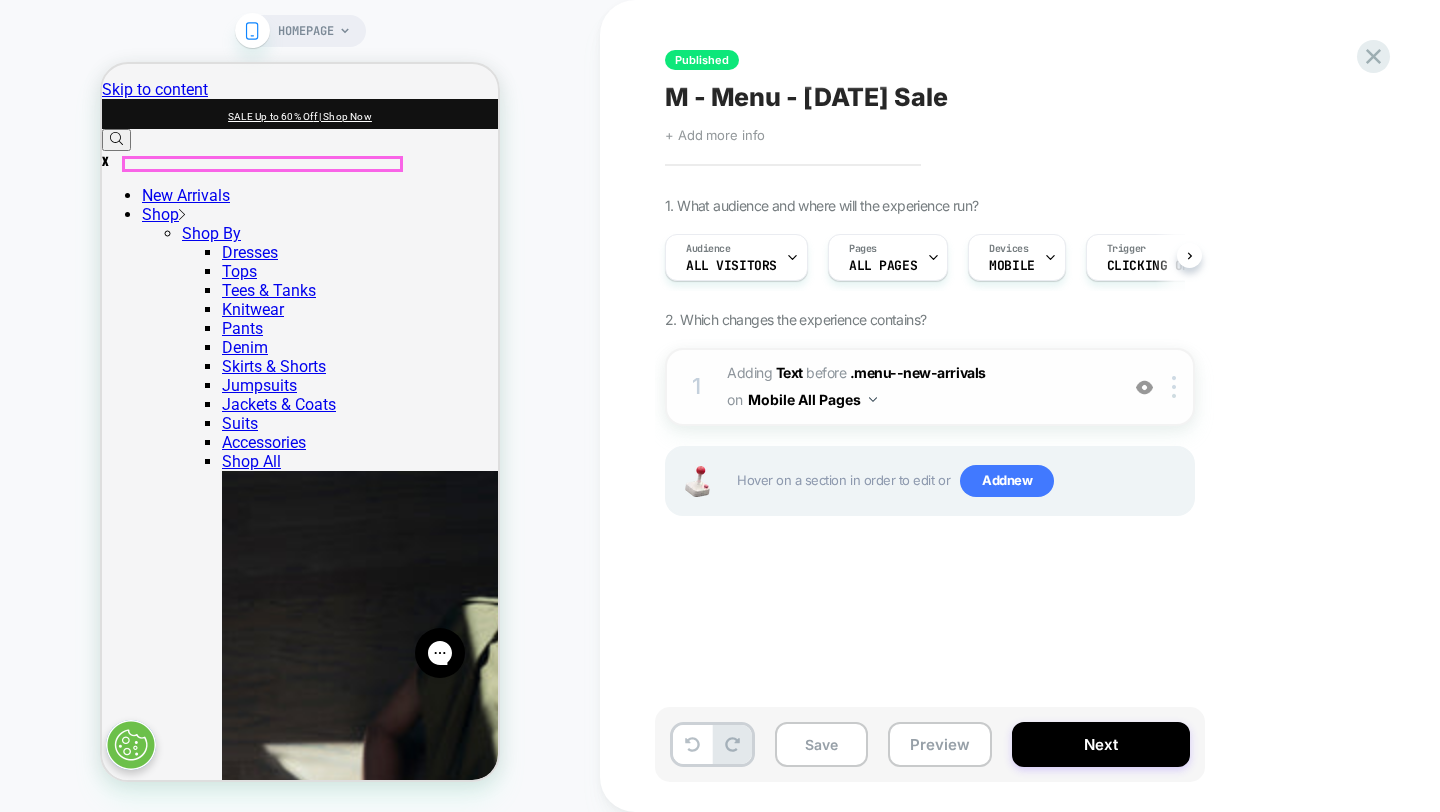 click 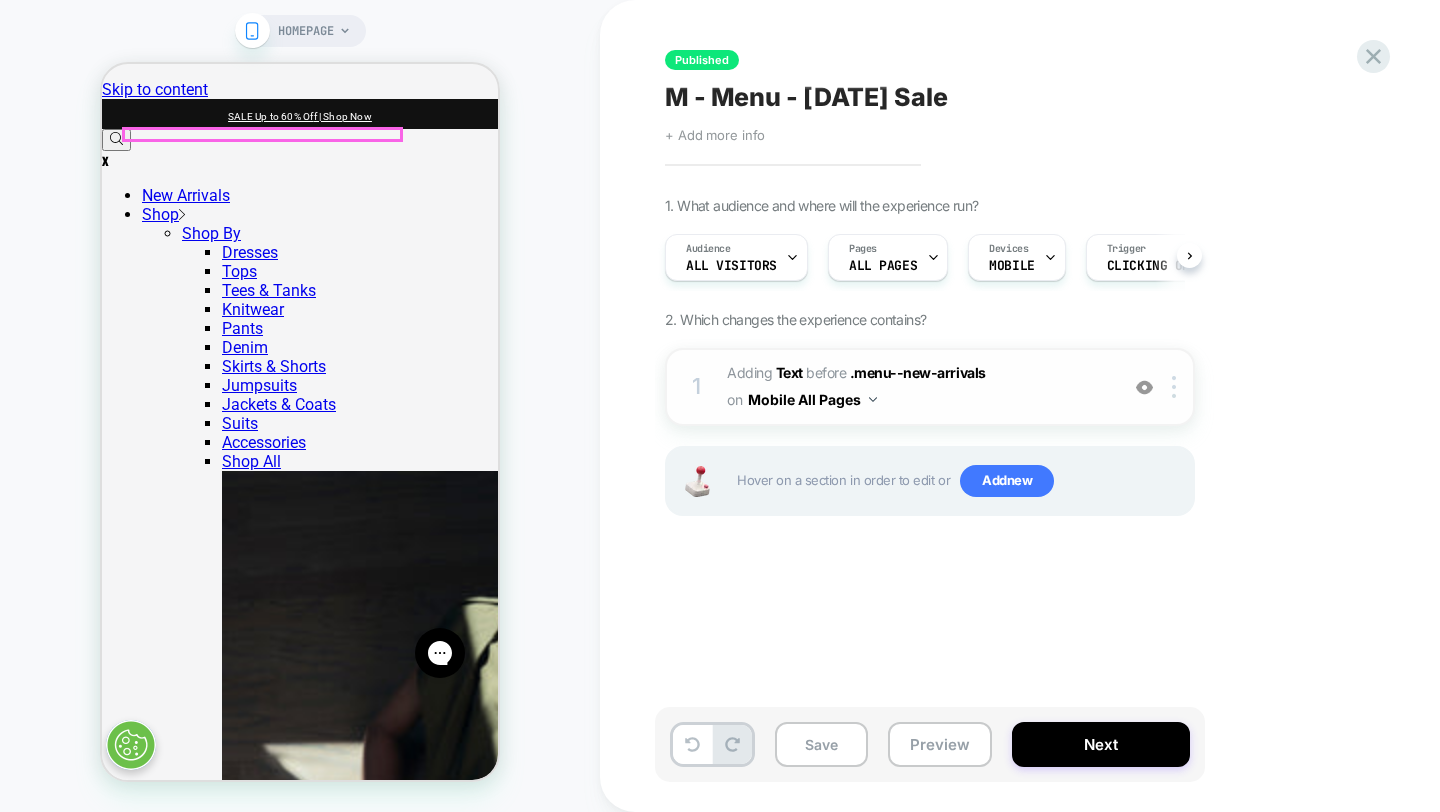 click 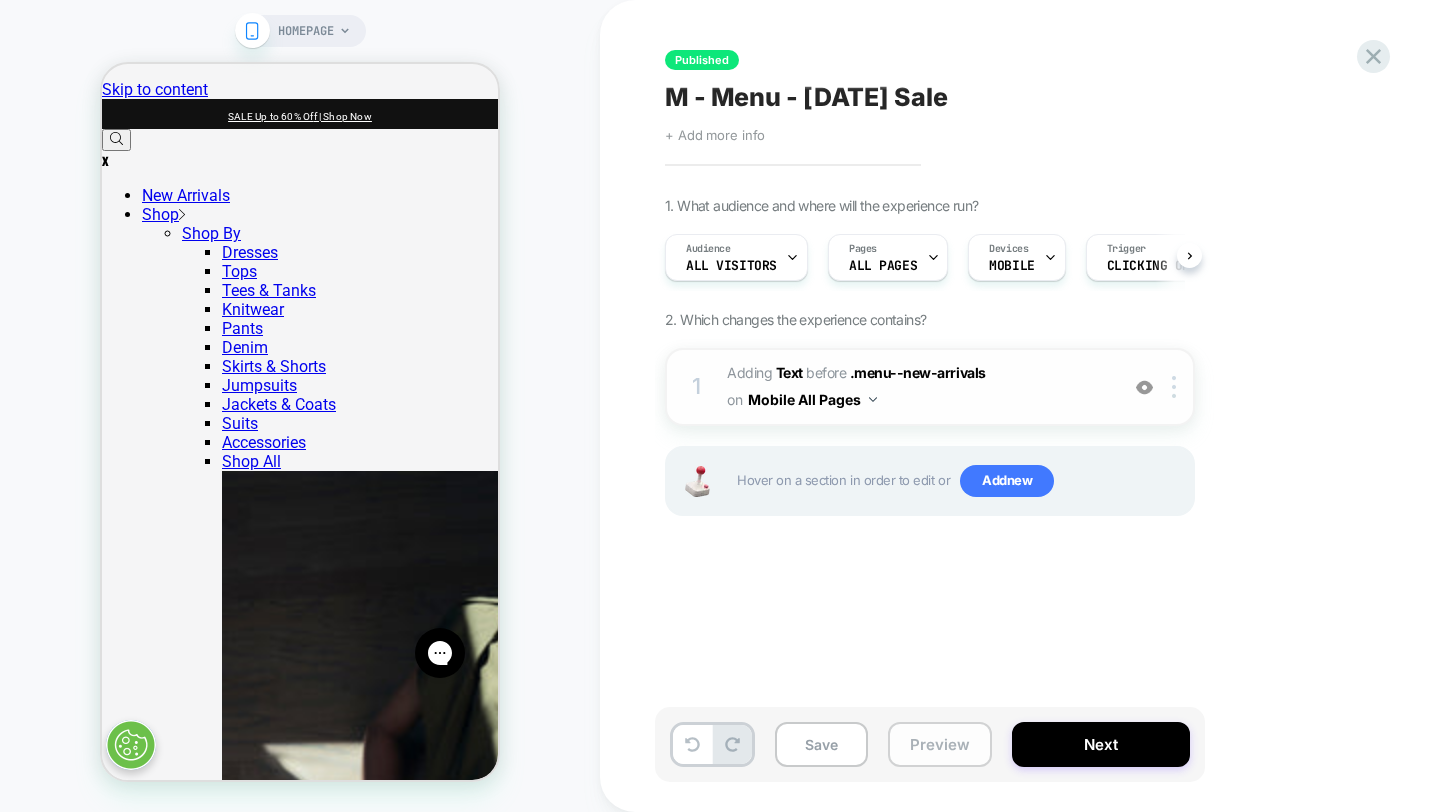 click on "Preview" at bounding box center [940, 744] 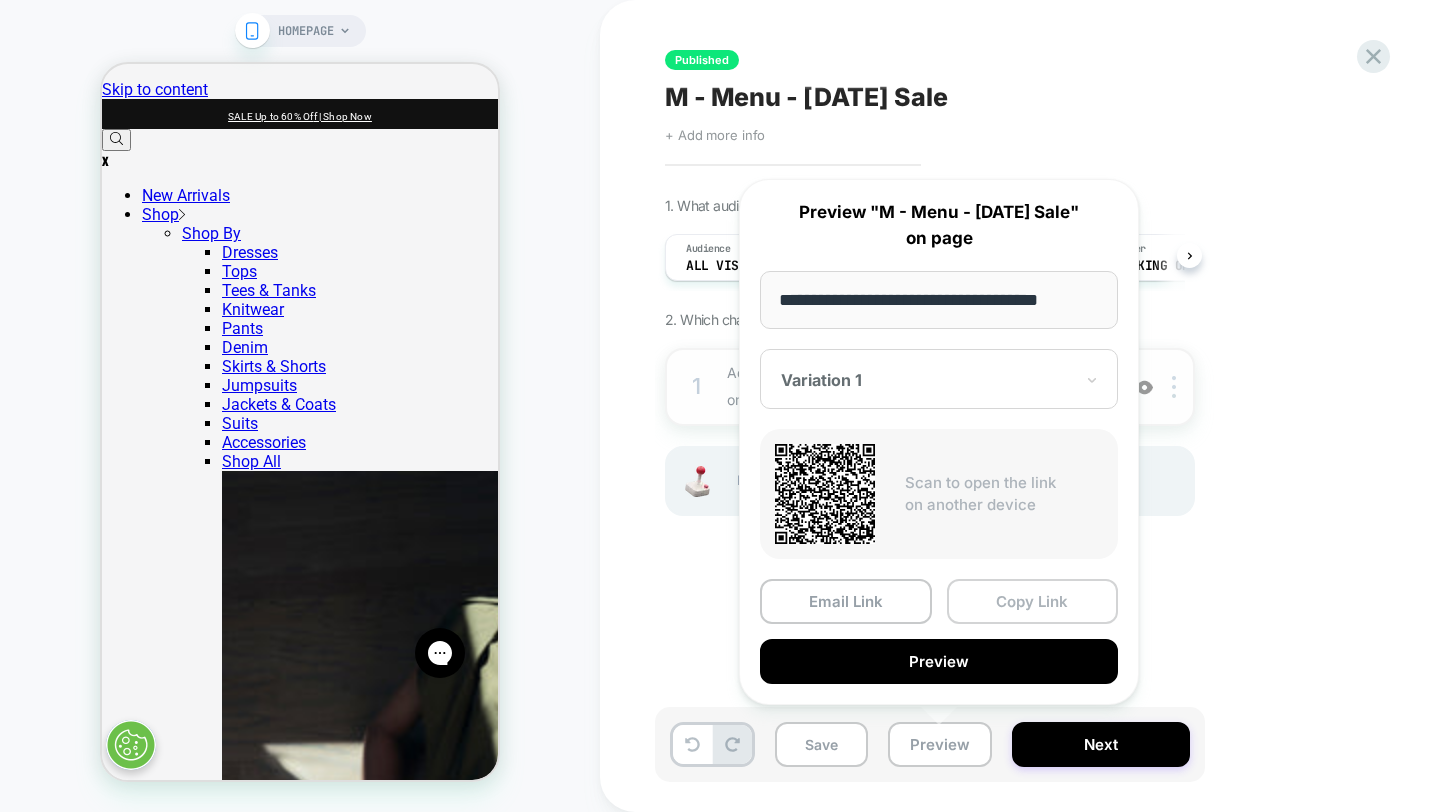 click on "Copy Link" at bounding box center [1033, 601] 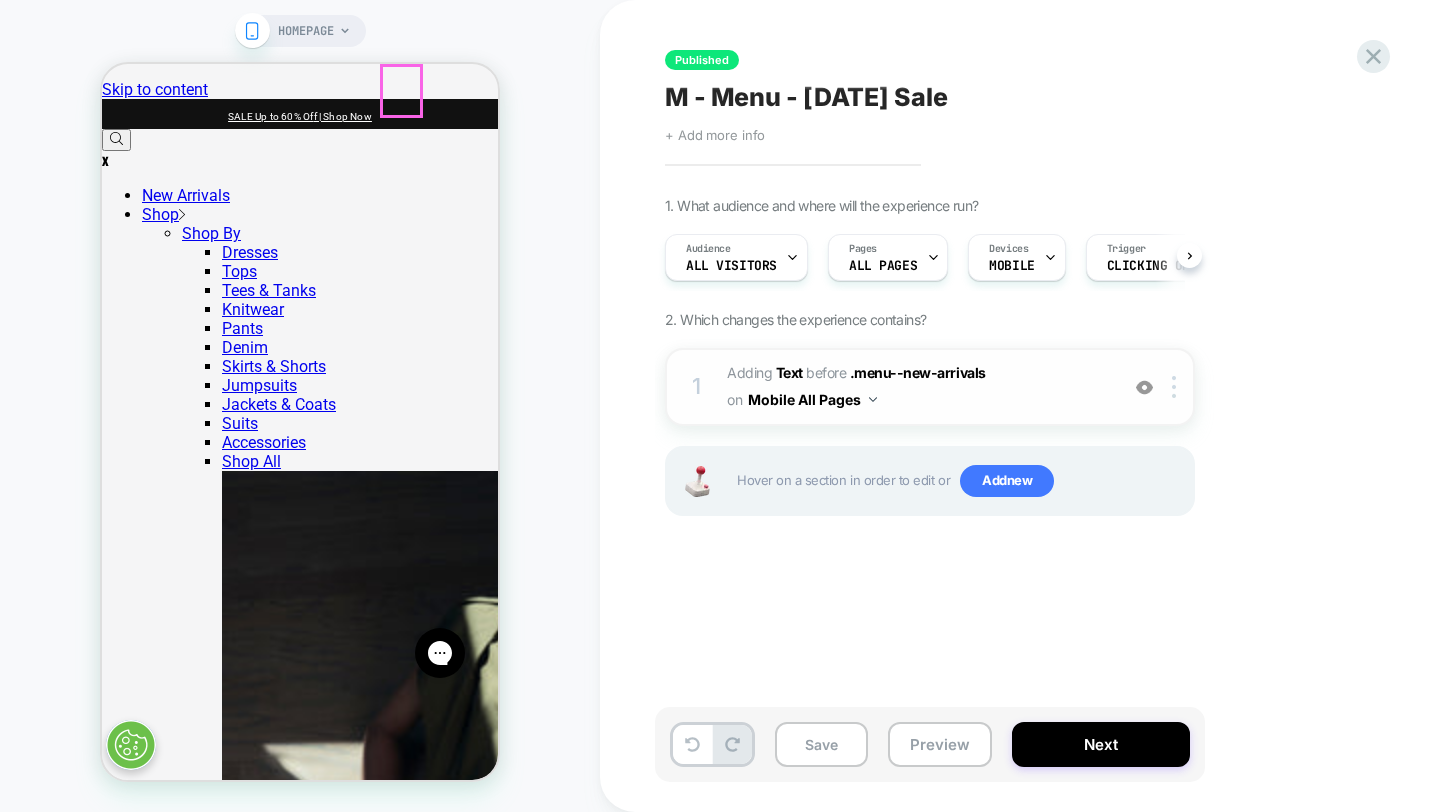 click at bounding box center (300, 160) 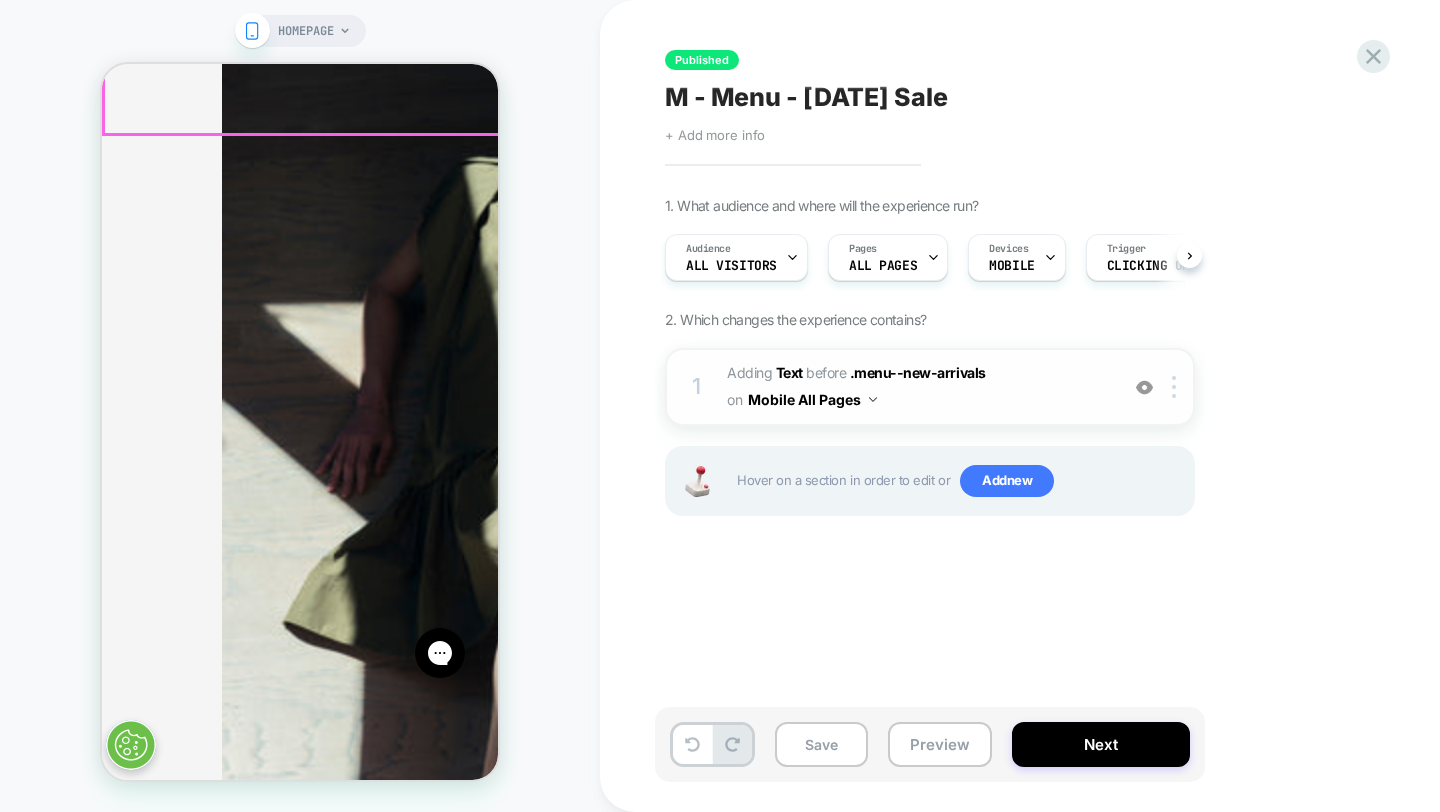scroll, scrollTop: 605, scrollLeft: 0, axis: vertical 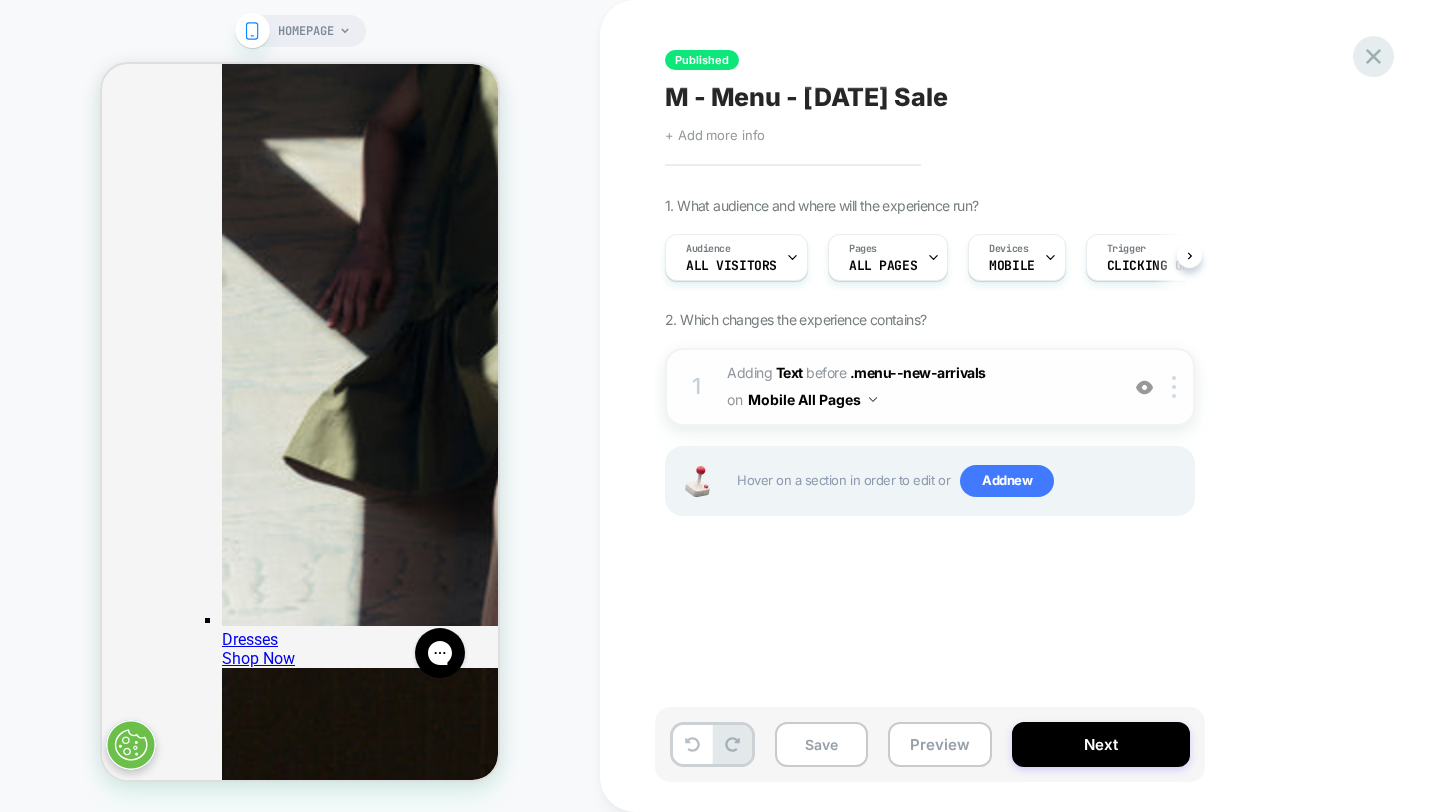 click 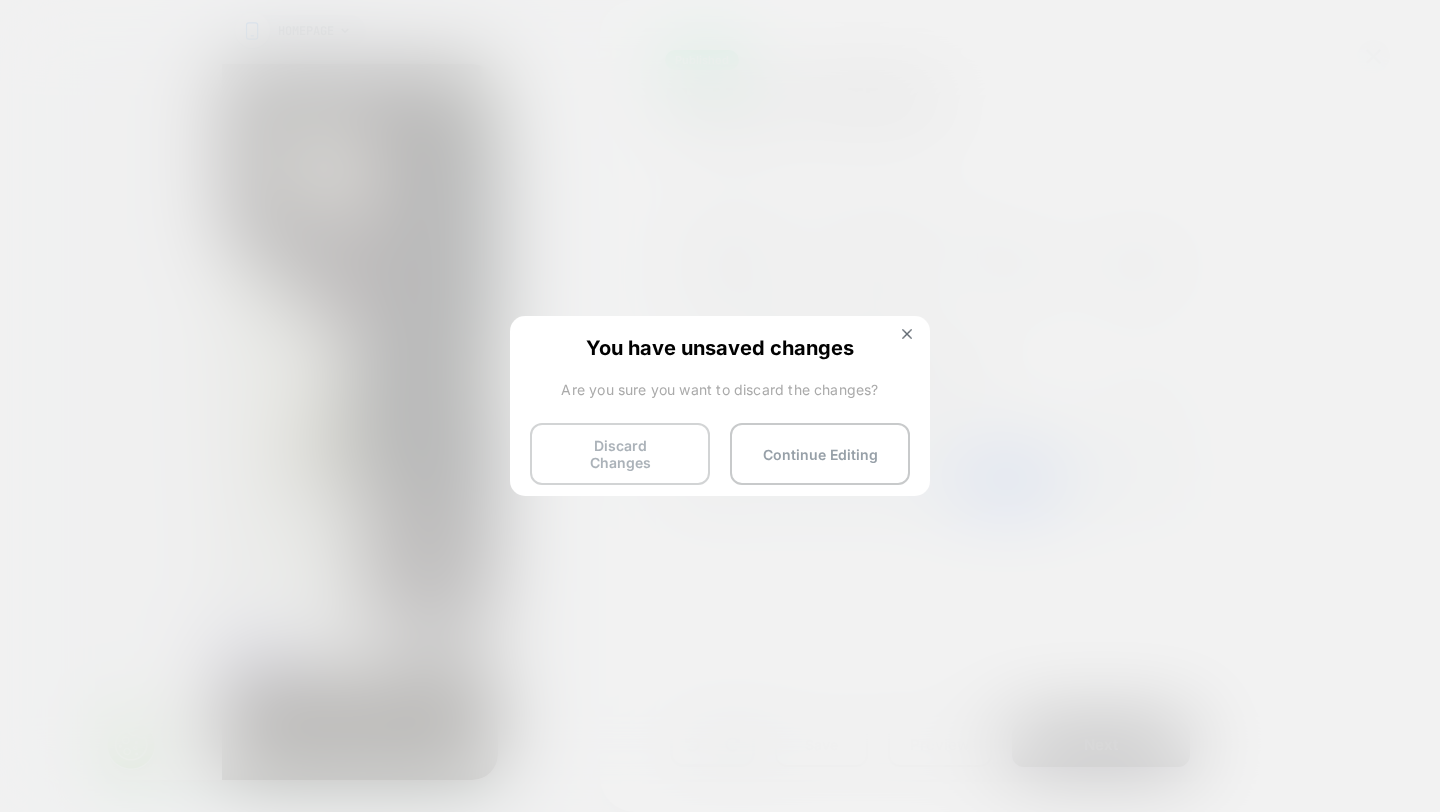 click on "Discard Changes" at bounding box center (620, 454) 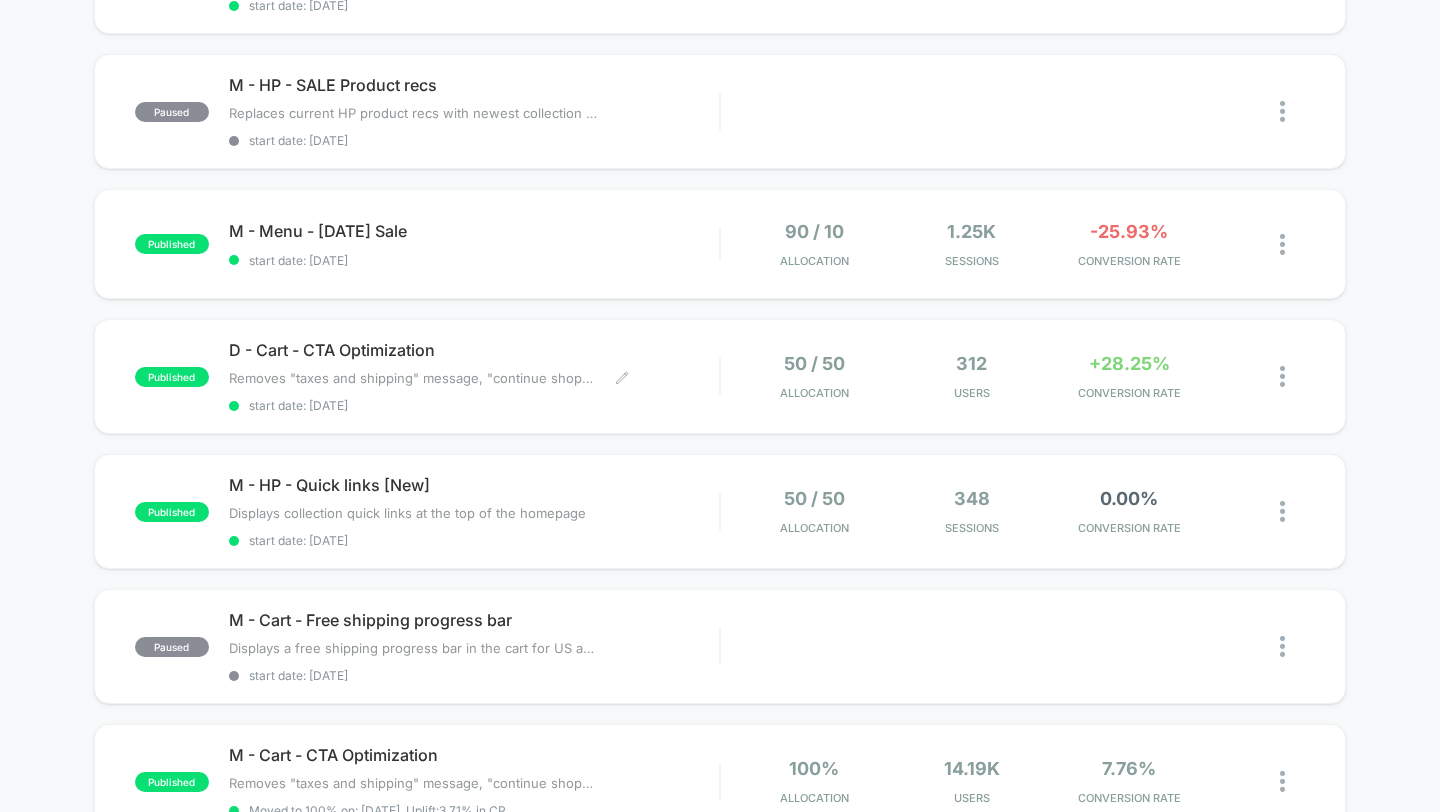 scroll, scrollTop: 591, scrollLeft: 0, axis: vertical 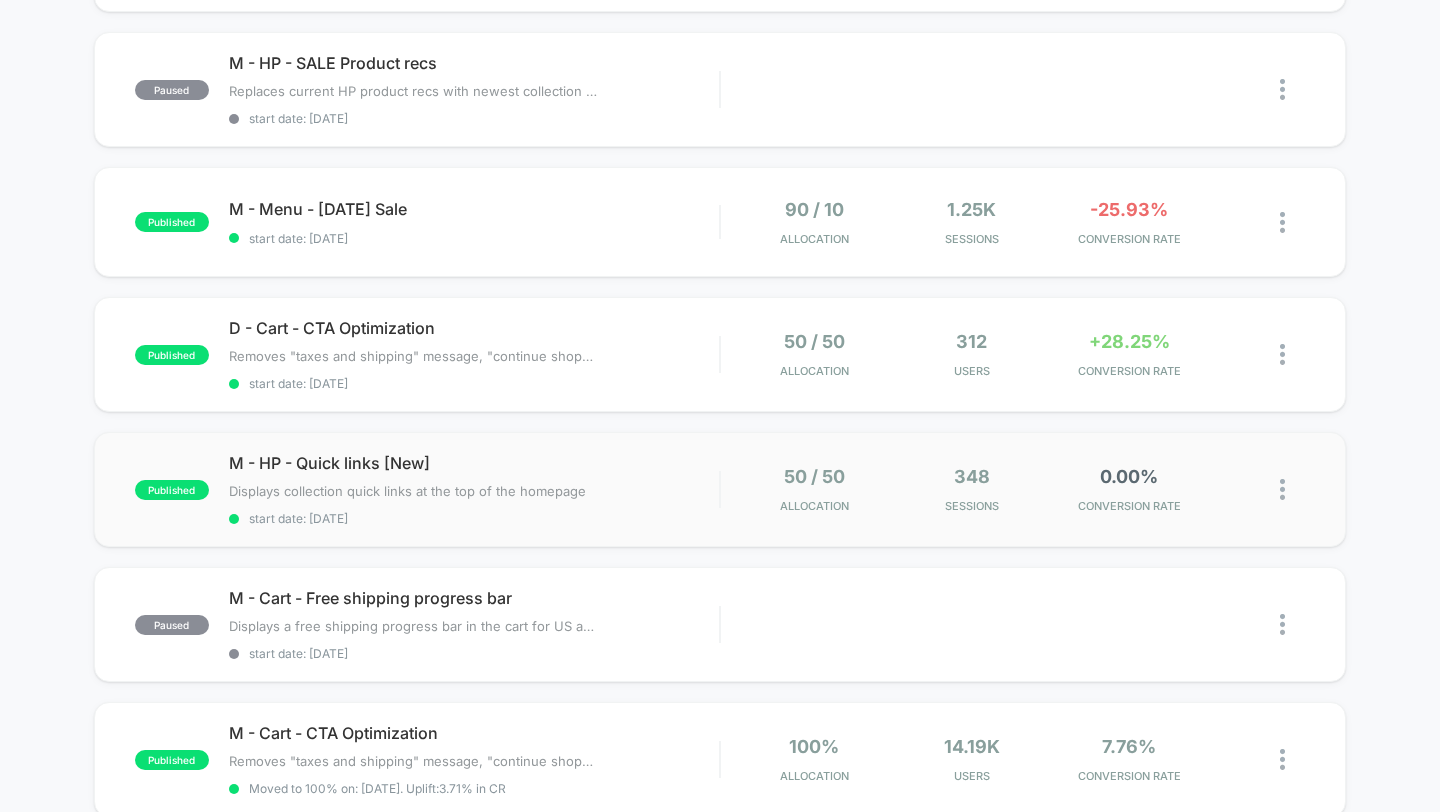 click on "published M - HP - Quick links [New] Displays collection quick links at the top of the homepage Click to edit experience details Displays collection quick links at the top of the homepage start date: 7/2/2025 50 / 50 Allocation 348 Sessions 0.00% CONVERSION RATE" at bounding box center (720, 489) 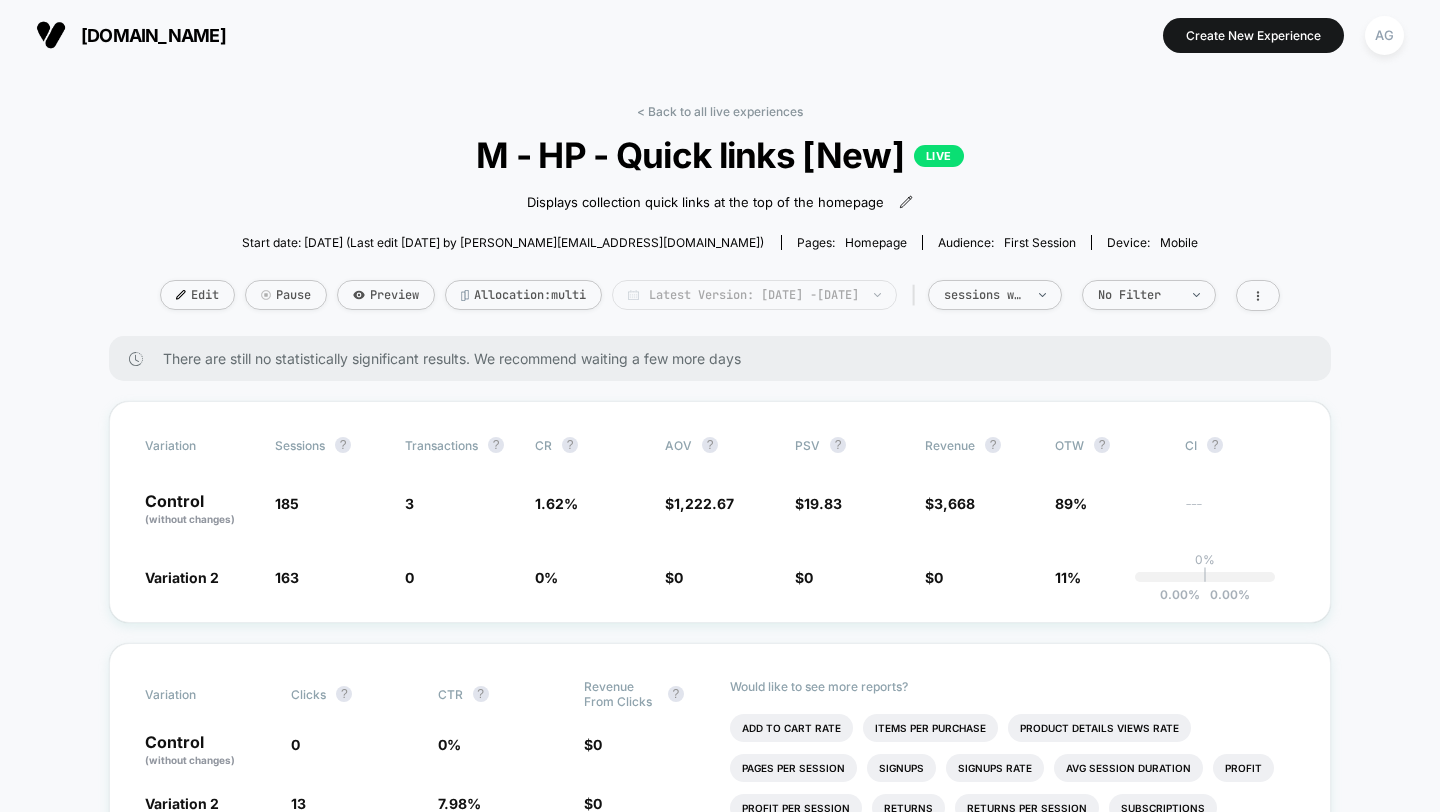 click on "Latest Version:     Jul 2, 2025    -    Jul 3, 2025" at bounding box center [754, 295] 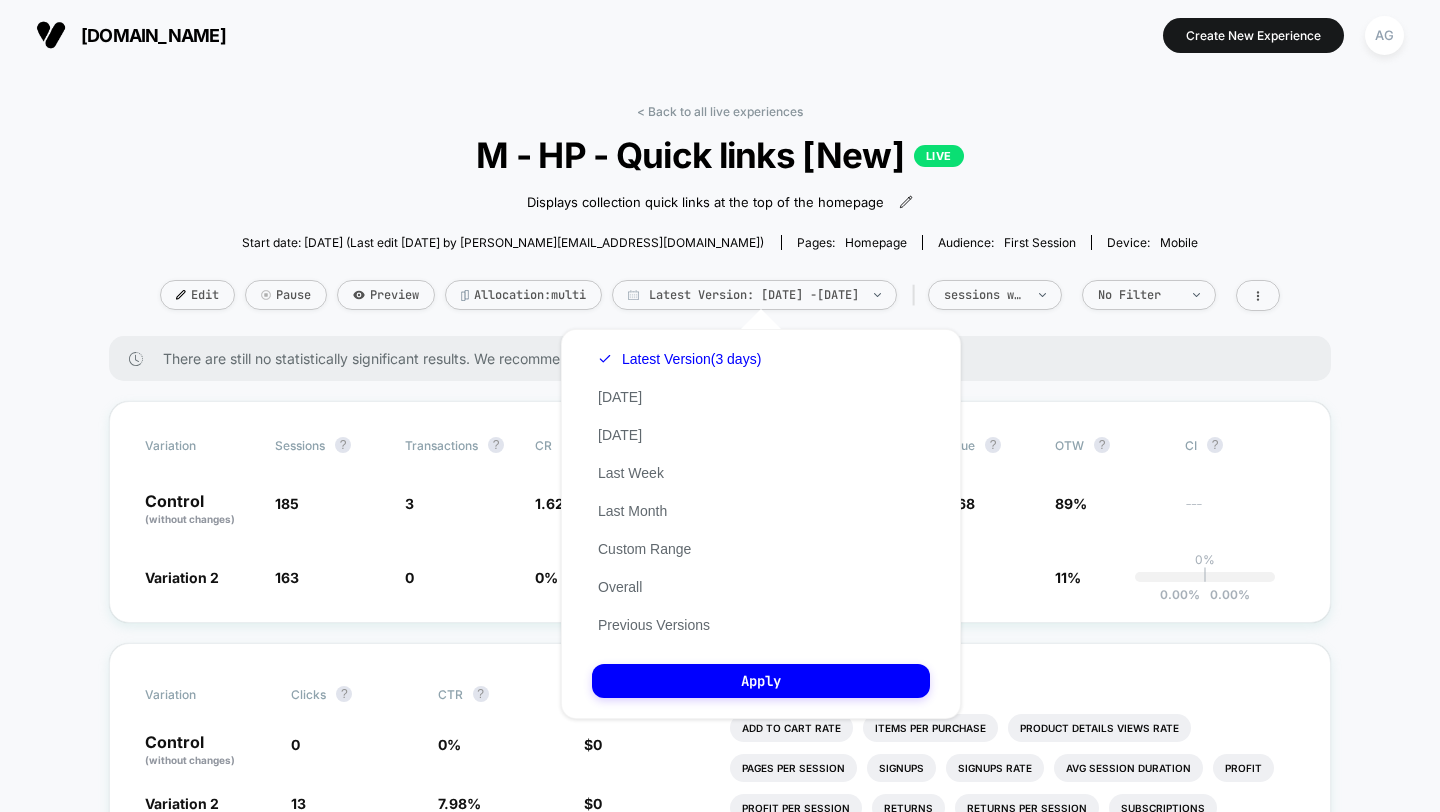 click on "Latest Version  (3 days) Today Yesterday Last Week Last Month Custom Range Overall Previous Versions" at bounding box center [679, 492] 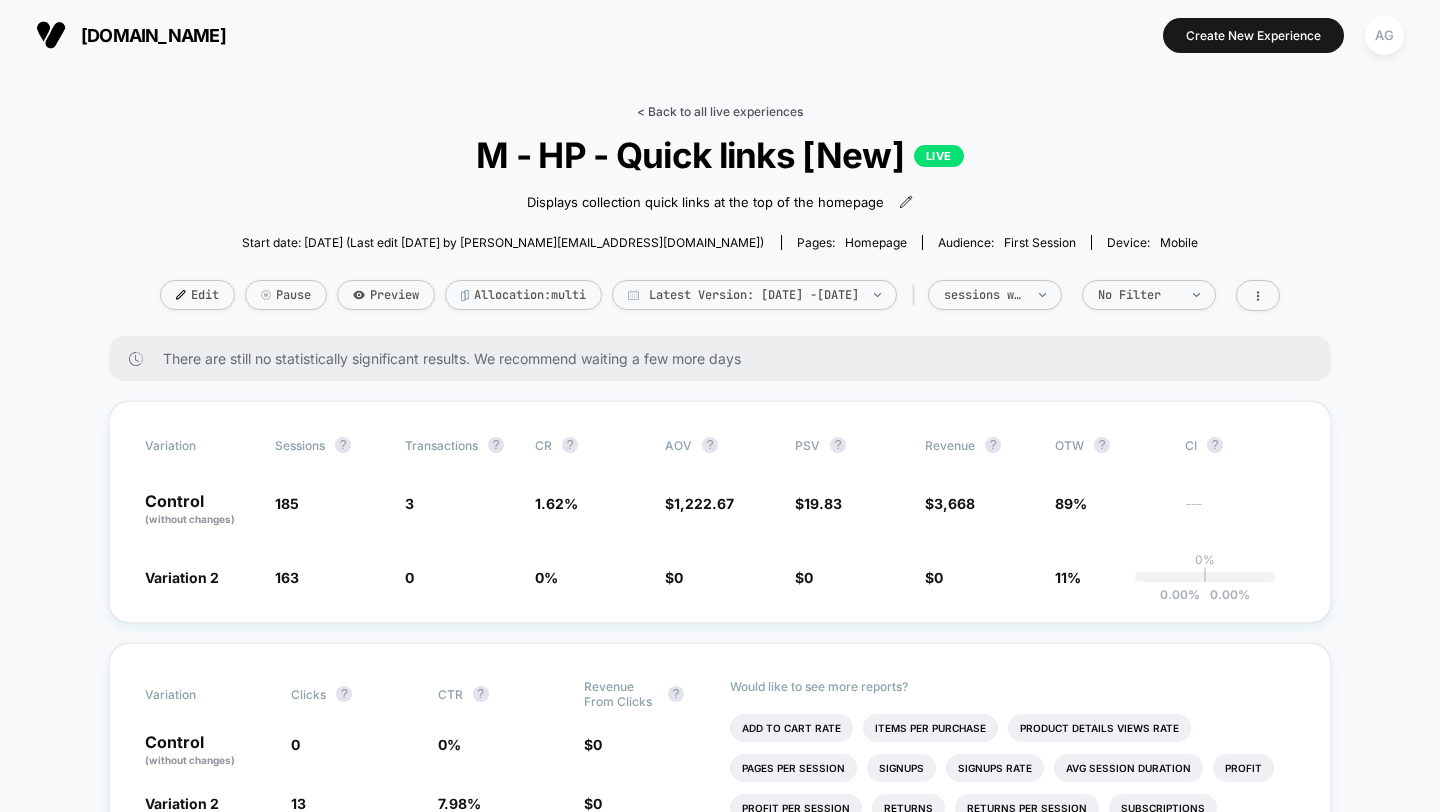 click on "< Back to all live experiences" at bounding box center [720, 111] 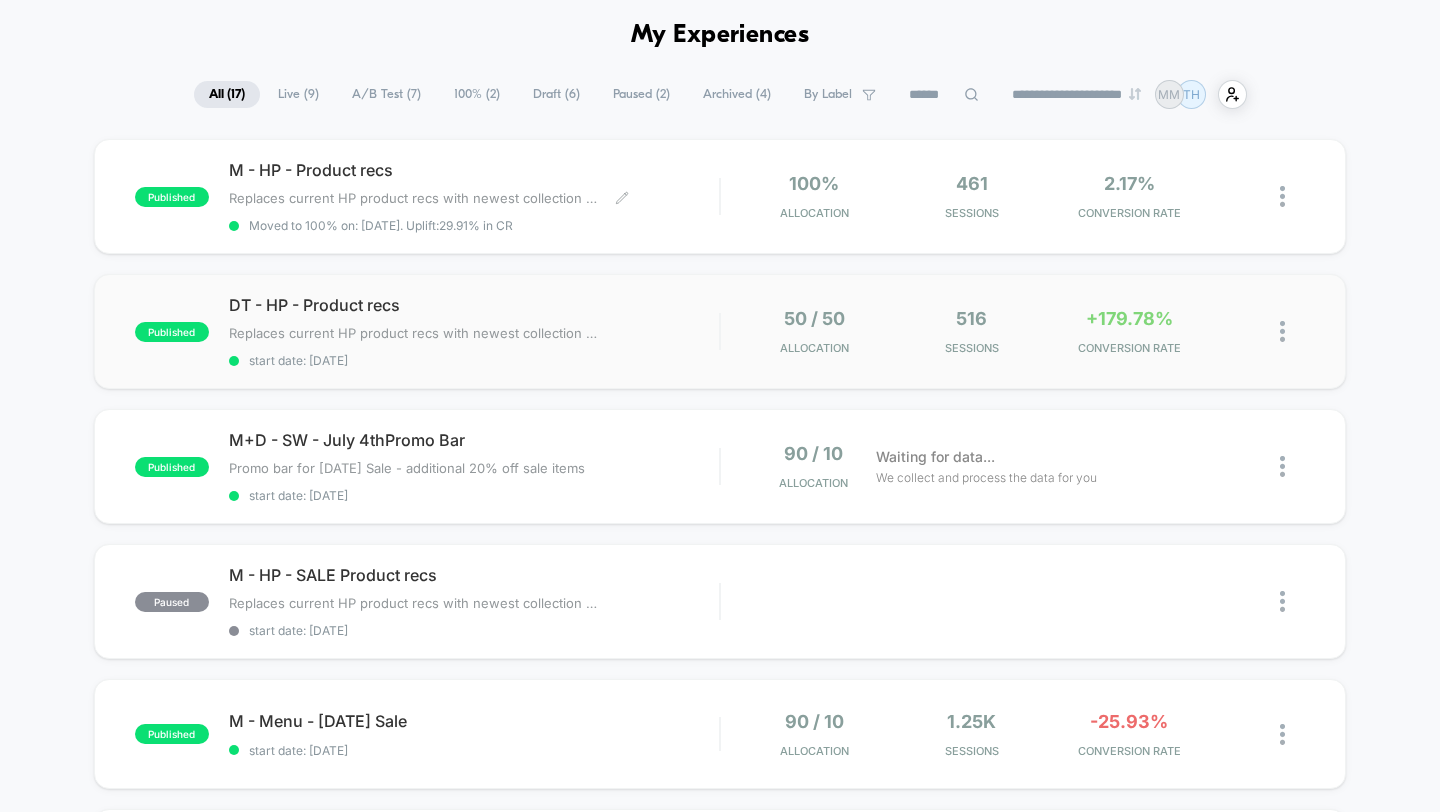 scroll, scrollTop: 95, scrollLeft: 0, axis: vertical 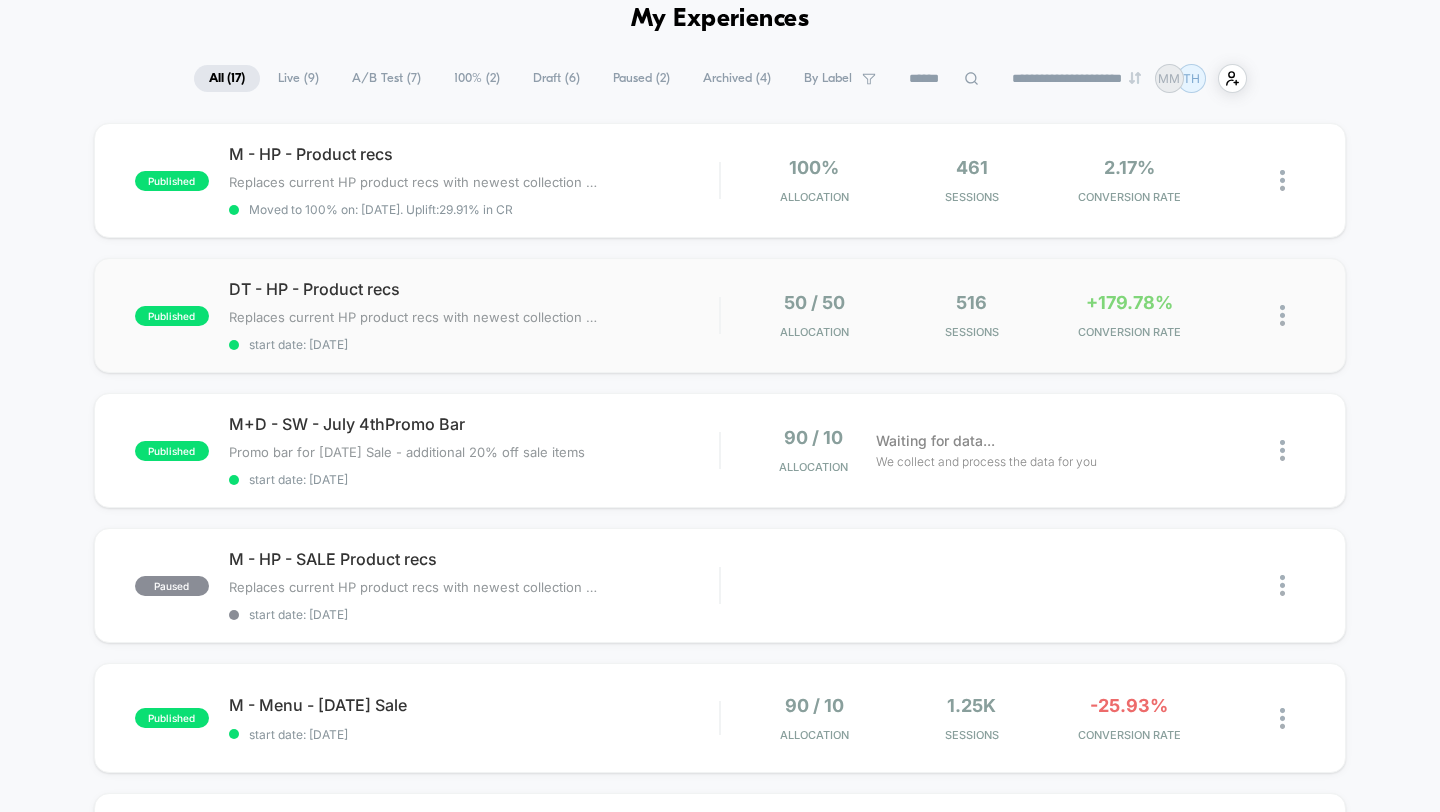click on "published DT - HP - Product recs Replaces current HP product recs with newest collection (pre fall 2025)﻿ Click to edit experience details Replaces current HP product recs with newest collection (pre fall 2025)﻿ start date: 7/2/2025 50 / 50 Allocation 516 Sessions +179.78% CONVERSION RATE" at bounding box center [720, 315] 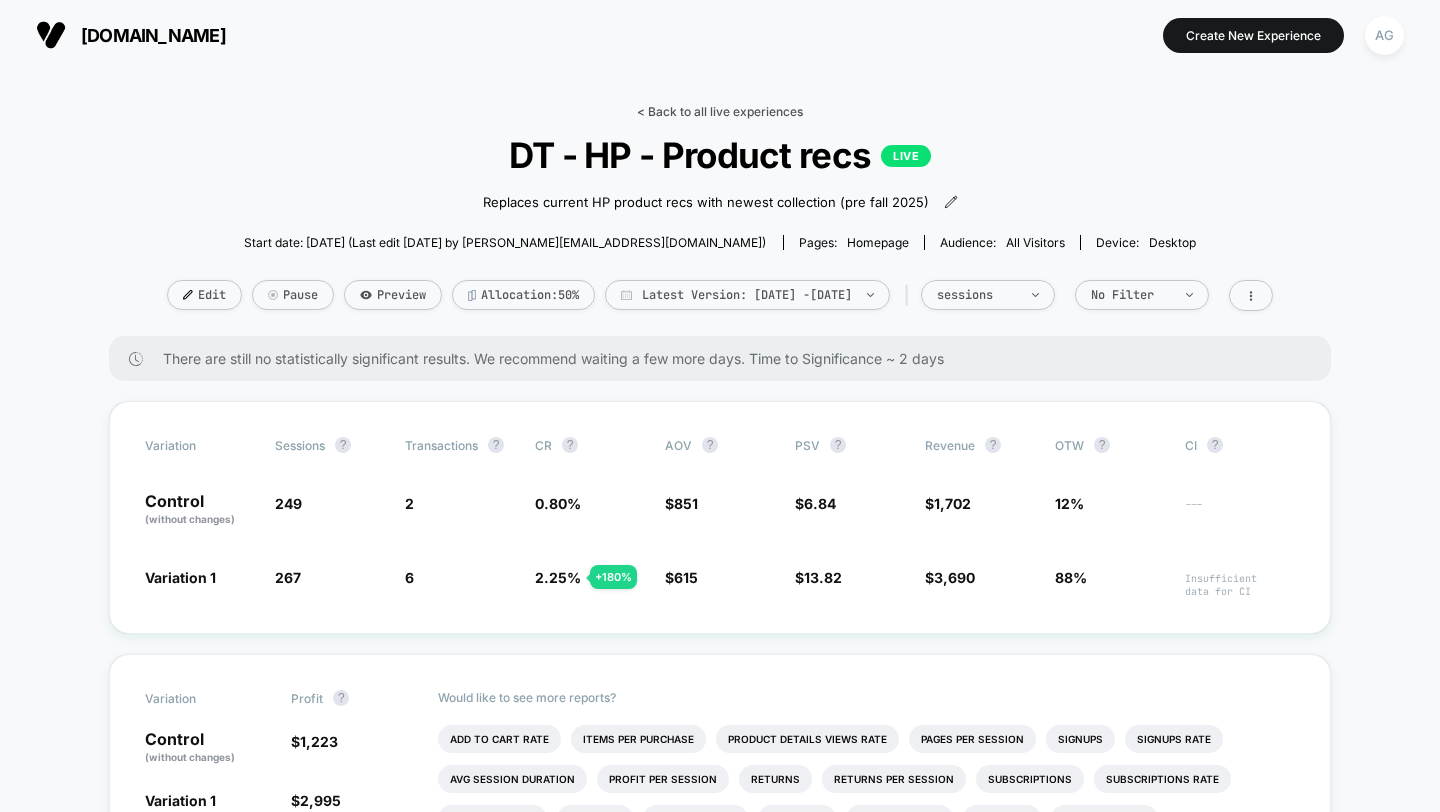 click on "< Back to all live experiences" at bounding box center [720, 111] 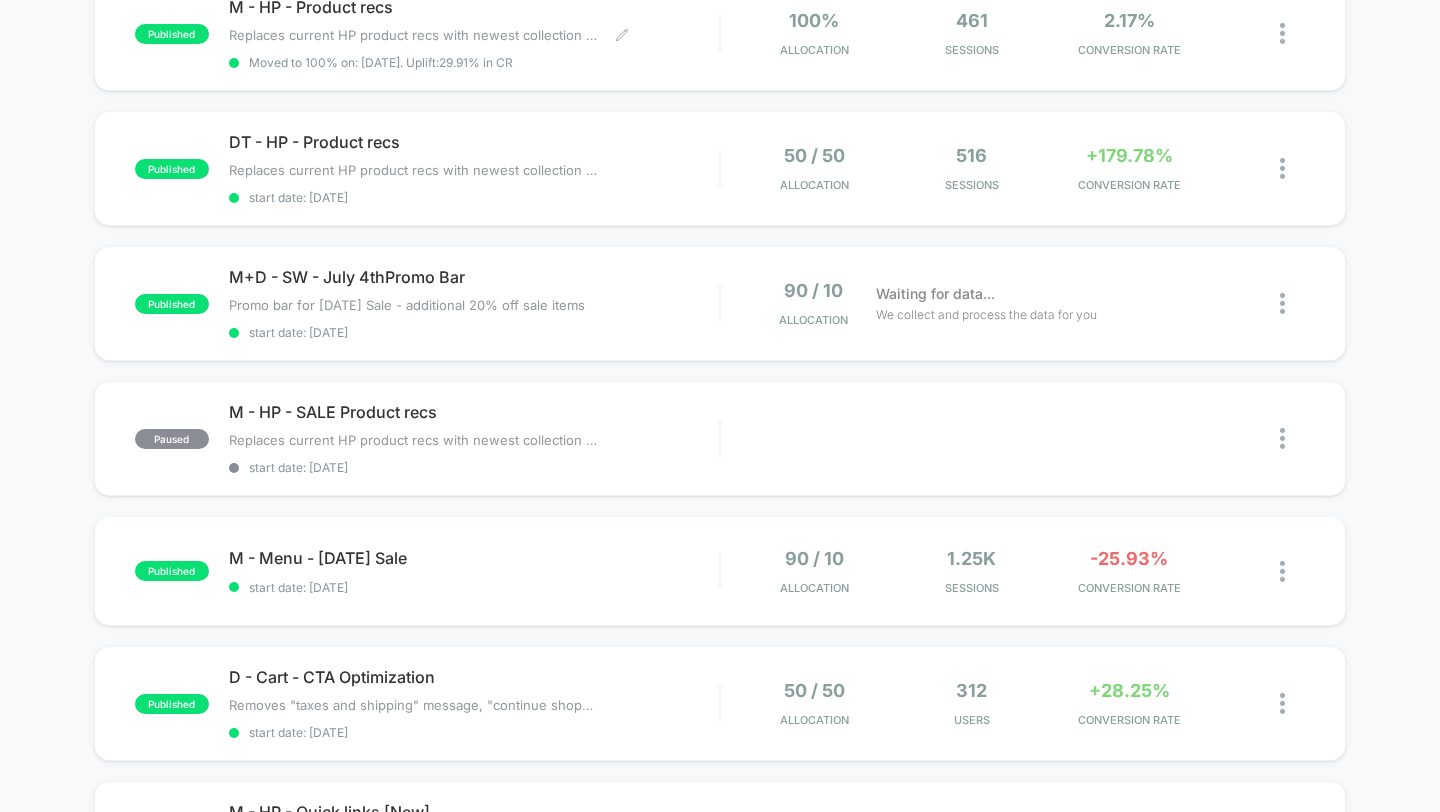 scroll, scrollTop: 0, scrollLeft: 0, axis: both 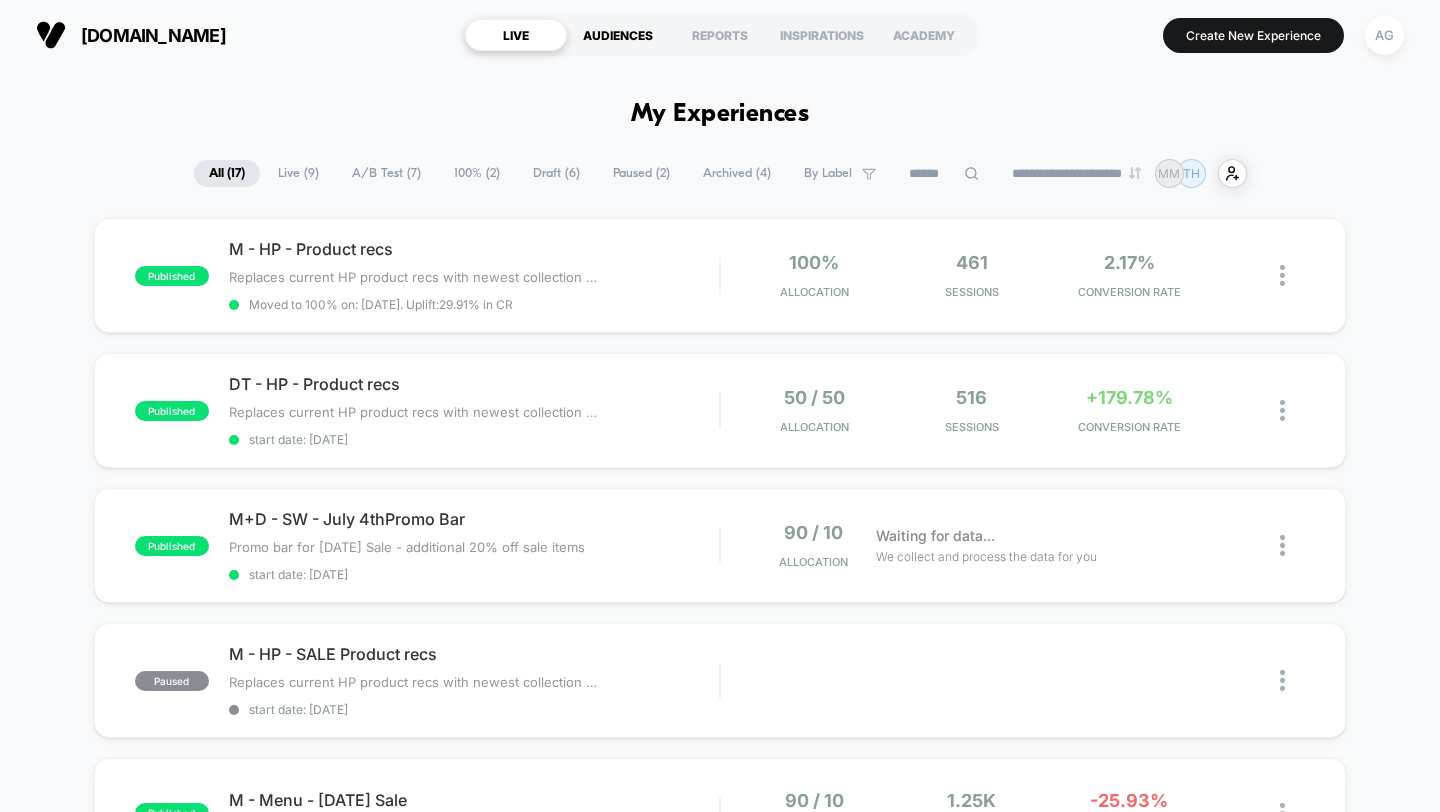 click on "AUDIENCES" at bounding box center [618, 35] 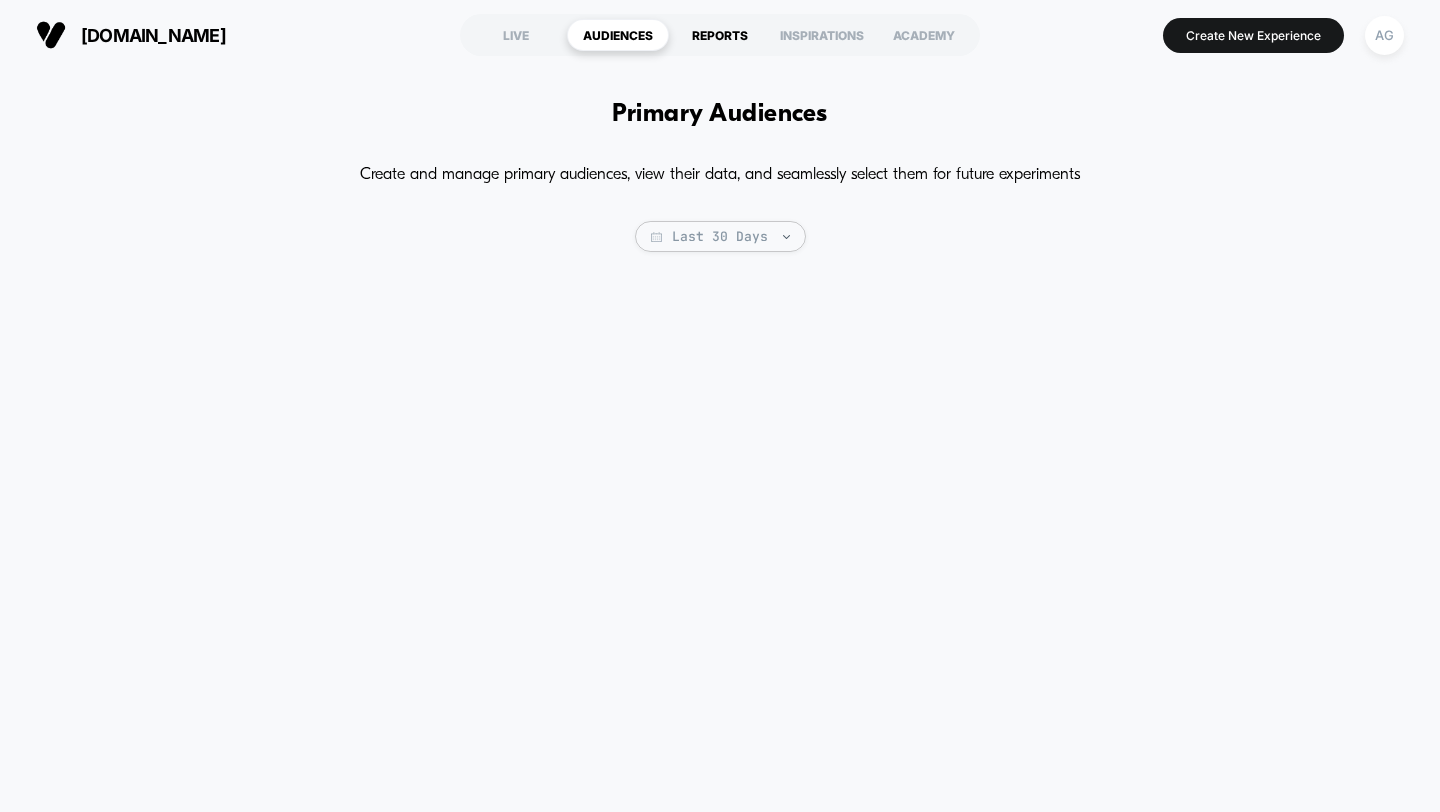 click on "REPORTS" at bounding box center (720, 35) 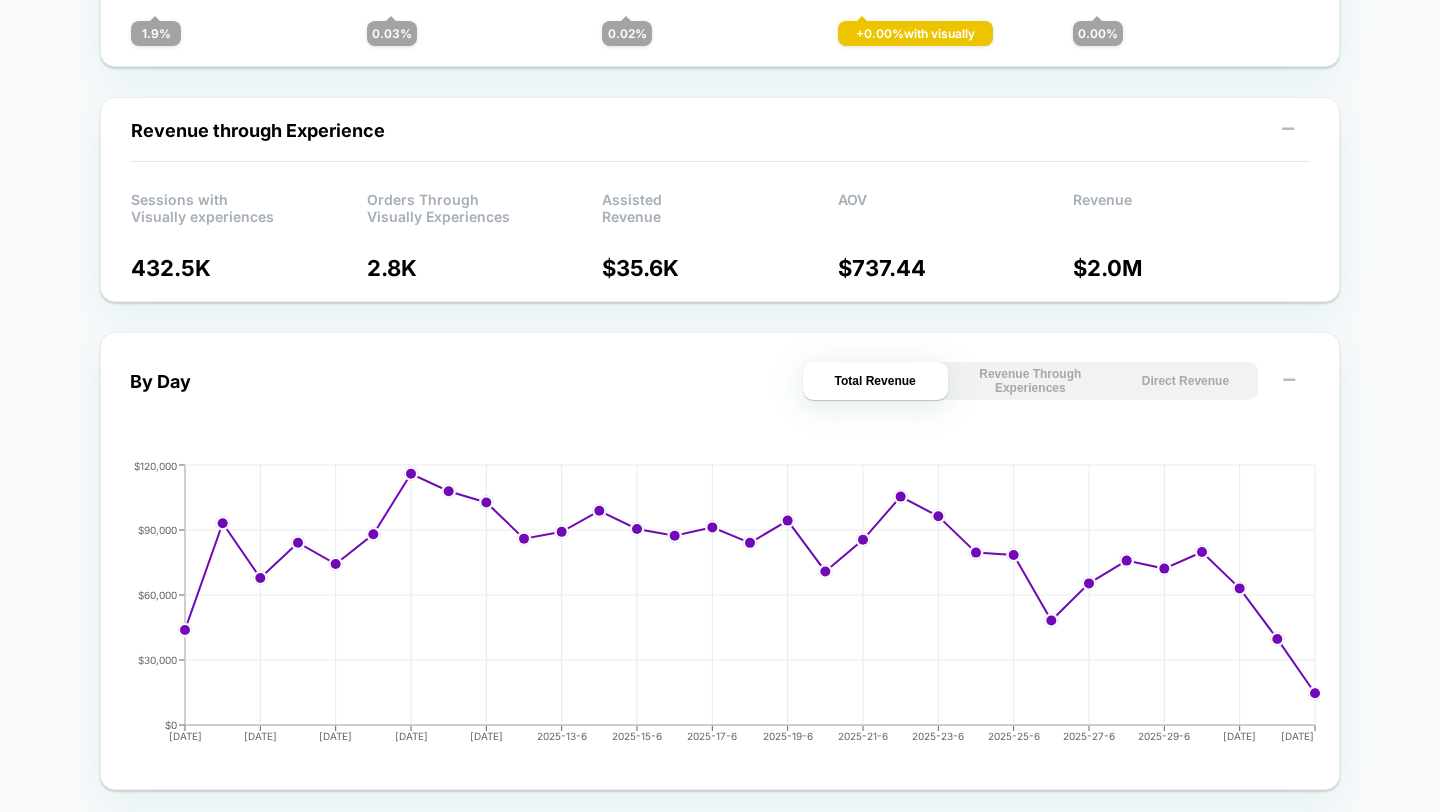 scroll, scrollTop: 836, scrollLeft: 0, axis: vertical 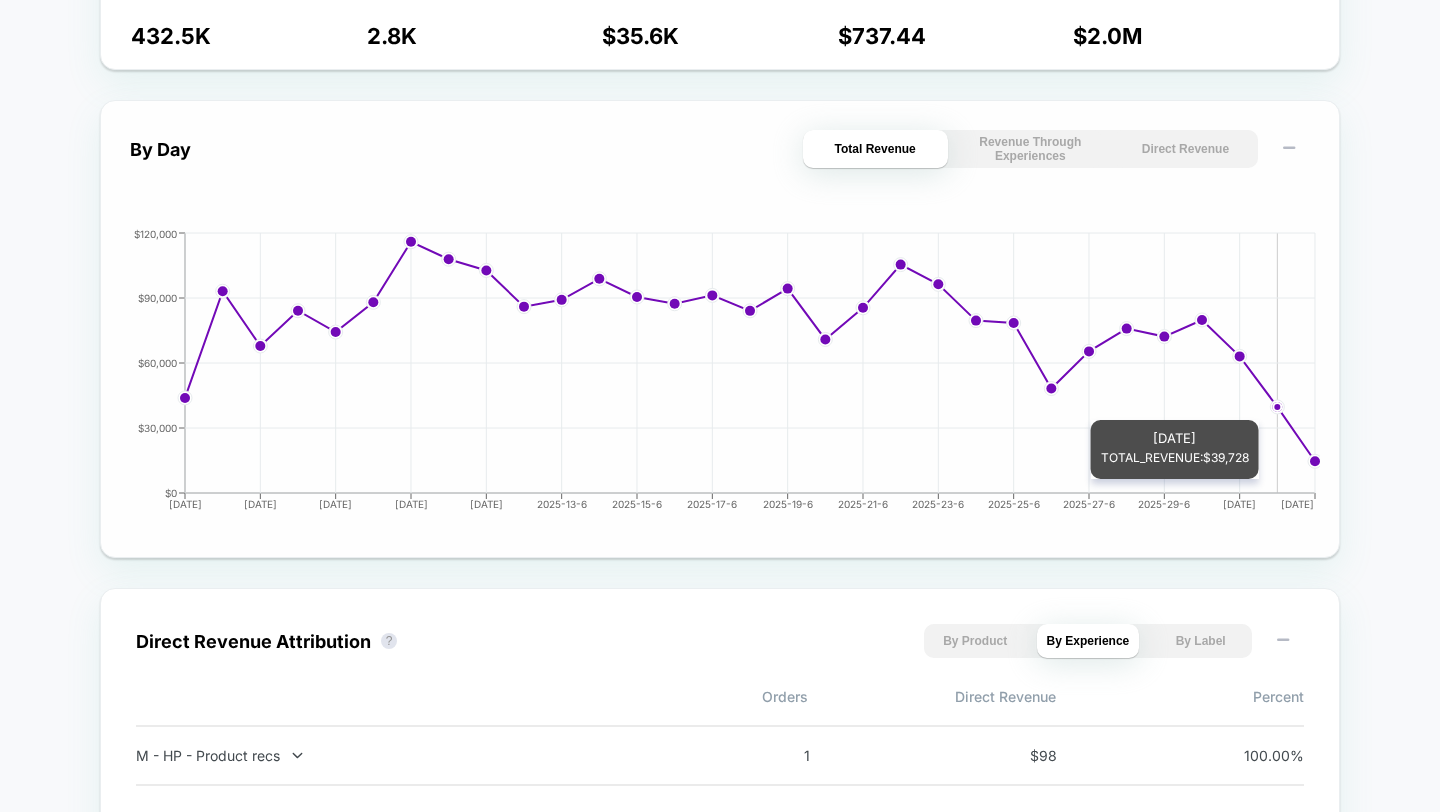 click 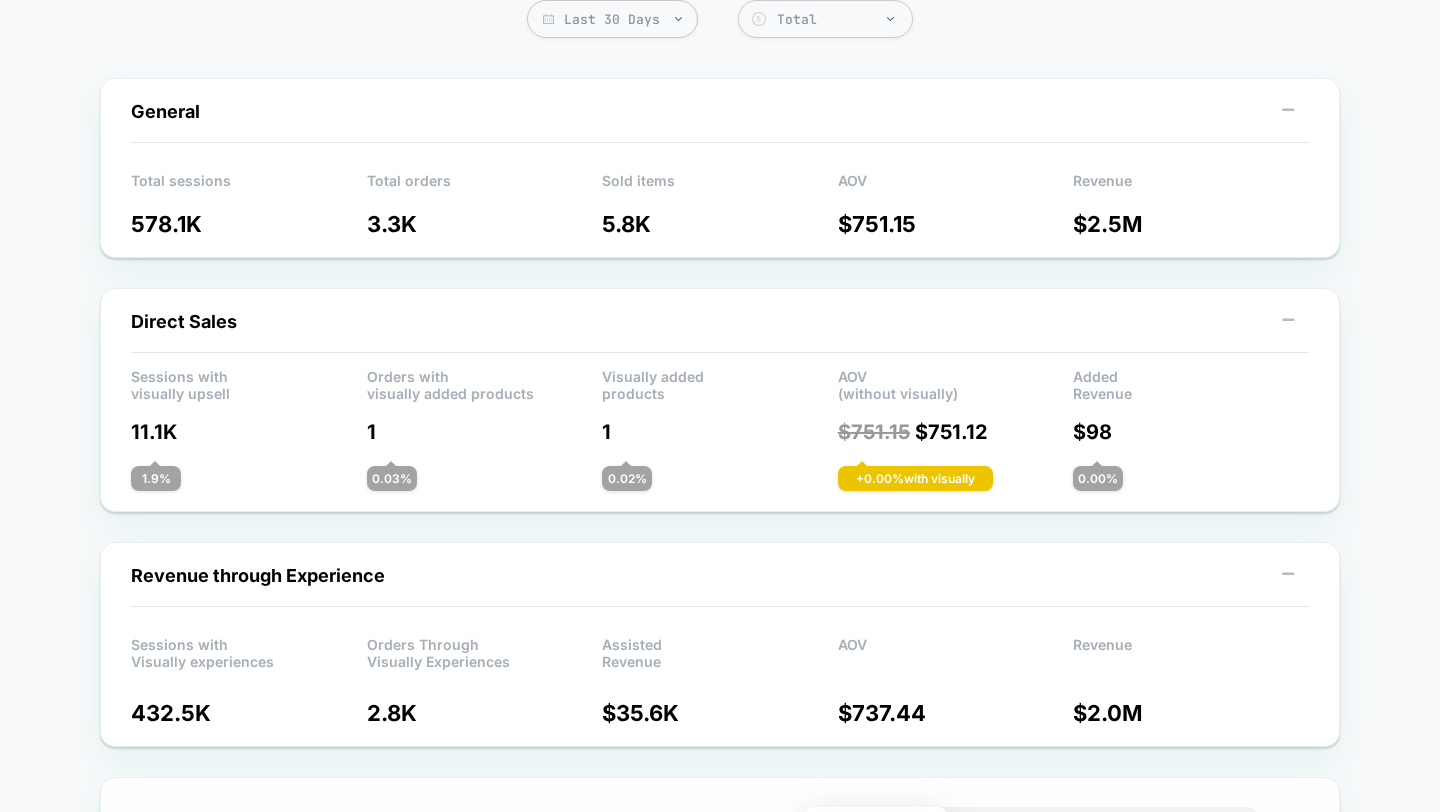 scroll, scrollTop: 0, scrollLeft: 0, axis: both 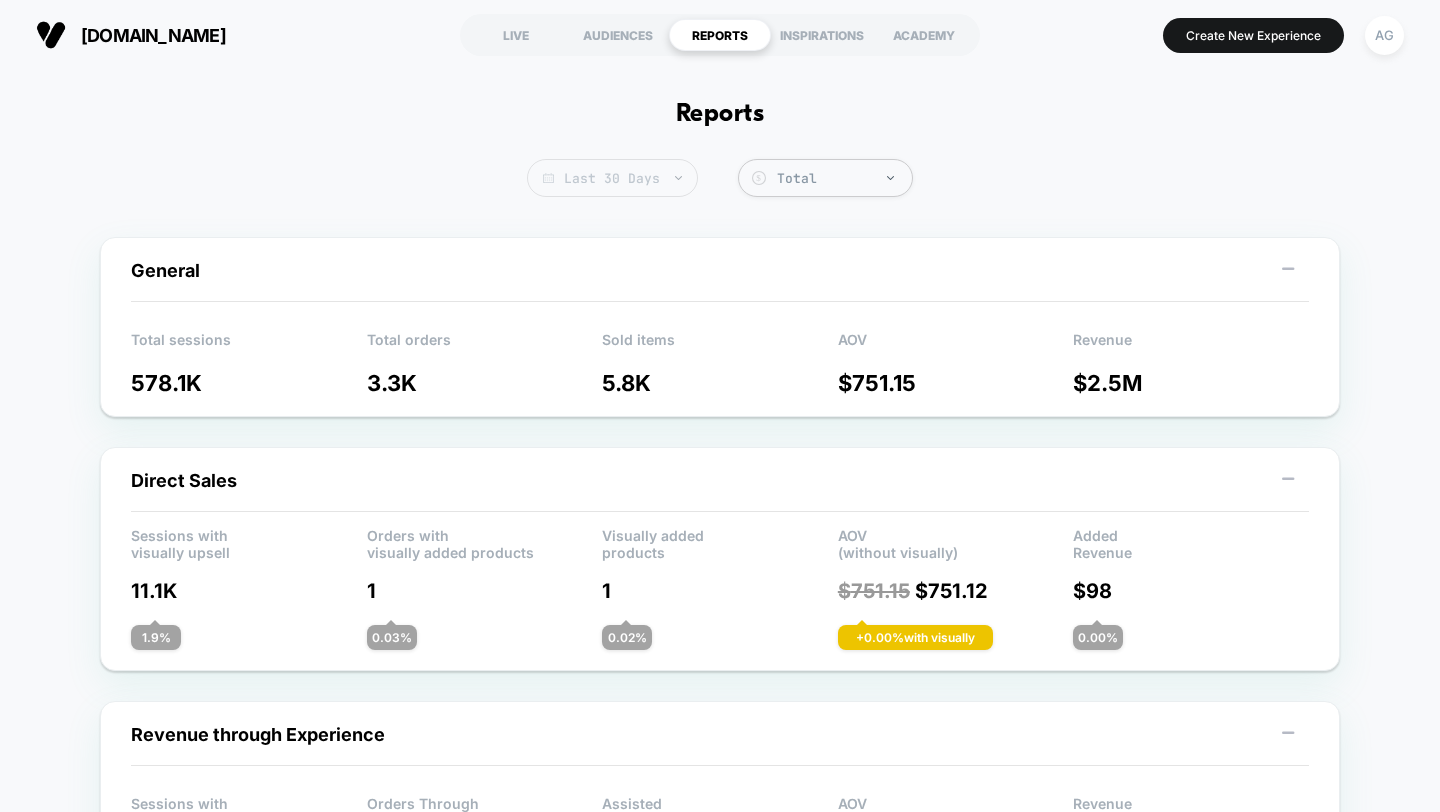 click on "Last 30 Days" at bounding box center (612, 178) 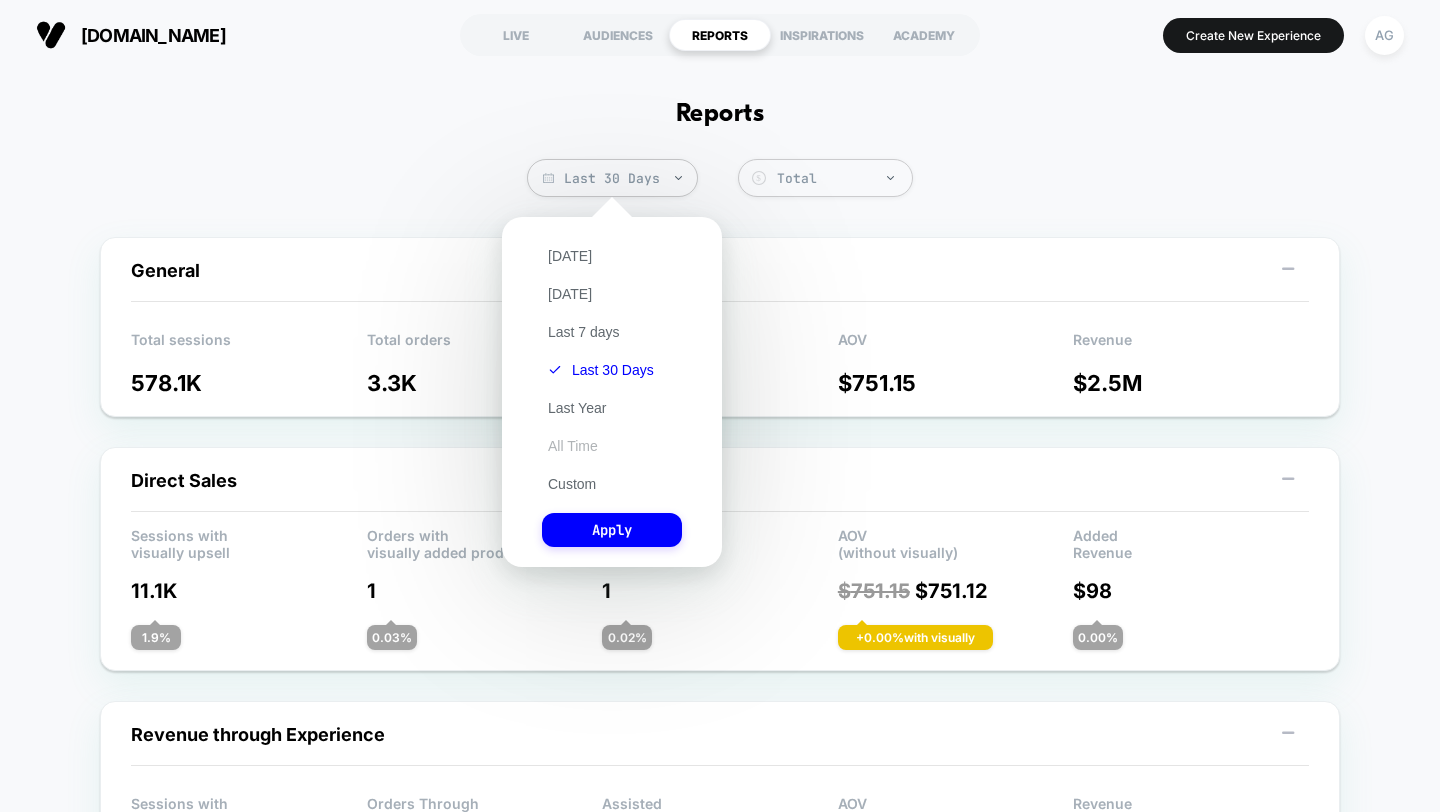click on "All Time" at bounding box center (573, 446) 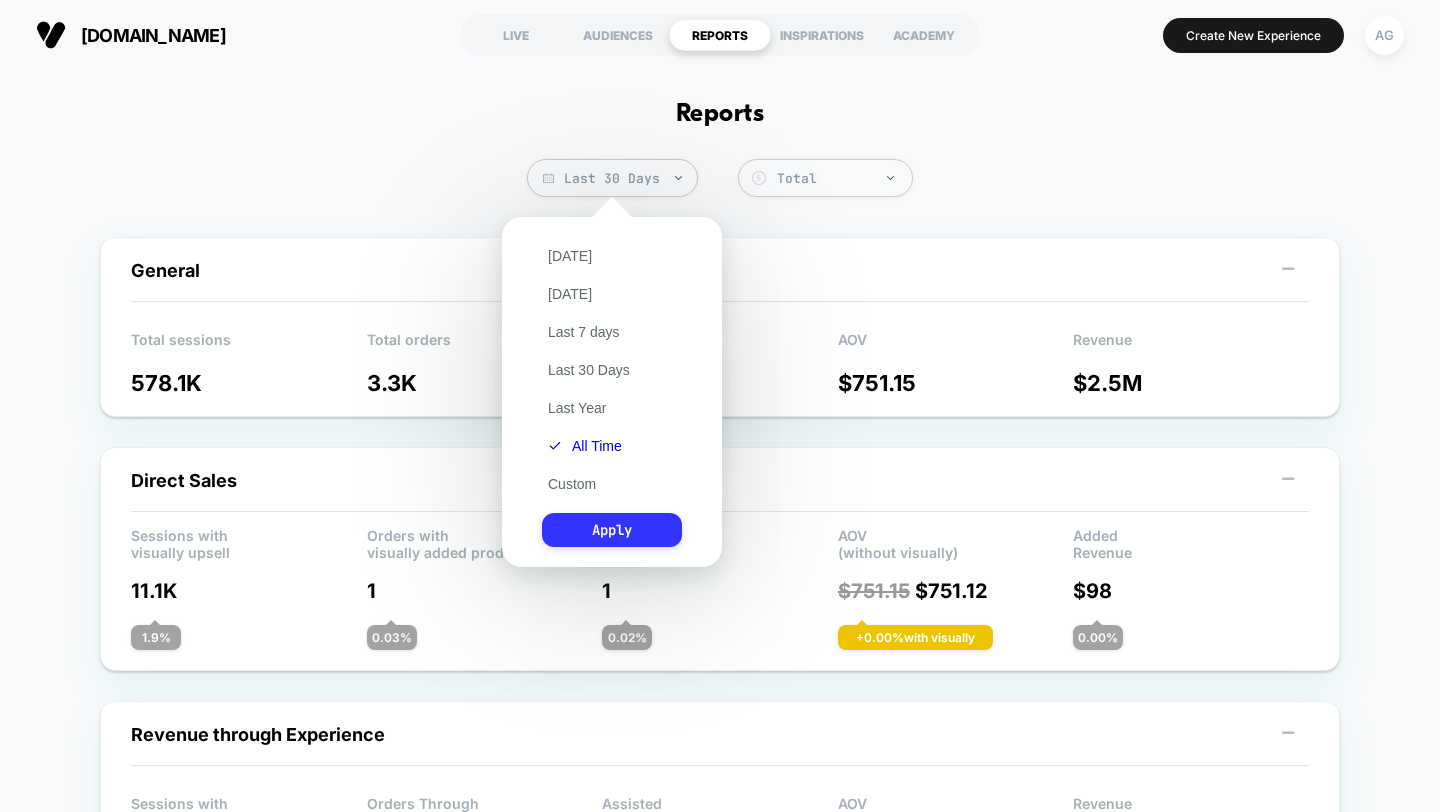 click on "Apply" at bounding box center [612, 530] 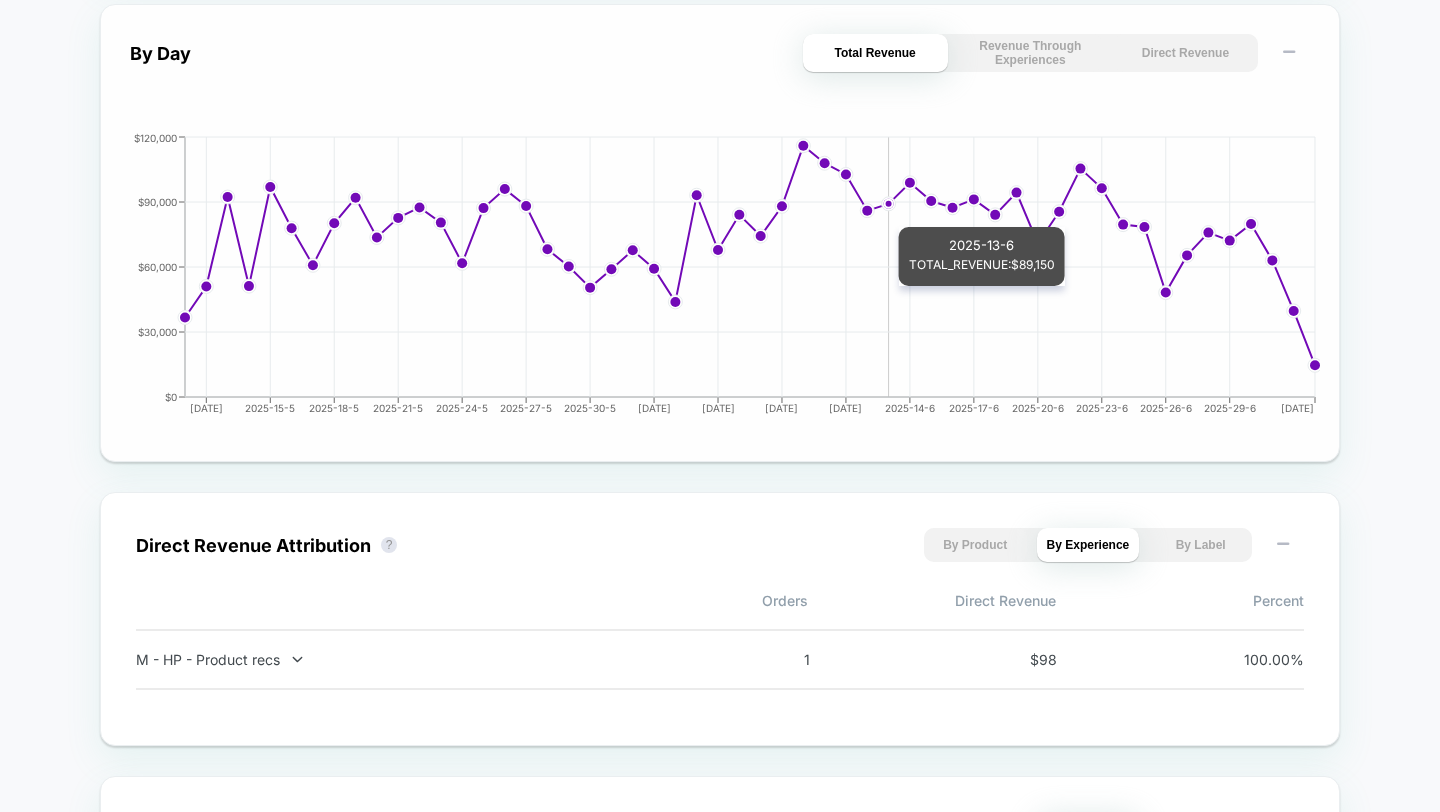 scroll, scrollTop: 0, scrollLeft: 0, axis: both 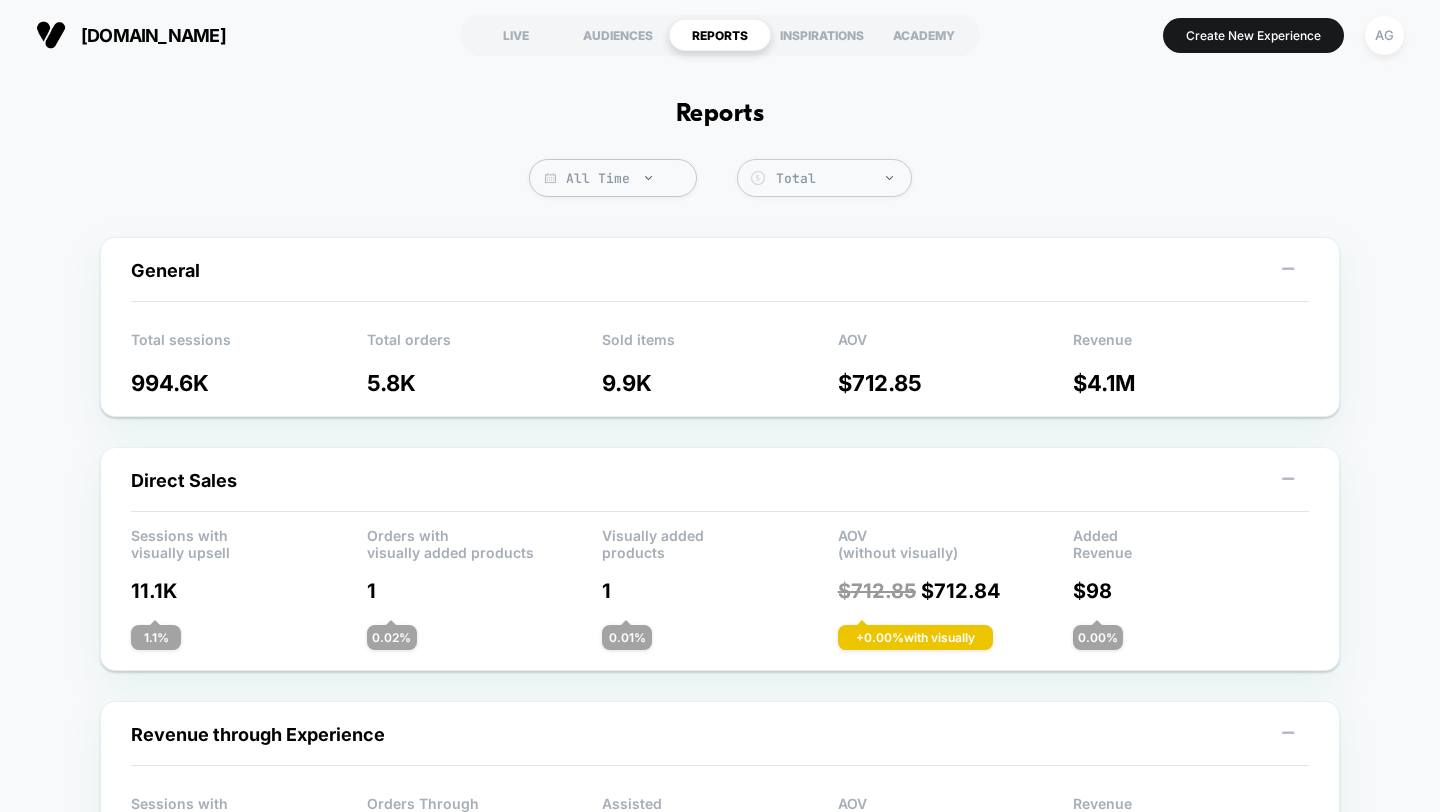 click on "LIVE AUDIENCES REPORTS INSPIRATIONS ACADEMY" at bounding box center (720, 35) 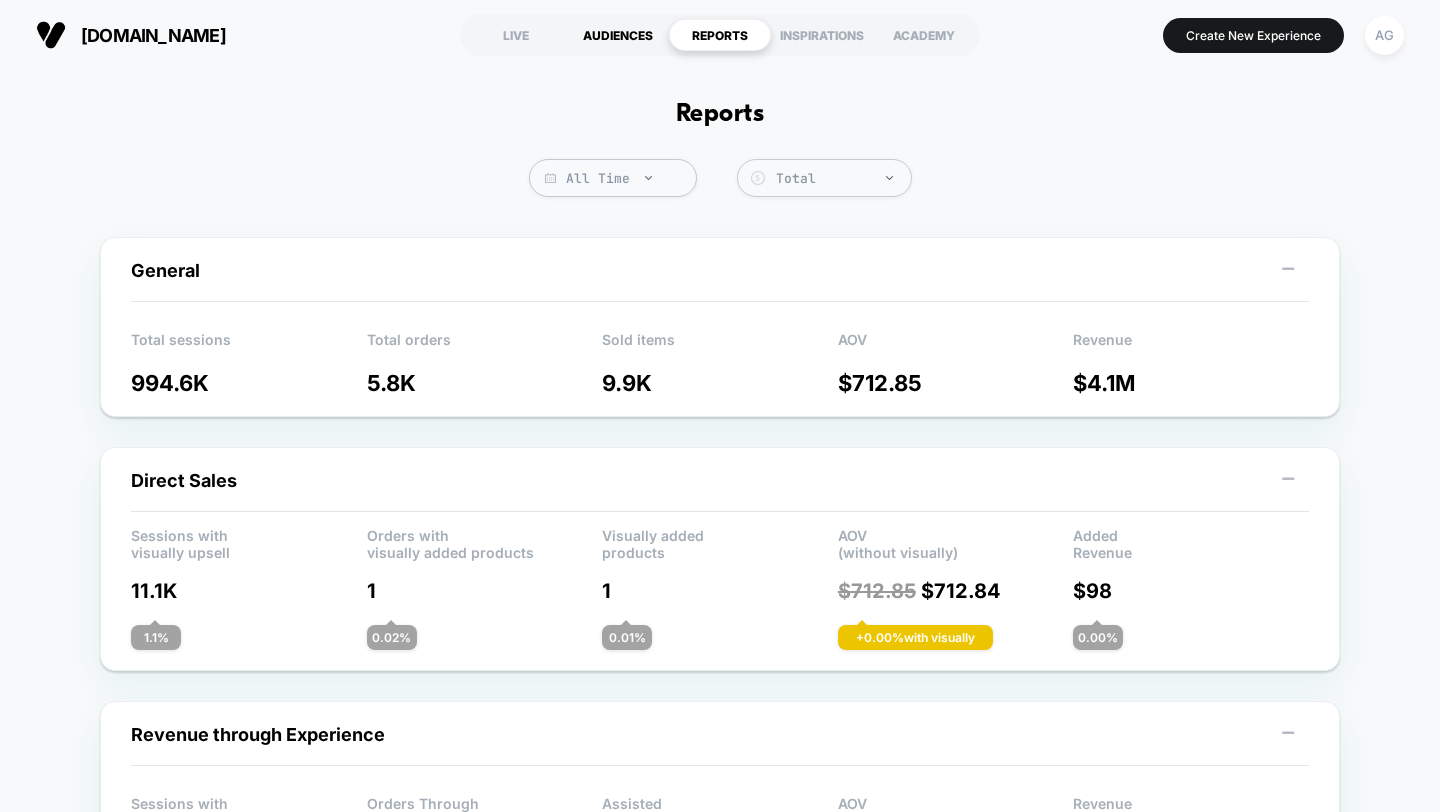 click on "AUDIENCES" at bounding box center [618, 35] 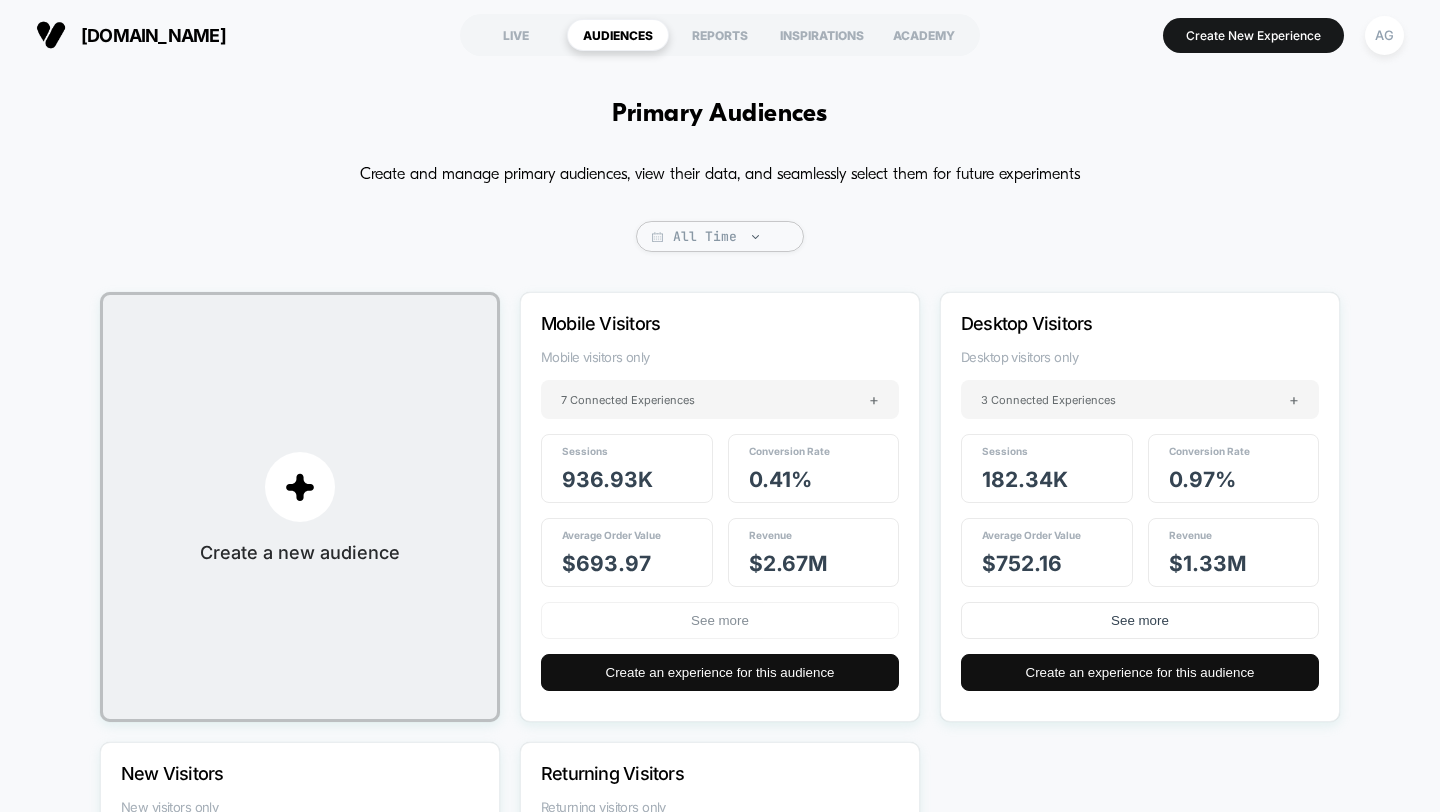 click on "See more" at bounding box center (720, 620) 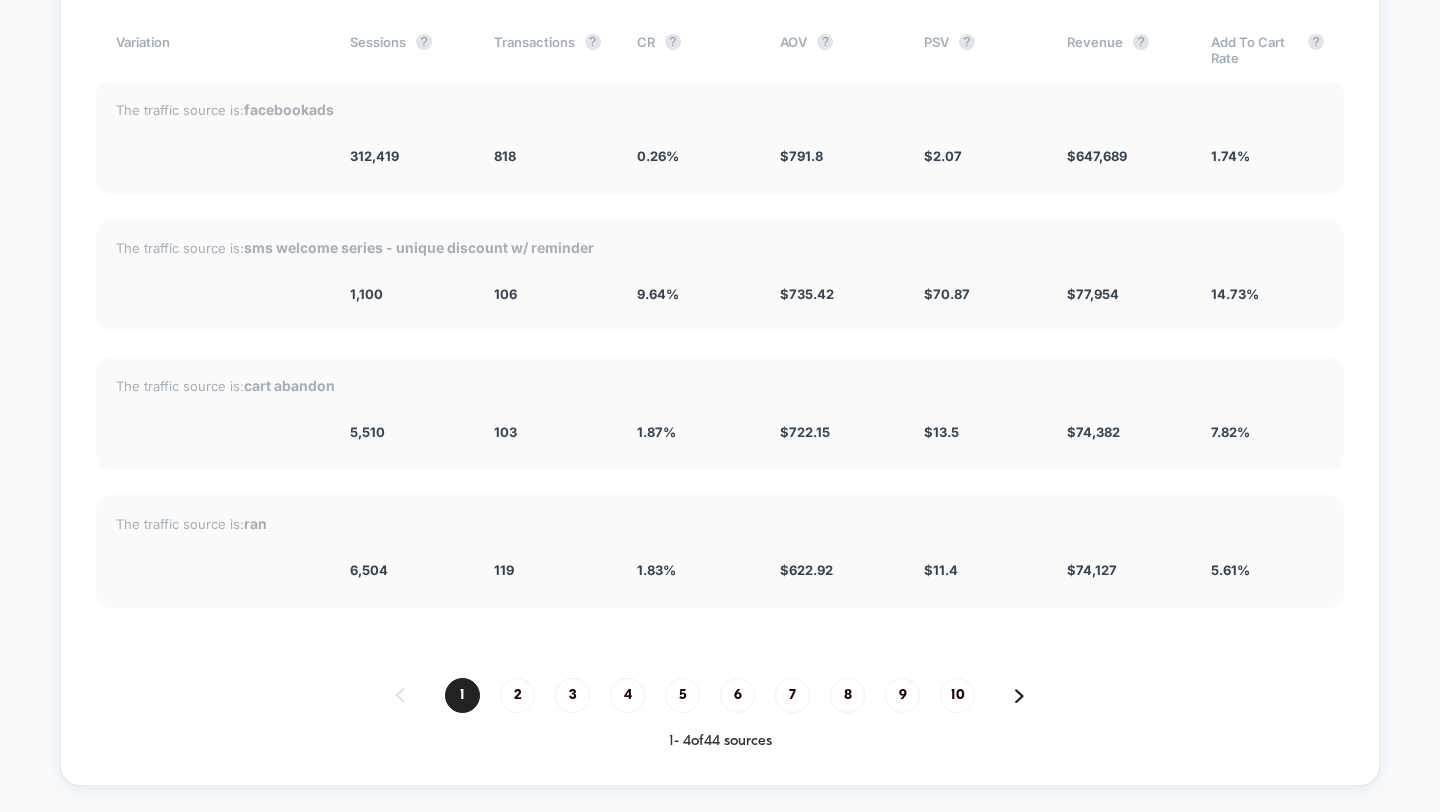scroll, scrollTop: 2507, scrollLeft: 0, axis: vertical 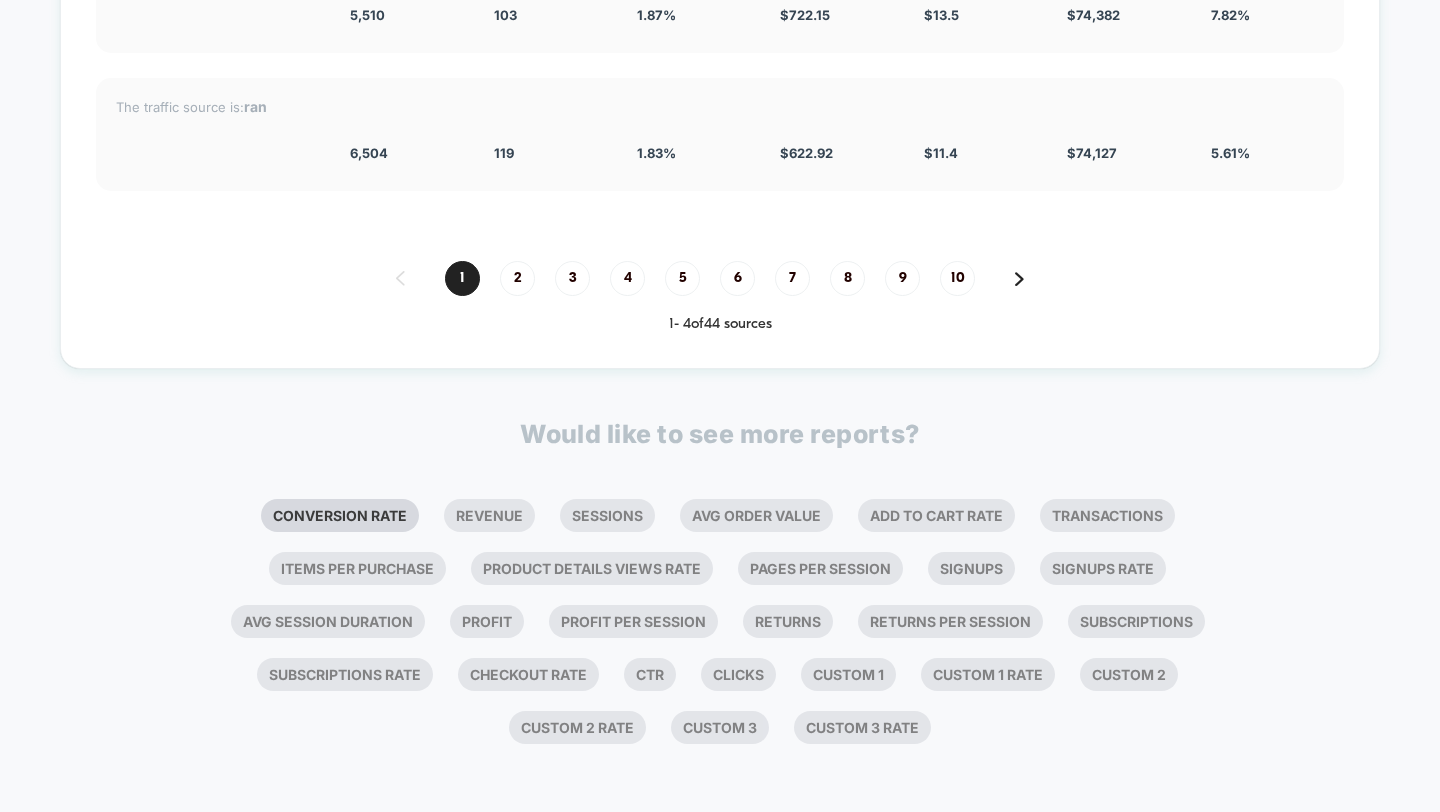 click on "Conversion Rate" at bounding box center (340, 515) 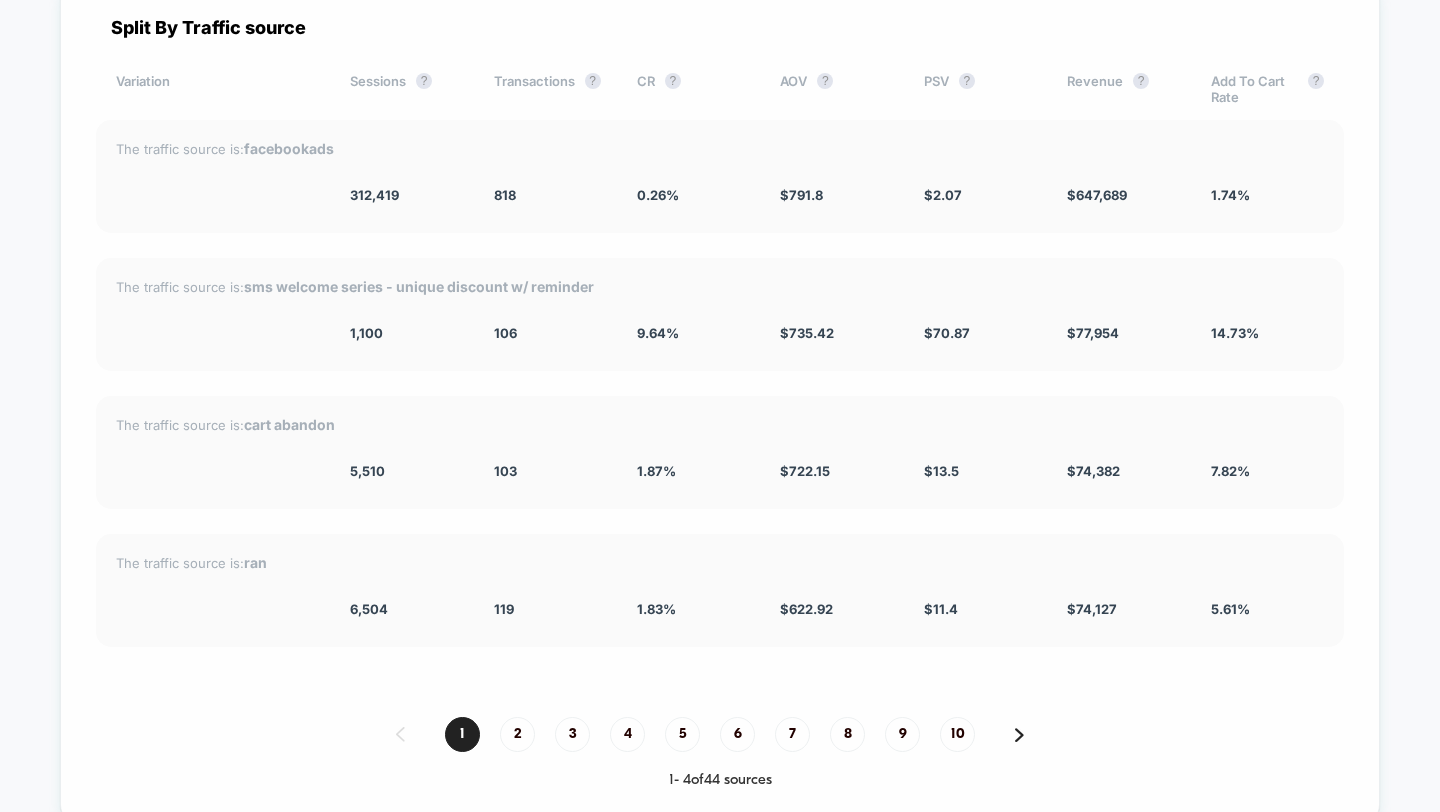scroll, scrollTop: 2999, scrollLeft: 0, axis: vertical 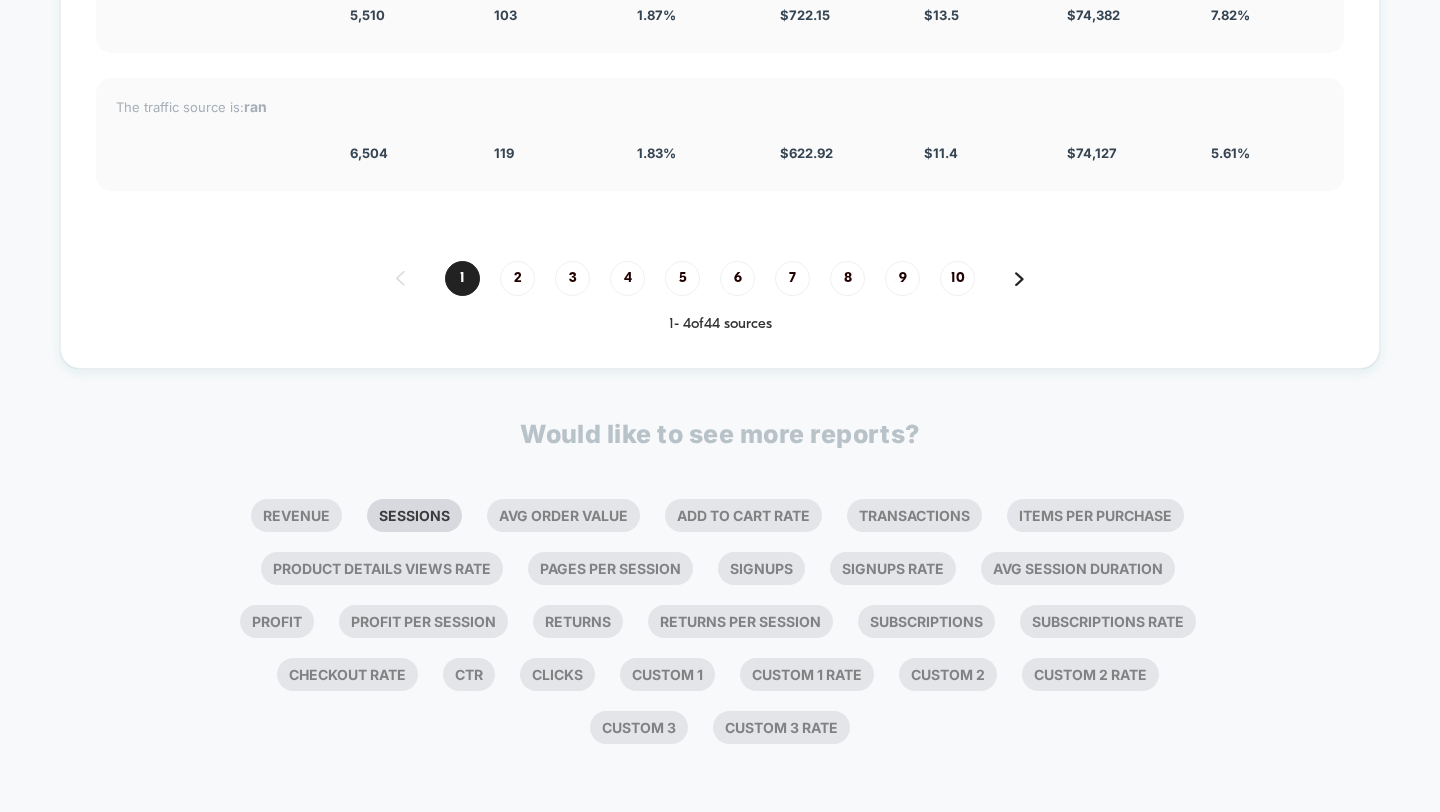 click on "Sessions" at bounding box center (414, 515) 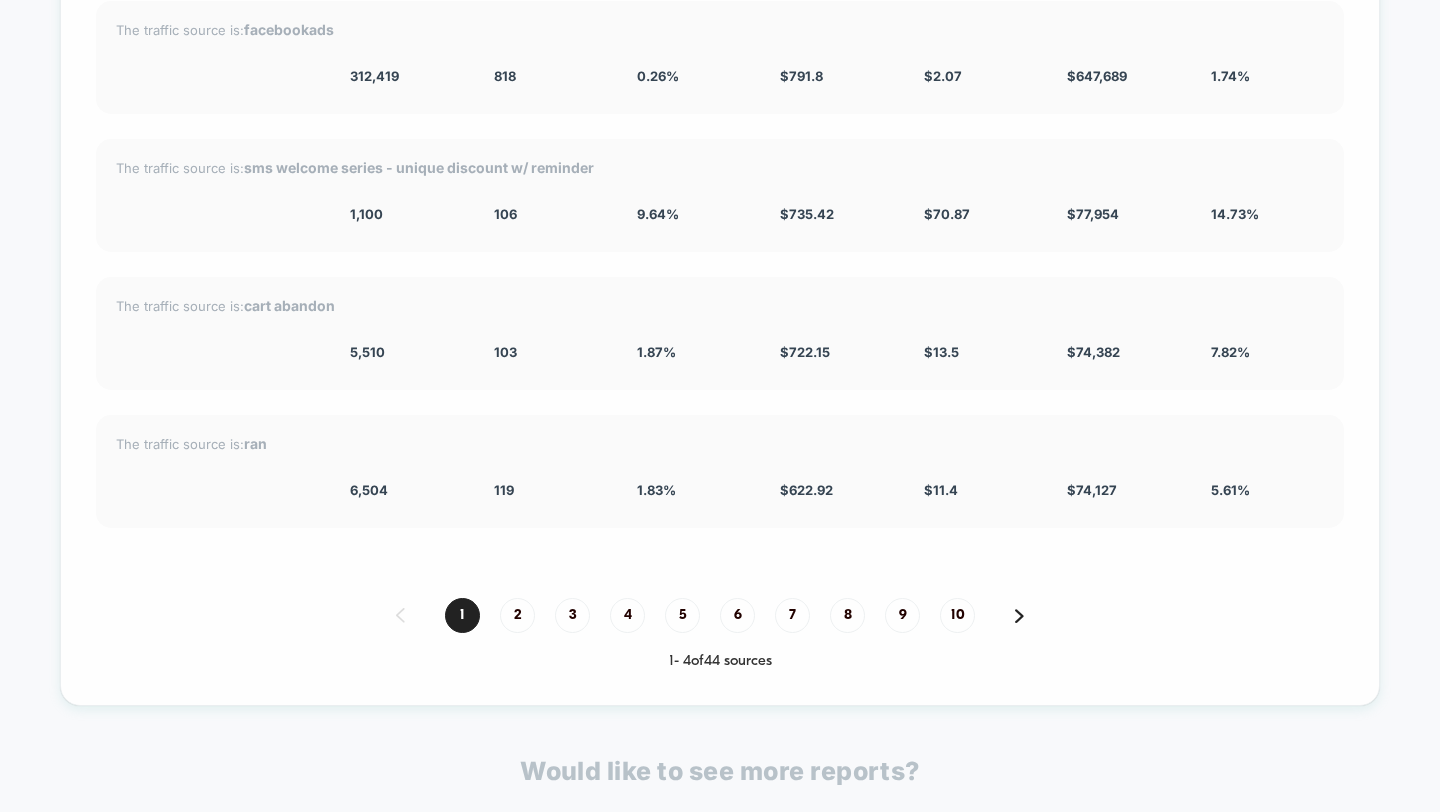 scroll, scrollTop: 3491, scrollLeft: 0, axis: vertical 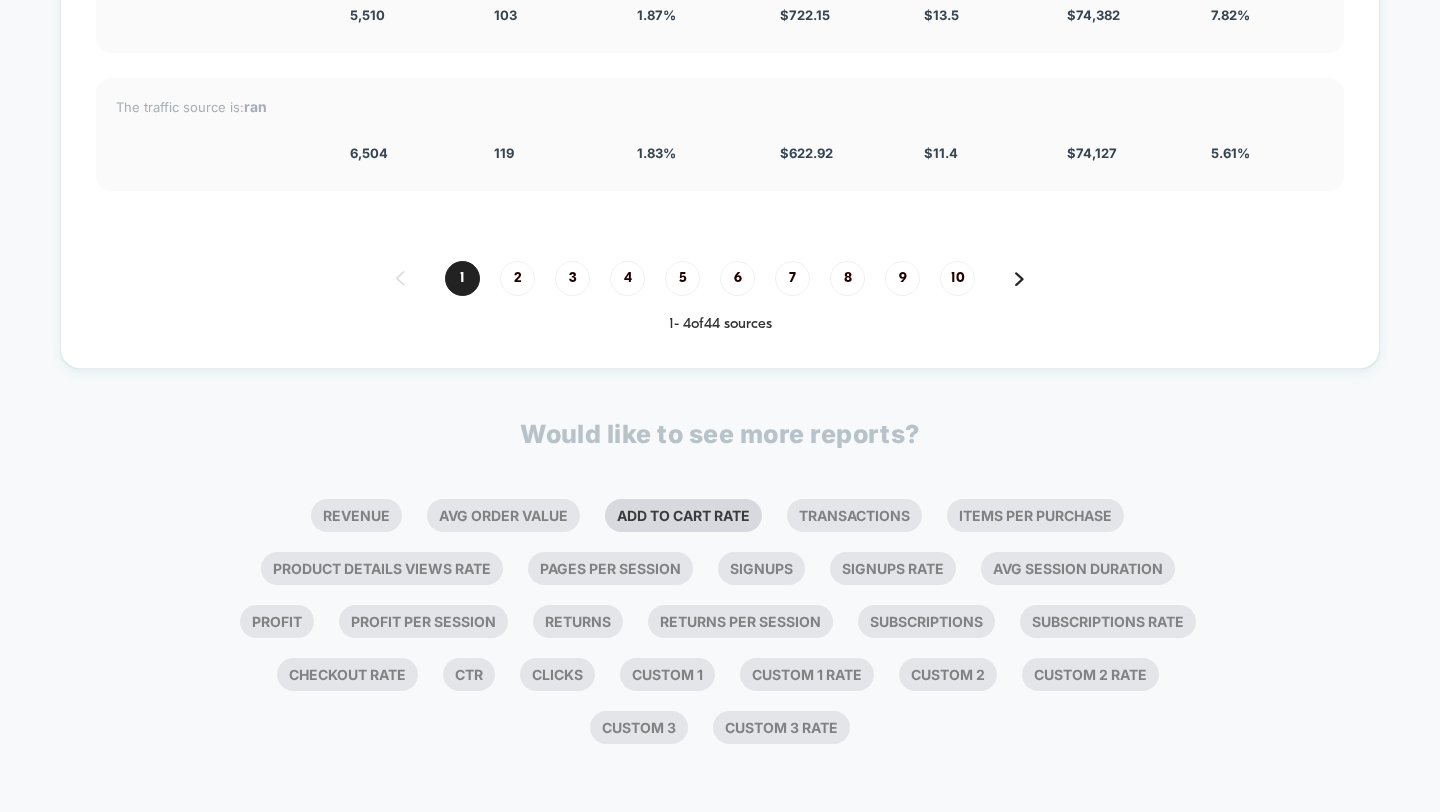 click on "Add To Cart Rate" at bounding box center [683, 515] 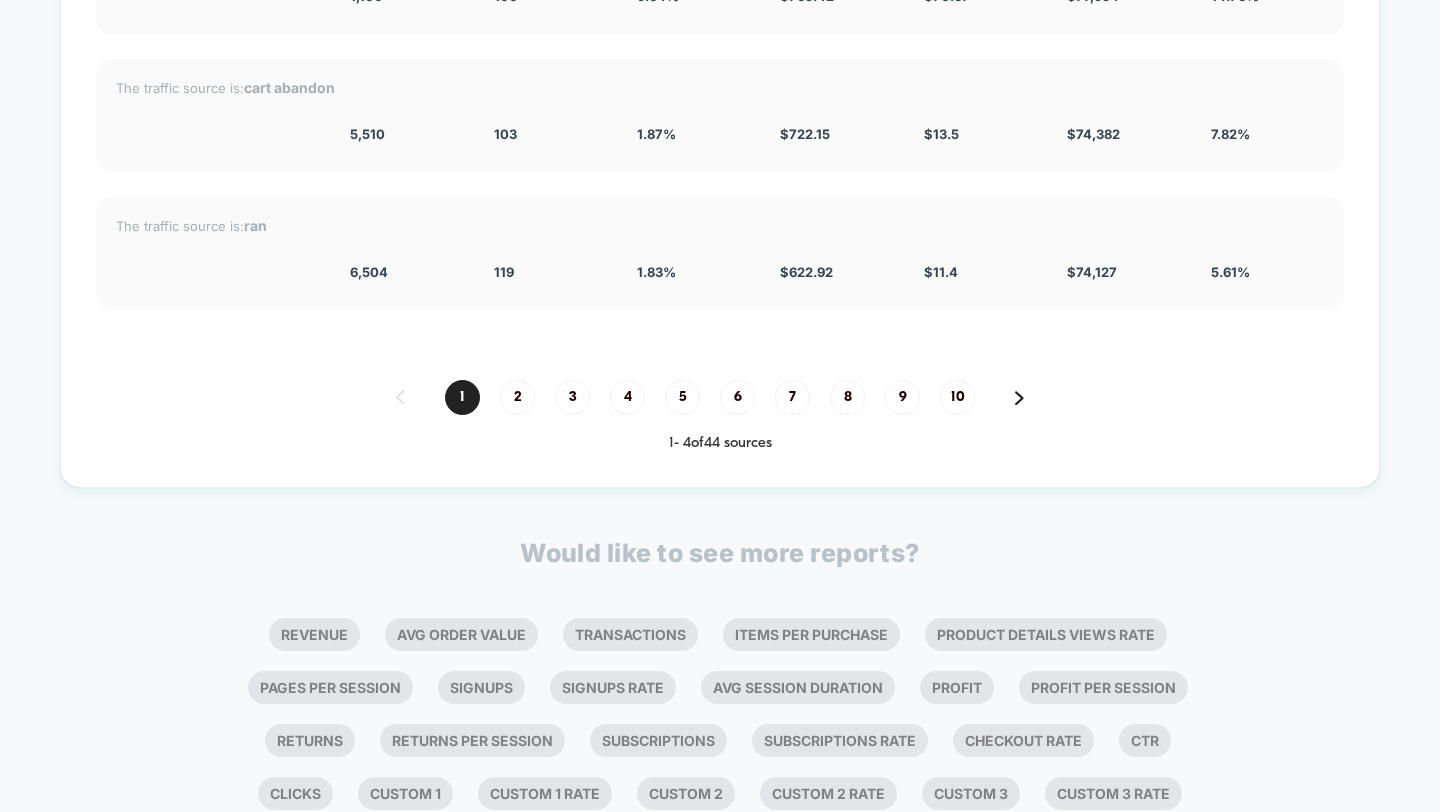scroll, scrollTop: 3941, scrollLeft: 0, axis: vertical 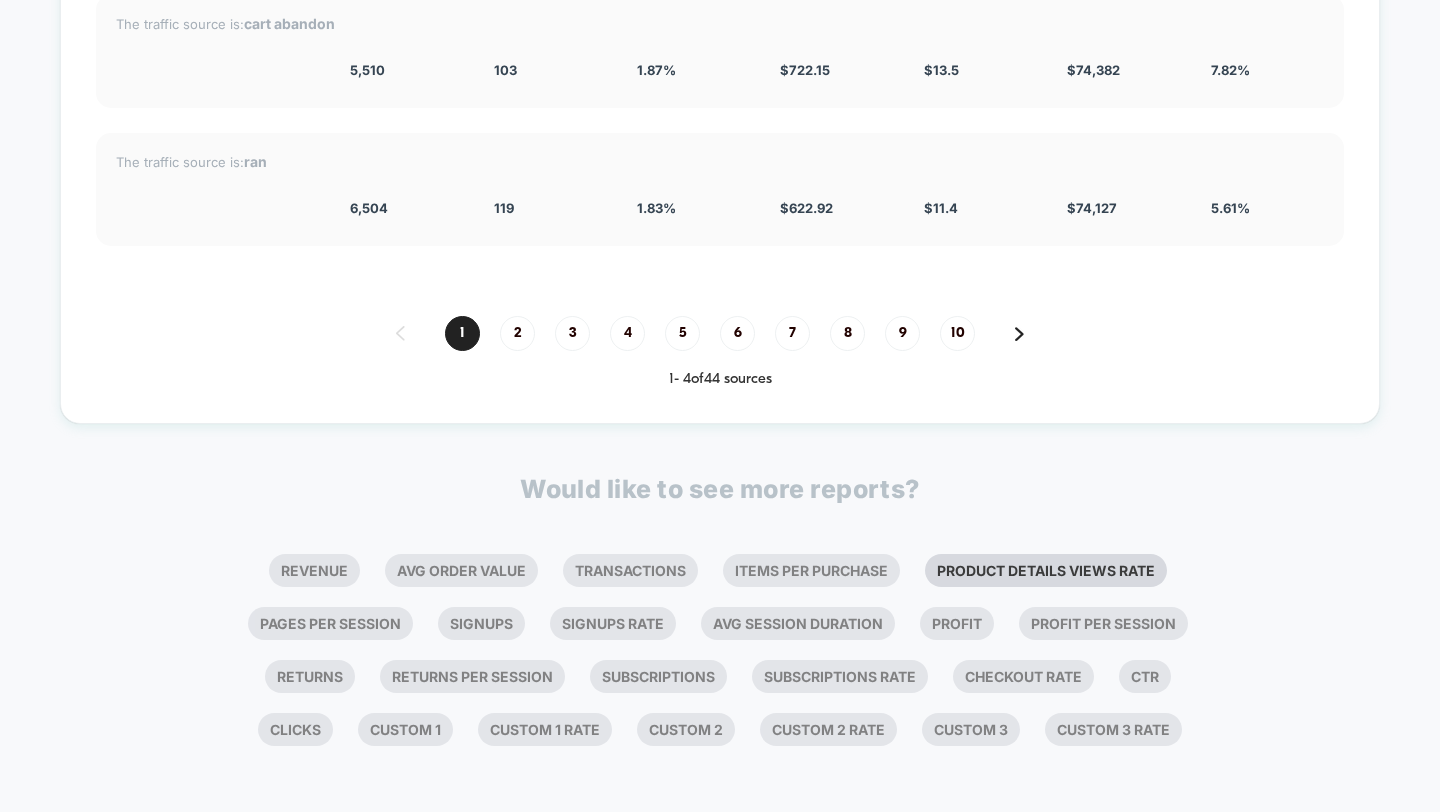 click on "Product Details Views Rate" at bounding box center [1046, 570] 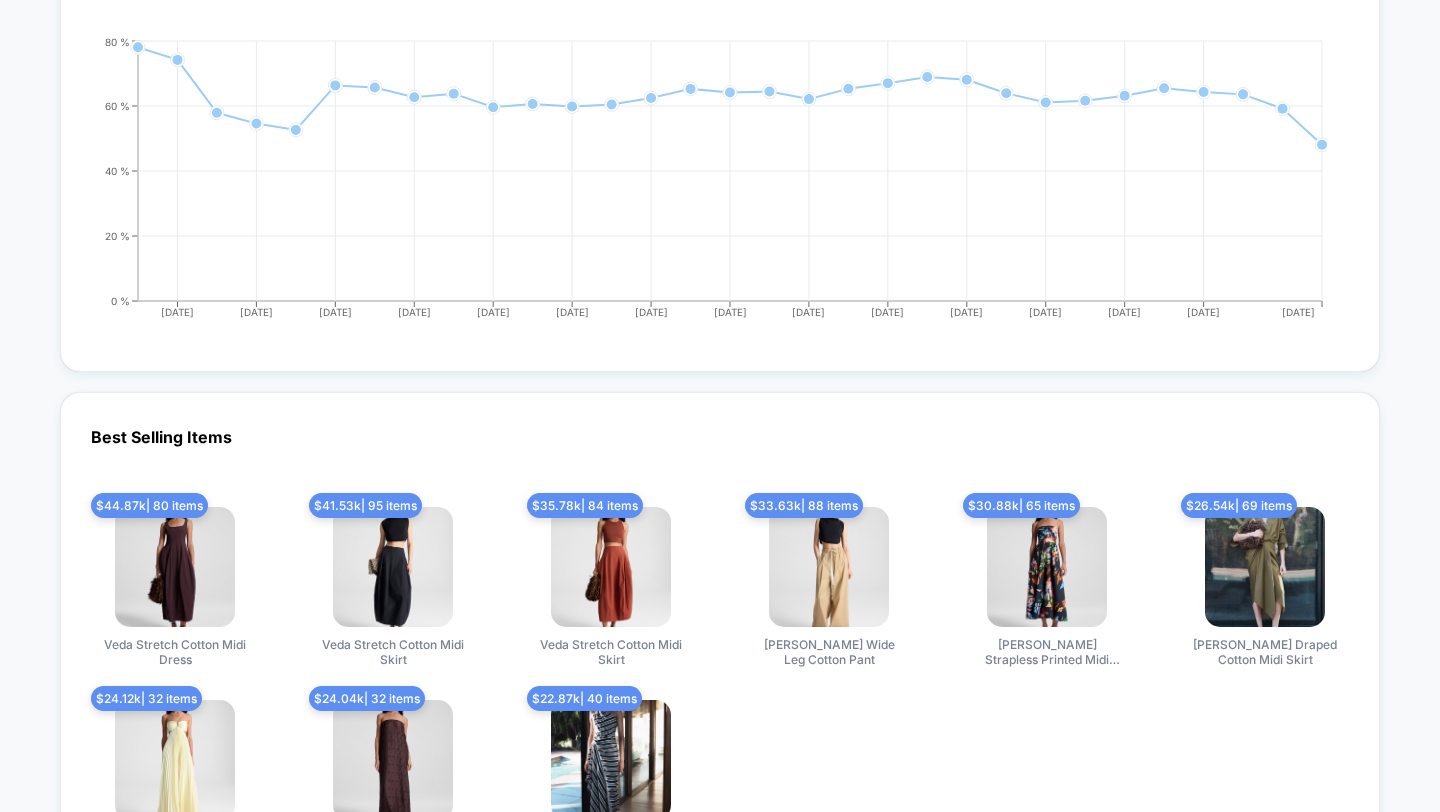 scroll, scrollTop: 4433, scrollLeft: 0, axis: vertical 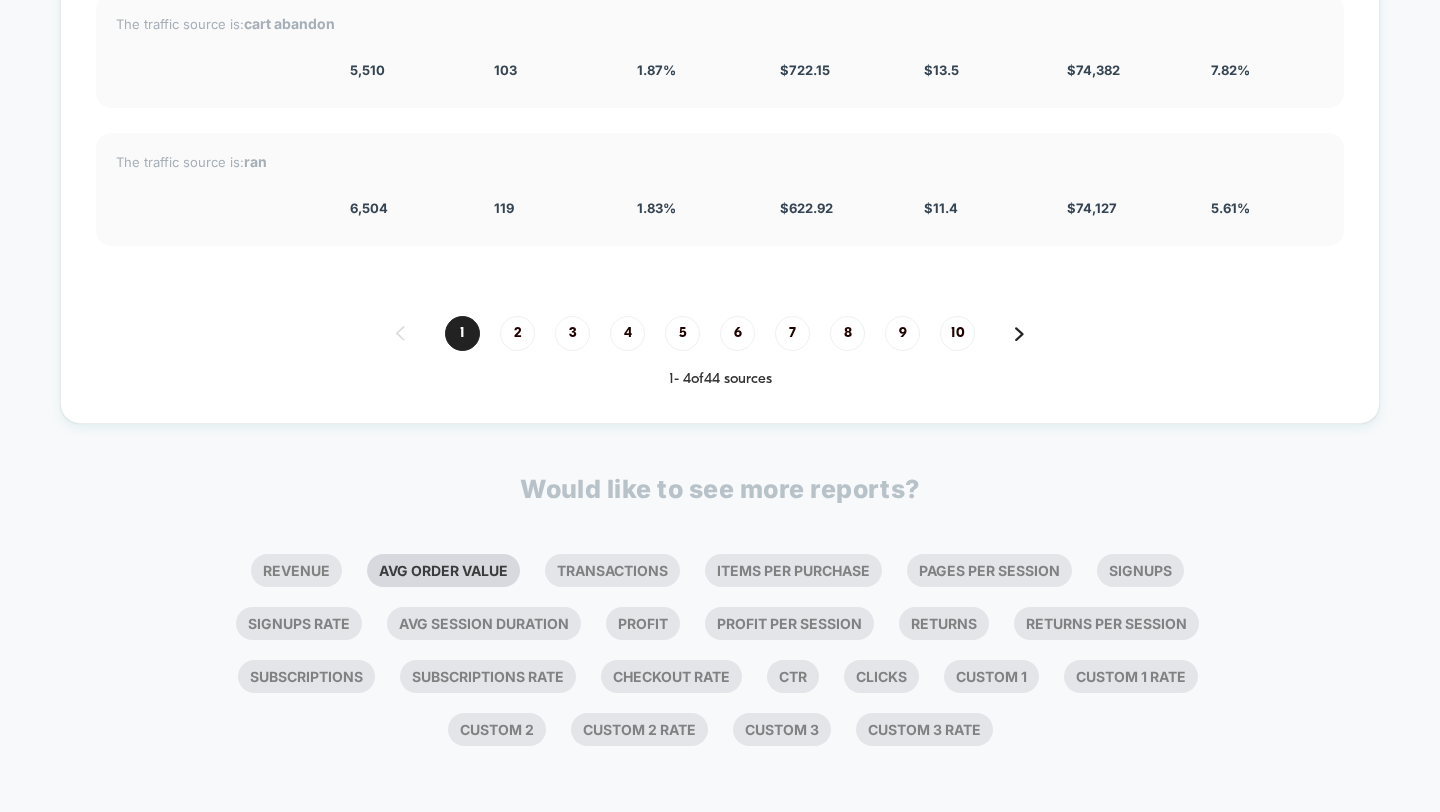 click on "Avg Order Value" at bounding box center (443, 570) 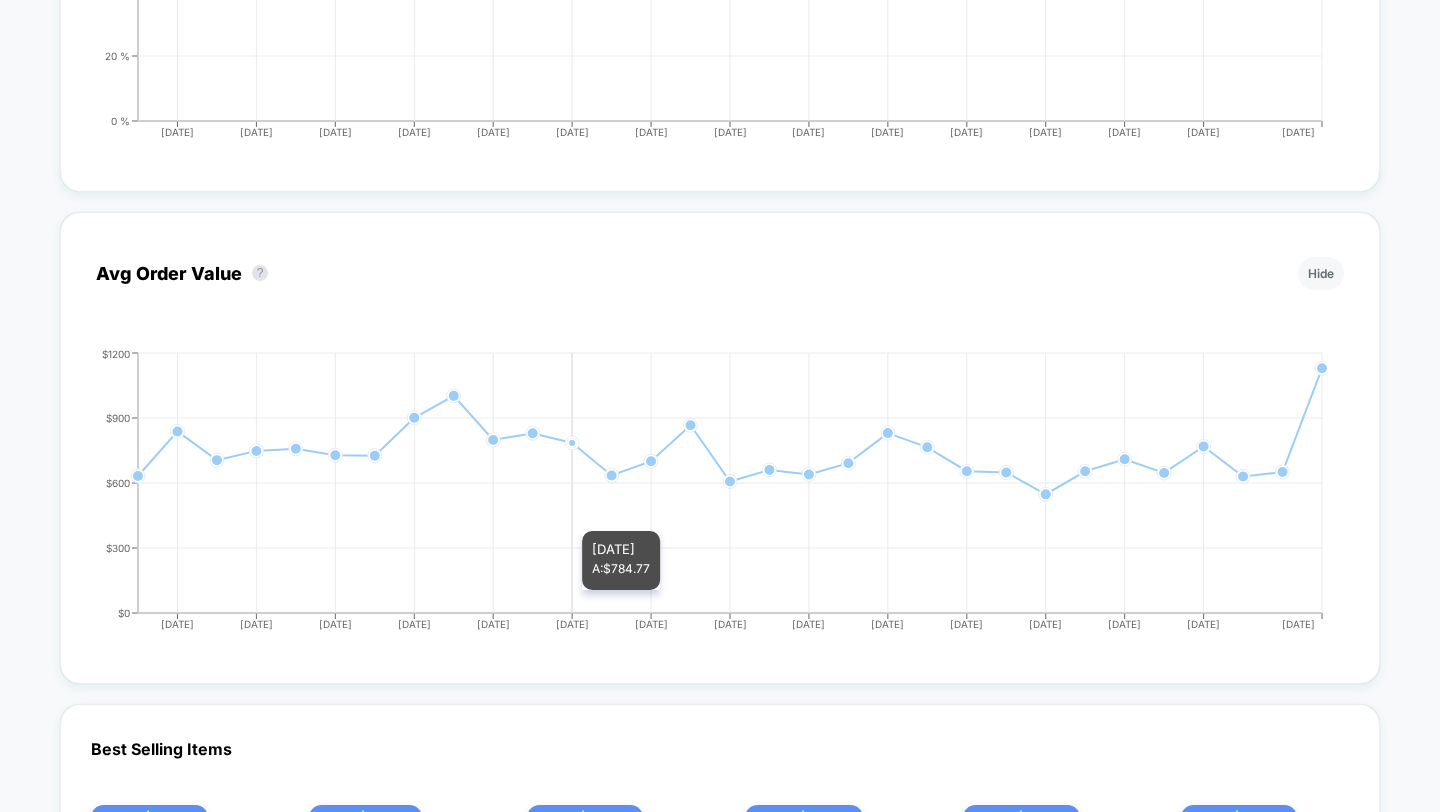 scroll, scrollTop: 4925, scrollLeft: 0, axis: vertical 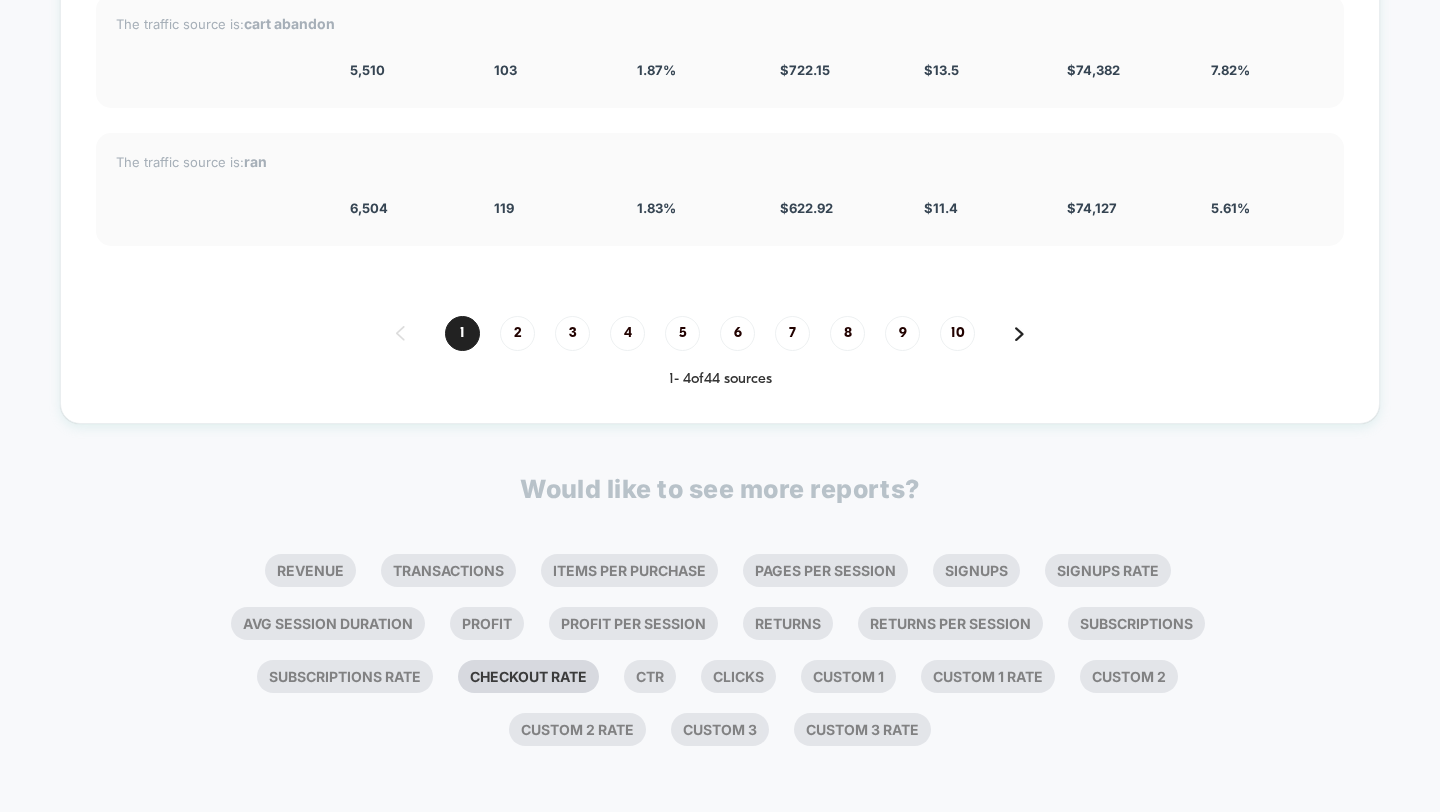 click on "Checkout Rate" at bounding box center [528, 676] 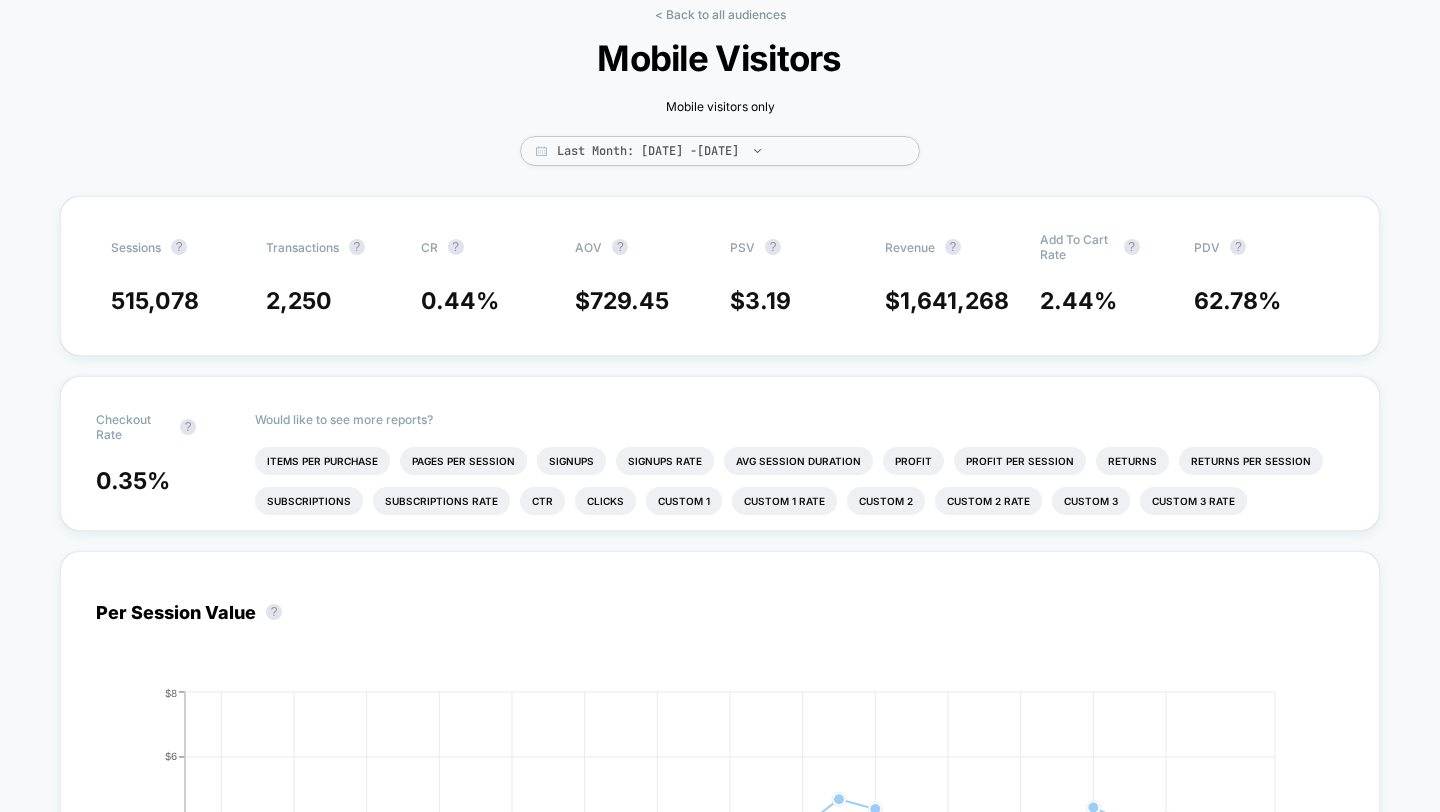 scroll, scrollTop: 0, scrollLeft: 0, axis: both 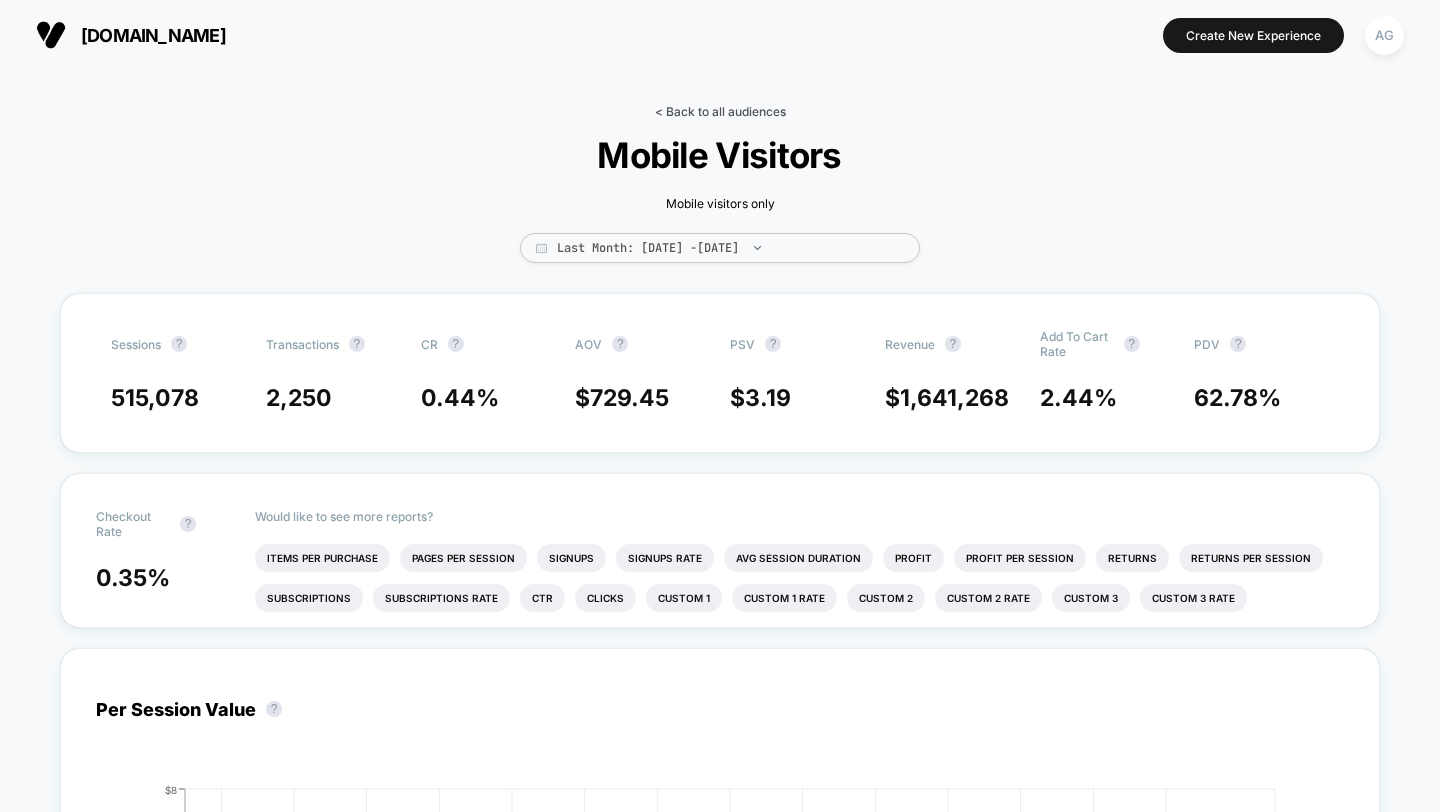 click on "< Back to all audiences" at bounding box center [720, 111] 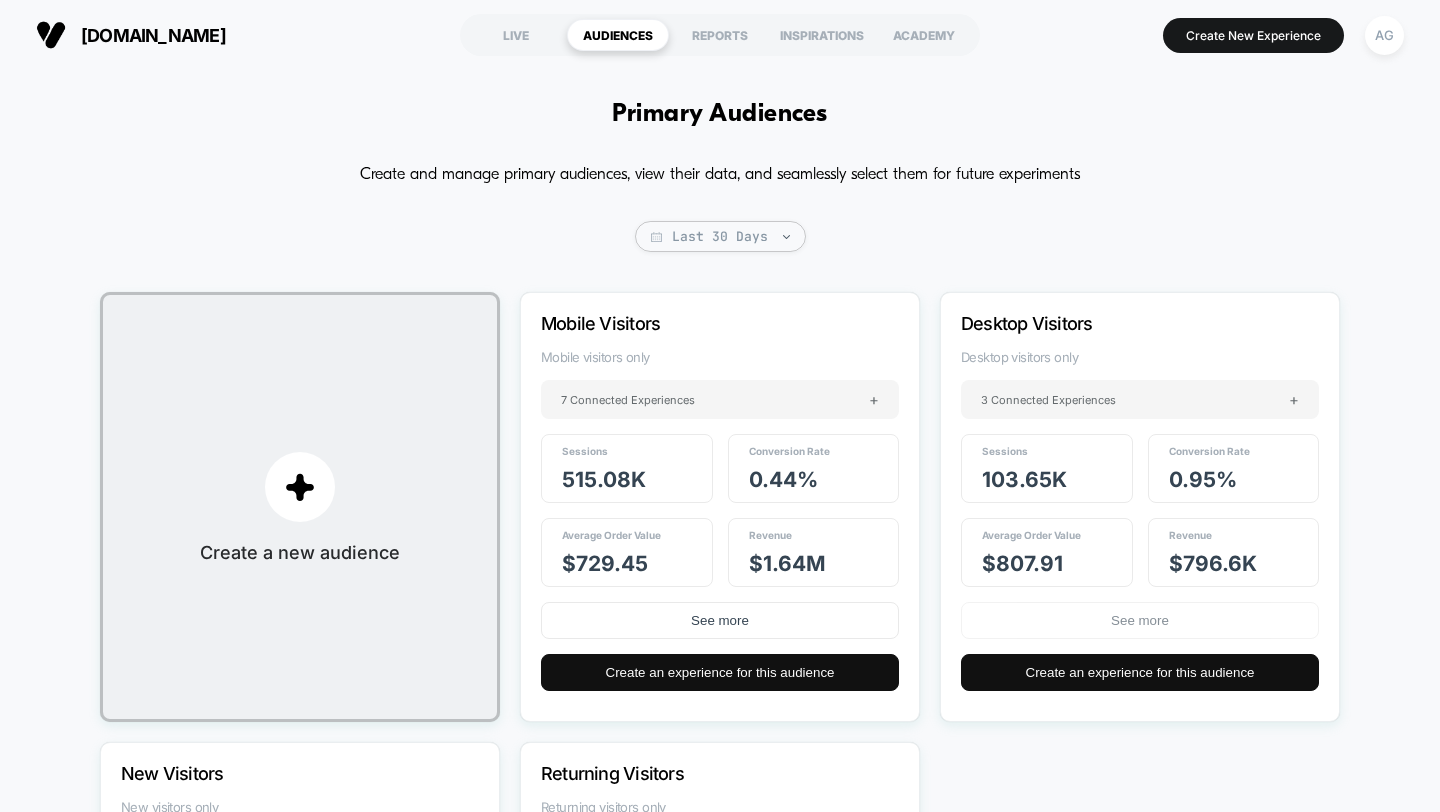 click on "See more" at bounding box center [1140, 620] 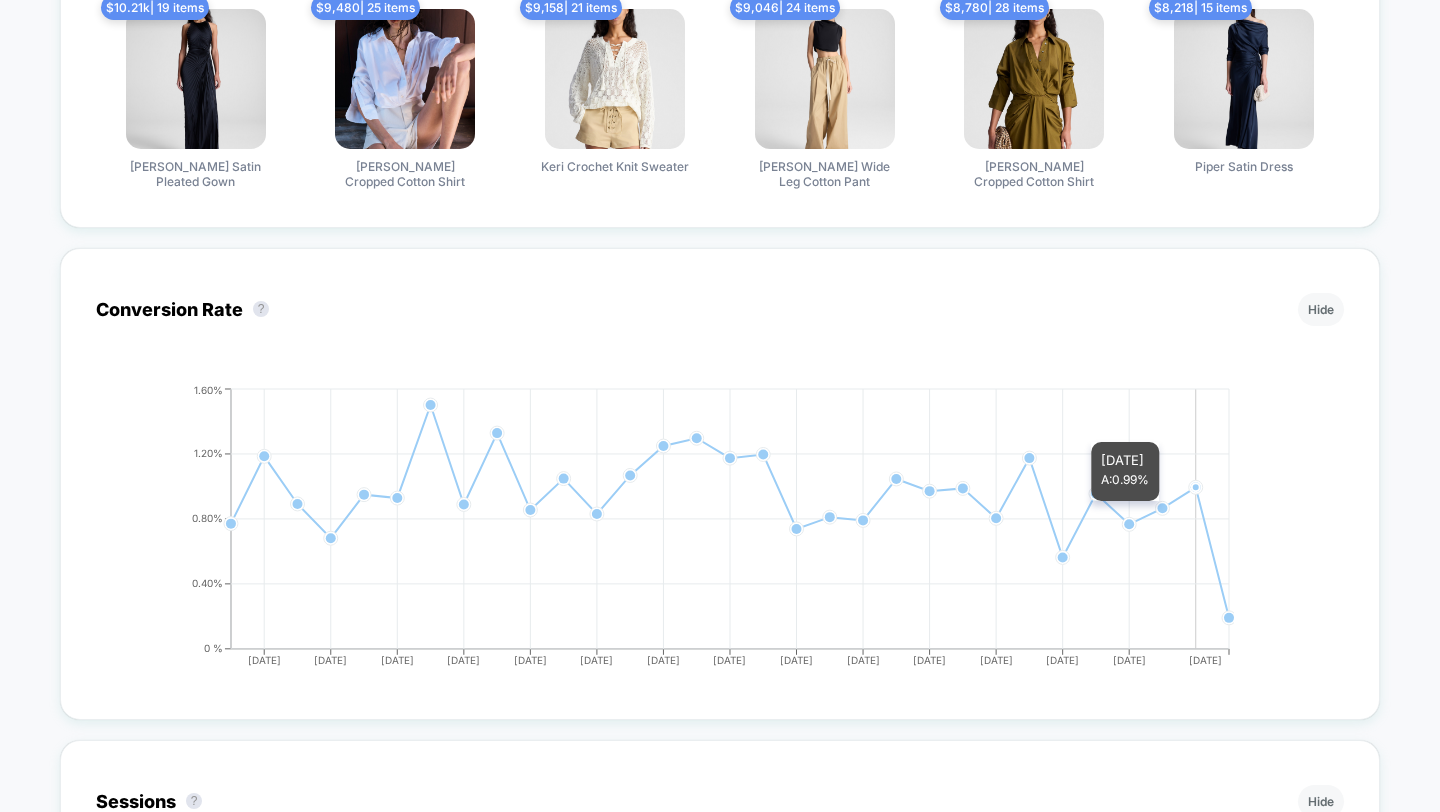 scroll, scrollTop: 1449, scrollLeft: 0, axis: vertical 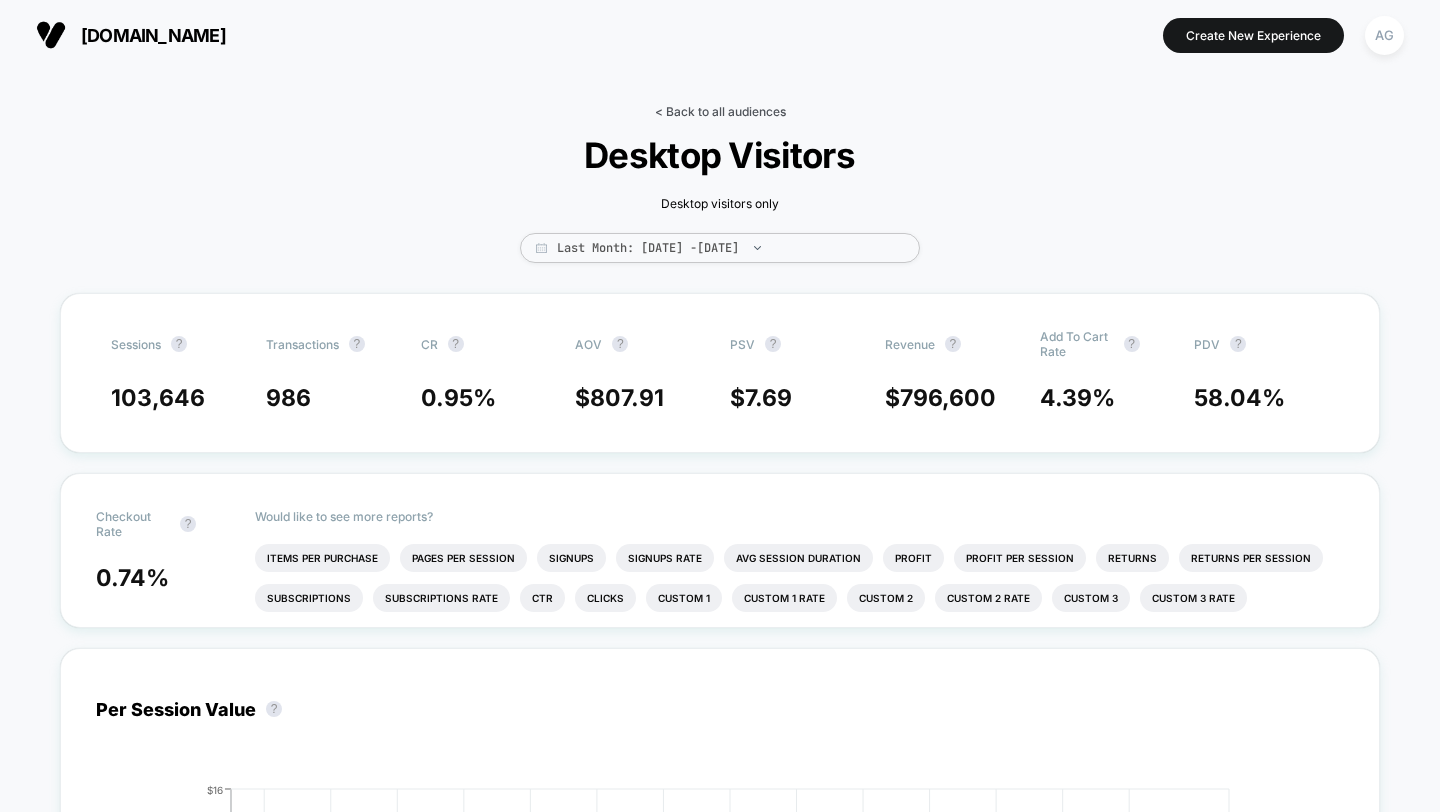 click on "< Back to all audiences" at bounding box center [720, 111] 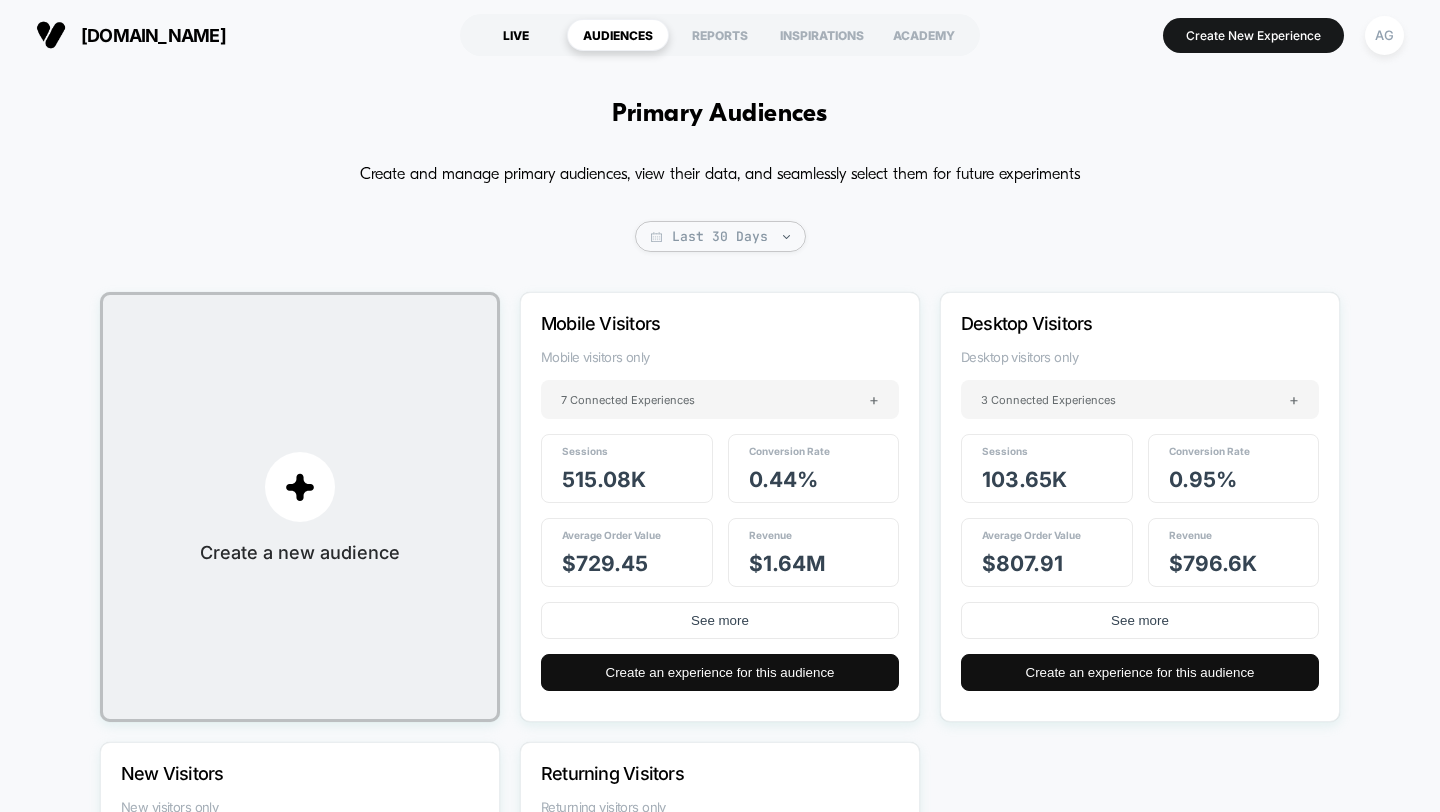 click on "LIVE" at bounding box center (516, 35) 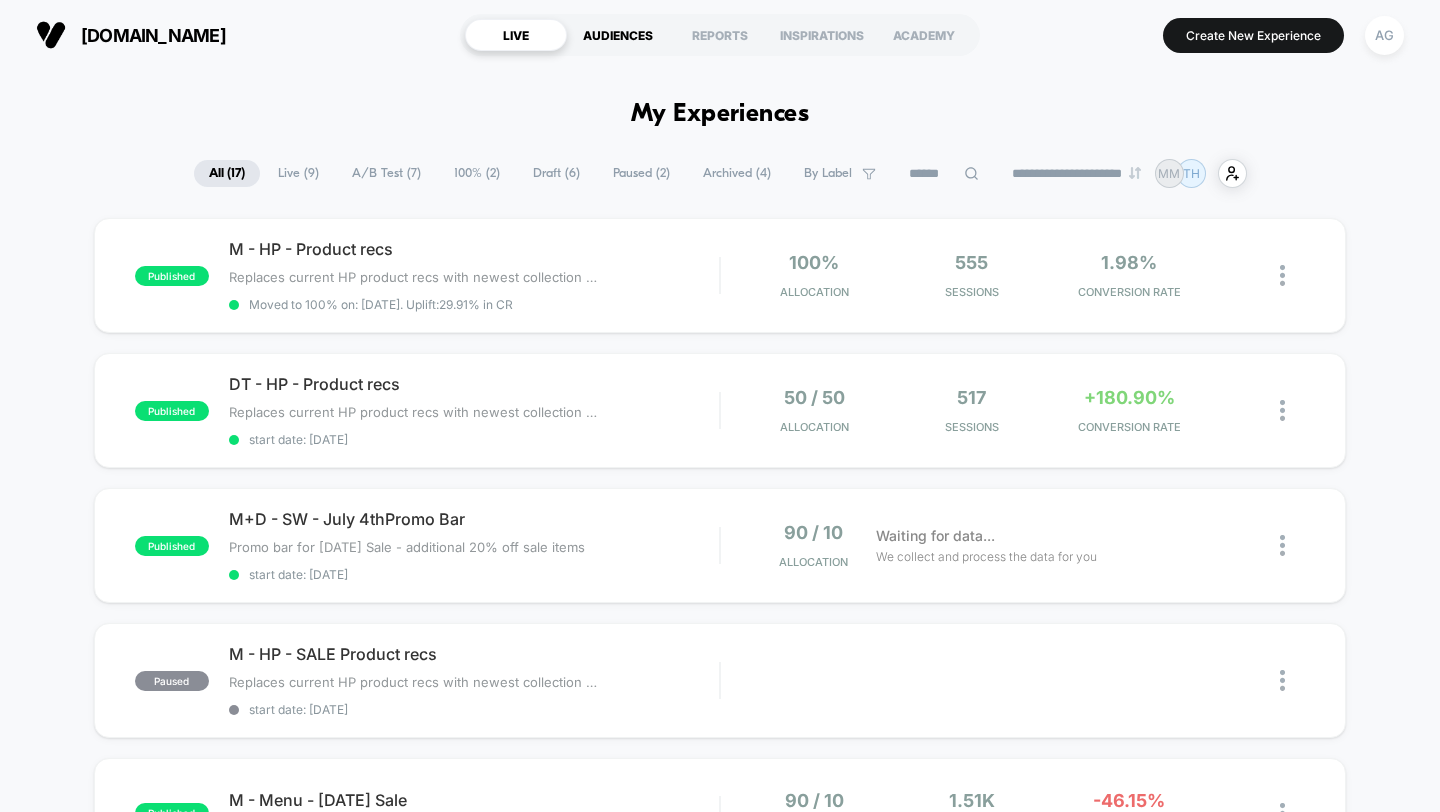 click on "AUDIENCES" at bounding box center (618, 35) 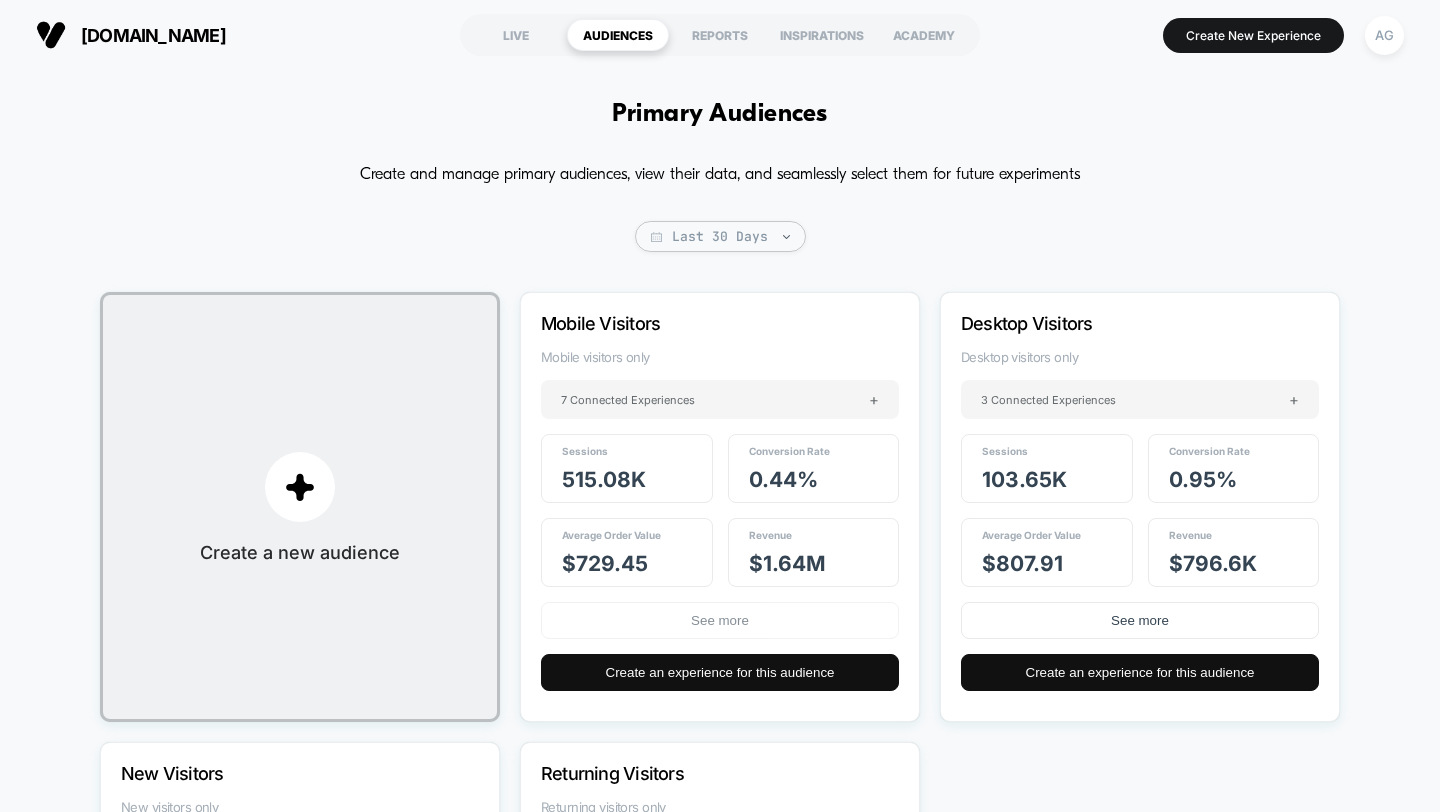 click on "See more" at bounding box center (720, 620) 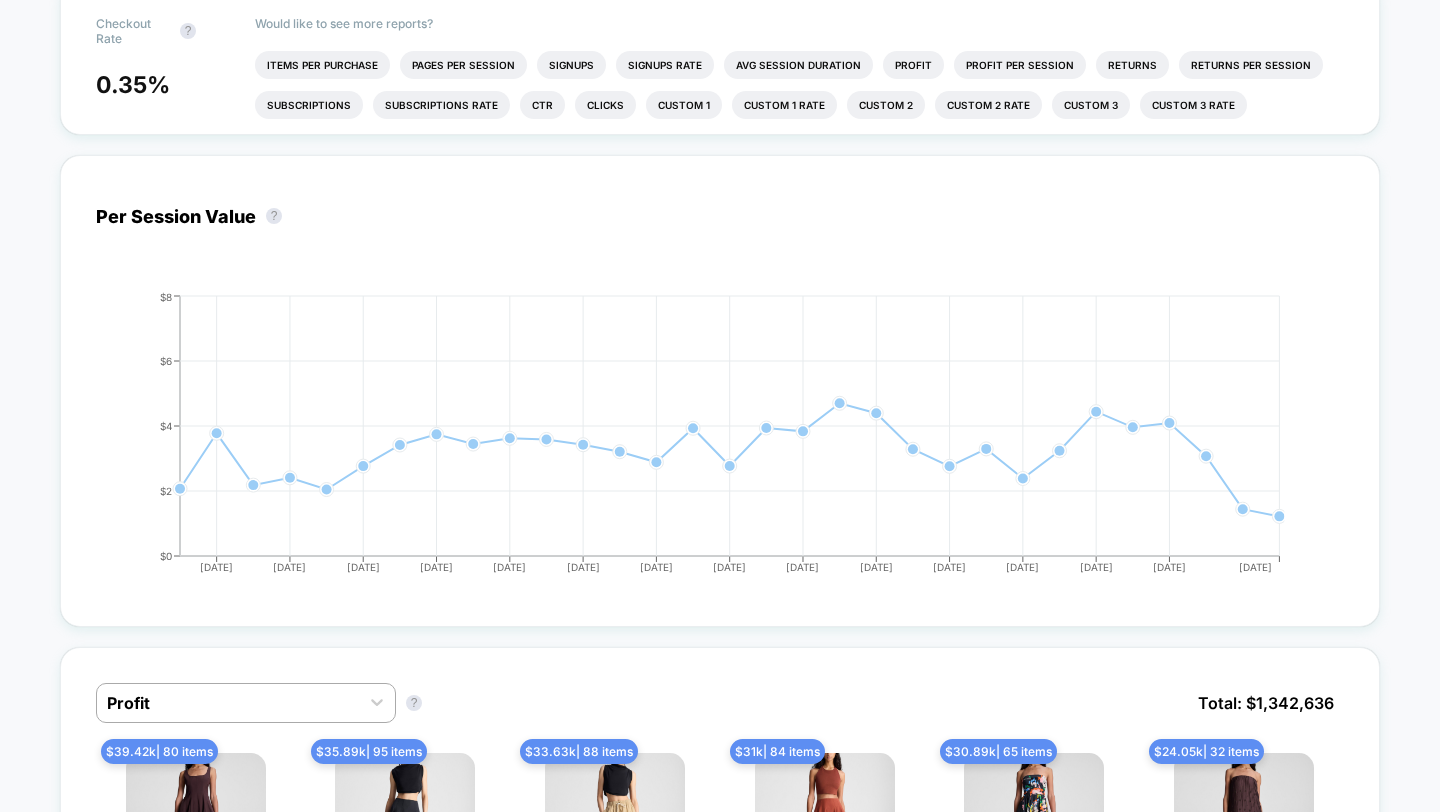 scroll, scrollTop: 0, scrollLeft: 0, axis: both 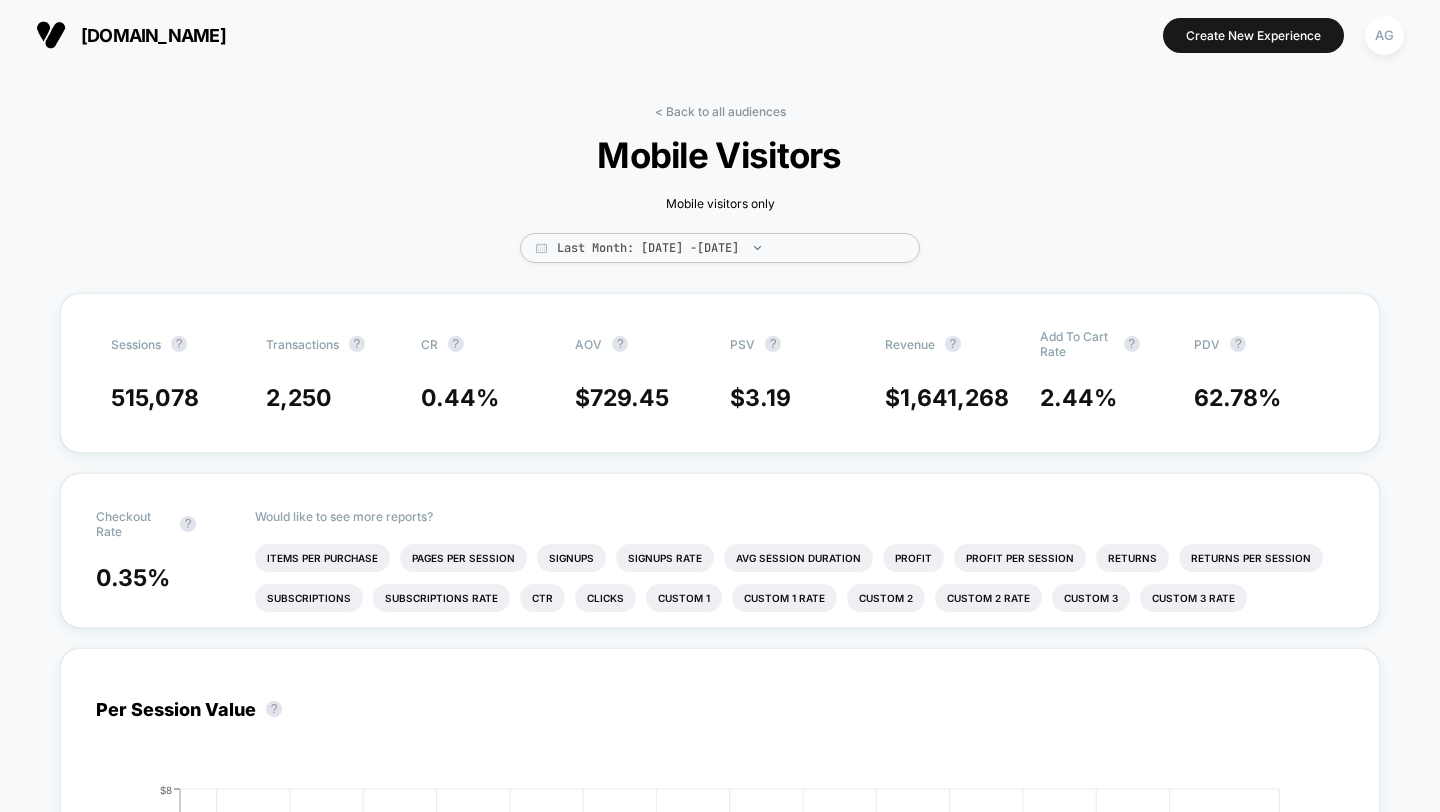 click on "< Back to all audiences Mobile Visitors Mobile visitors only Last Month:     Jun 3, 2025    -    Jul 3, 2025" at bounding box center [720, 198] 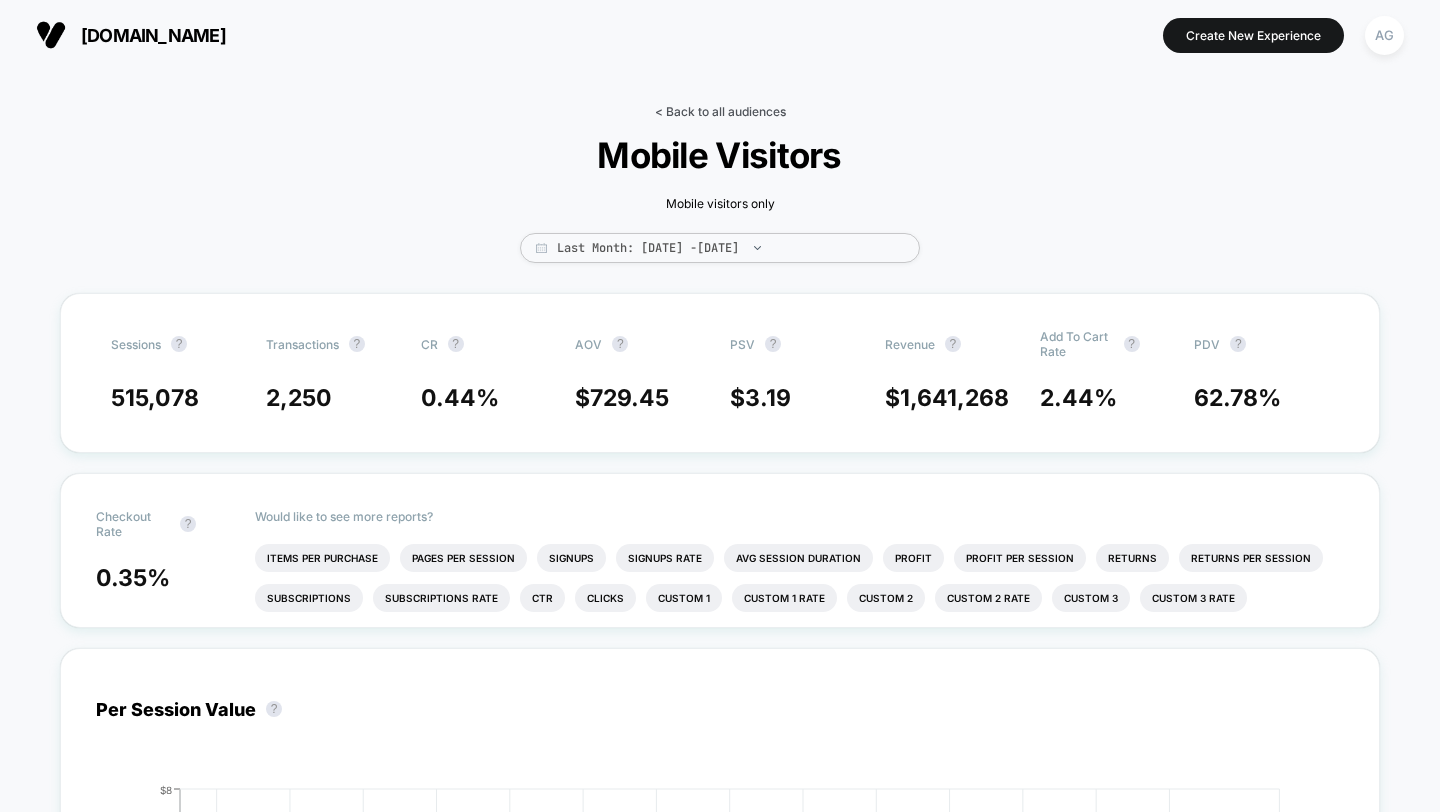 click on "< Back to all audiences" at bounding box center (720, 111) 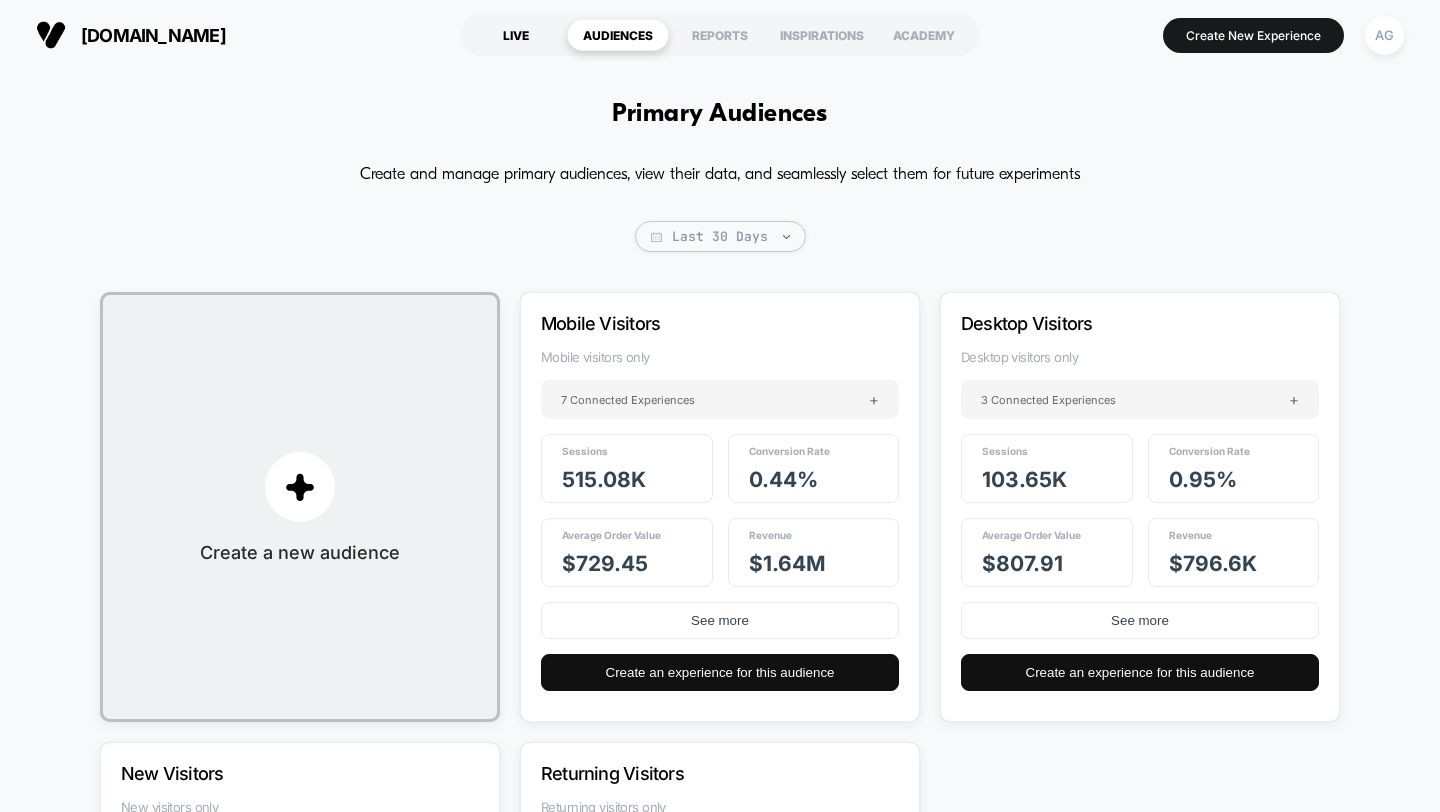 click on "LIVE" at bounding box center (516, 35) 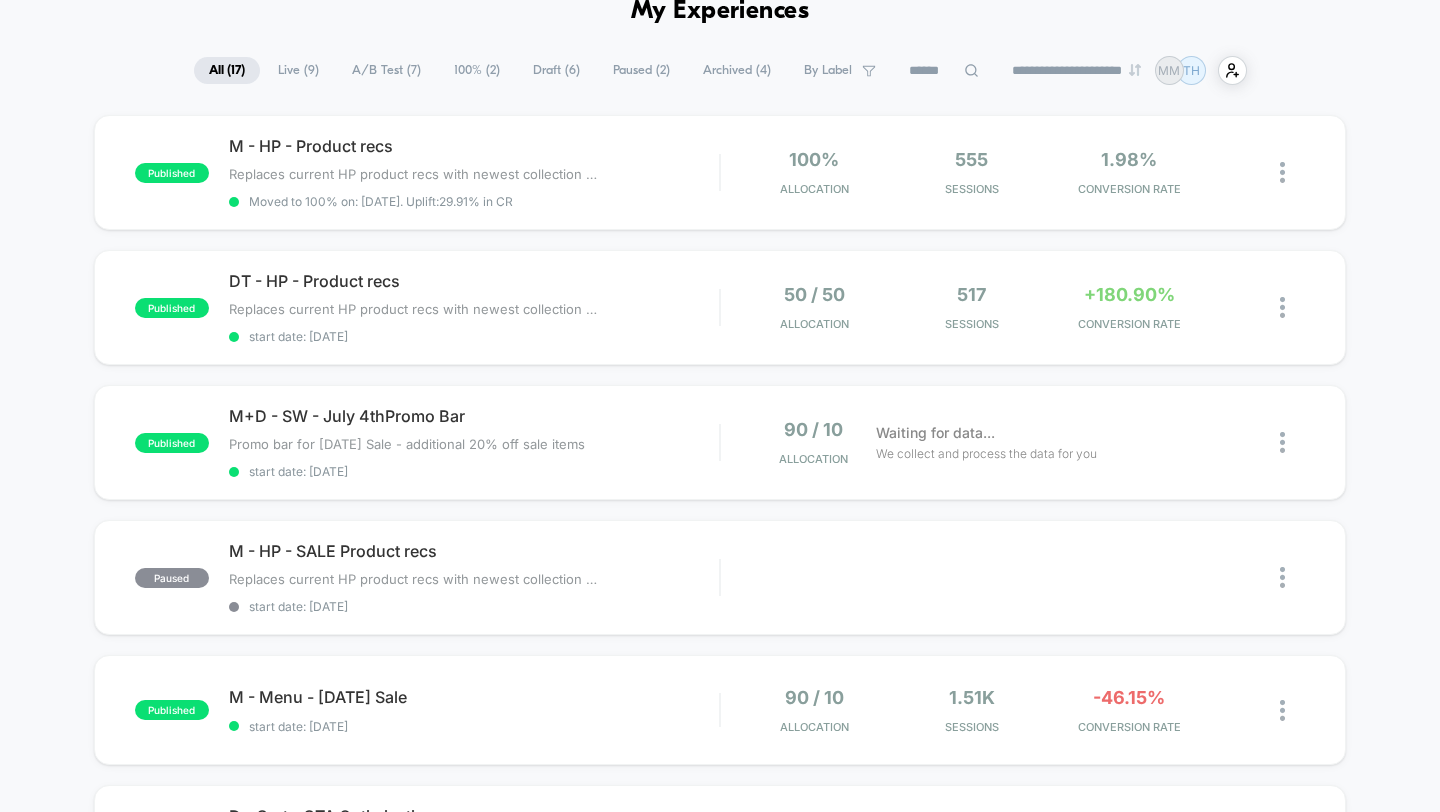 scroll, scrollTop: 0, scrollLeft: 0, axis: both 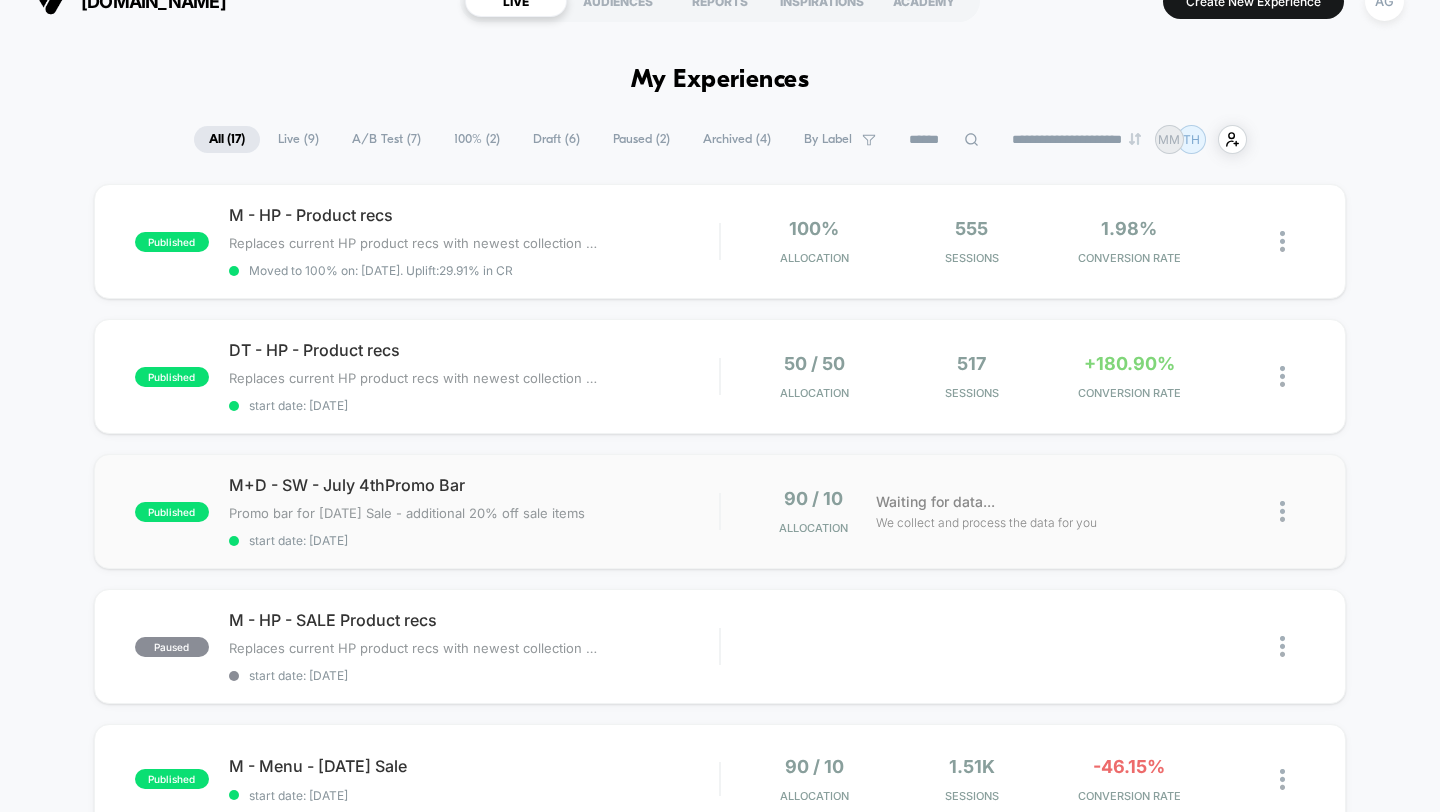 click on "published M+D - SW - July 4thPromo Bar Promo bar for Memorial Day Sale - additional 20% off sale items Click to edit experience details Promo bar for Memorial Day Sale - additional 20% off sale items start date: 7/3/2025 90 / 10 Allocation Waiting for data... We collect and process the data for you" at bounding box center (720, 511) 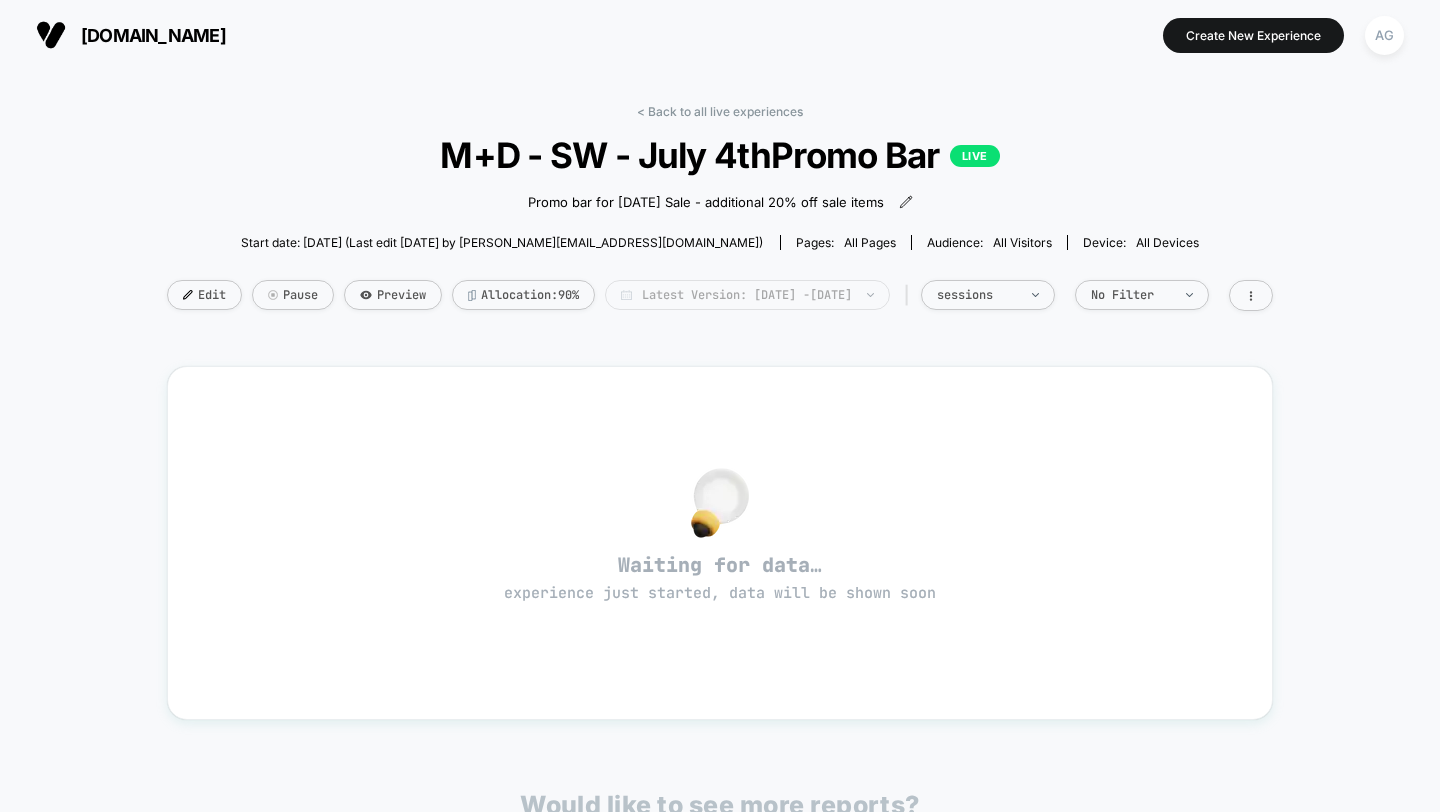 click on "Latest Version:     Jul 3, 2025    -    Jul 3, 2025" at bounding box center (747, 295) 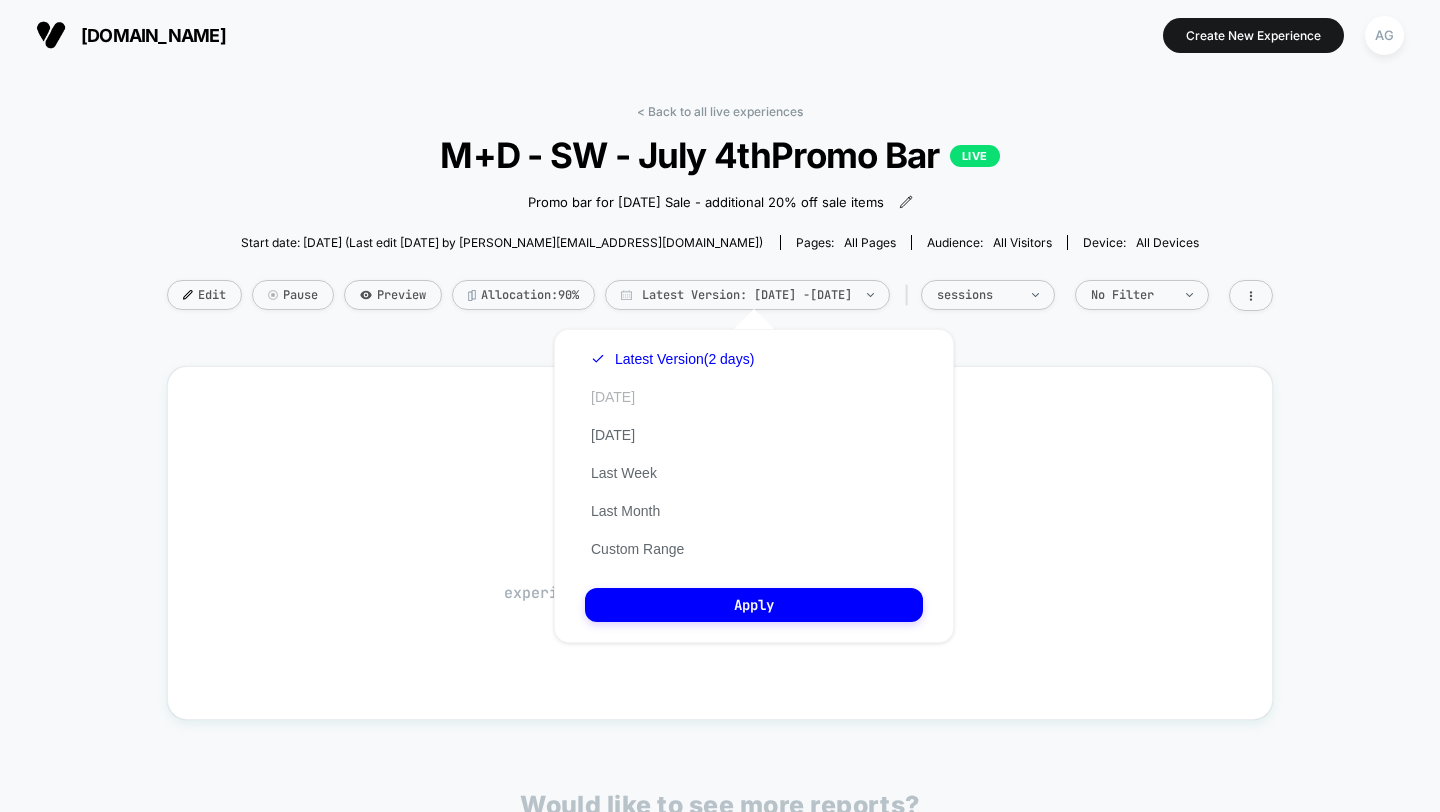 click on "Today" at bounding box center (613, 397) 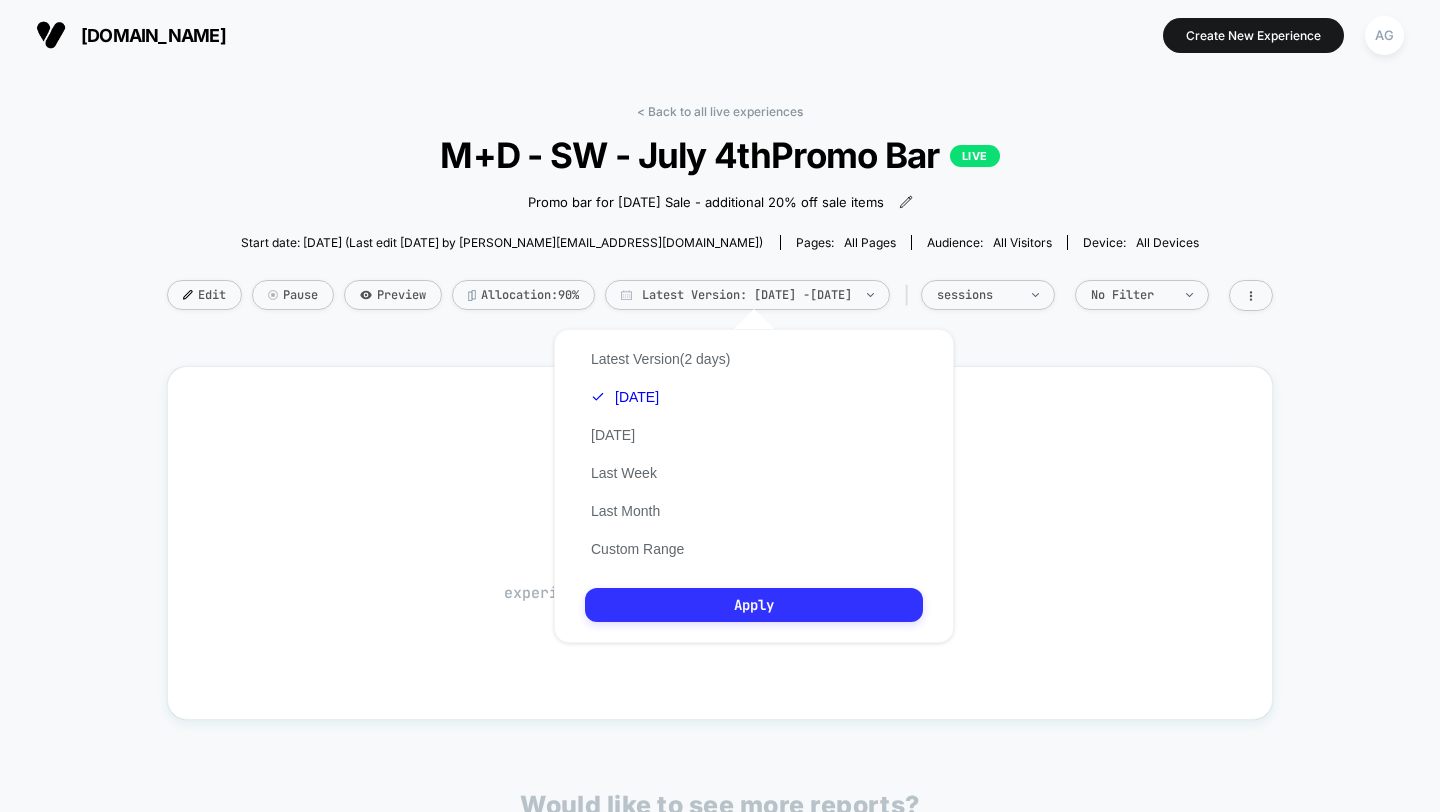 click on "Apply" at bounding box center (754, 605) 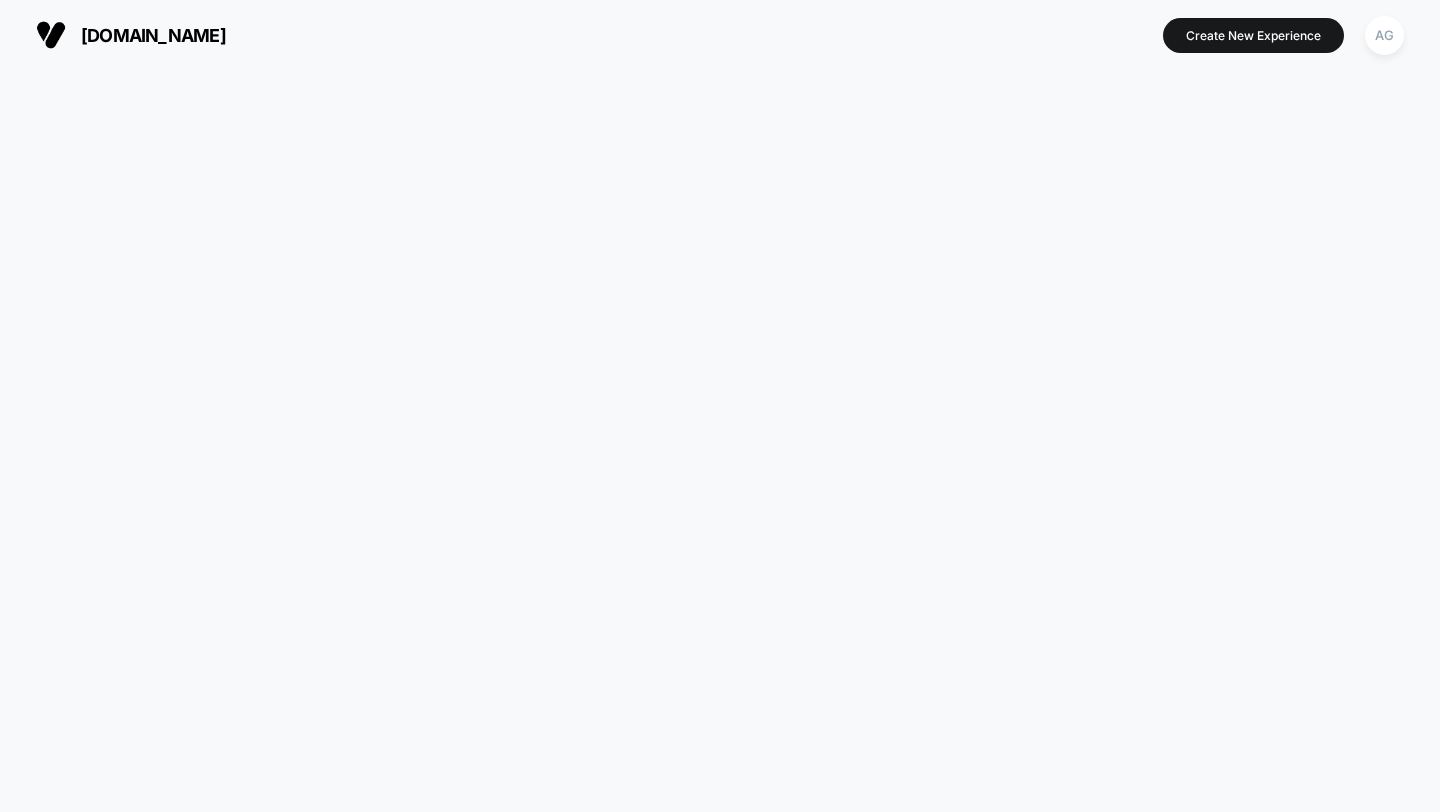 scroll, scrollTop: 0, scrollLeft: 0, axis: both 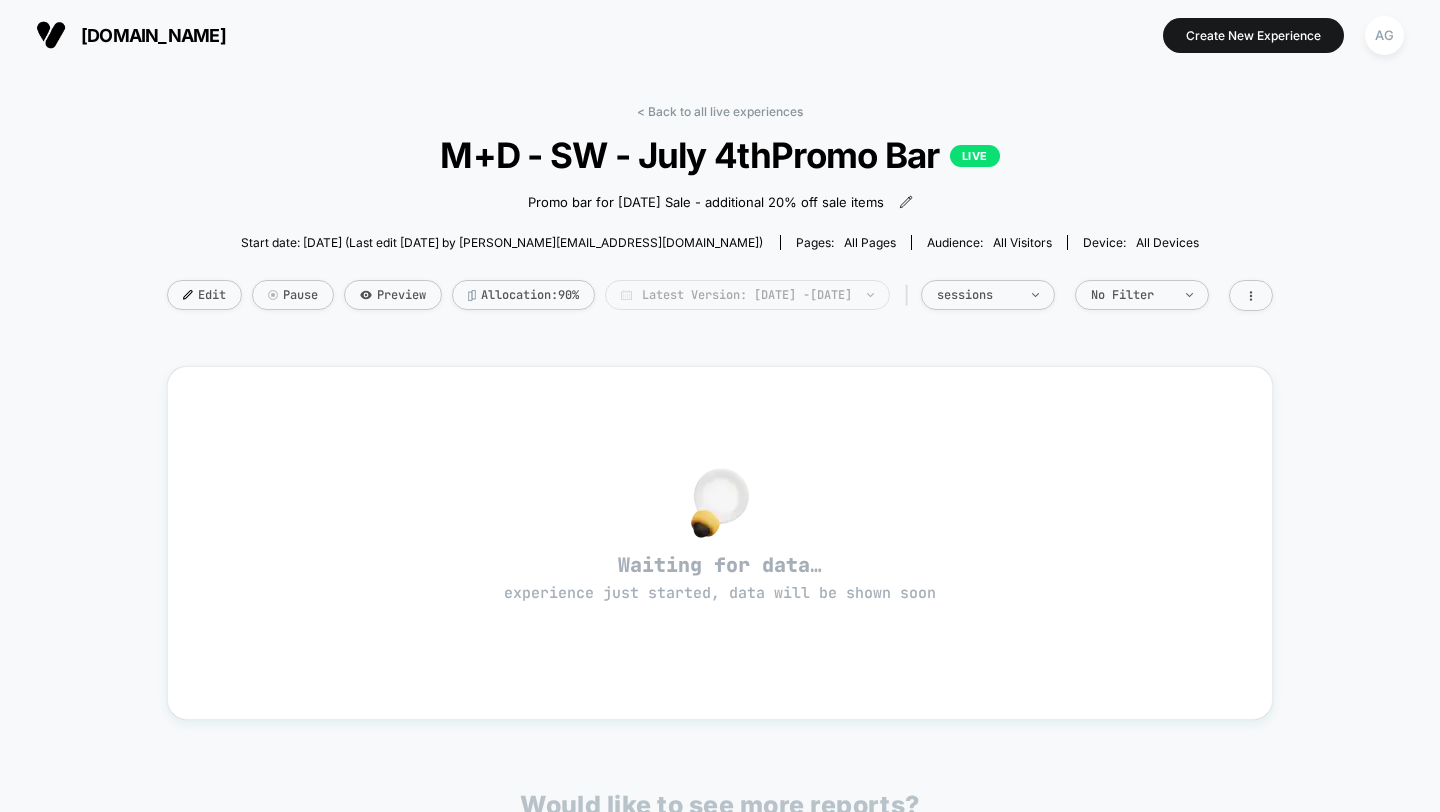 drag, startPoint x: 0, startPoint y: 0, endPoint x: 775, endPoint y: 295, distance: 829.24664 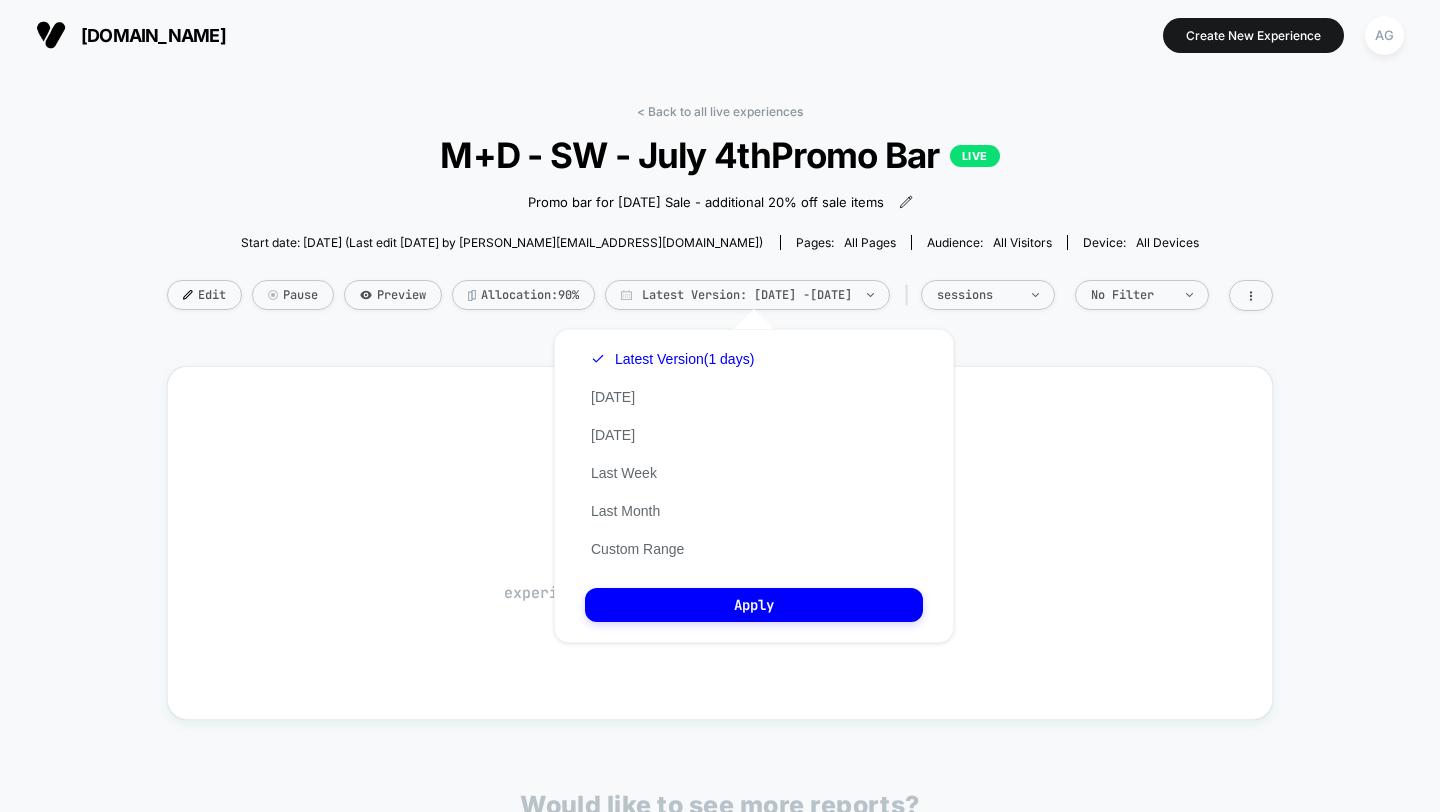 click on "< Back to all live experiences  M+D - SW - July 4thPromo Bar LIVE Promo bar for Memorial Day Sale - additional 20% off sale items Click to edit experience details Promo bar for Memorial Day Sale - additional 20% off sale items Start date: 7/3/2025 (Last edit 7/3/2025 by mariam@alcltd.com) Pages: all pages Audience: All Visitors Device: all devices Edit Pause  Preview Allocation:  90% Latest Version:     Jul 3, 2025    -    Jul 3, 2025 |   sessions   No Filter Waiting for data… experience just started, data will be shown soon Would like to see more reports? Sessions Avg Order Value Add To Cart Rate Transactions Items Per Purchase Product Details Views Rate Pages Per Session Signups Signups Rate Avg Session Duration Profit Per Session Returns Returns Per Session Subscriptions Subscriptions Rate Checkout Rate Ctr Clicks Custom 1 Custom 1 Rate Custom 2 Custom 2 Rate Custom 3 Custom 3 Rate" at bounding box center (720, 607) 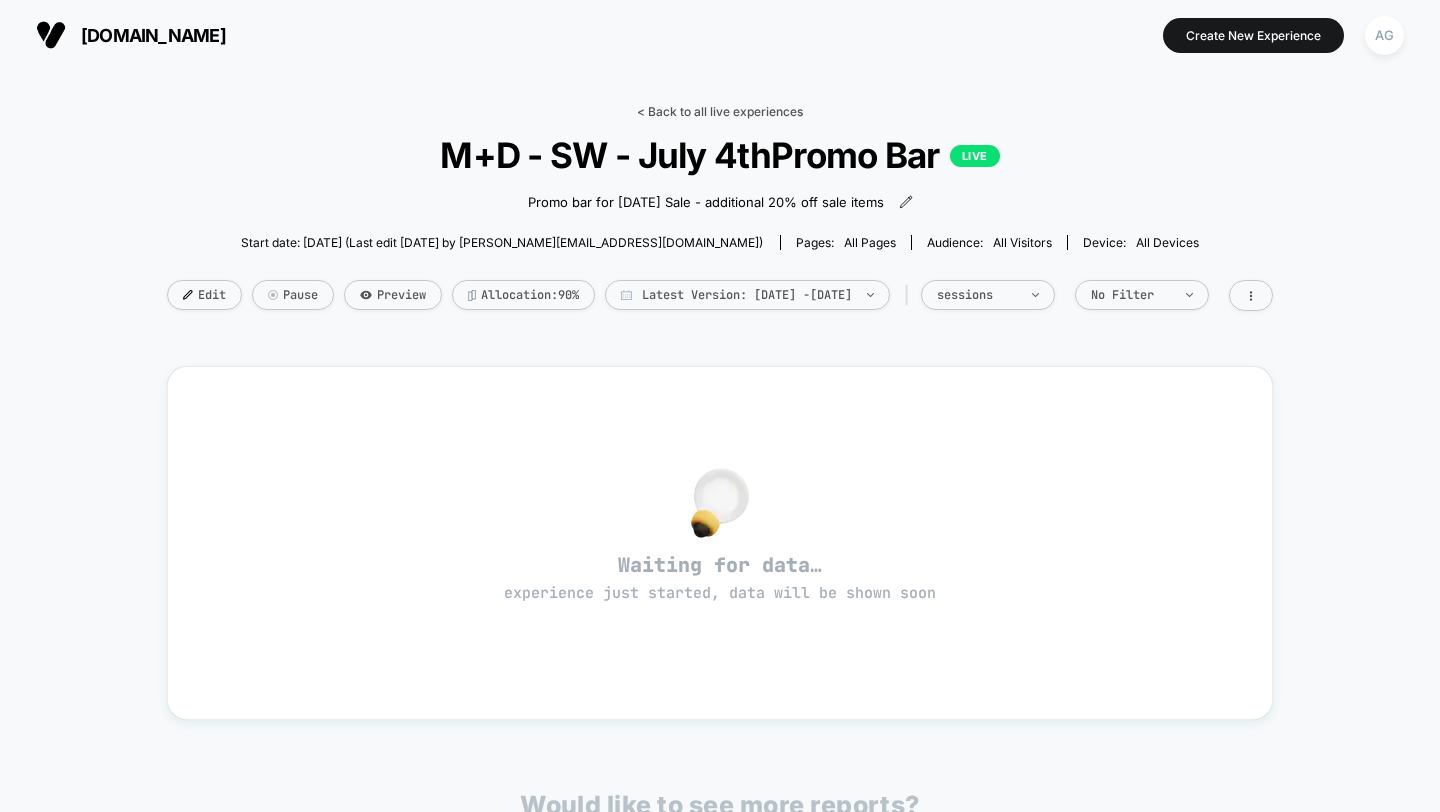 click on "< Back to all live experiences" at bounding box center (720, 111) 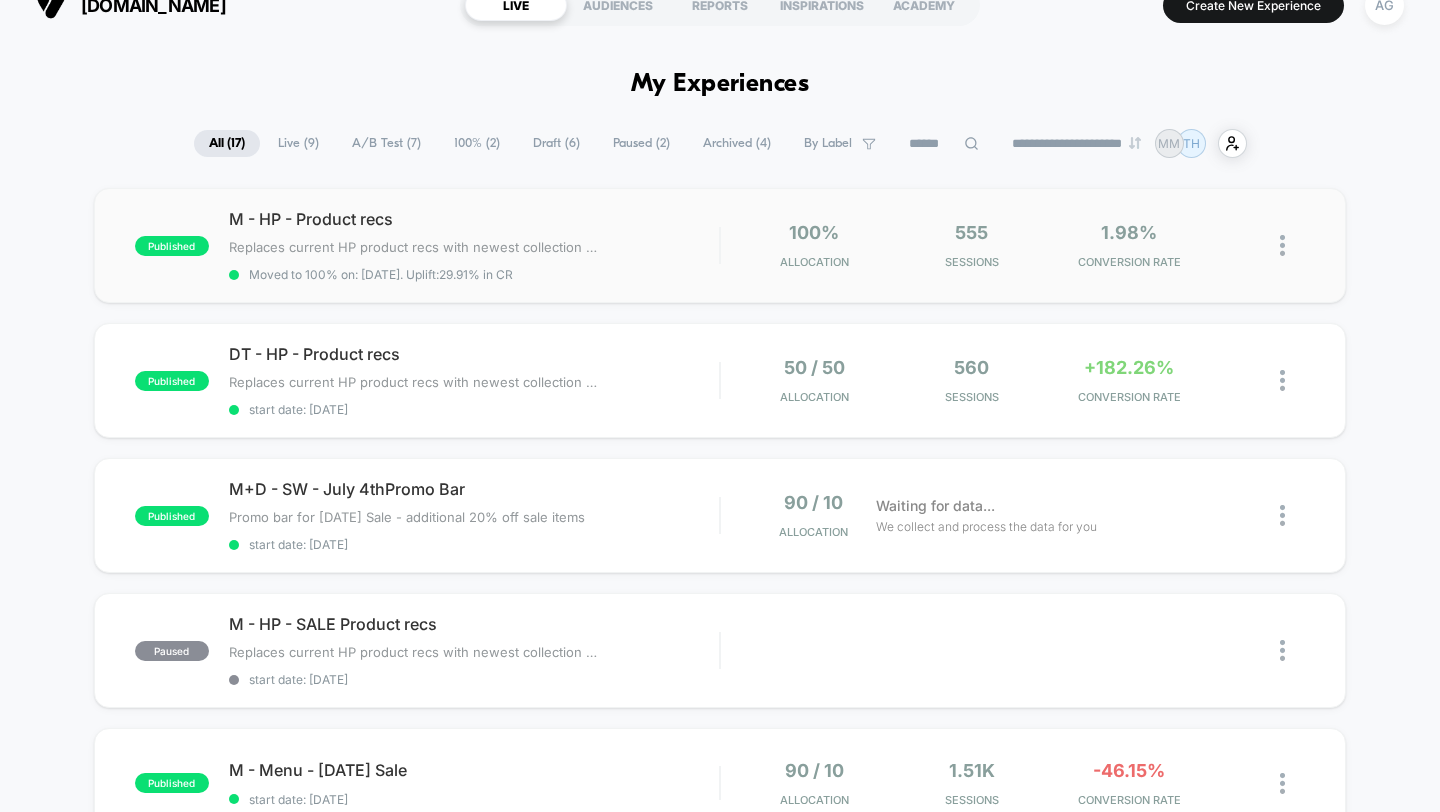 scroll, scrollTop: 56, scrollLeft: 0, axis: vertical 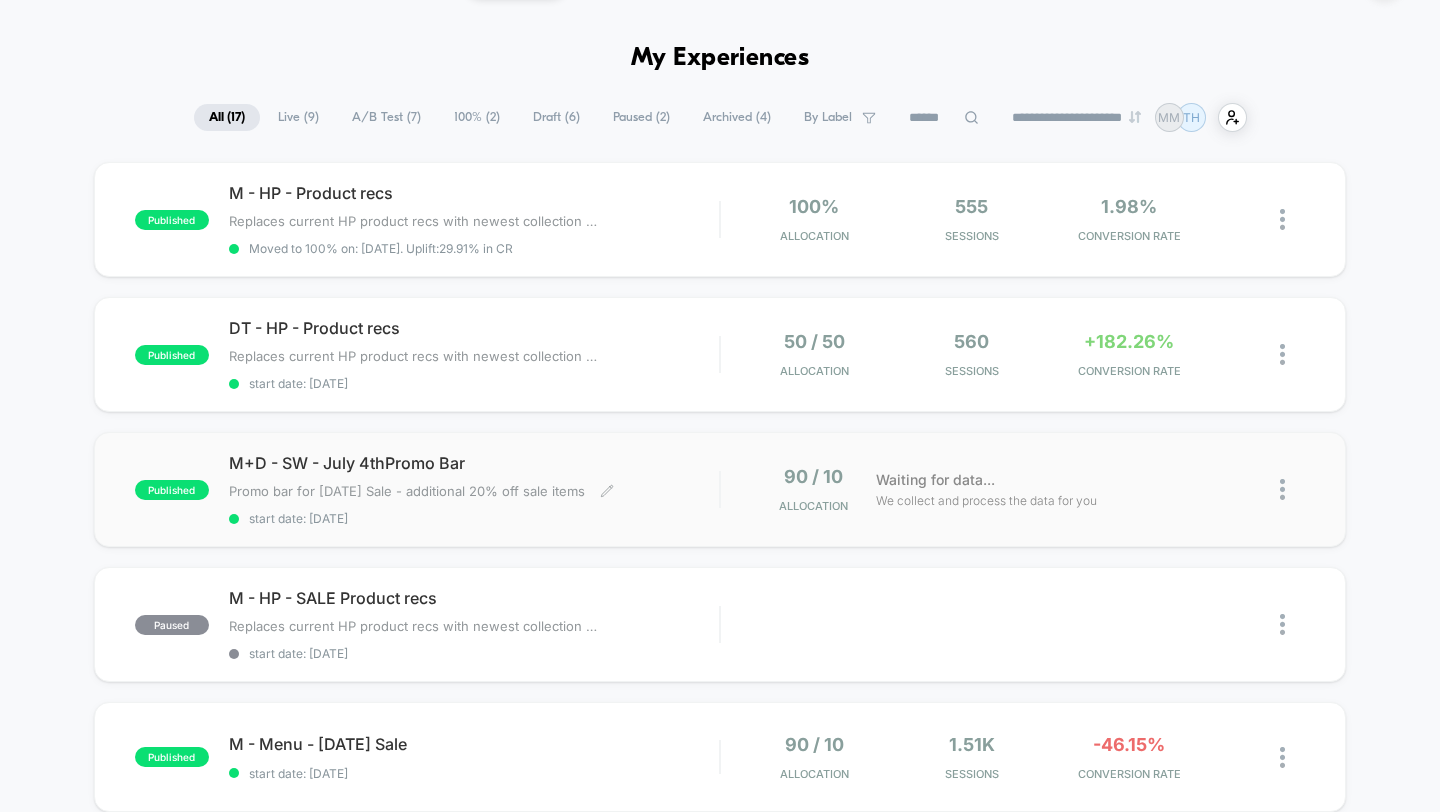 click on "published M+D - SW - July 4thPromo Bar Promo bar for Memorial Day Sale - additional 20% off sale items Click to edit experience details Promo bar for Memorial Day Sale - additional 20% off sale items start date: 7/3/2025 90 / 10 Allocation Waiting for data... We collect and process the data for you" at bounding box center (720, 489) 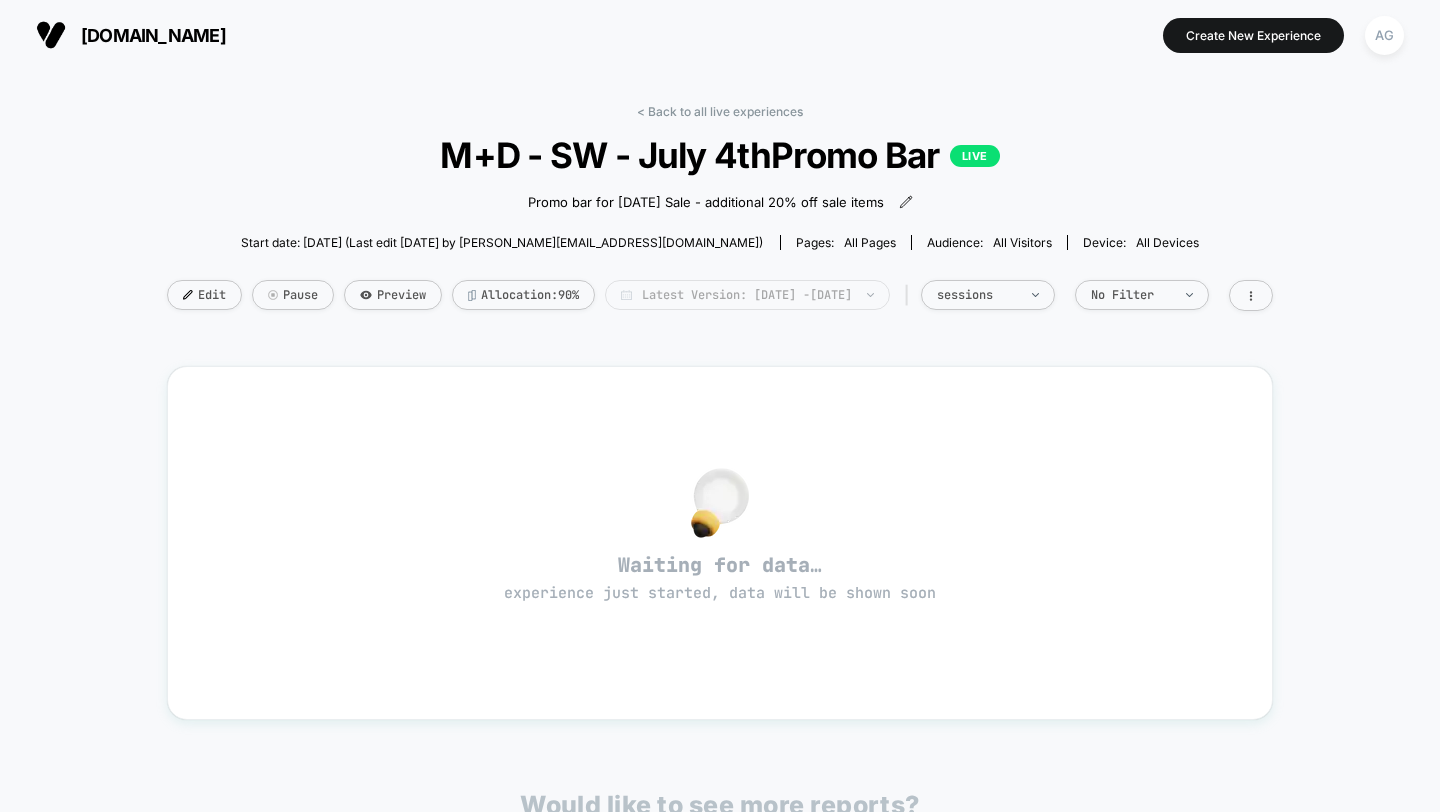 click on "Latest Version:     Jul 3, 2025    -    Jul 3, 2025" at bounding box center (747, 295) 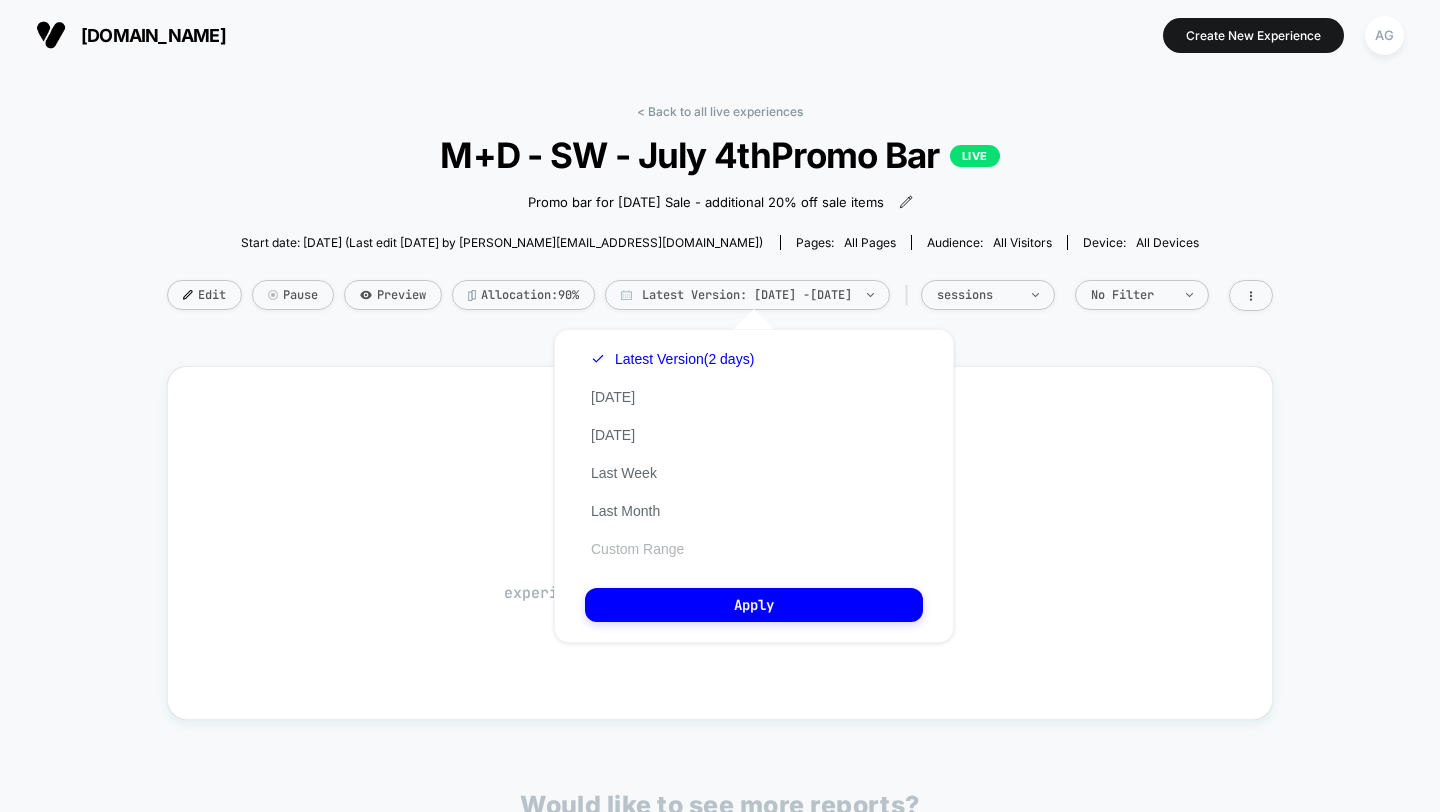 click on "Custom Range" at bounding box center [637, 549] 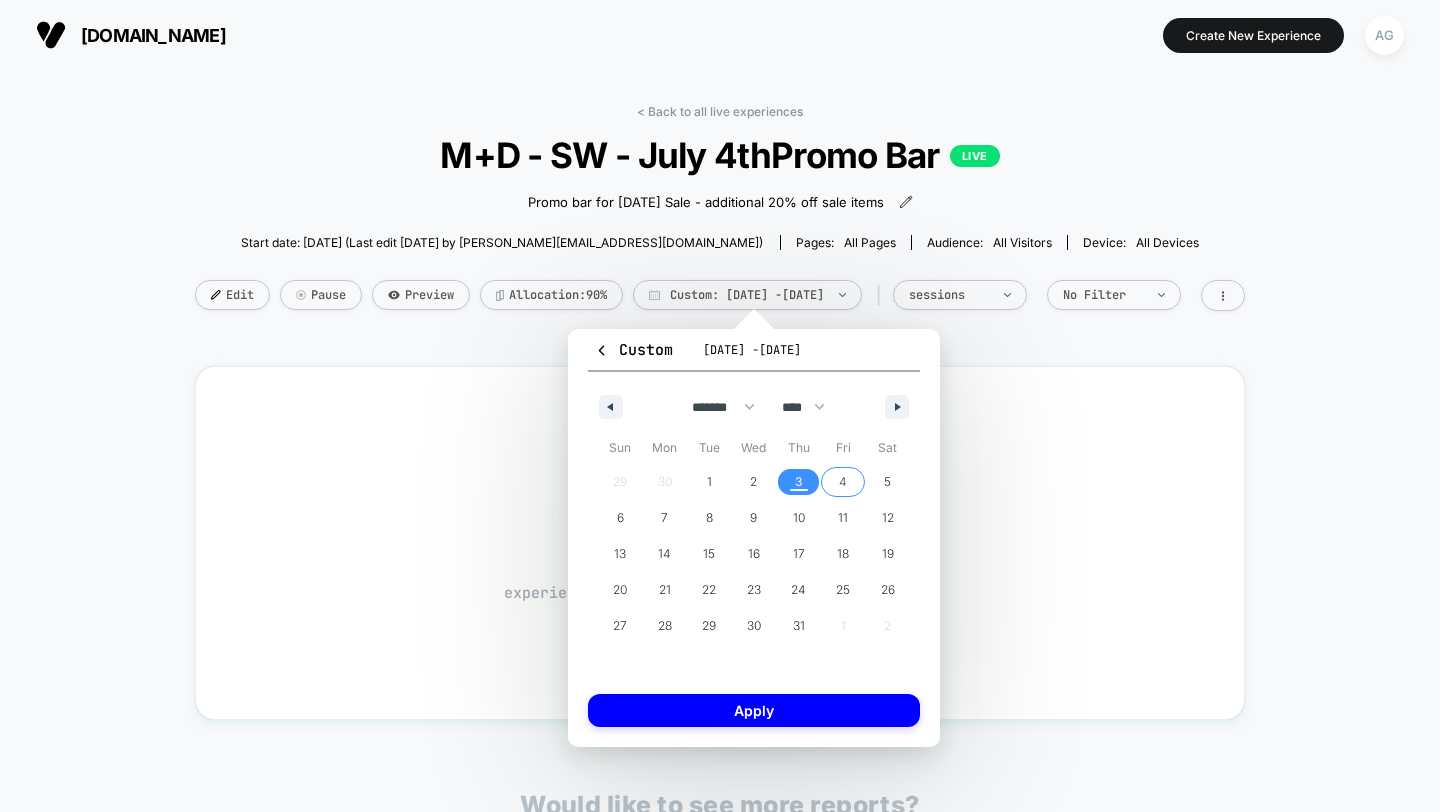 click on "4" at bounding box center (843, 482) 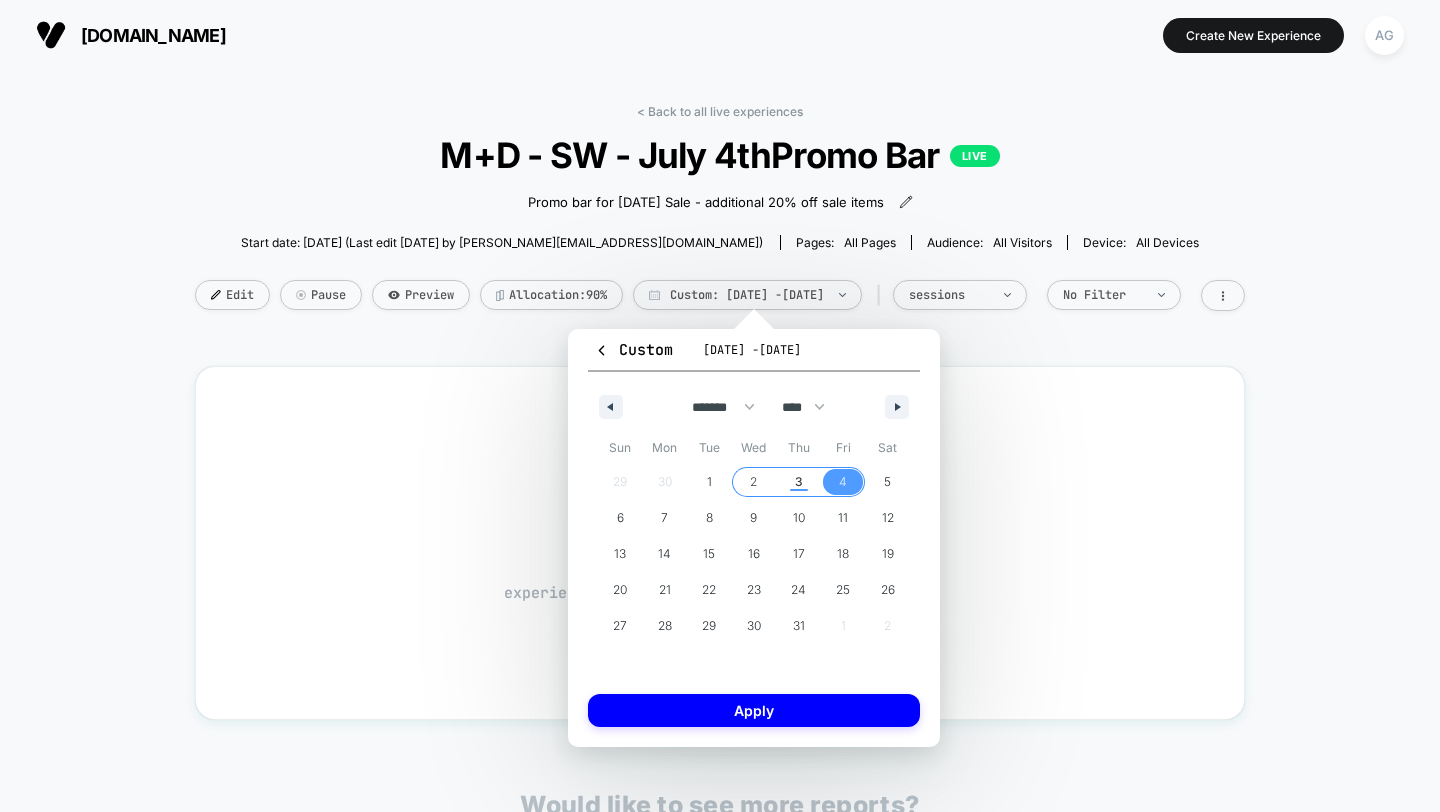 click on "2" at bounding box center [754, 482] 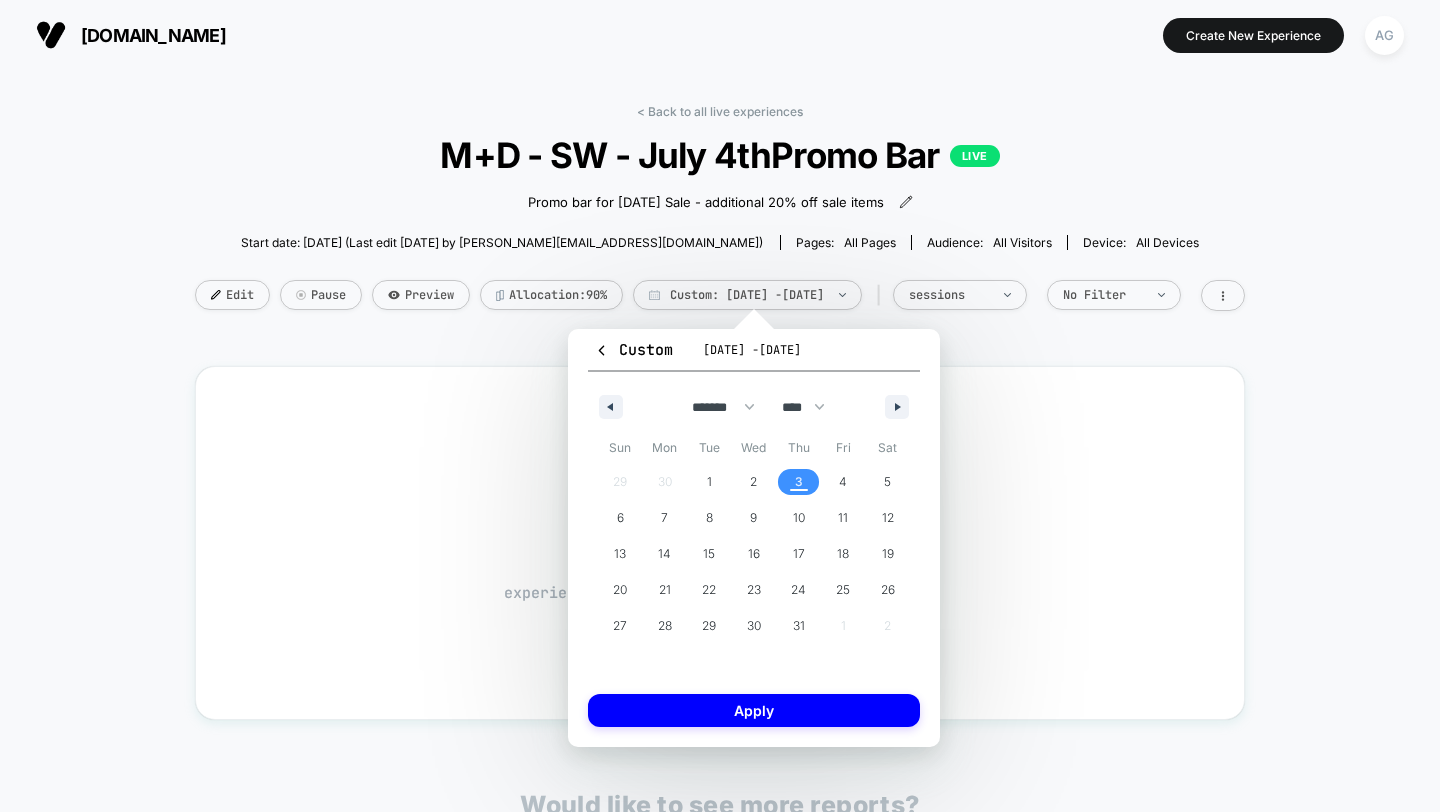 click on "3" at bounding box center [798, 482] 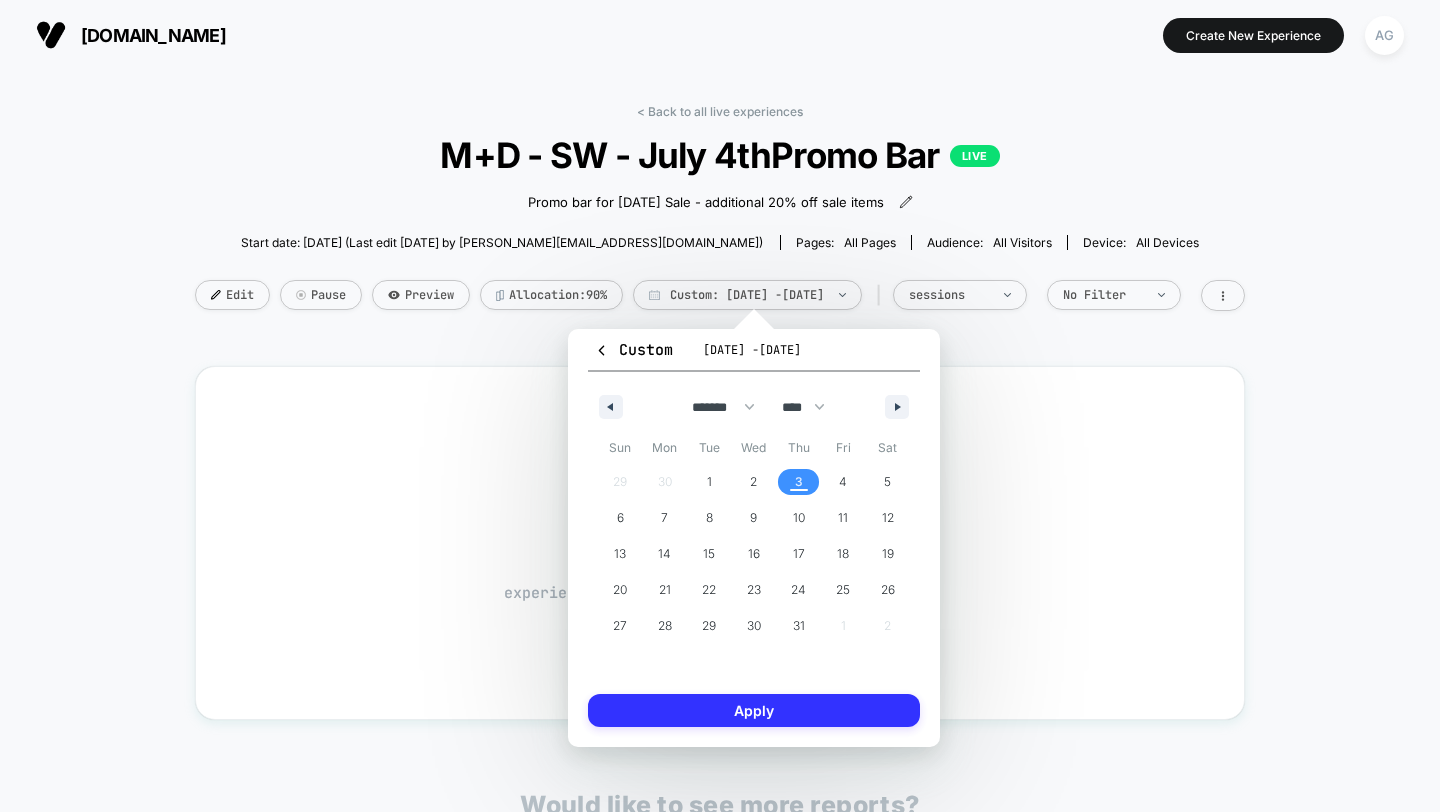 click on "Apply" at bounding box center [754, 710] 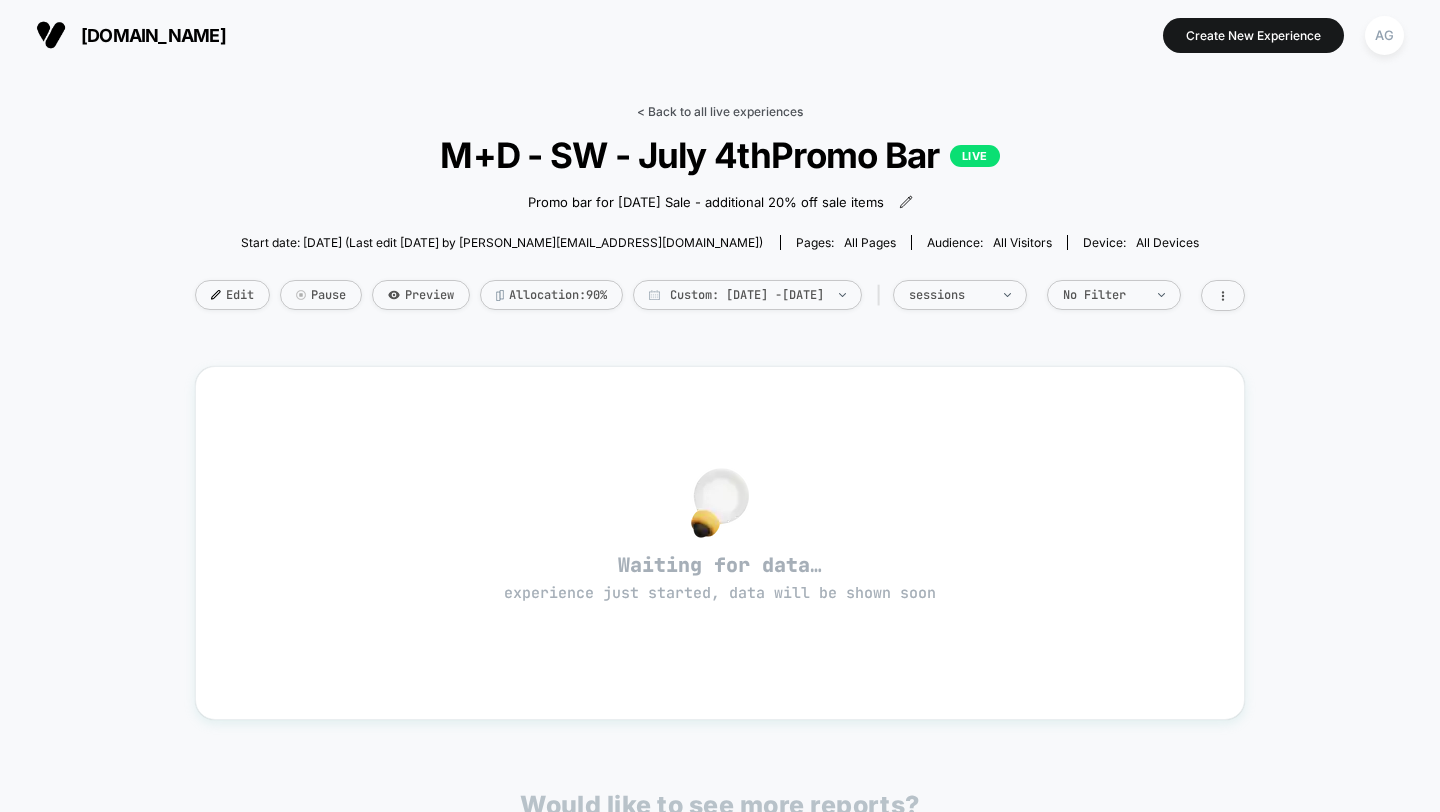 click on "< Back to all live experiences" at bounding box center [720, 111] 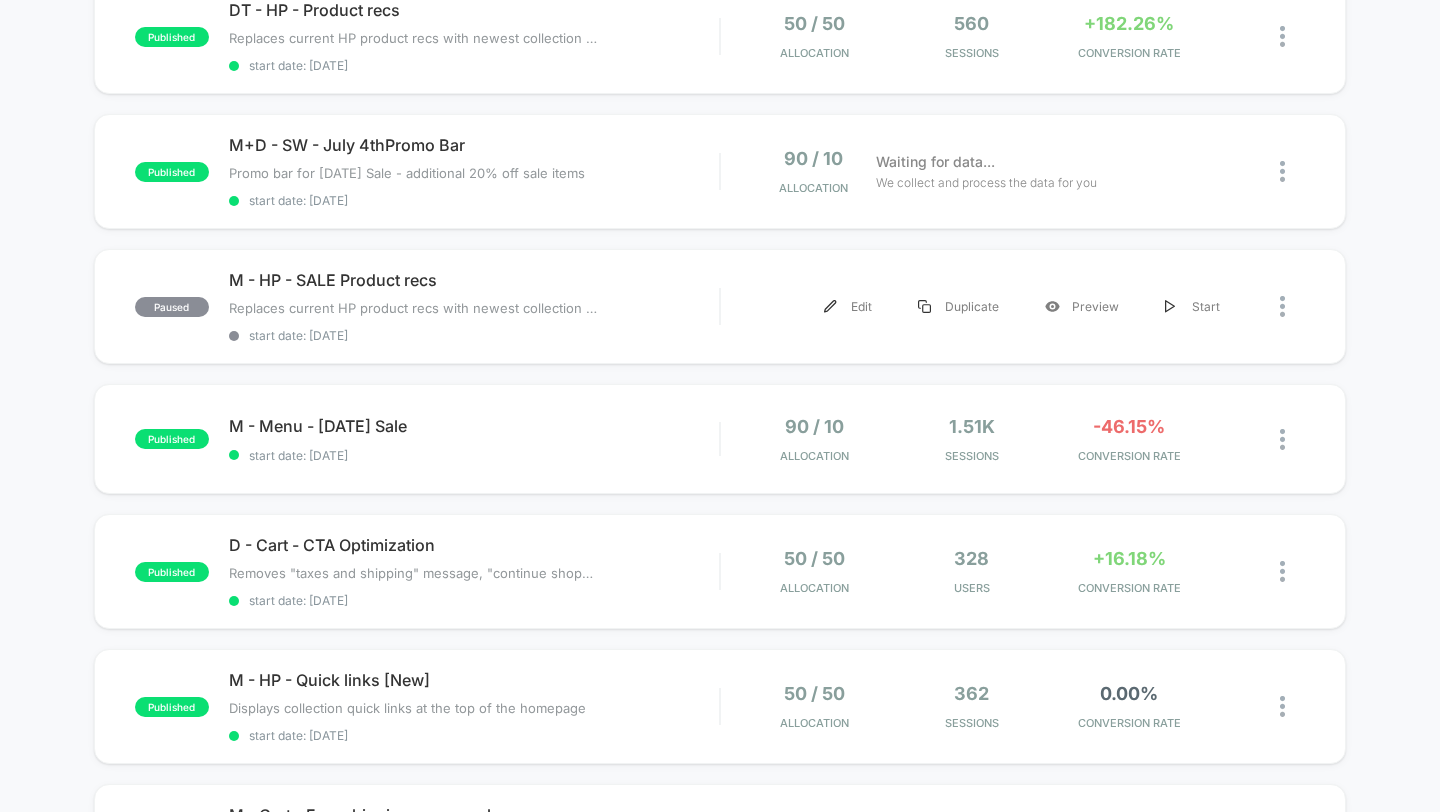 scroll, scrollTop: 387, scrollLeft: 0, axis: vertical 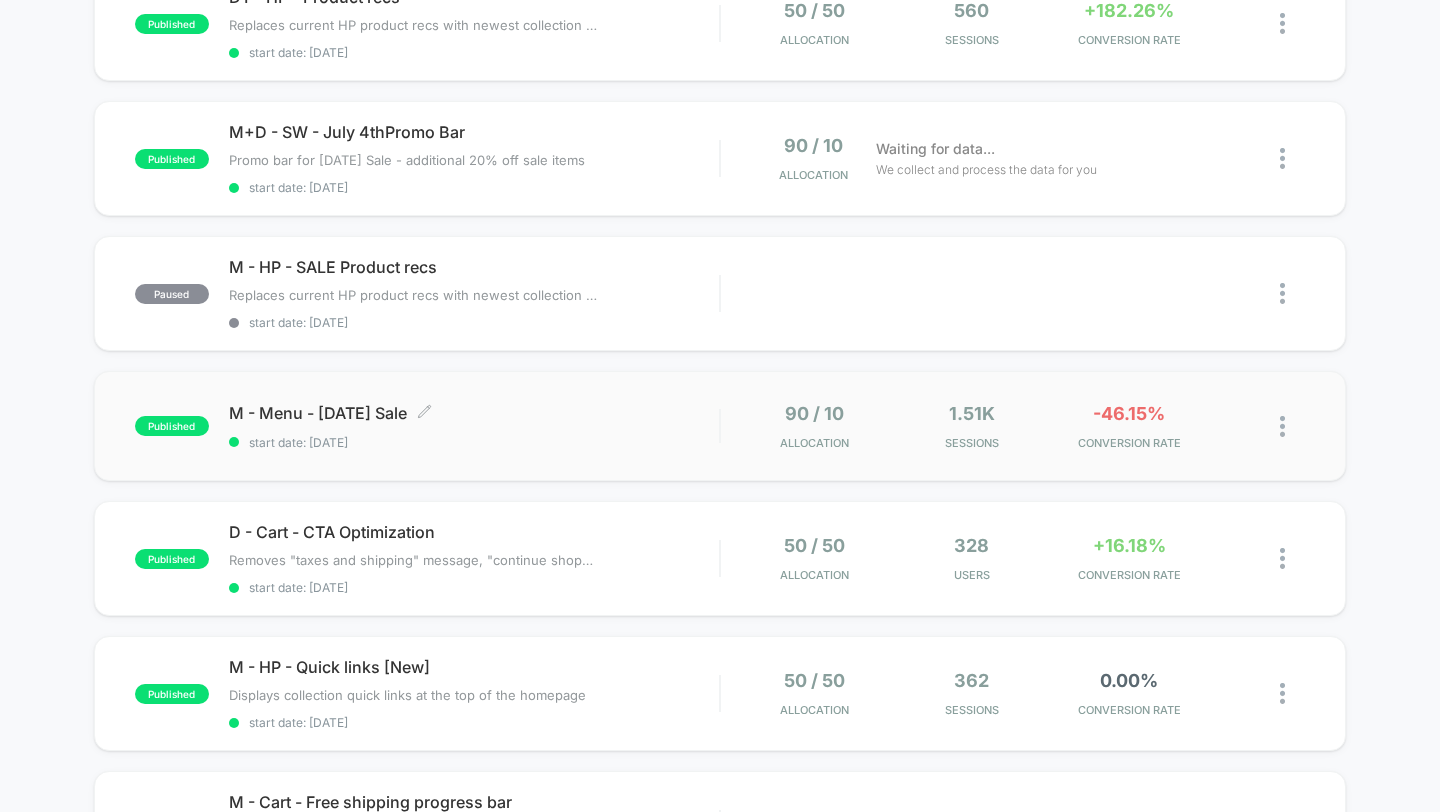 click on "M - Menu - July 4th Sale Click to edit experience details" at bounding box center (474, 413) 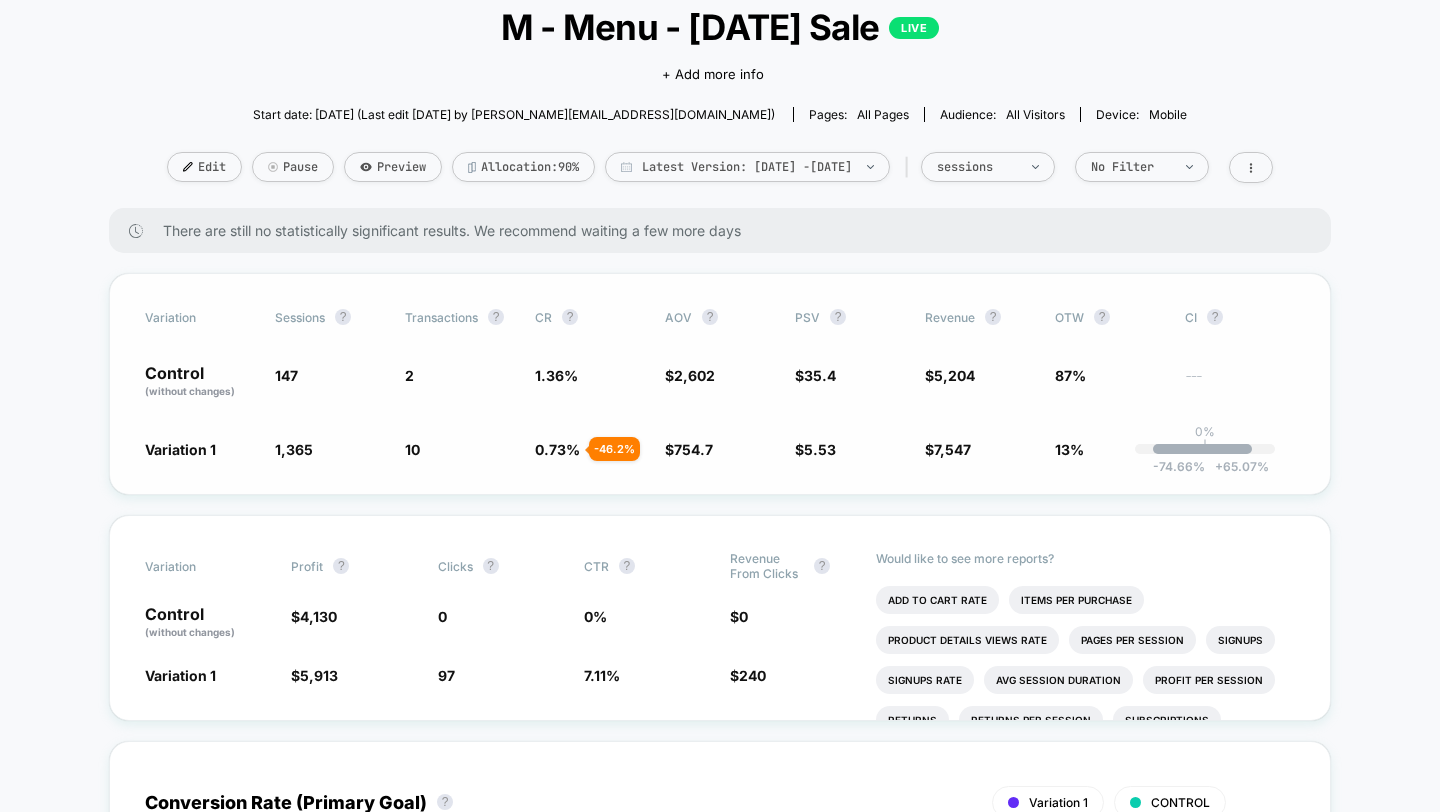 scroll, scrollTop: 22, scrollLeft: 0, axis: vertical 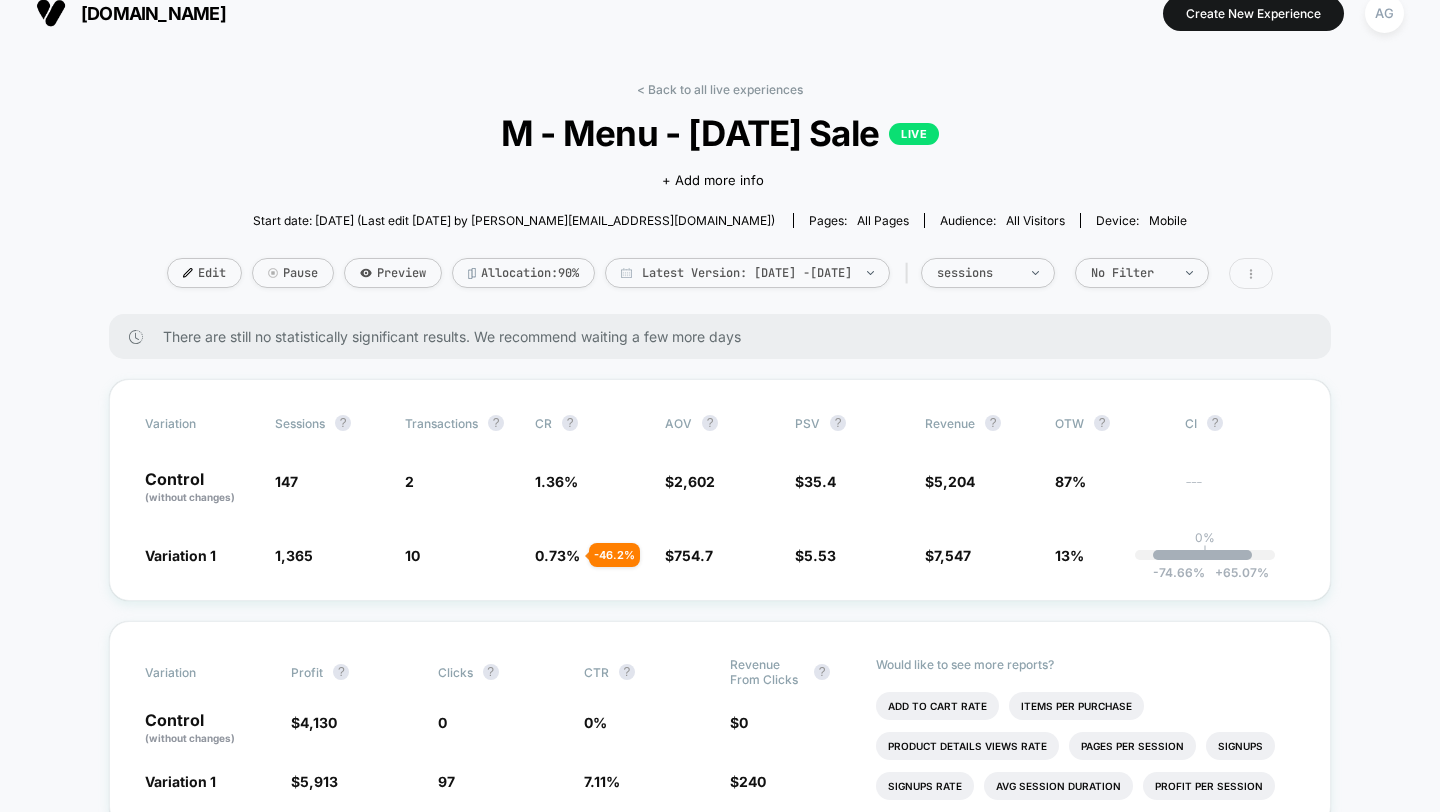 click at bounding box center (1251, 273) 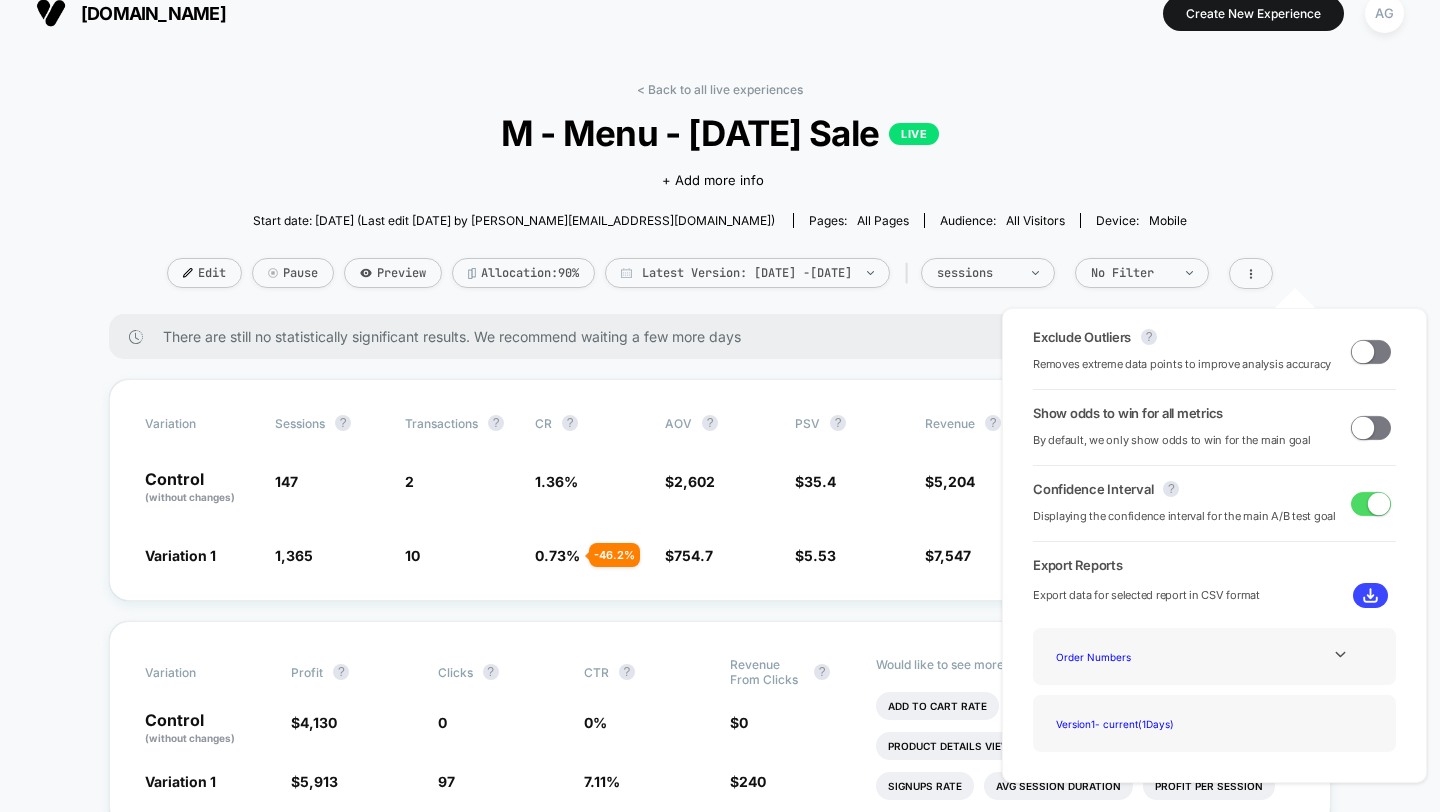 click at bounding box center [1363, 351] 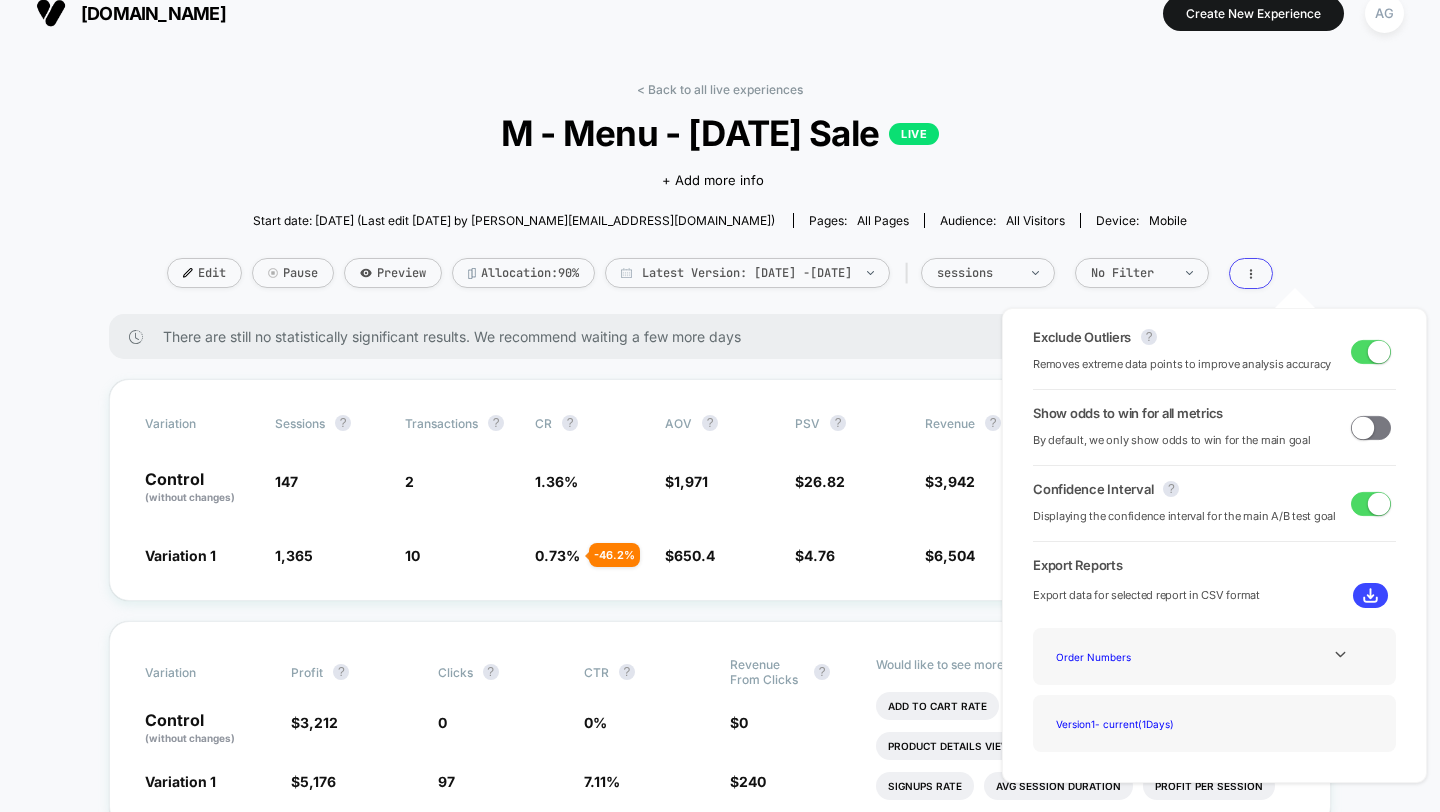 click at bounding box center (1379, 351) 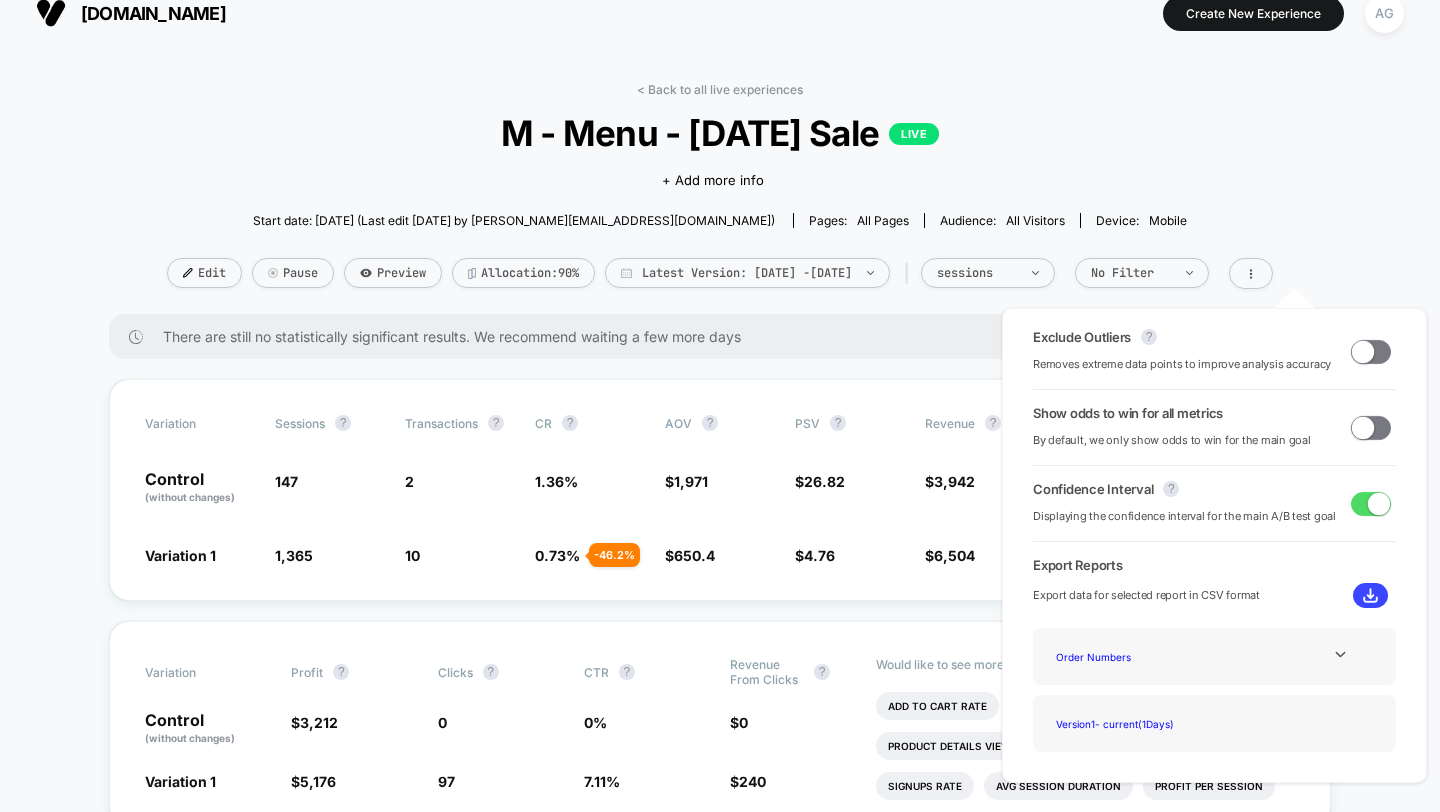click at bounding box center (1363, 351) 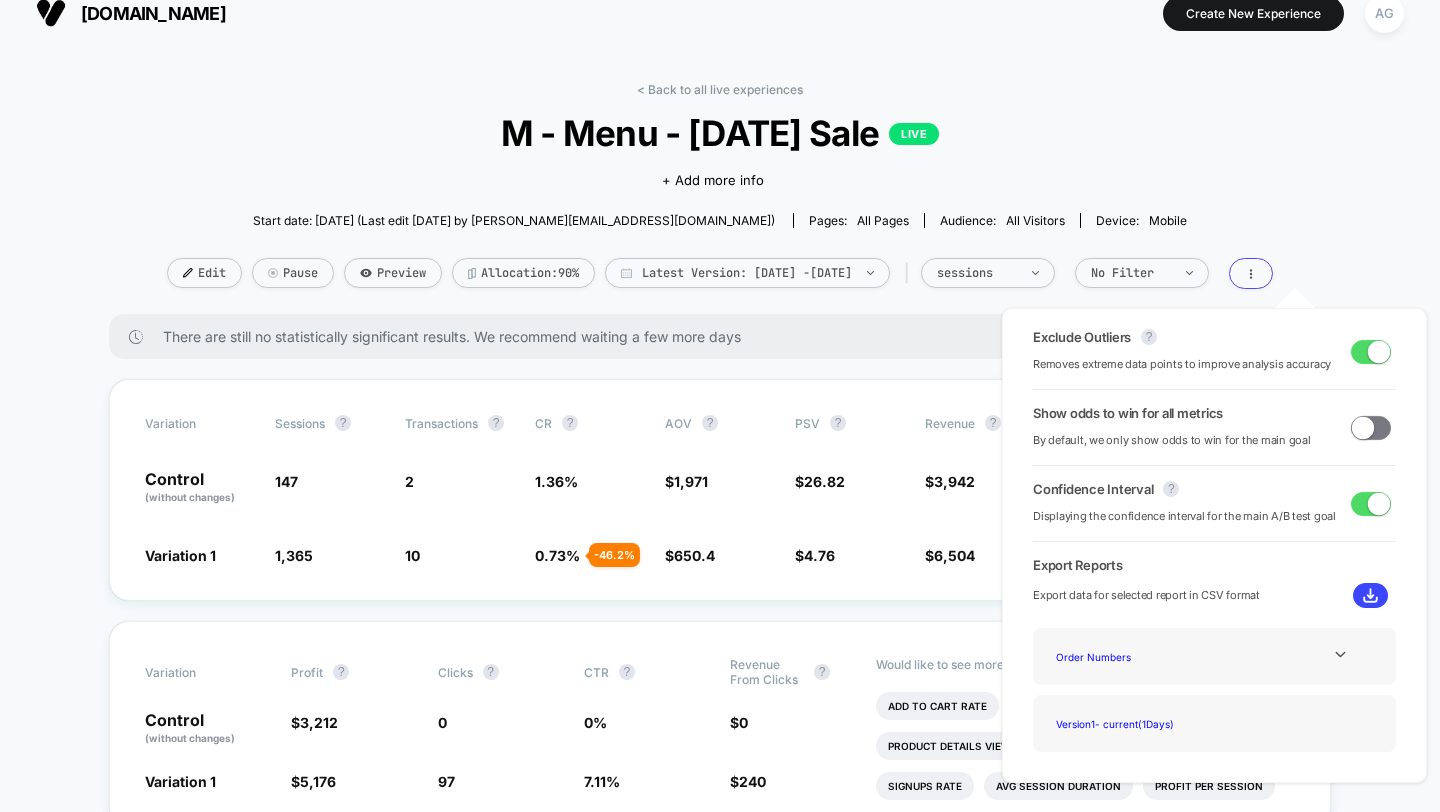 click at bounding box center (1379, 351) 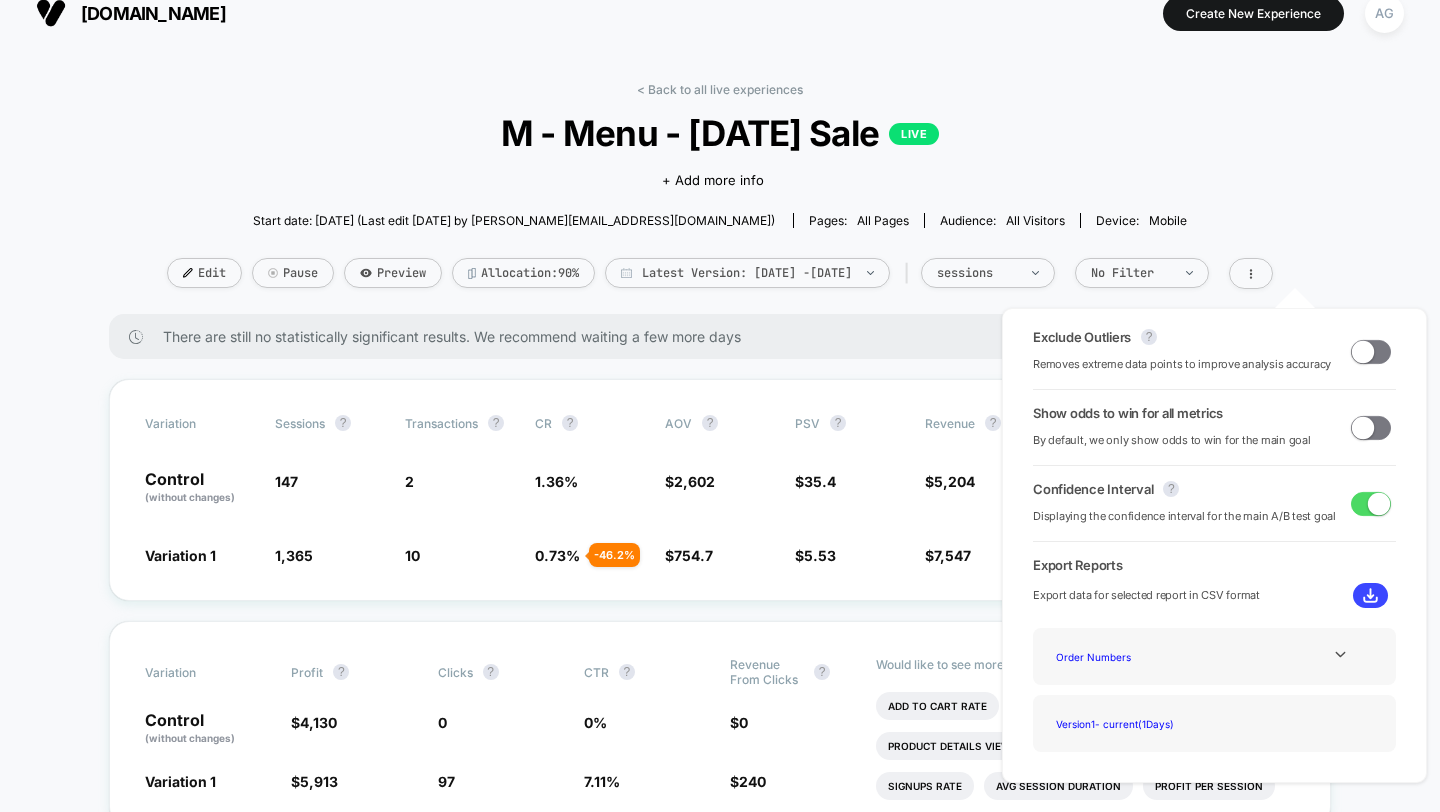 click at bounding box center [1363, 351] 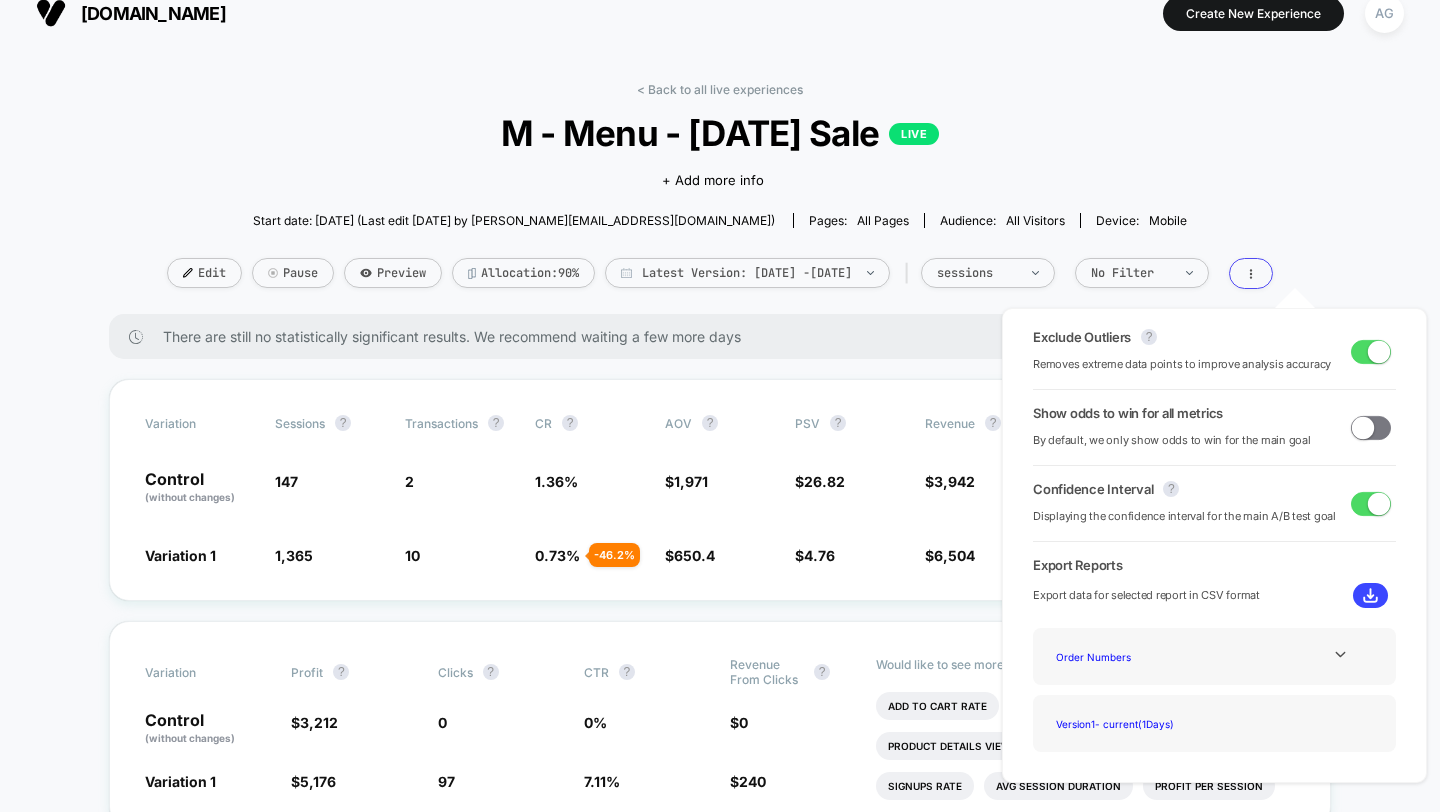 click at bounding box center (1379, 351) 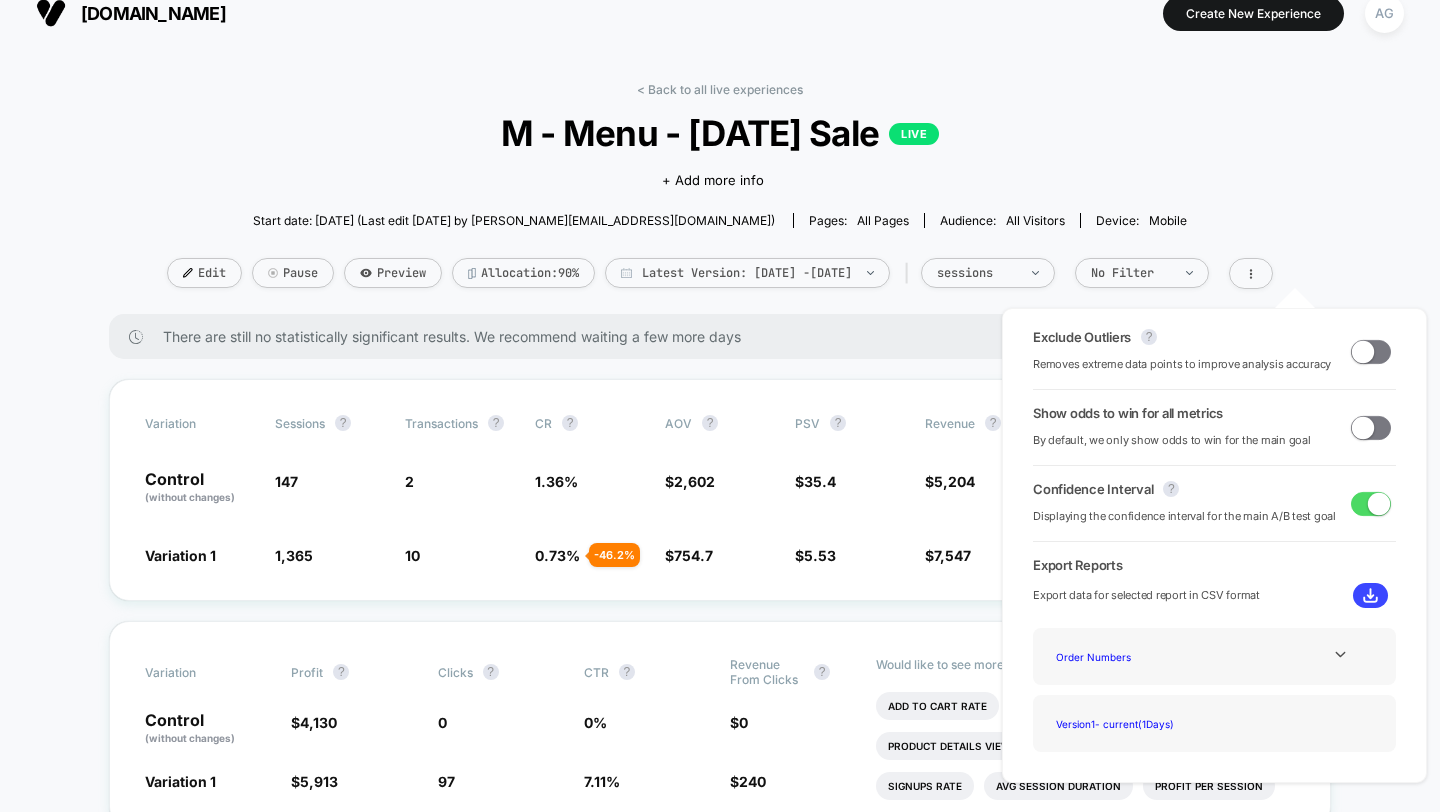 click on "M - Menu - July 4th Sale LIVE" at bounding box center [719, 133] 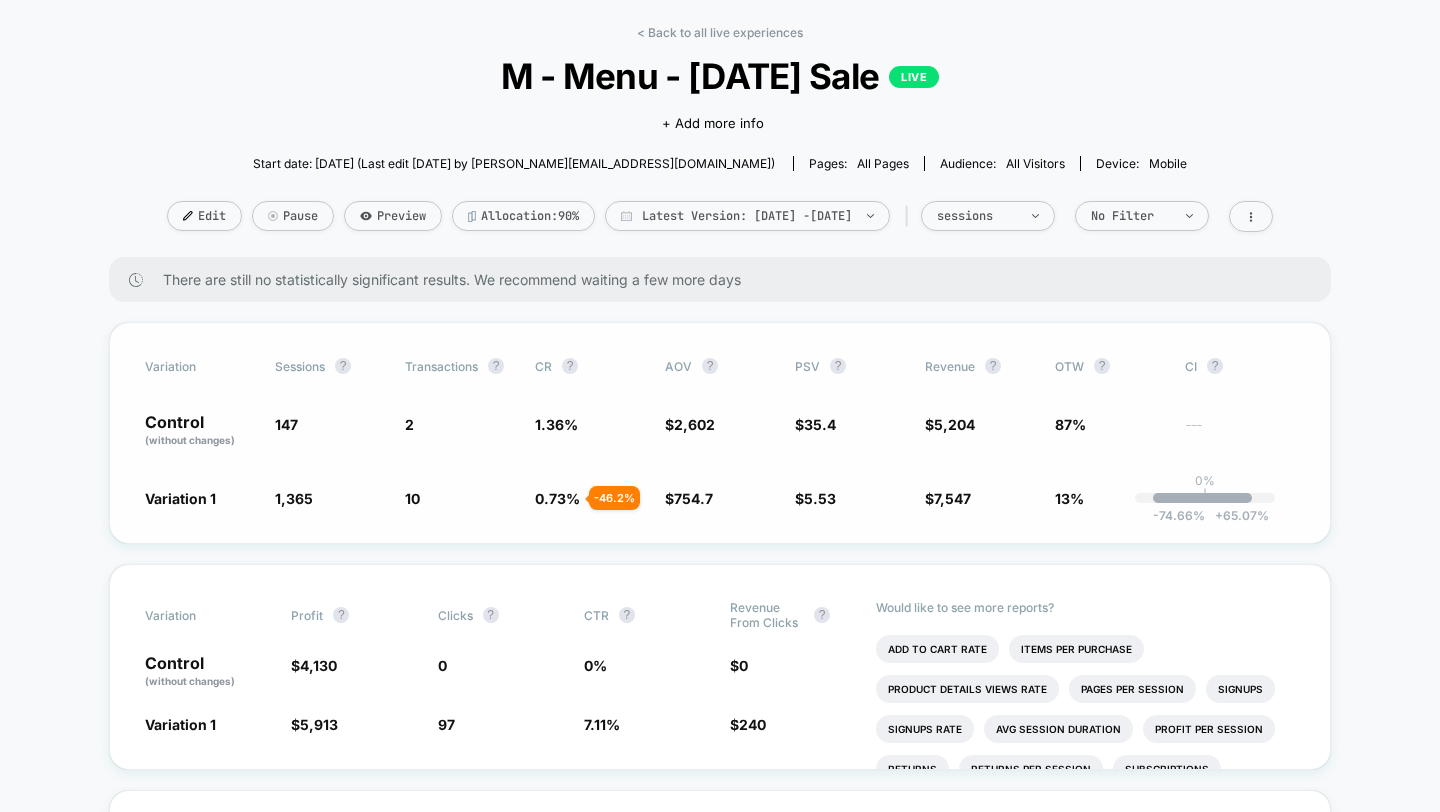 scroll, scrollTop: 203, scrollLeft: 0, axis: vertical 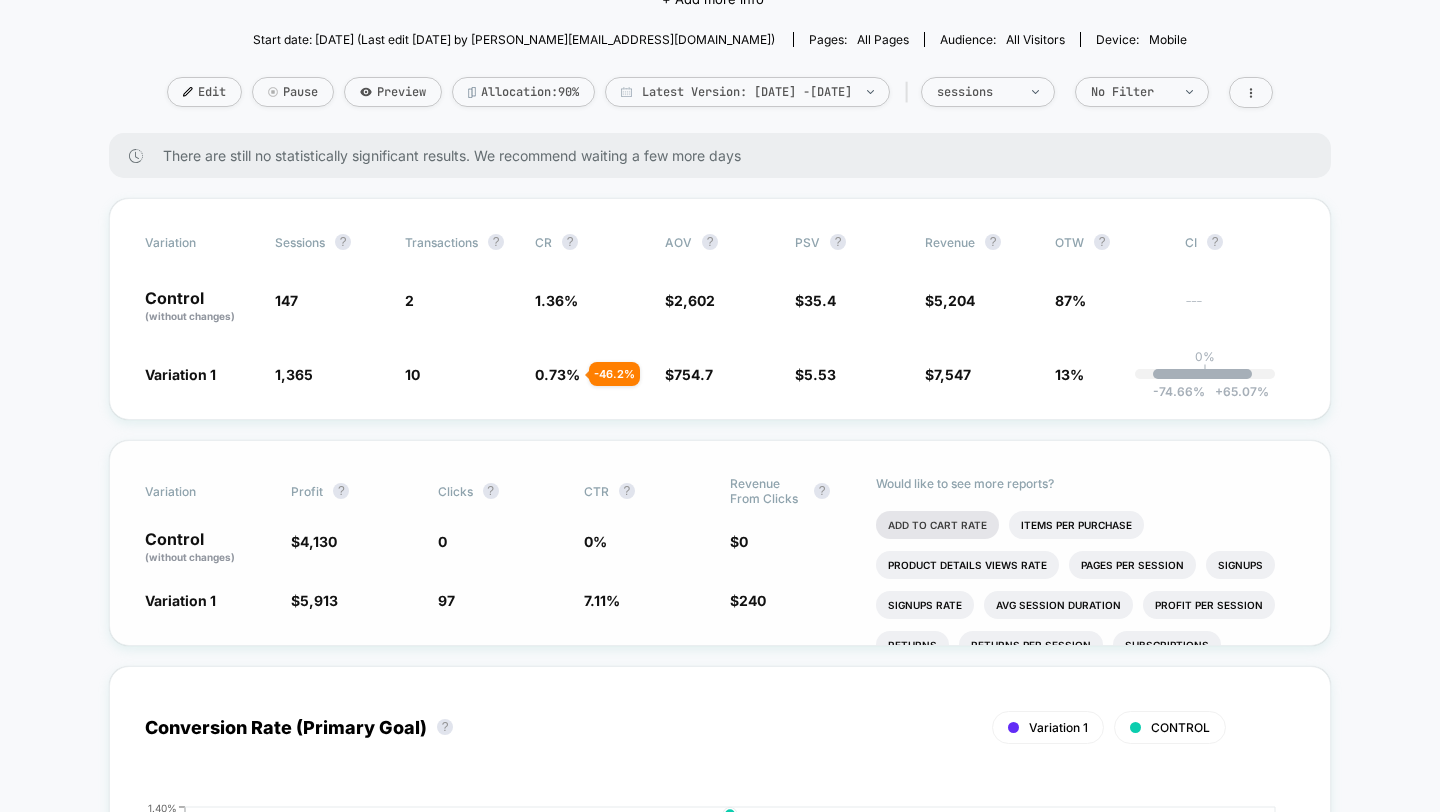 click on "Add To Cart Rate" at bounding box center [937, 525] 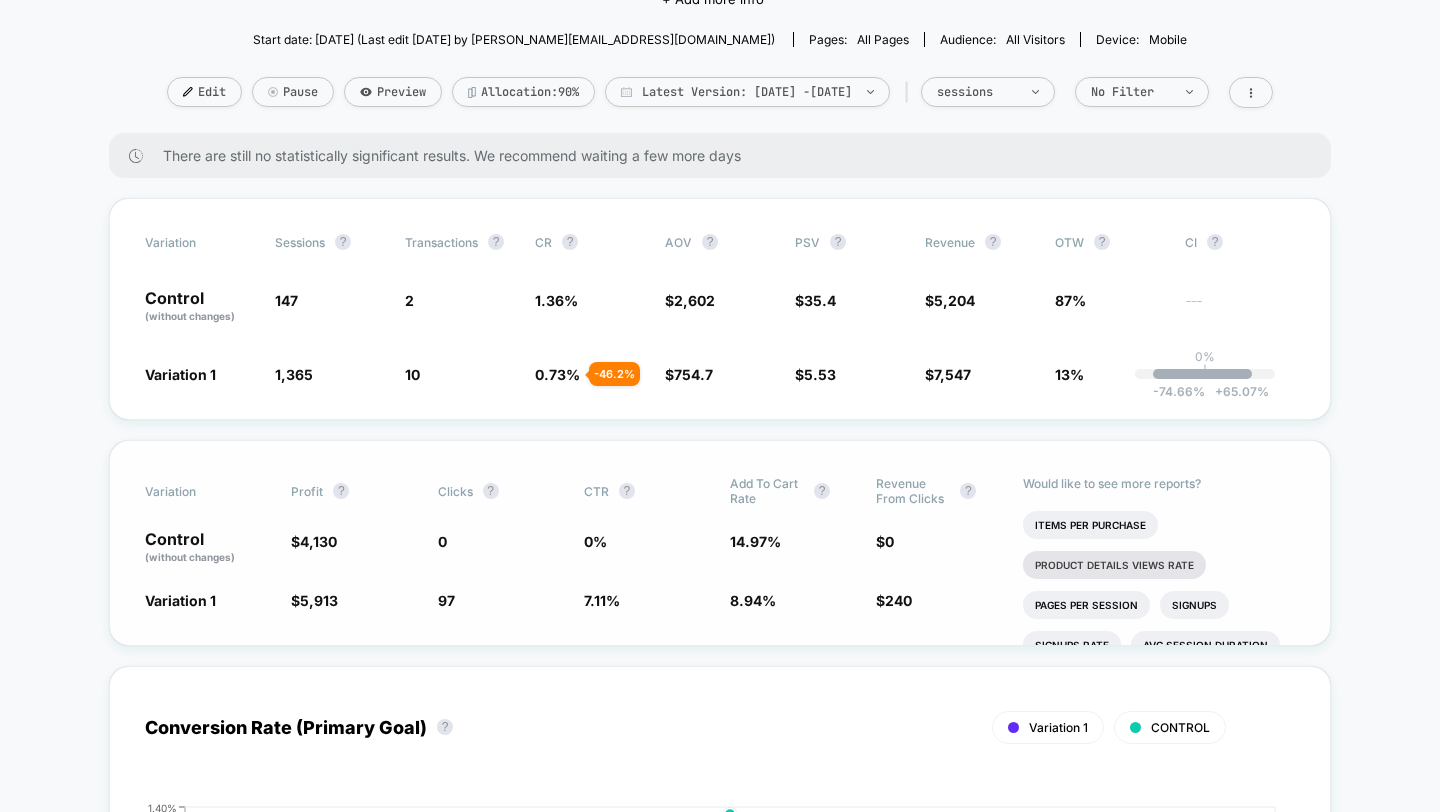 click on "Product Details Views Rate" at bounding box center (1114, 565) 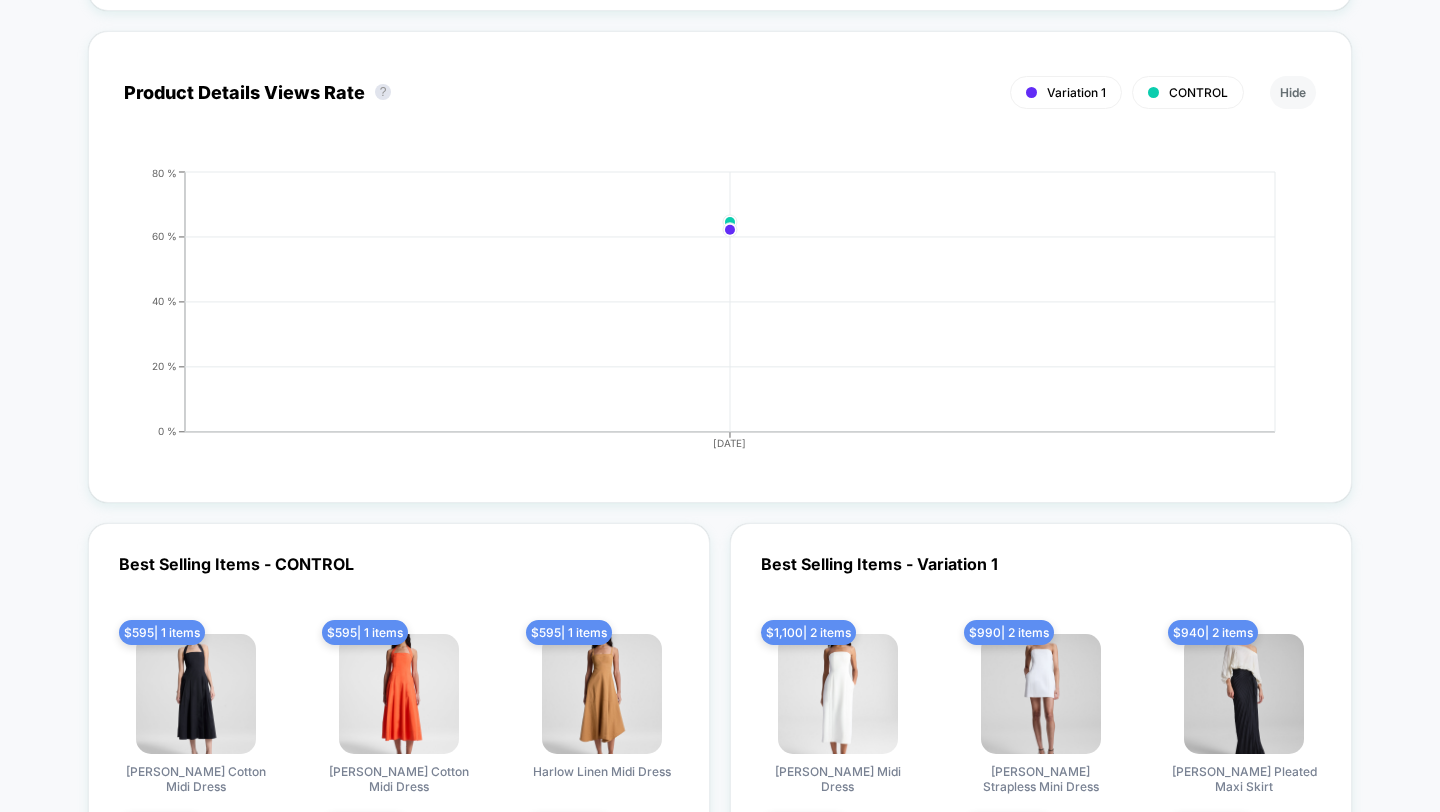 scroll, scrollTop: 4702, scrollLeft: 0, axis: vertical 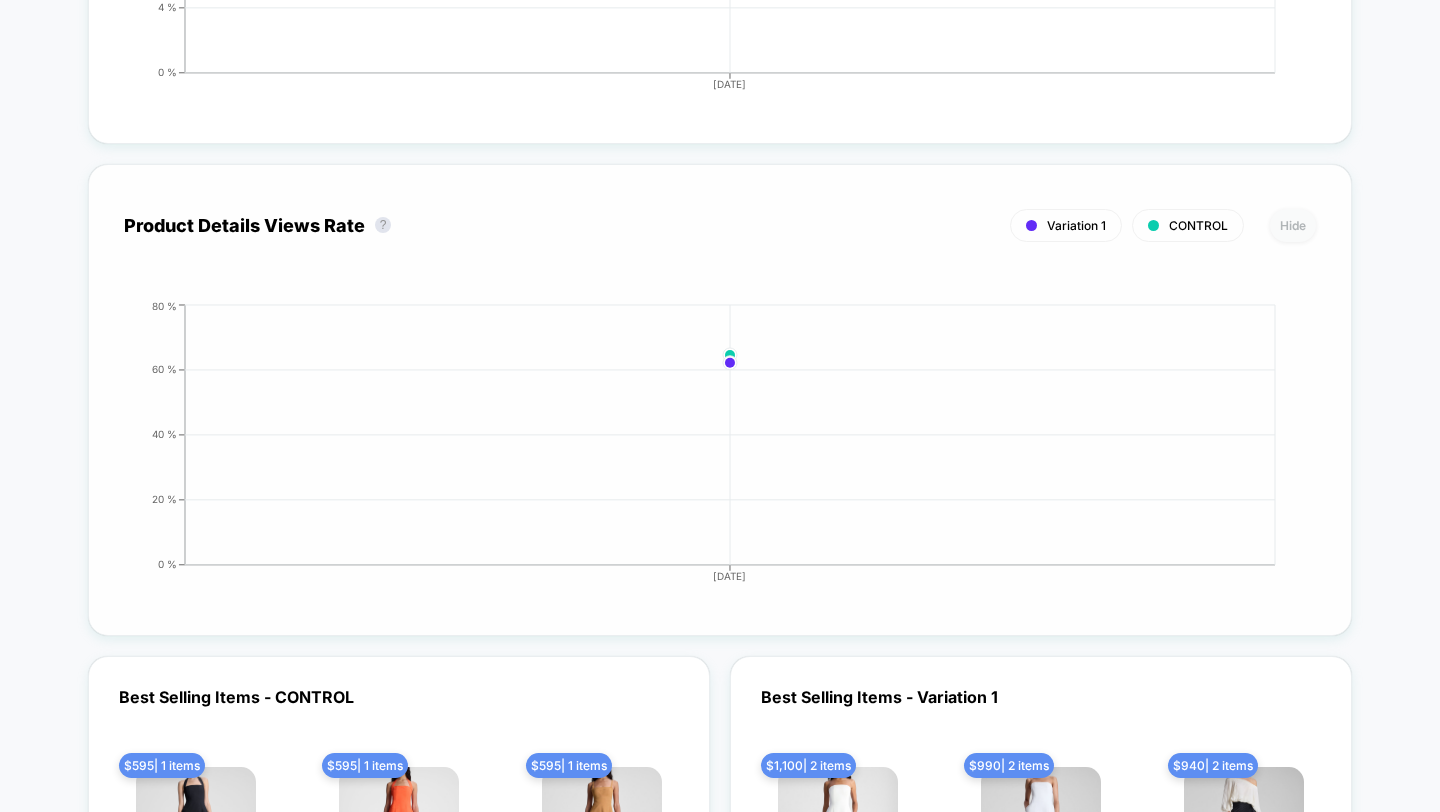 click on "Hide" at bounding box center (1293, 225) 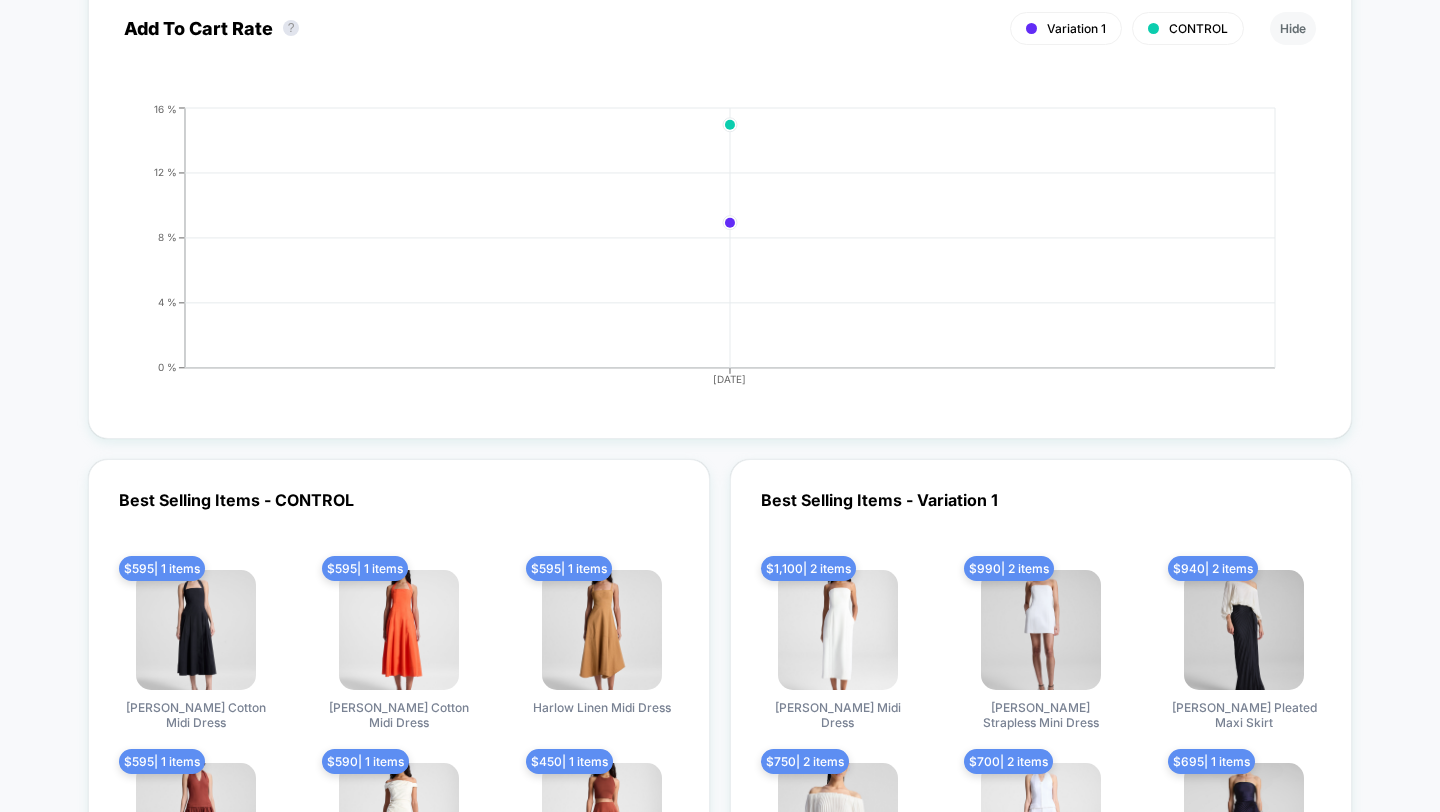 scroll, scrollTop: 4151, scrollLeft: 0, axis: vertical 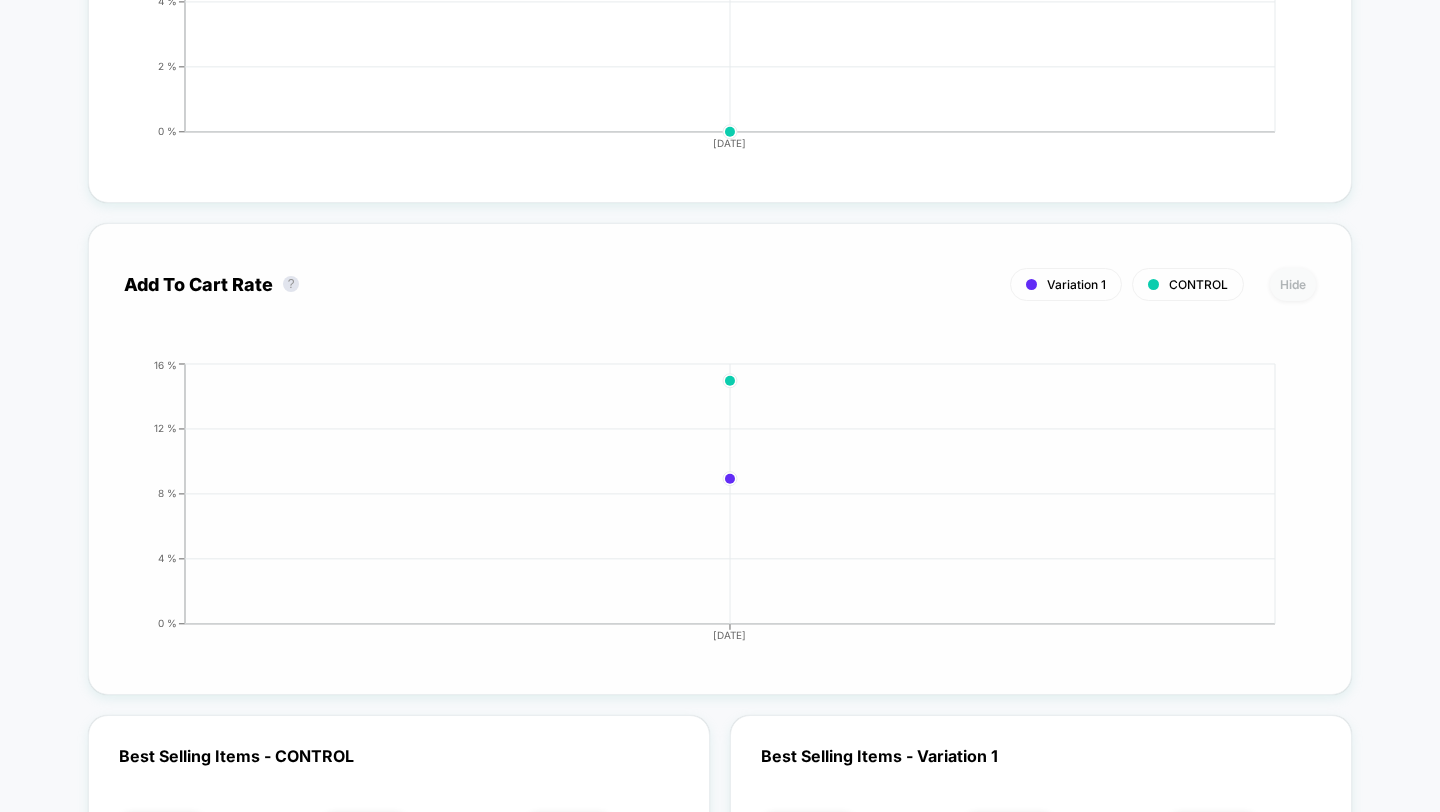 click on "Hide" at bounding box center [1293, 284] 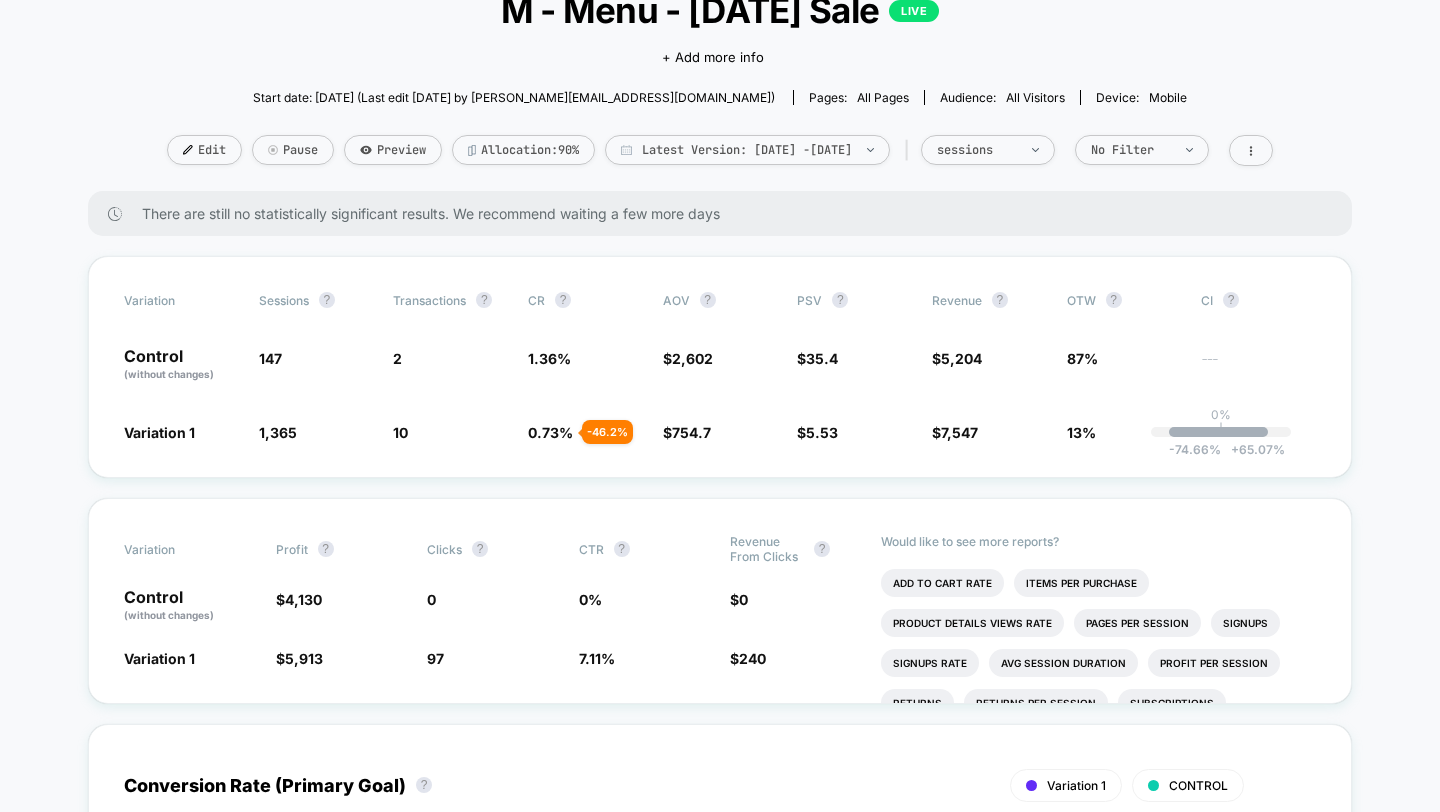 scroll, scrollTop: 0, scrollLeft: 0, axis: both 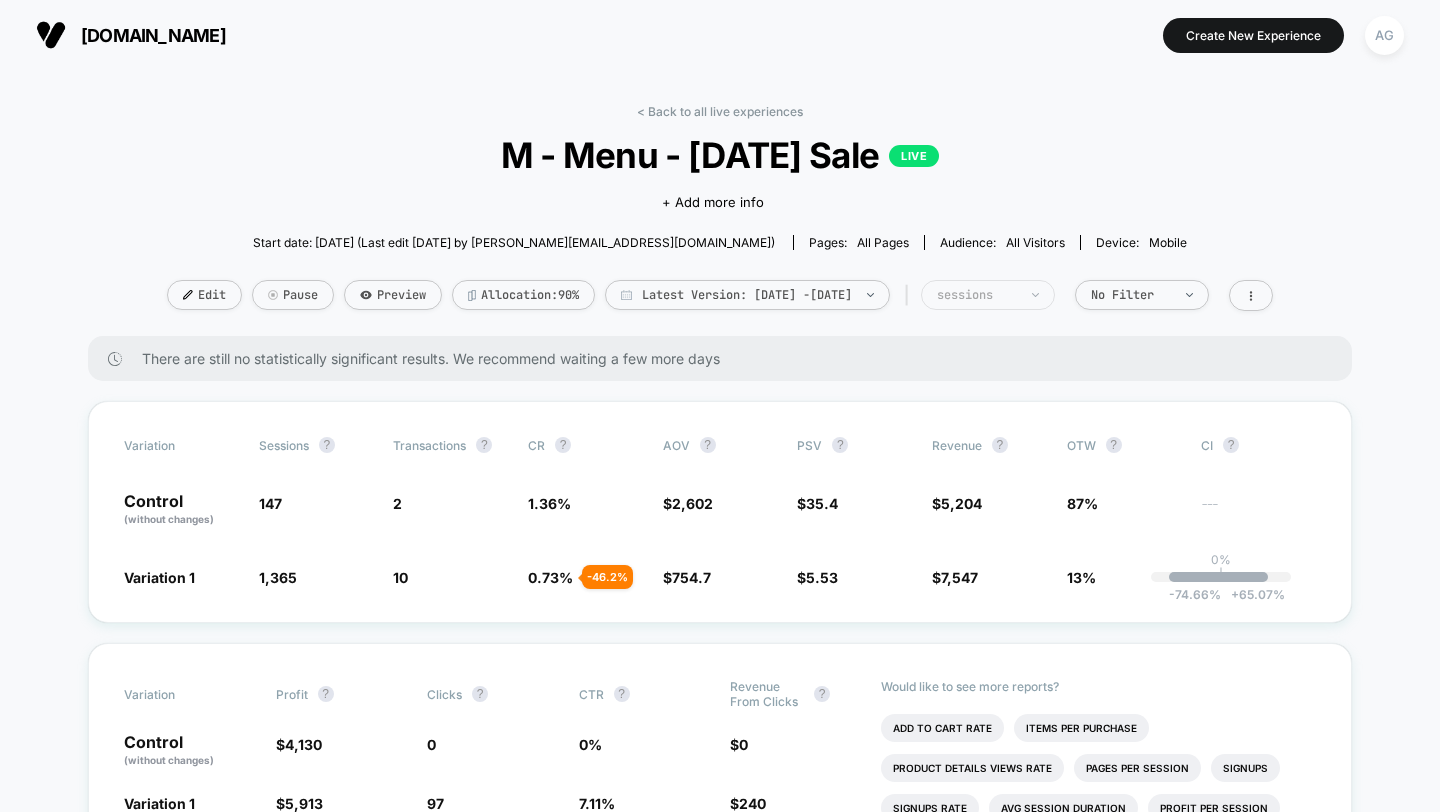 click on "sessions" at bounding box center [988, 295] 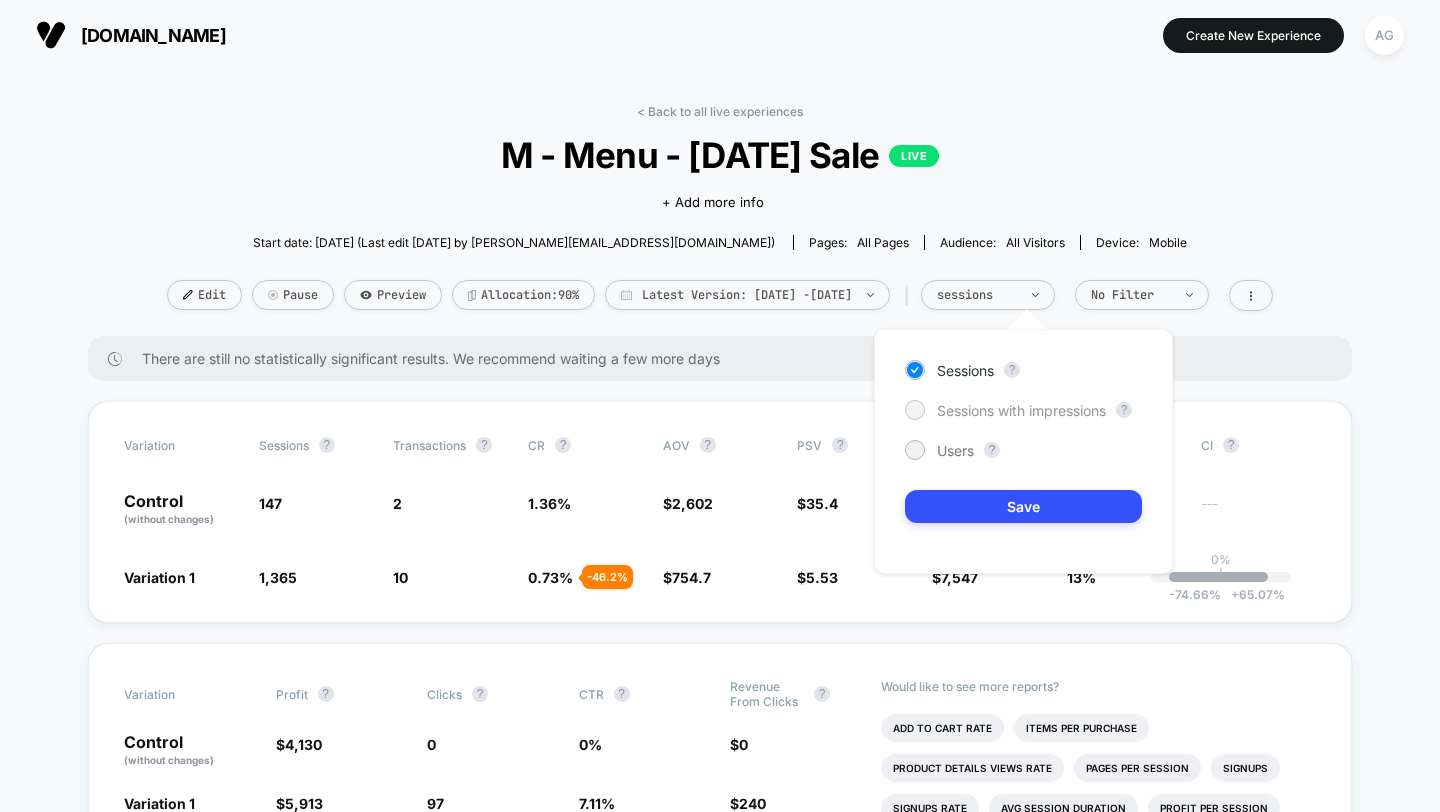click on "Sessions with impressions" at bounding box center [1021, 410] 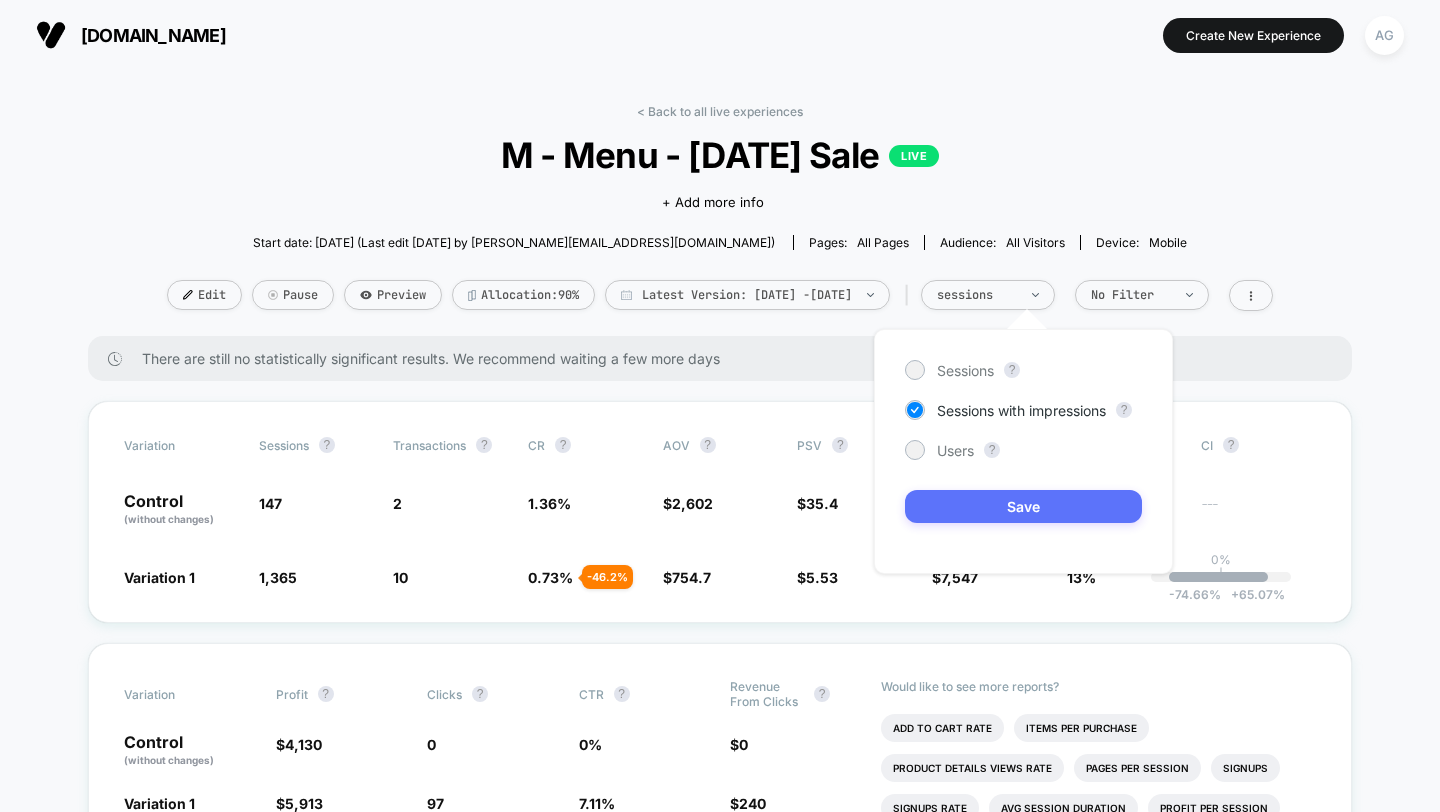 click on "Save" at bounding box center (1023, 506) 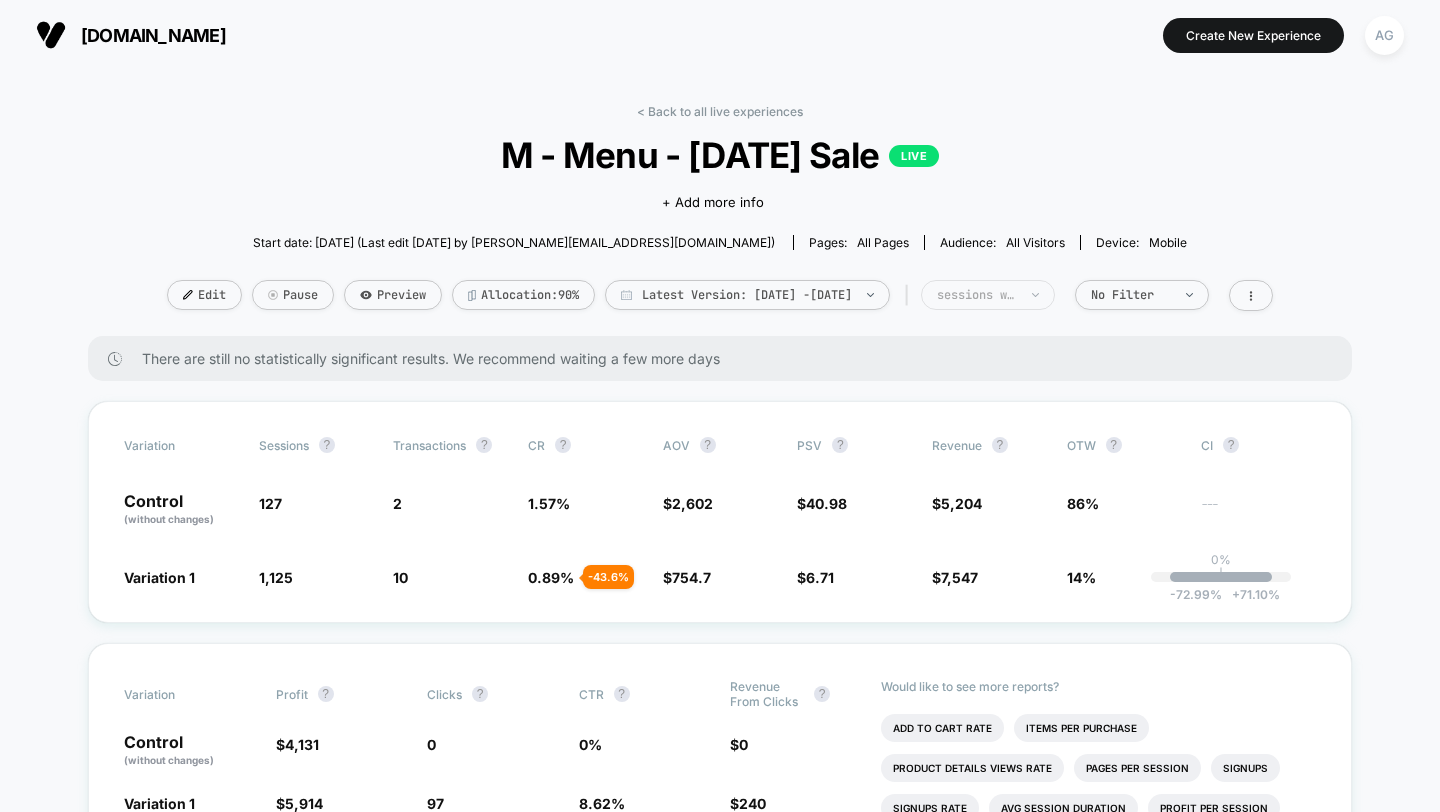 click on "sessions with impression" at bounding box center (988, 295) 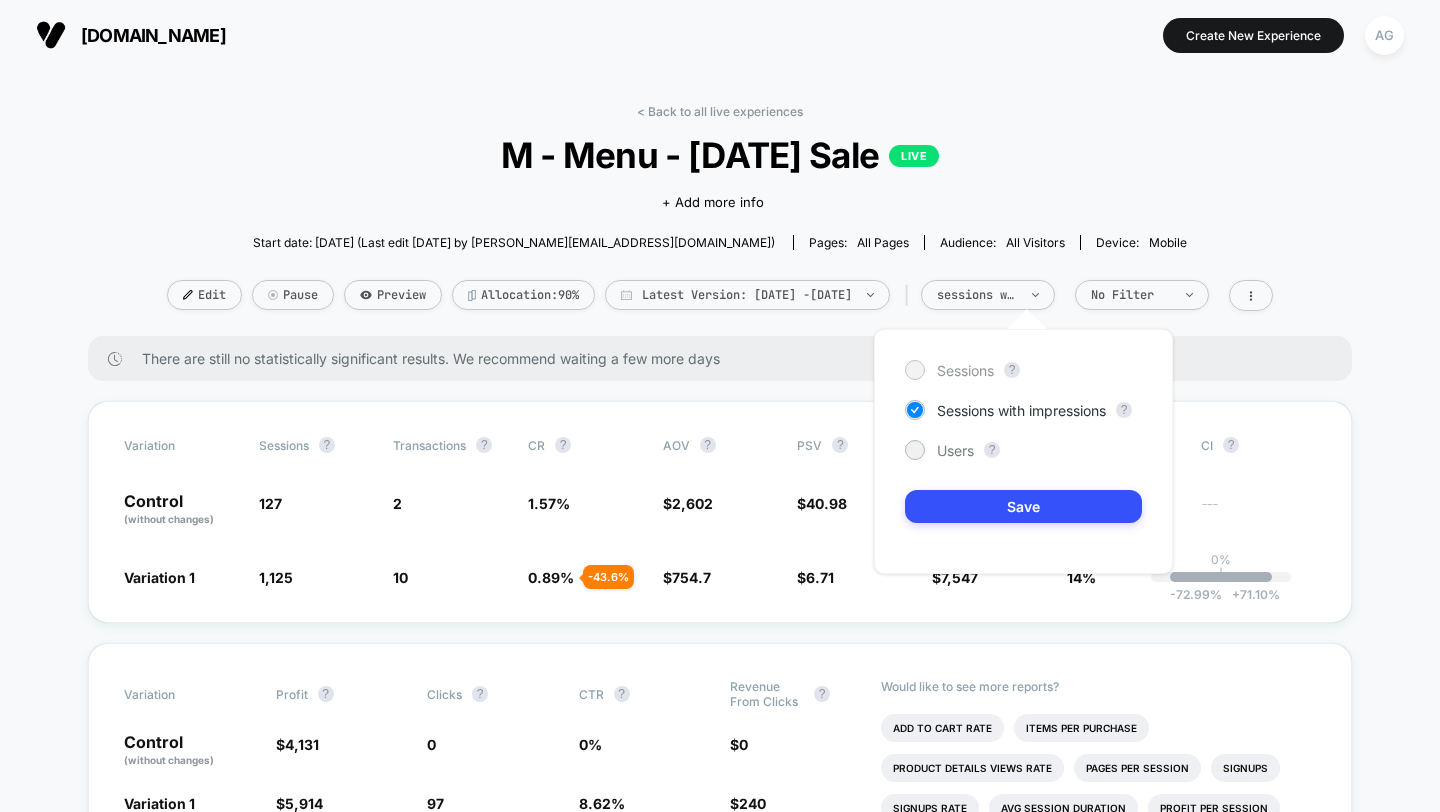 click on "Sessions" at bounding box center [965, 370] 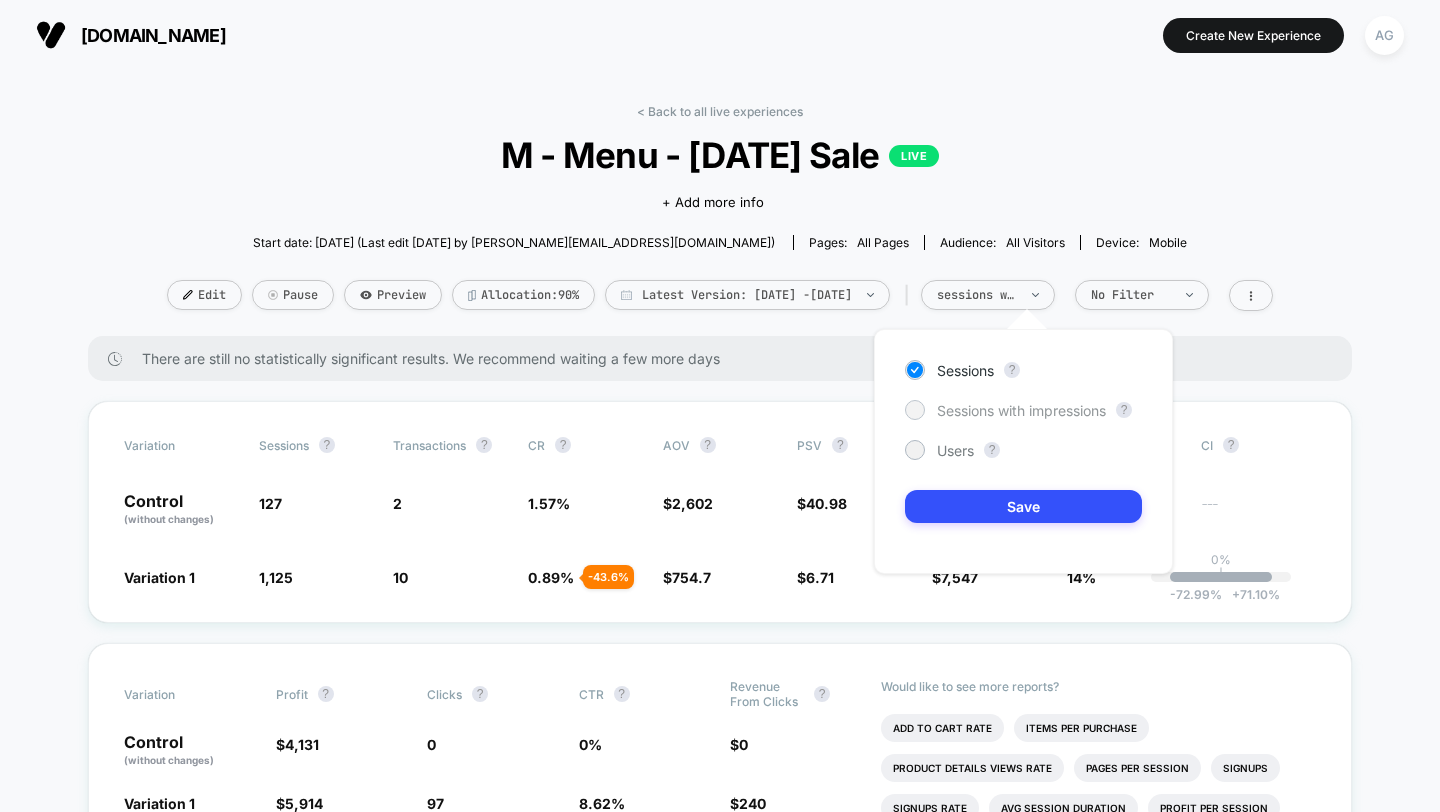 click on "Sessions with impressions" at bounding box center [1021, 410] 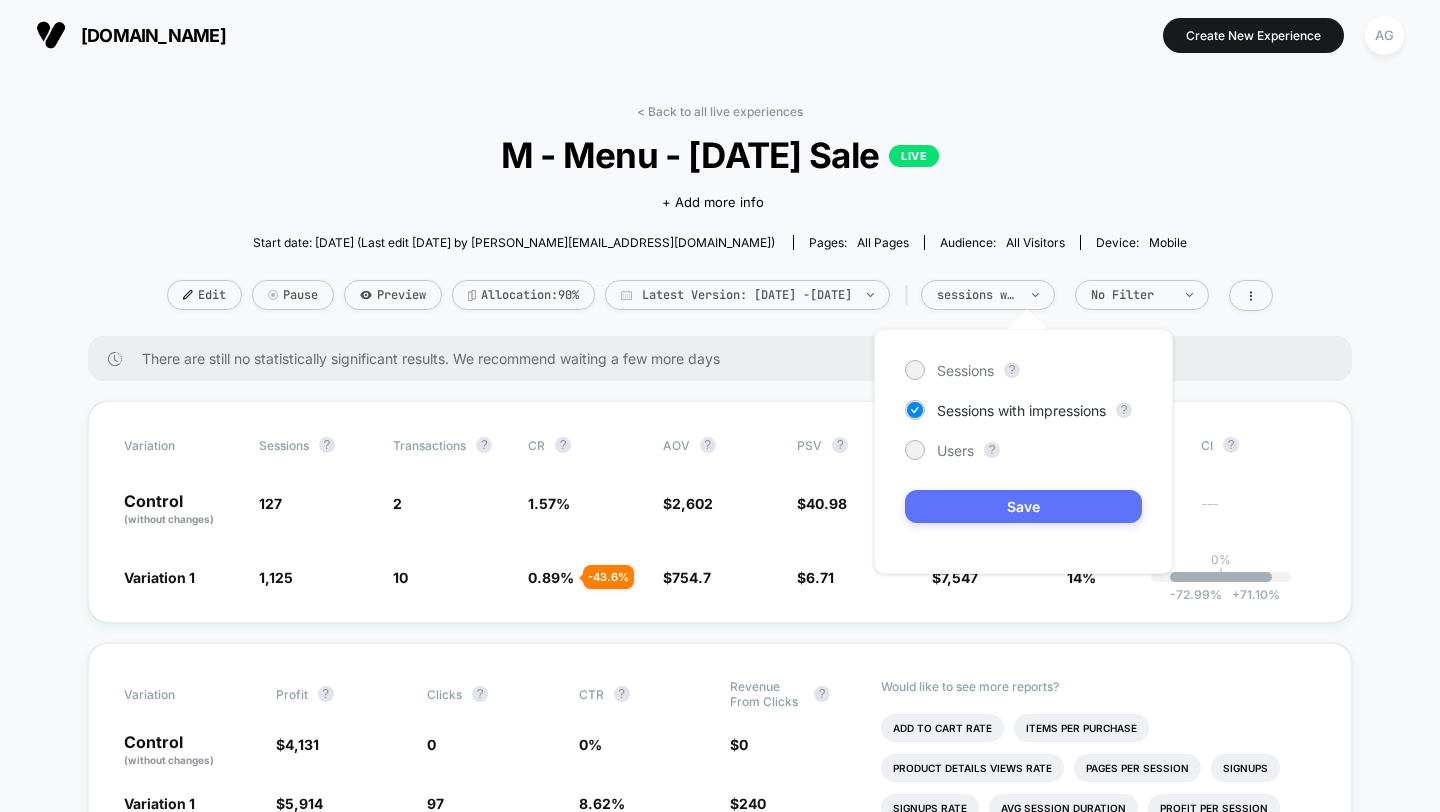 click on "Save" at bounding box center (1023, 506) 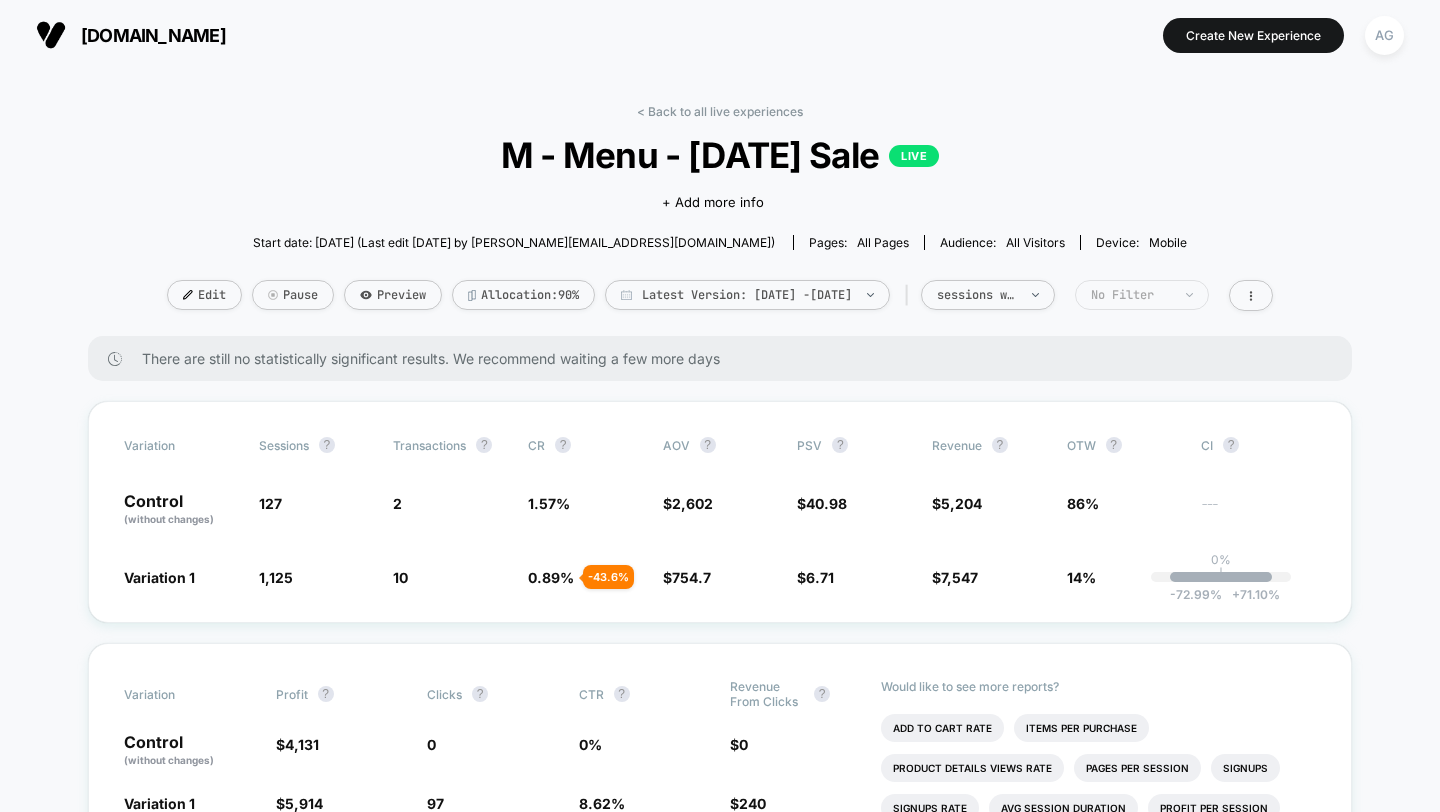 click on "No Filter" at bounding box center [1131, 295] 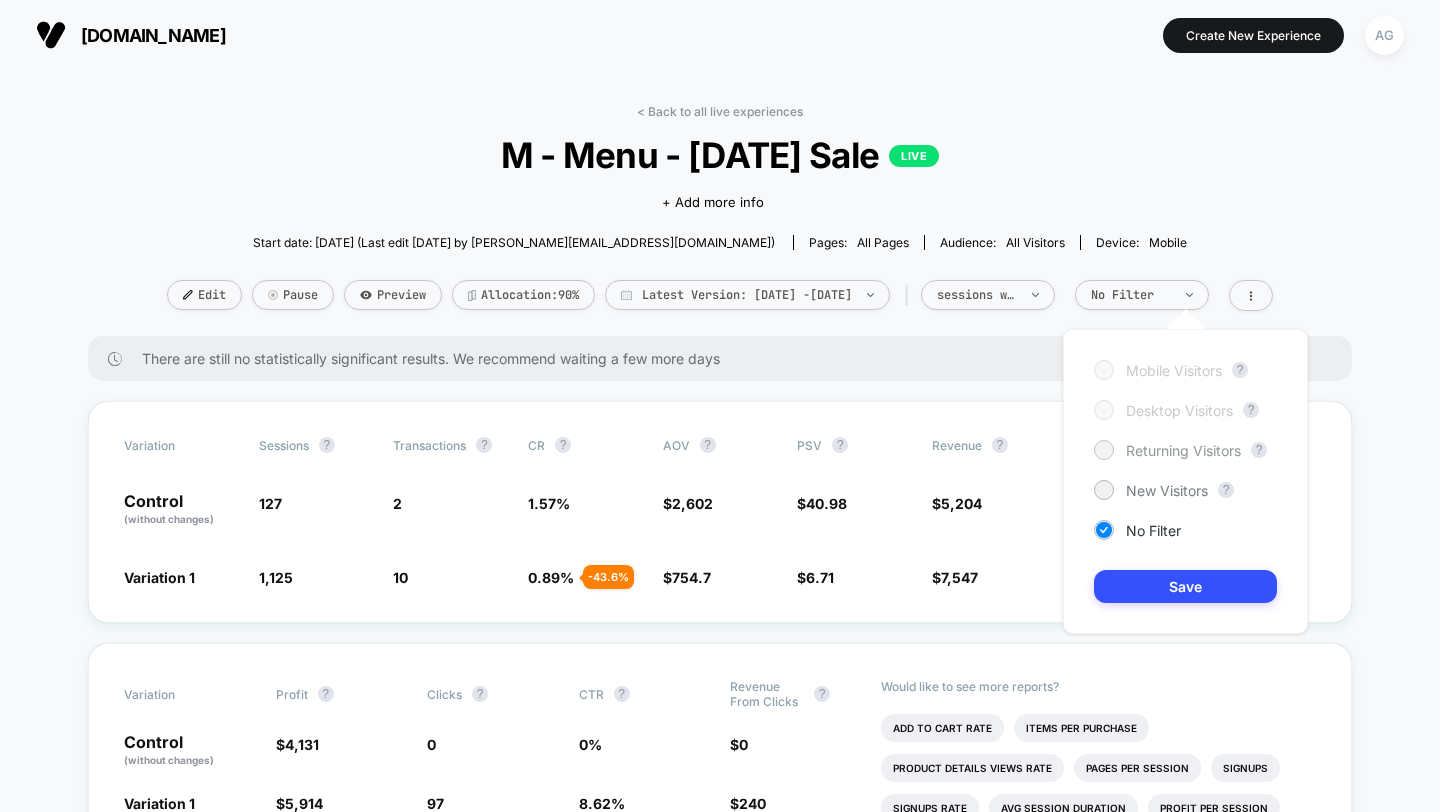 click on "Returning Visitors" at bounding box center [1183, 450] 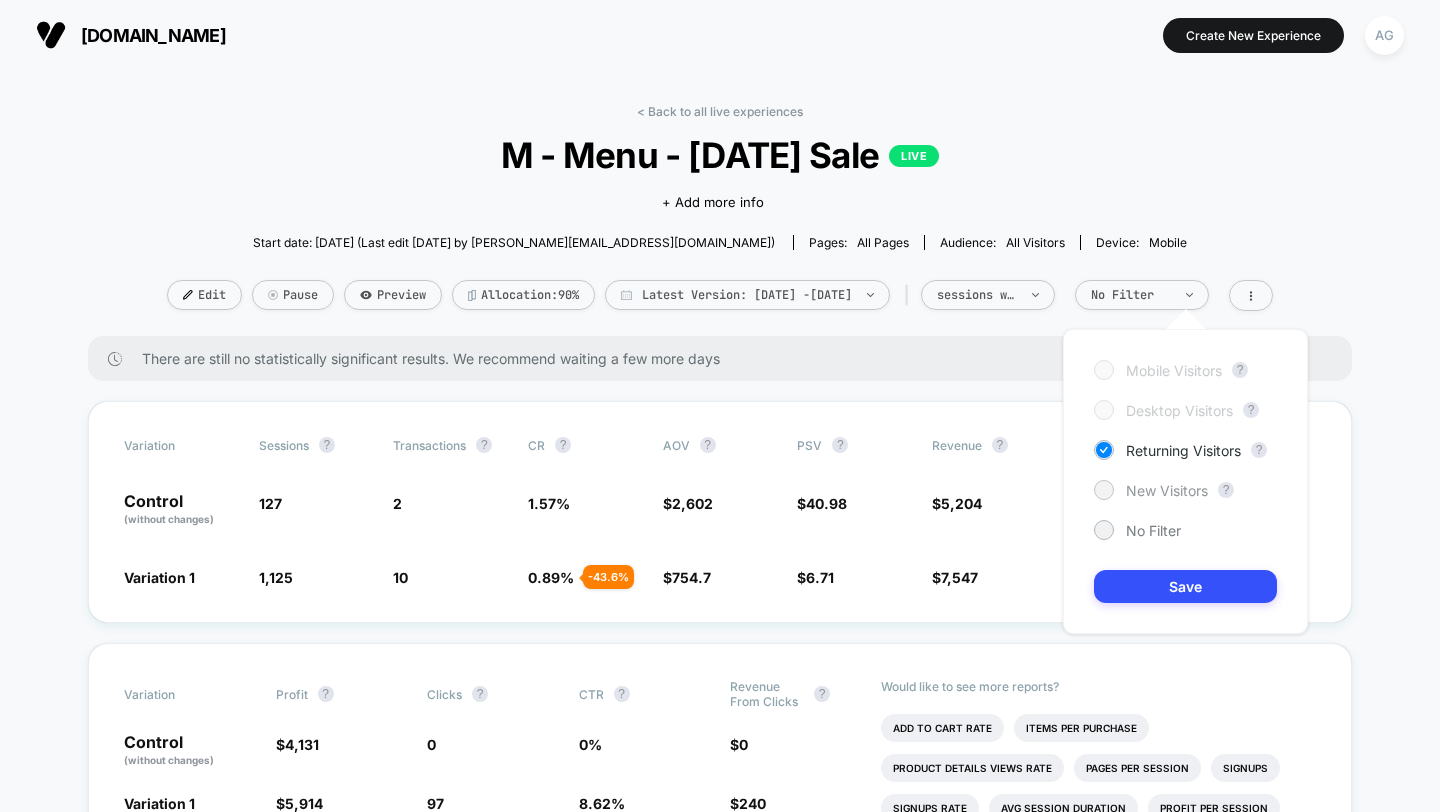 click on "New Visitors" at bounding box center [1167, 490] 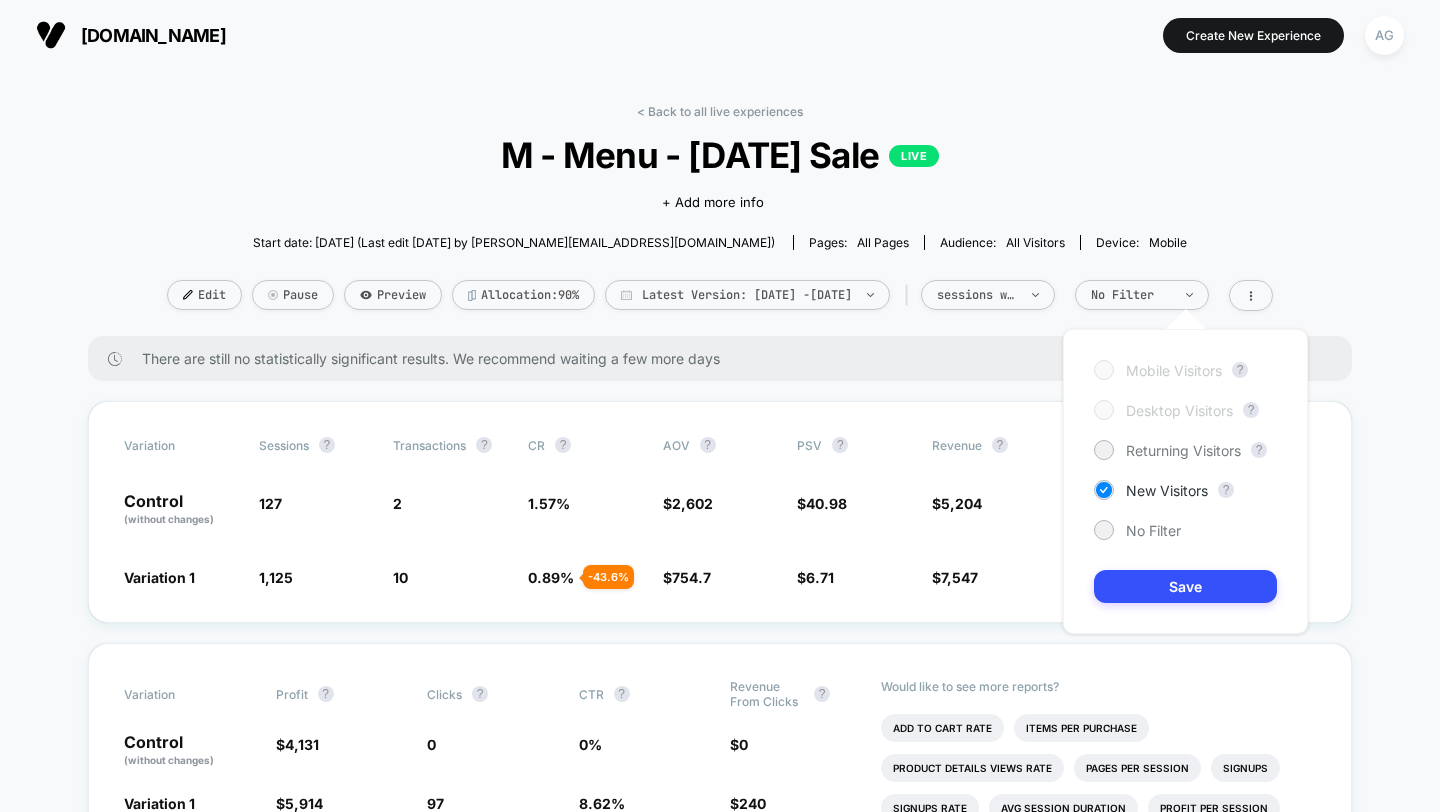 click on "Mobile Visitors ? Desktop Visitors ? Returning Visitors ? New Visitors ? No Filter Save" at bounding box center (1185, 481) 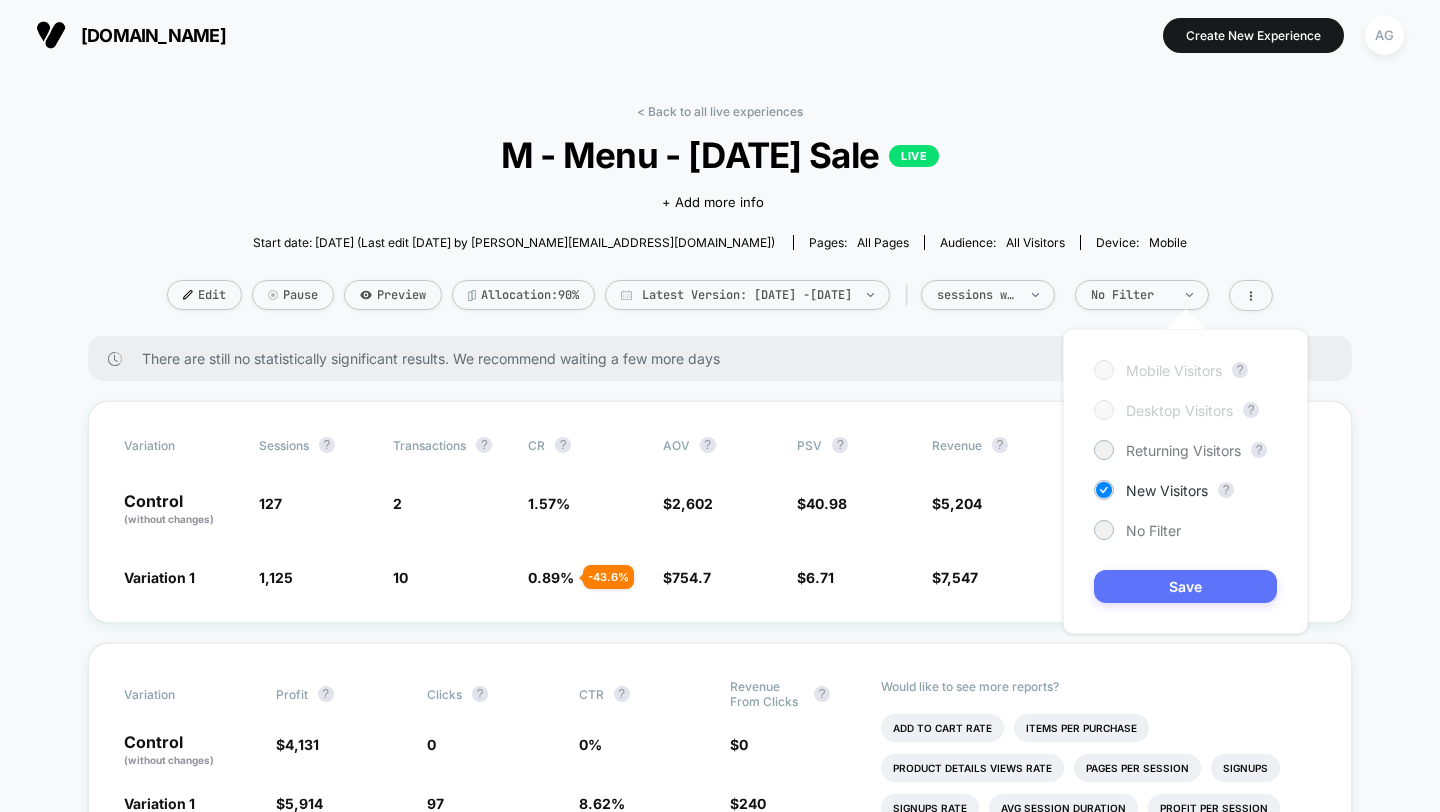 click on "Save" at bounding box center (1185, 586) 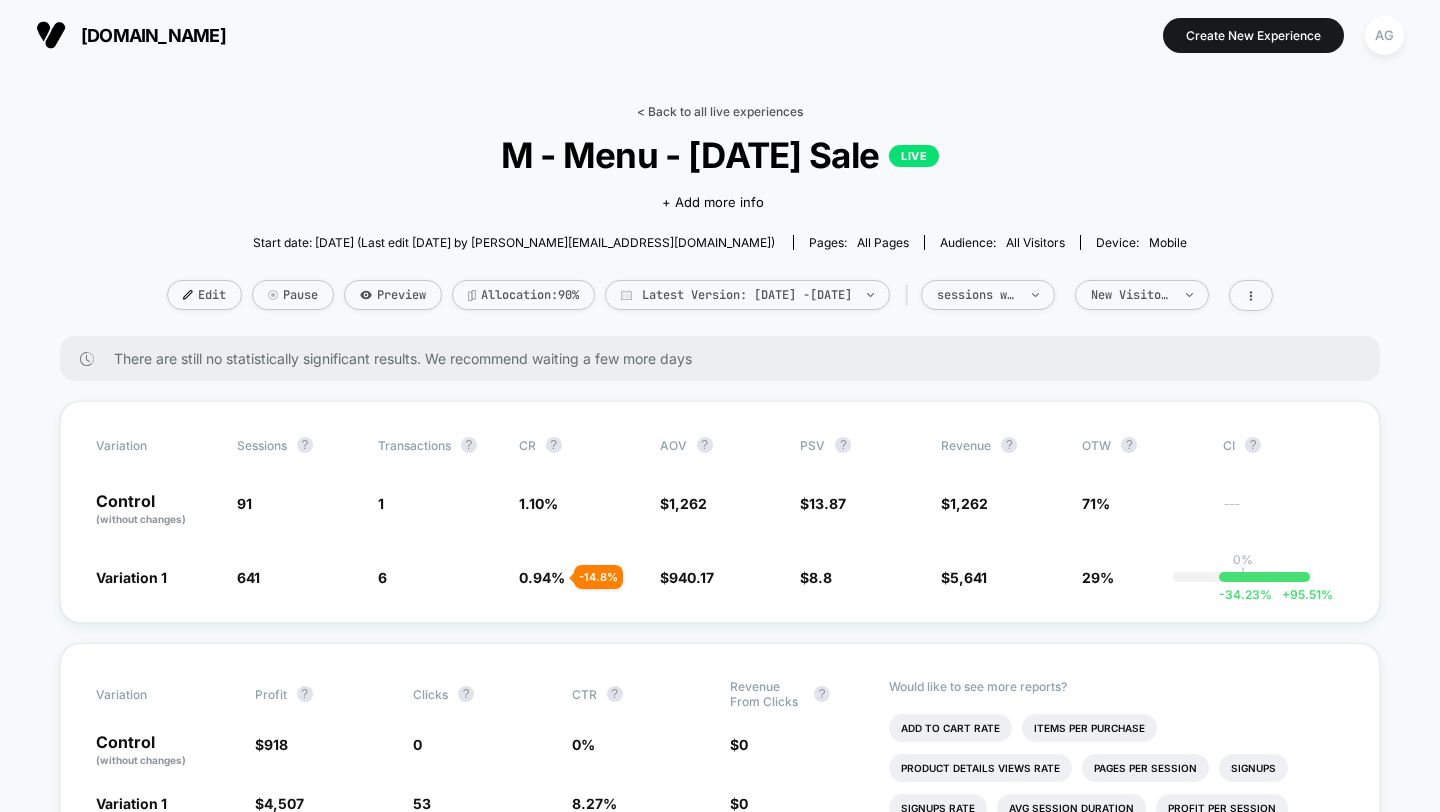 click on "< Back to all live experiences" at bounding box center (720, 111) 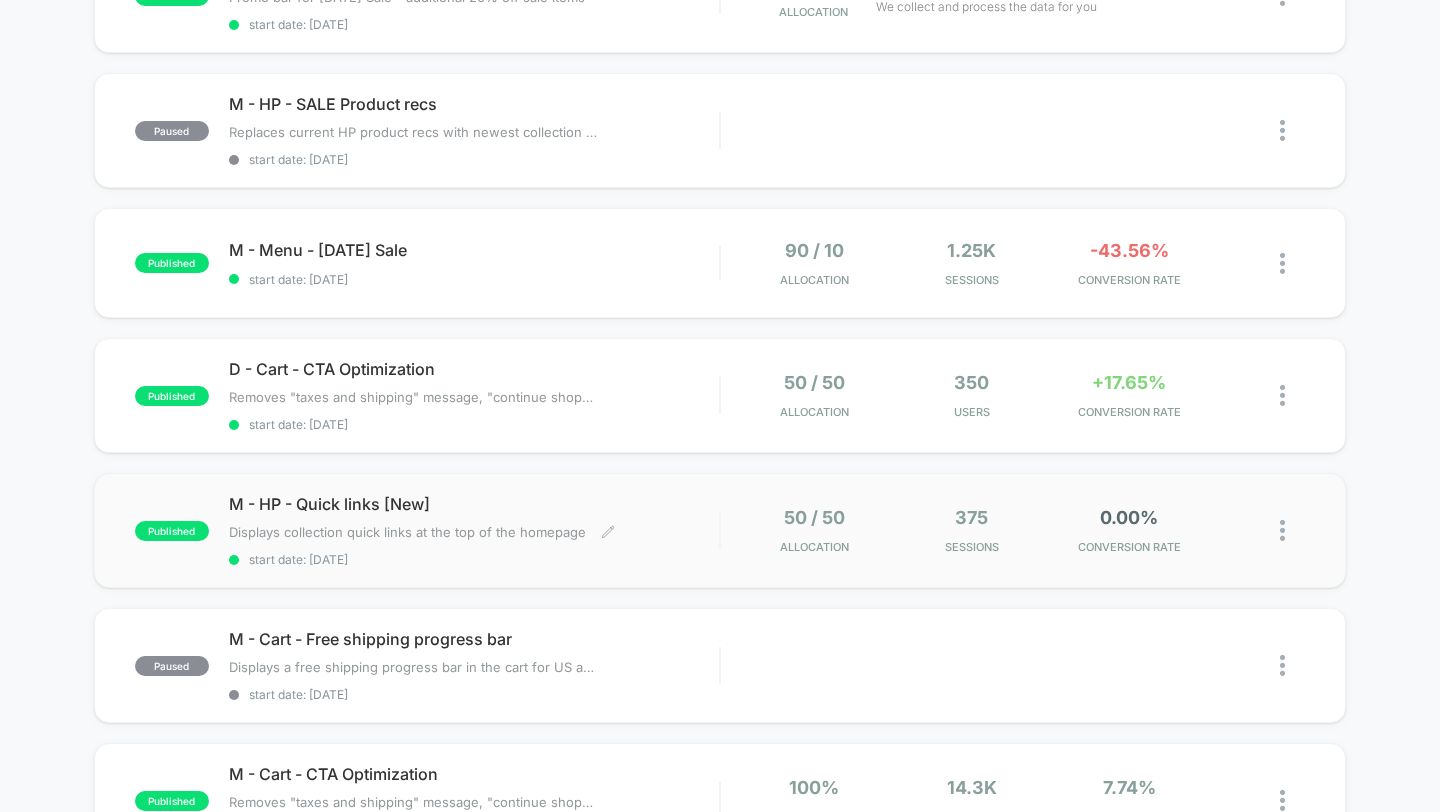 scroll, scrollTop: 492, scrollLeft: 0, axis: vertical 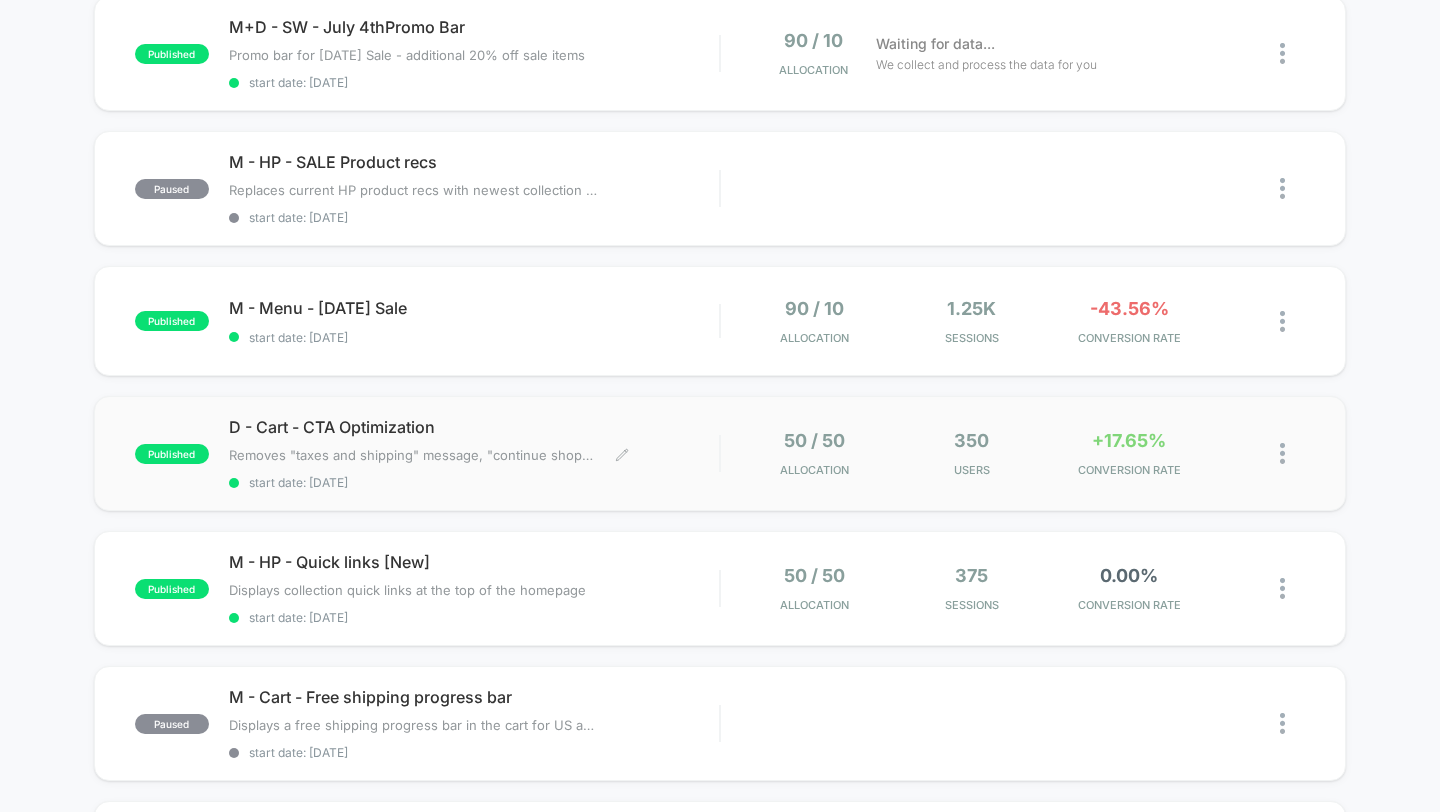 click on "start date: 7/2/2025" at bounding box center [474, 482] 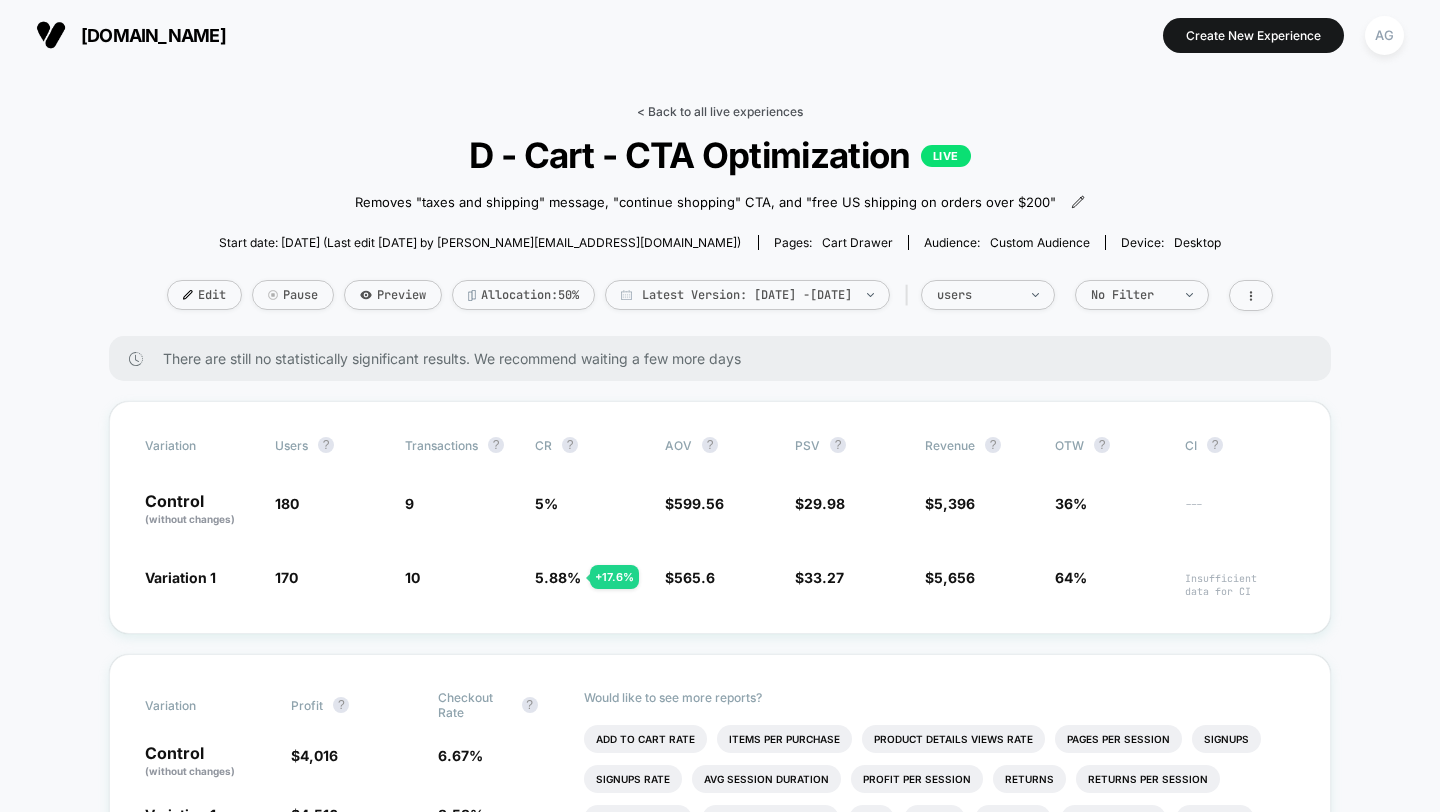 click on "< Back to all live experiences" at bounding box center [720, 111] 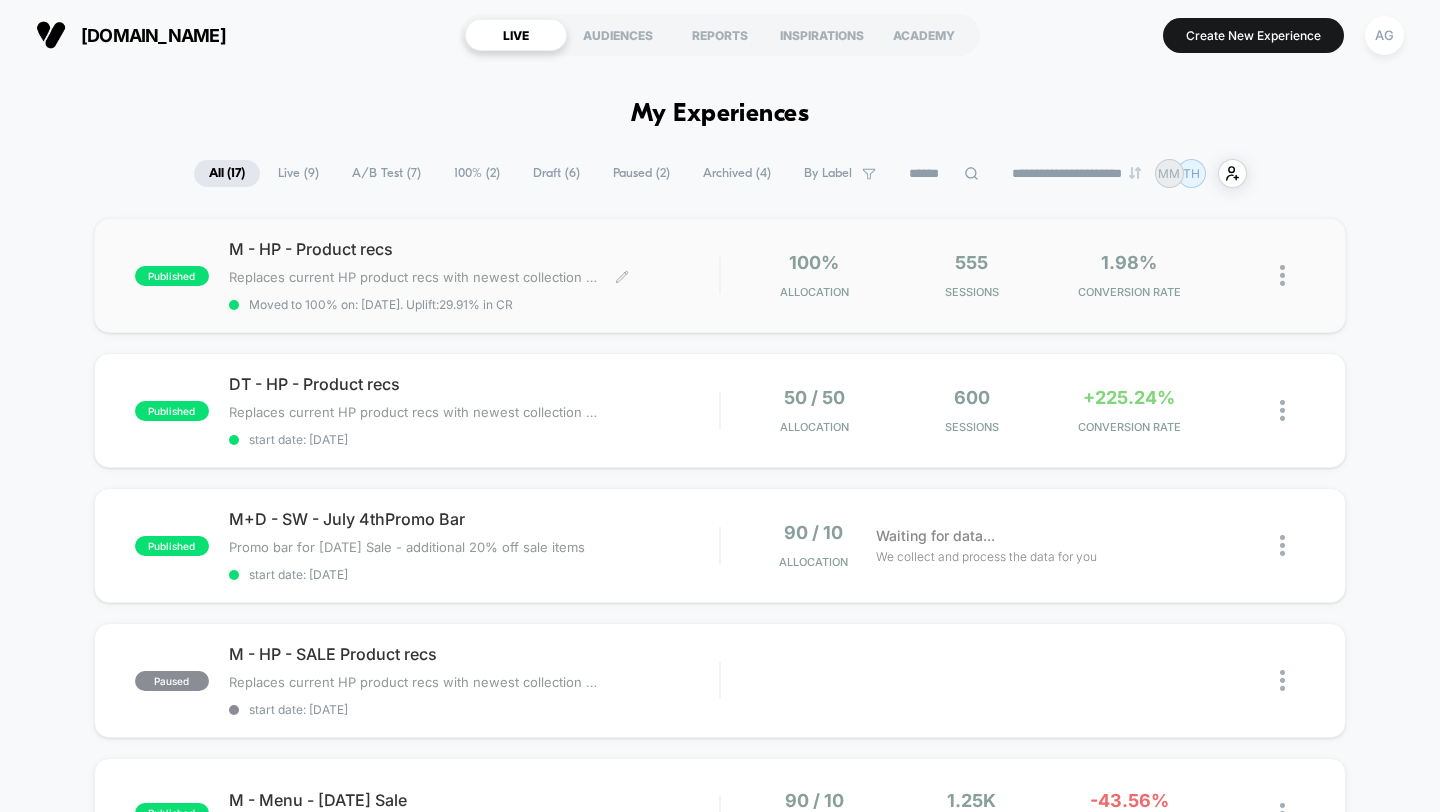 click on "M - HP - Product recs Replaces current HP product recs with newest collection (pre fall 2025)﻿ Click to edit experience details Replaces current HP product recs with newest collection (pre fall 2025)﻿ Moved to 100% on:   7/3/2025 . Uplift: 29.91% in CR" at bounding box center [474, 275] 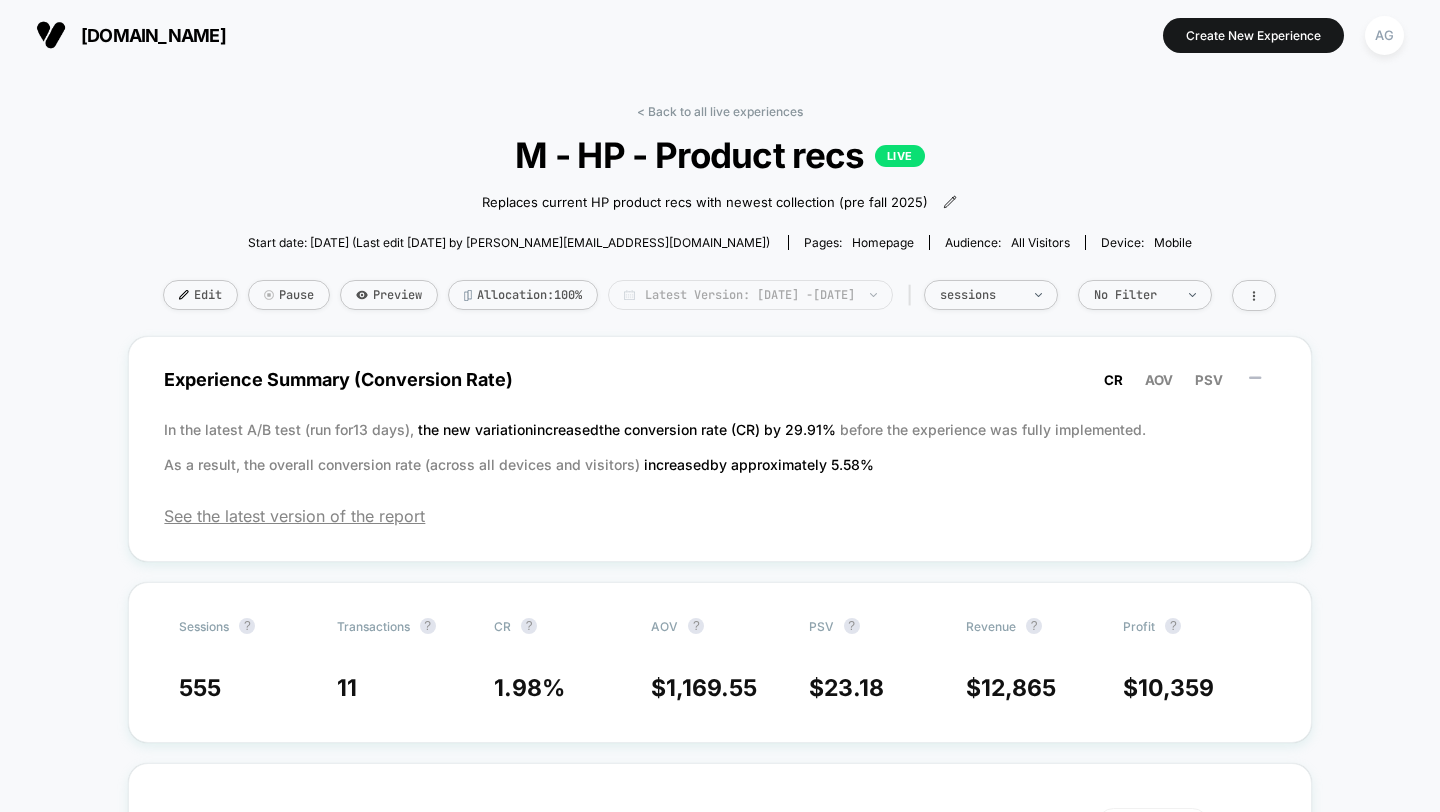 click on "Latest Version:     Jul 3, 2025    -    Jul 3, 2025" at bounding box center [750, 295] 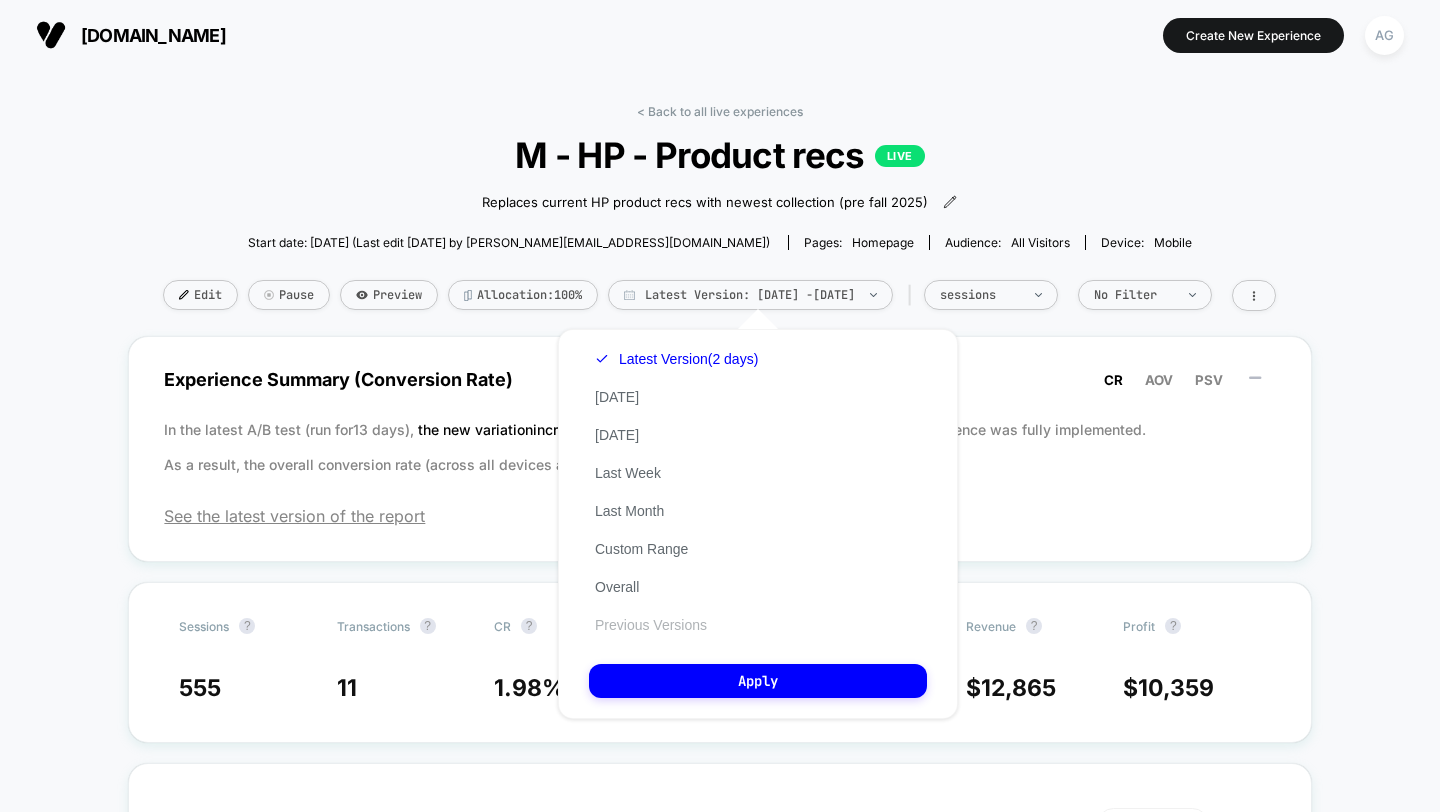 click on "Previous Versions" at bounding box center [651, 625] 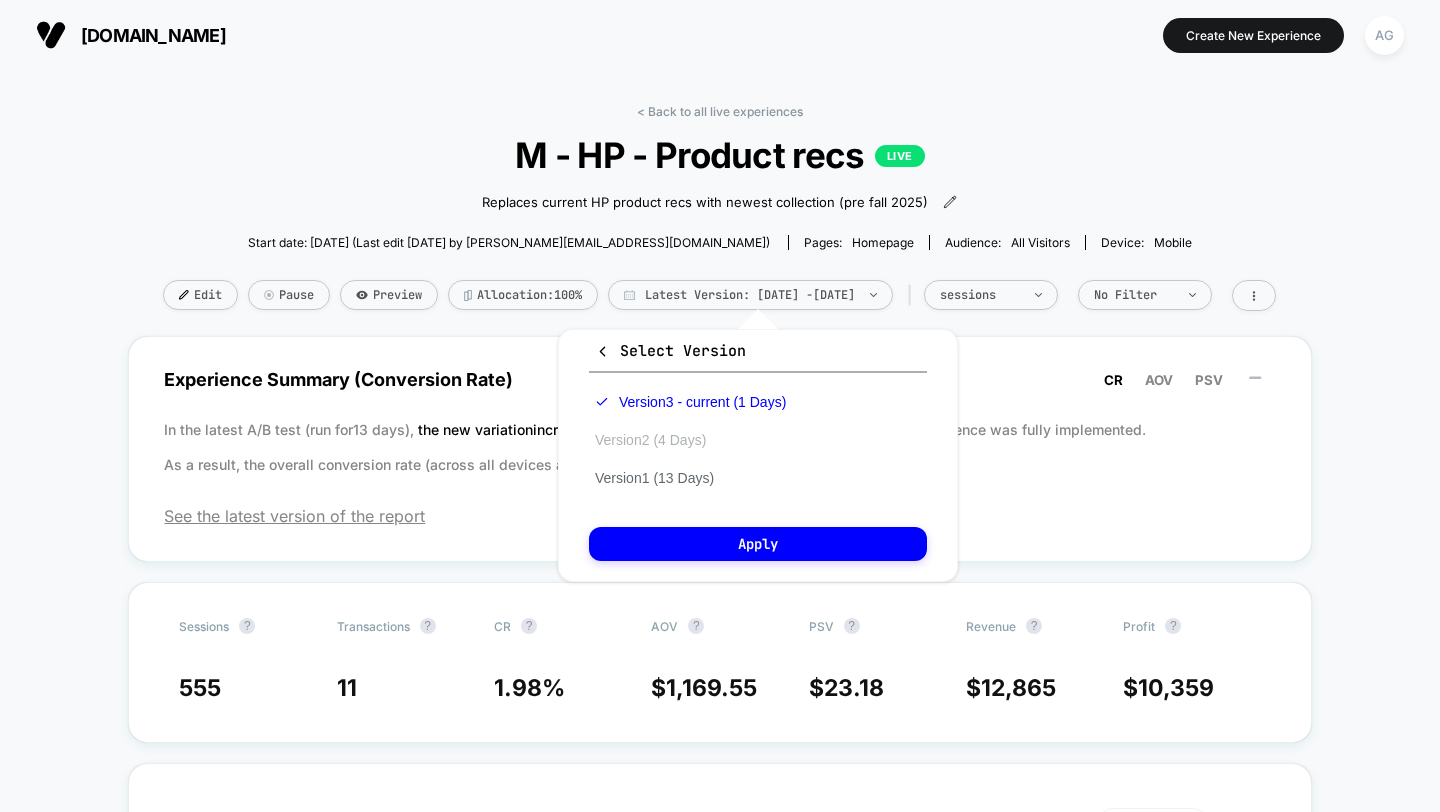 click on "Version  2   (4 Days)" at bounding box center [650, 440] 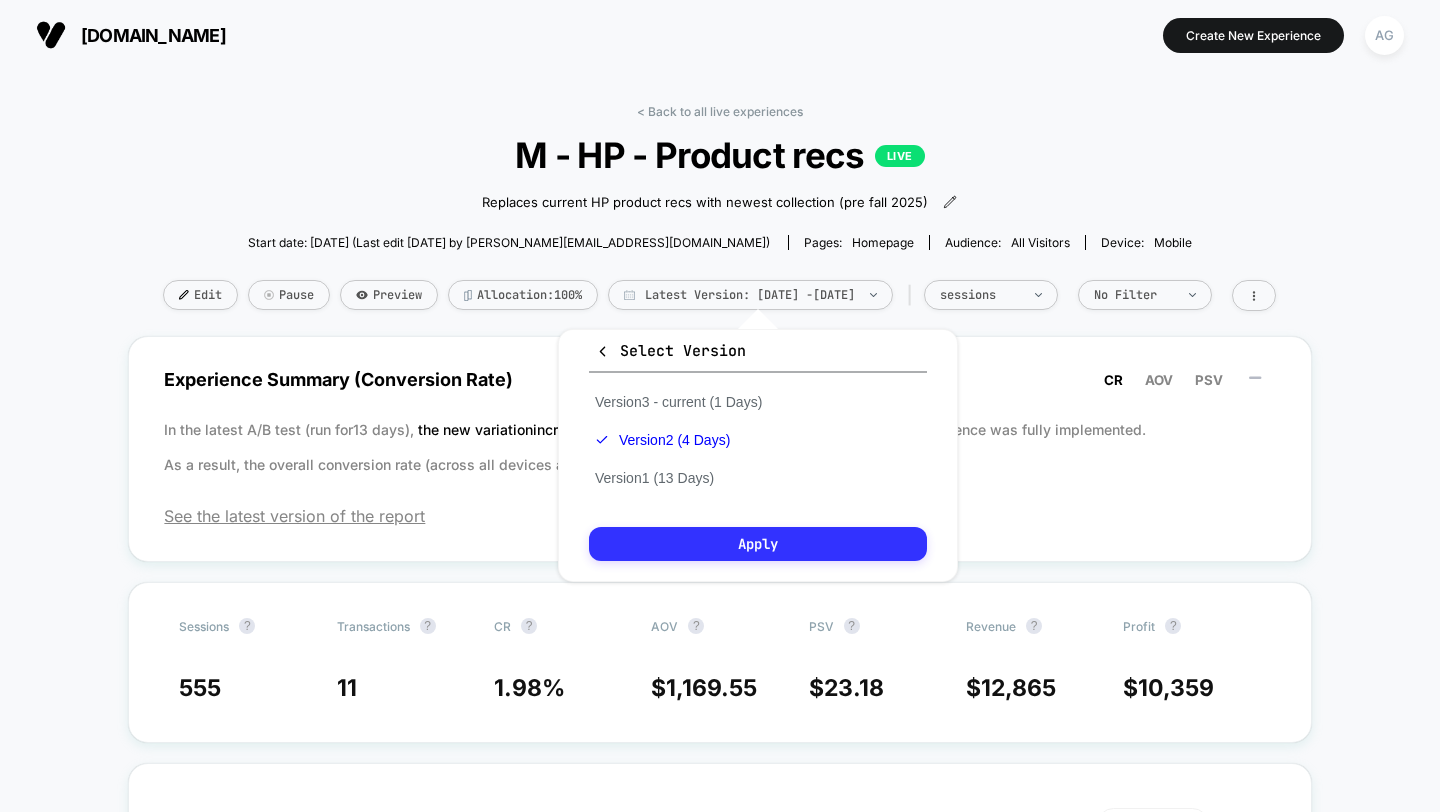 click on "Apply" at bounding box center (758, 544) 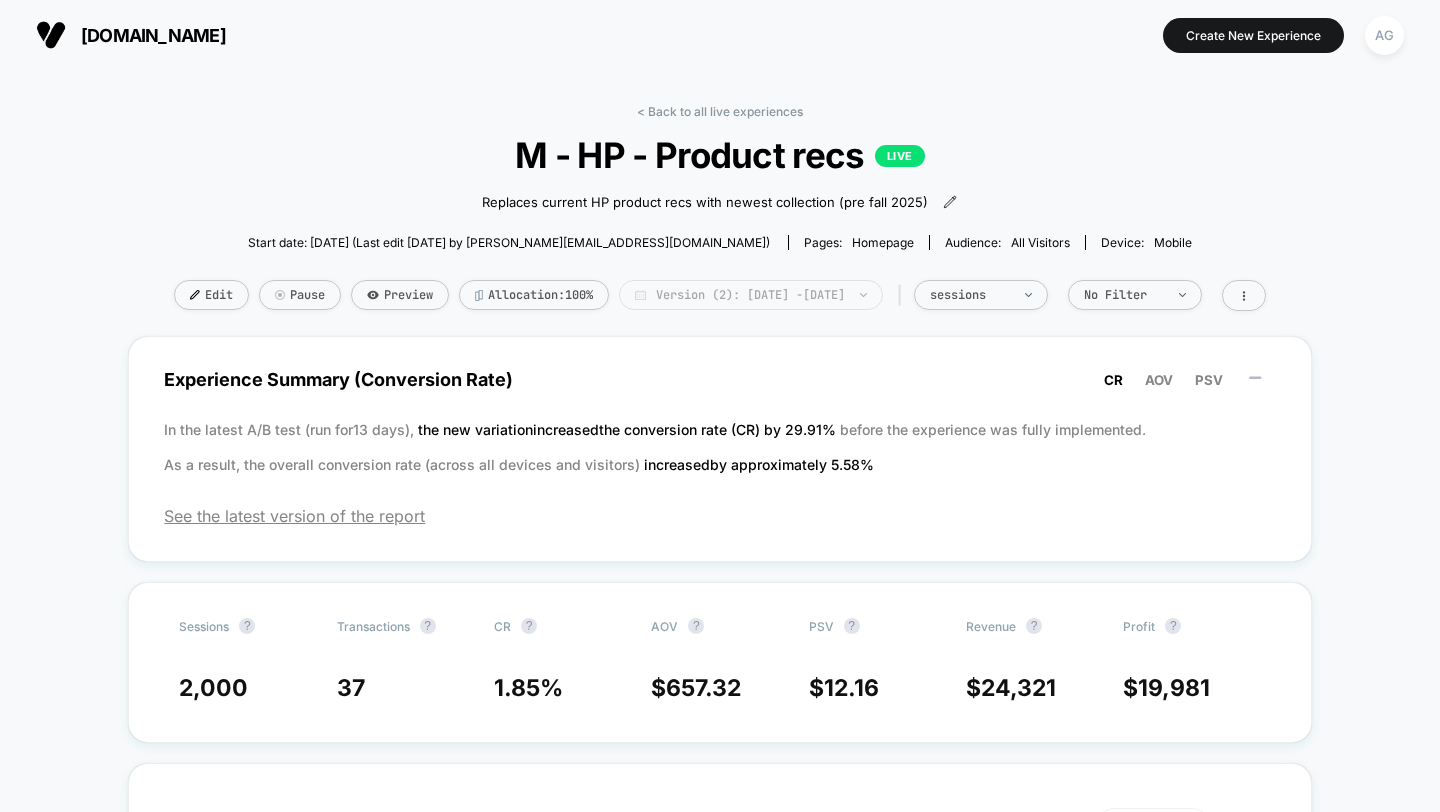 click on "Version (2):     Jun 30, 2025    -    Jul 3, 2025" at bounding box center [751, 295] 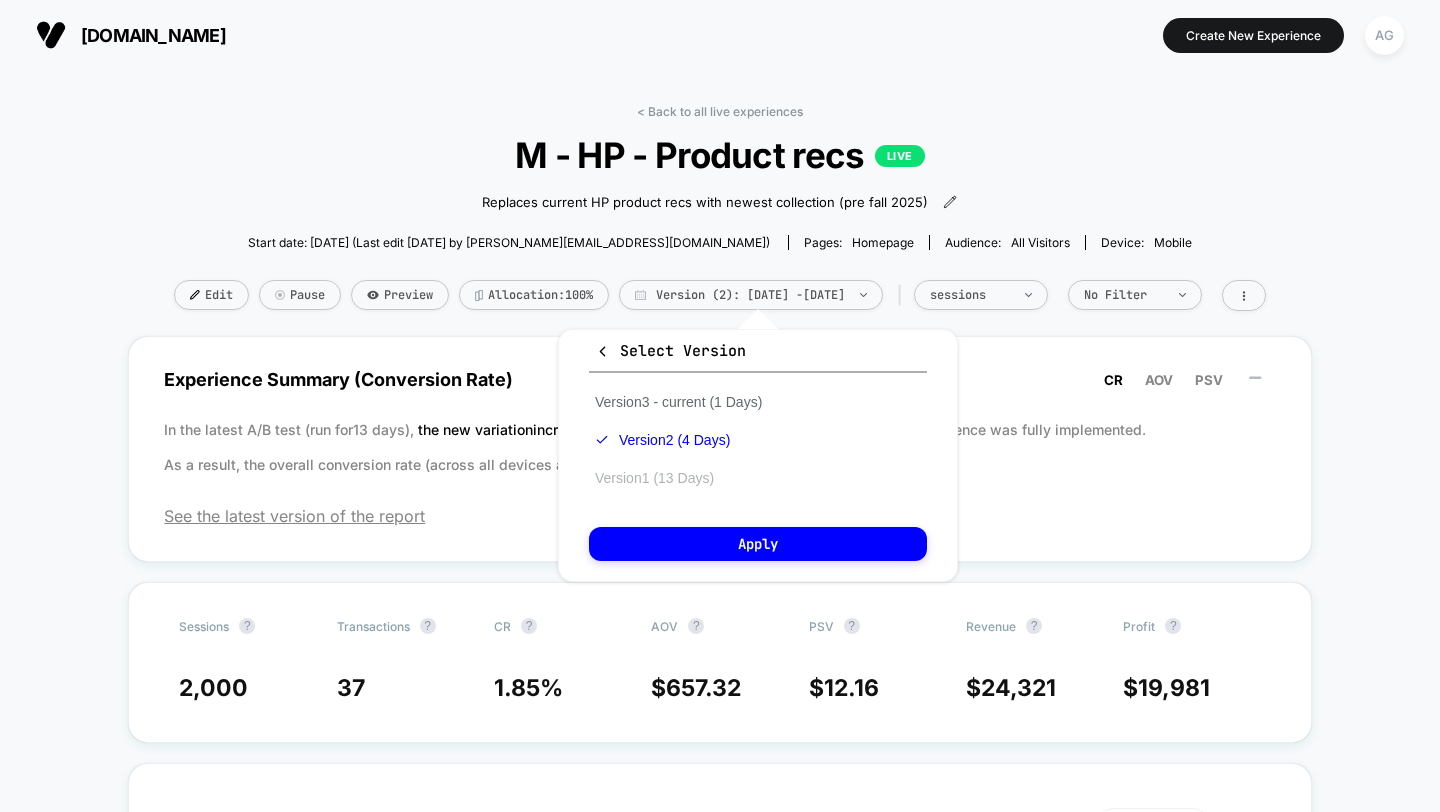 click on "Version  1   (13 Days)" at bounding box center [654, 478] 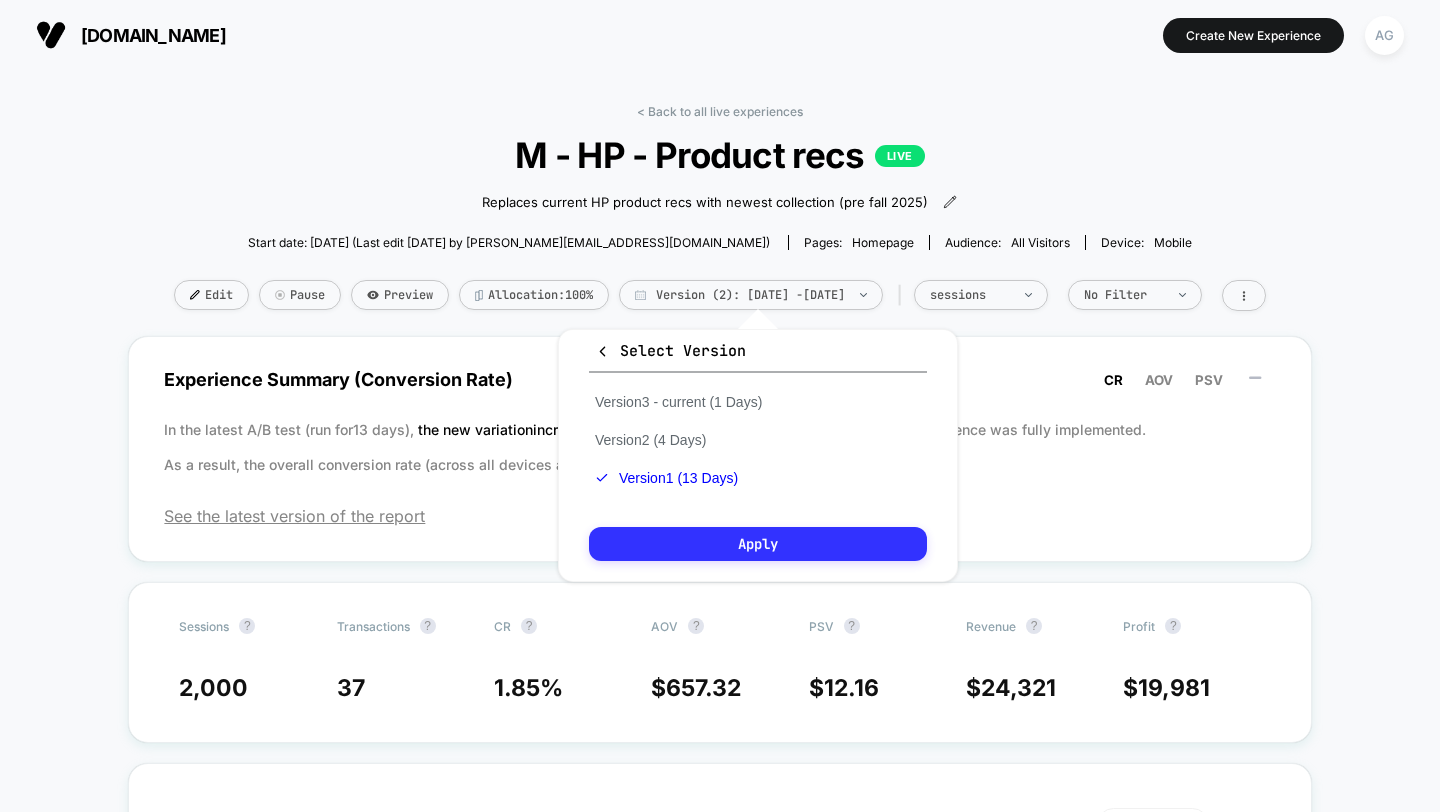 click on "Apply" at bounding box center (758, 544) 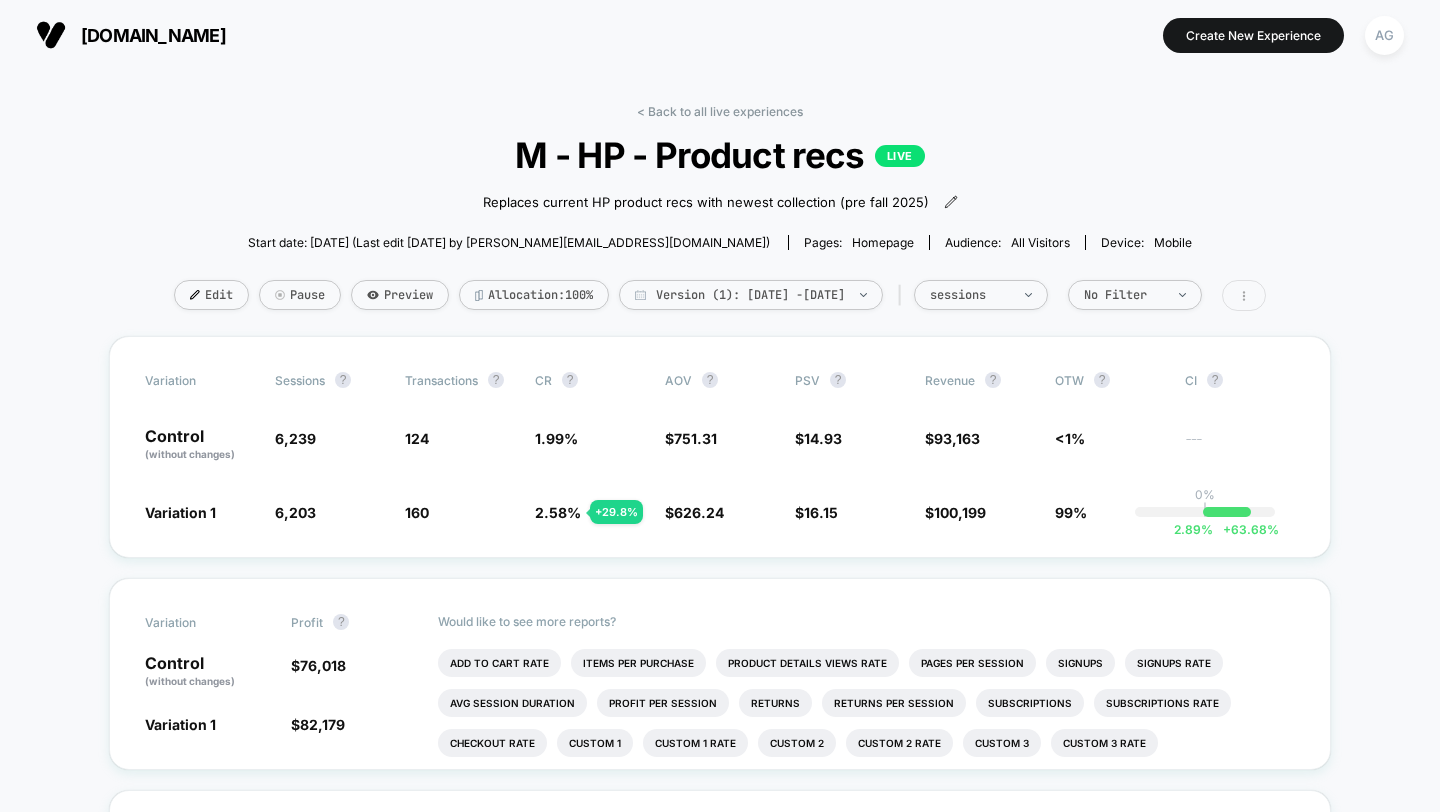 click 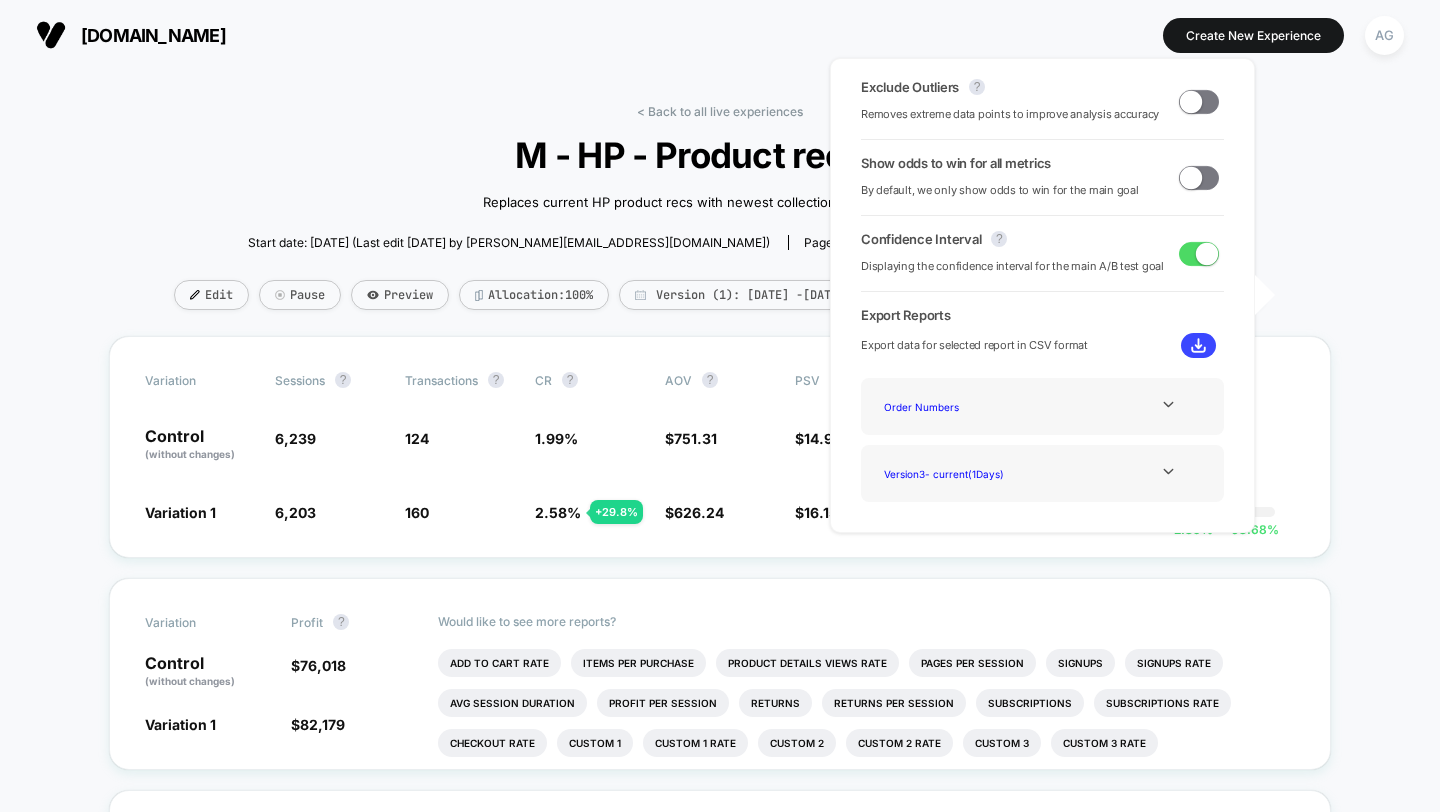 click at bounding box center (1191, 101) 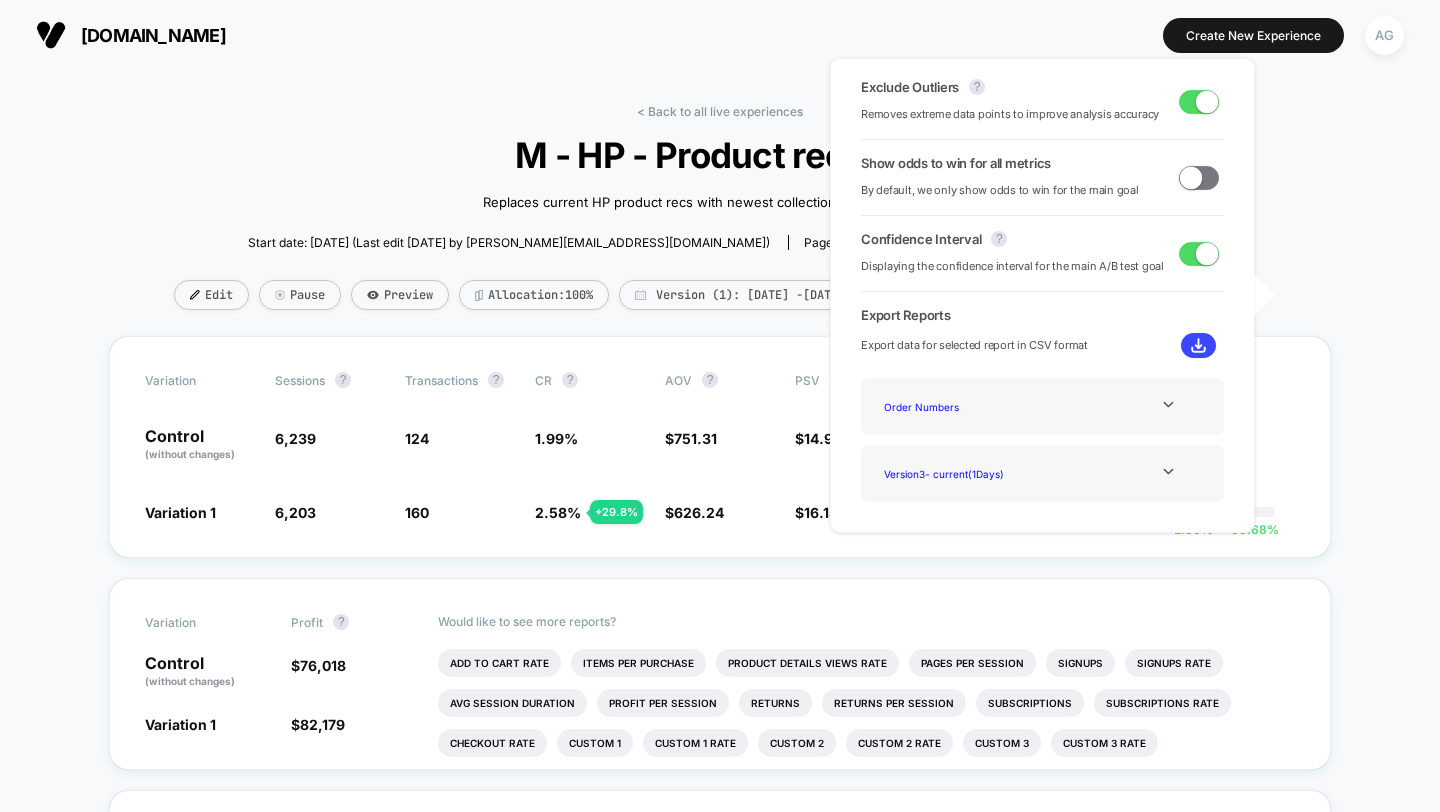 click on "< Back to all live experiences  M - HP - Product recs LIVE Replaces current HP product recs with newest collection (pre fall 2025)﻿ Click to edit experience details Replaces current HP product recs with newest collection (pre fall 2025)﻿ Start date: 7/3/2025 (Last edit 7/3/2025 by mariam@alcltd.com) Pages: homepage Audience: All Visitors Device: mobile Edit Pause  Preview Allocation:  100% Version (1):     Jun 18, 2025    -    Jun 30, 2025 |   sessions   No Filter" at bounding box center (720, 220) 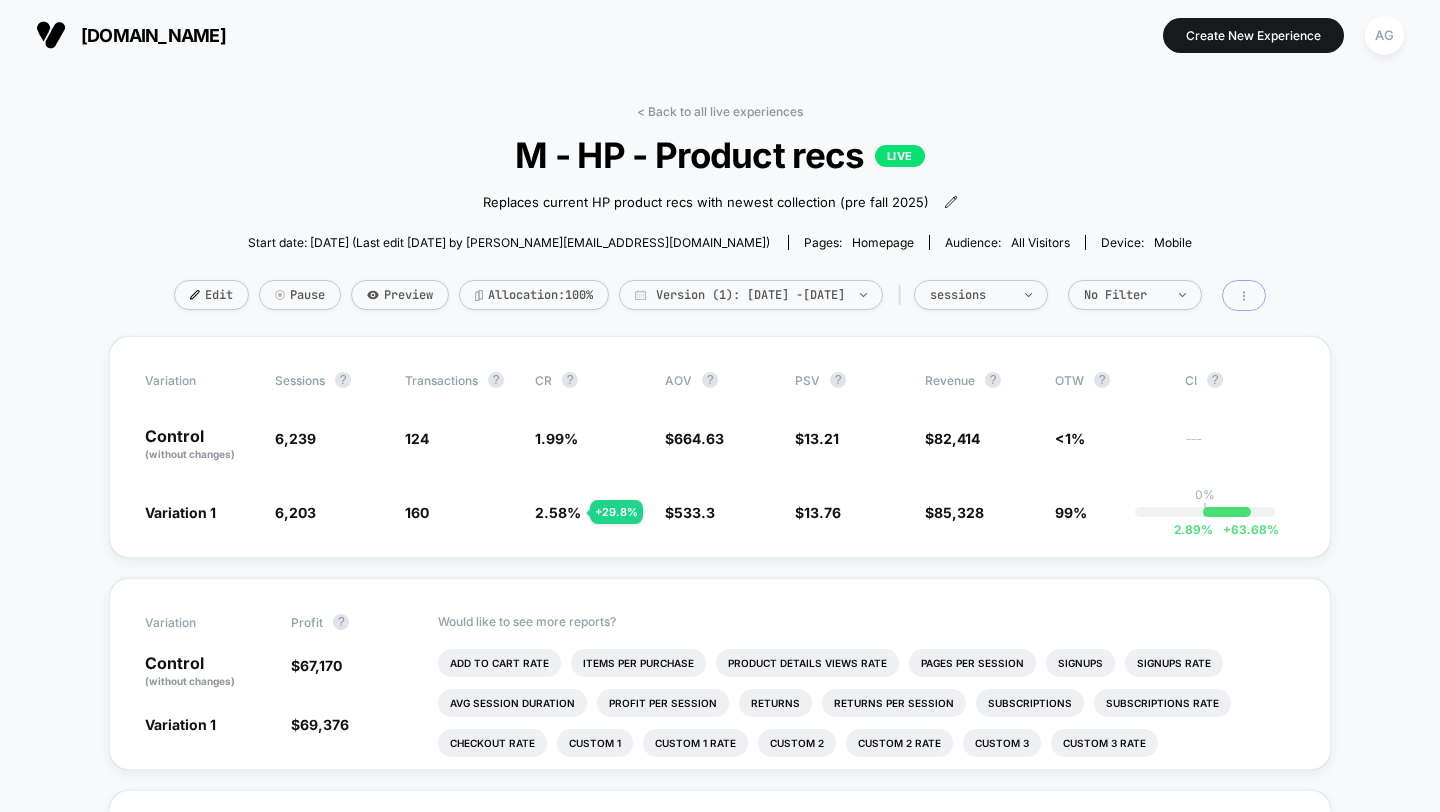 click at bounding box center (1244, 295) 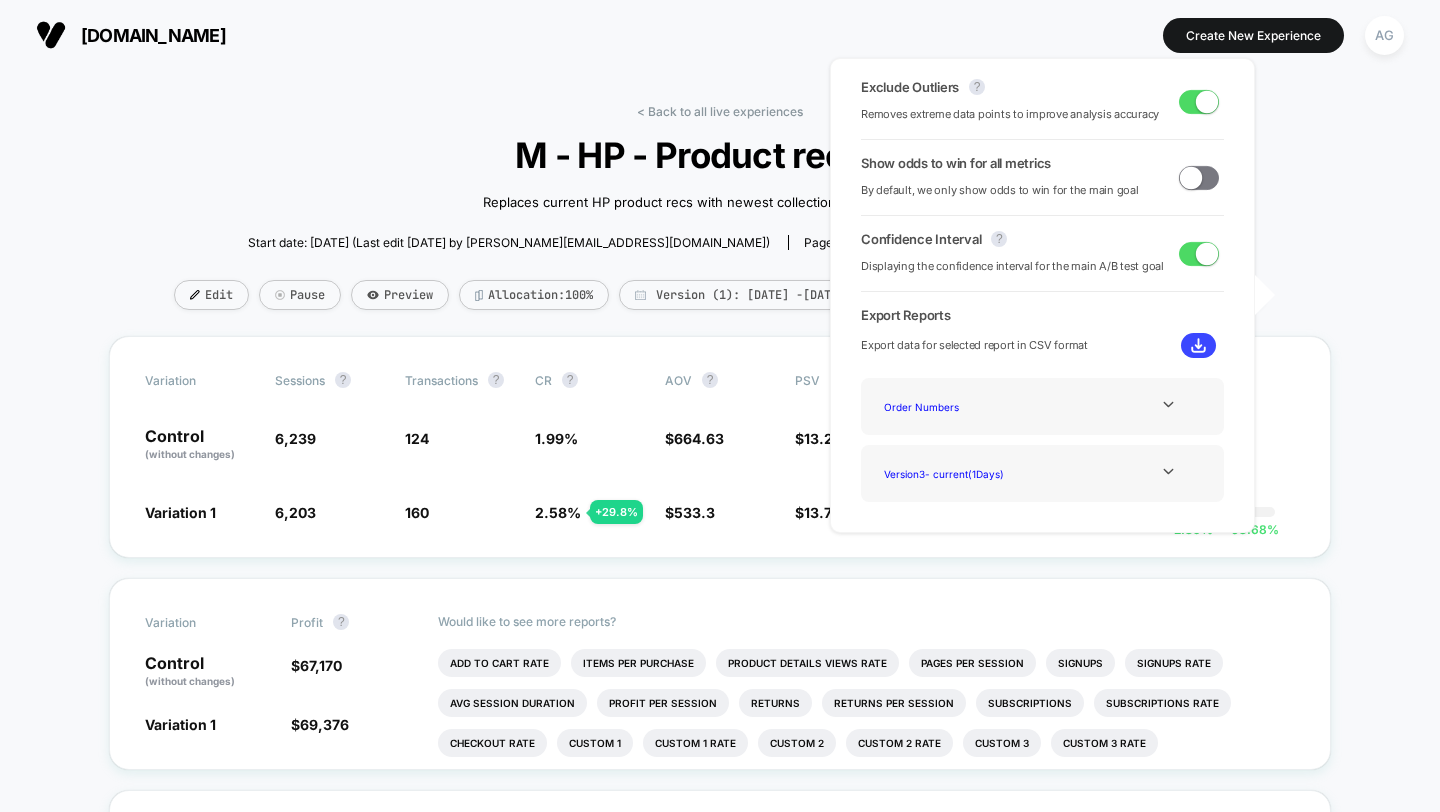 click at bounding box center (1207, 101) 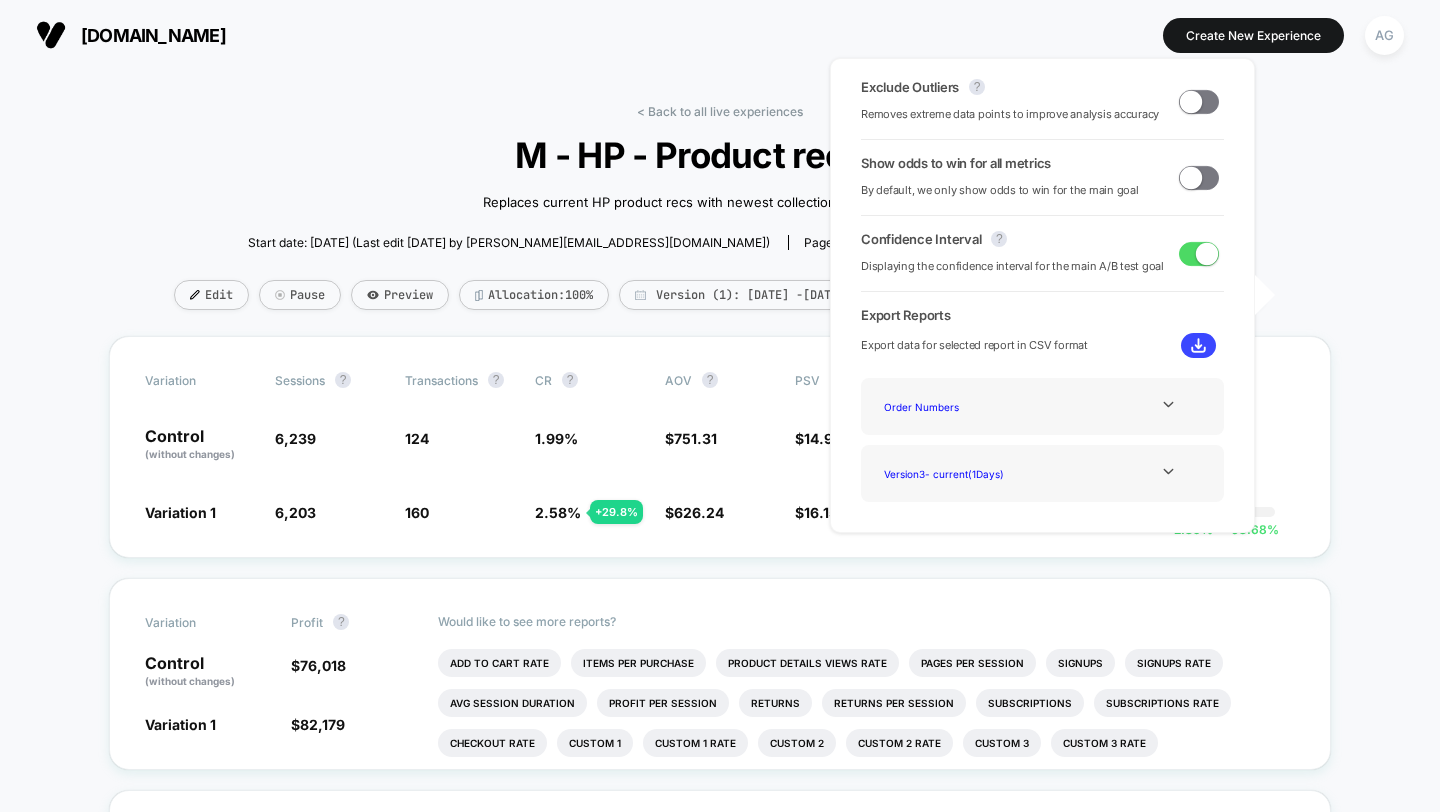 click on "< Back to all live experiences  M - HP - Product recs LIVE Replaces current HP product recs with newest collection (pre fall 2025)﻿ Click to edit experience details Replaces current HP product recs with newest collection (pre fall 2025)﻿ Start date: 7/3/2025 (Last edit 7/3/2025 by mariam@alcltd.com) Pages: homepage Audience: All Visitors Device: mobile Edit Pause  Preview Allocation:  100% Version (1):     Jun 18, 2025    -    Jun 30, 2025 |   sessions   No Filter Variation Sessions ? Transactions ? CR ? AOV ? PSV ? Revenue ? OTW ? CI ? Control (without changes) 6,239 124 1.99 % $ 751.31 $ 14.93 $ 93,163 <1% --- Variation 1 6,203 - 0.58 % 160 + 29.8 % 2.58 % + 29.8 % $ 626.24 - 16.6 % $ 16.15 + 8.2 % $ 100,199 + 8.2 % 99% 0% | 2.89 % + 63.68 % Variation Profit ? Control (without changes) $ 76,018 Variation 1 $ 82,179 + 8.7 % Would like to see more reports? Add To Cart Rate Items Per Purchase Product Details Views Rate Pages Per Session Signups Signups Rate Avg Session Duration Profit Per Session Returns ?" at bounding box center (720, 1370) 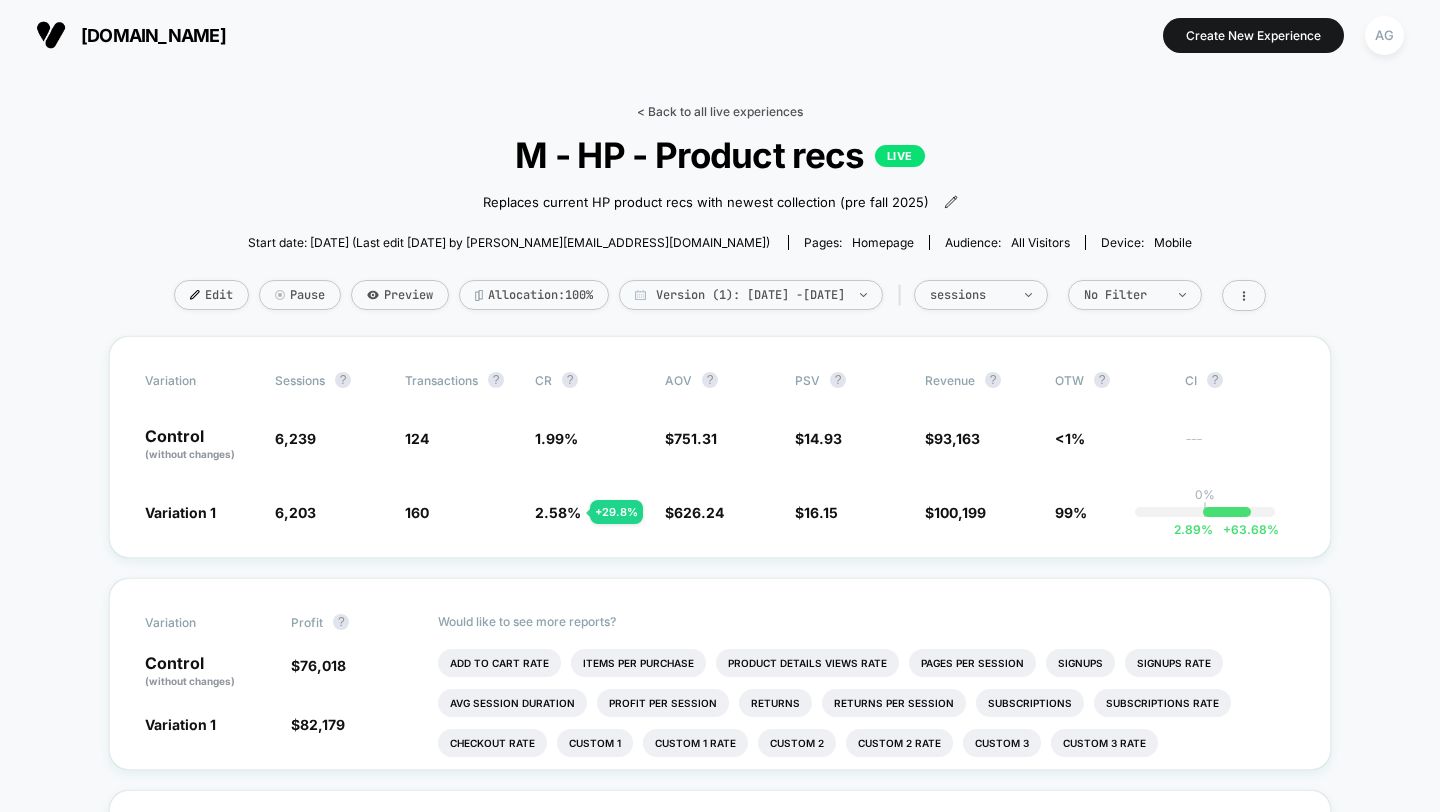 click on "< Back to all live experiences" at bounding box center (720, 111) 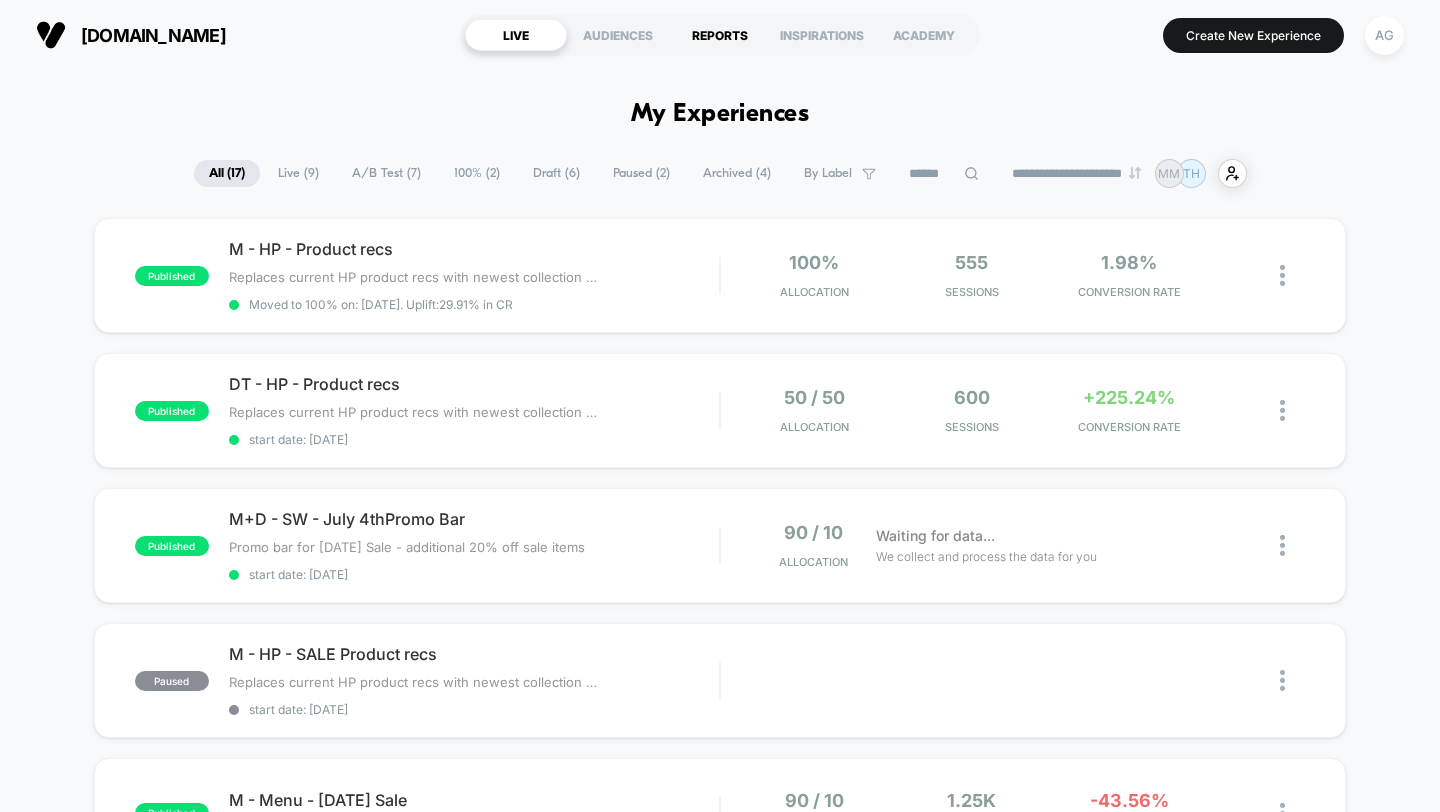 click on "REPORTS" at bounding box center [720, 35] 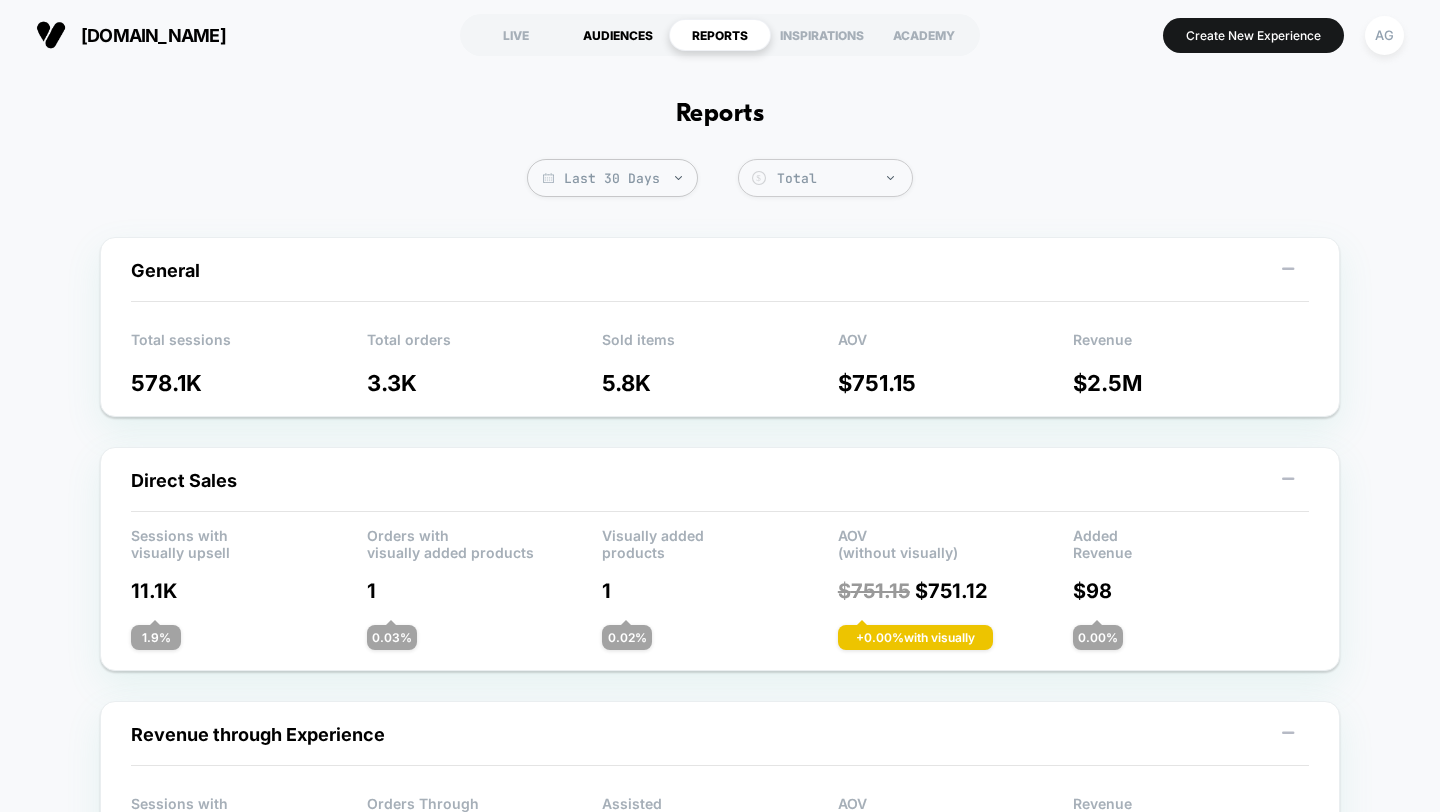 click on "AUDIENCES" at bounding box center (618, 35) 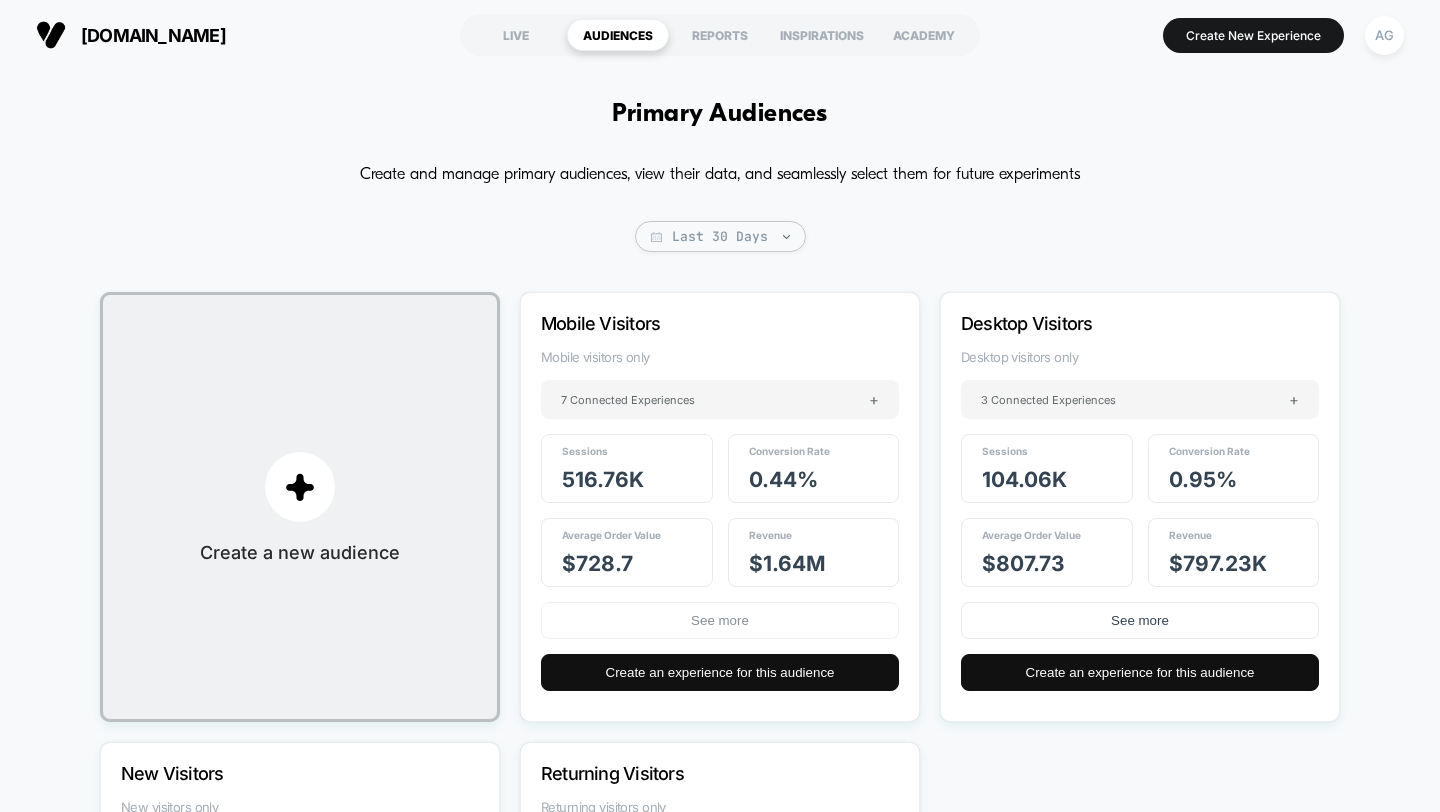 click on "See more" at bounding box center (720, 620) 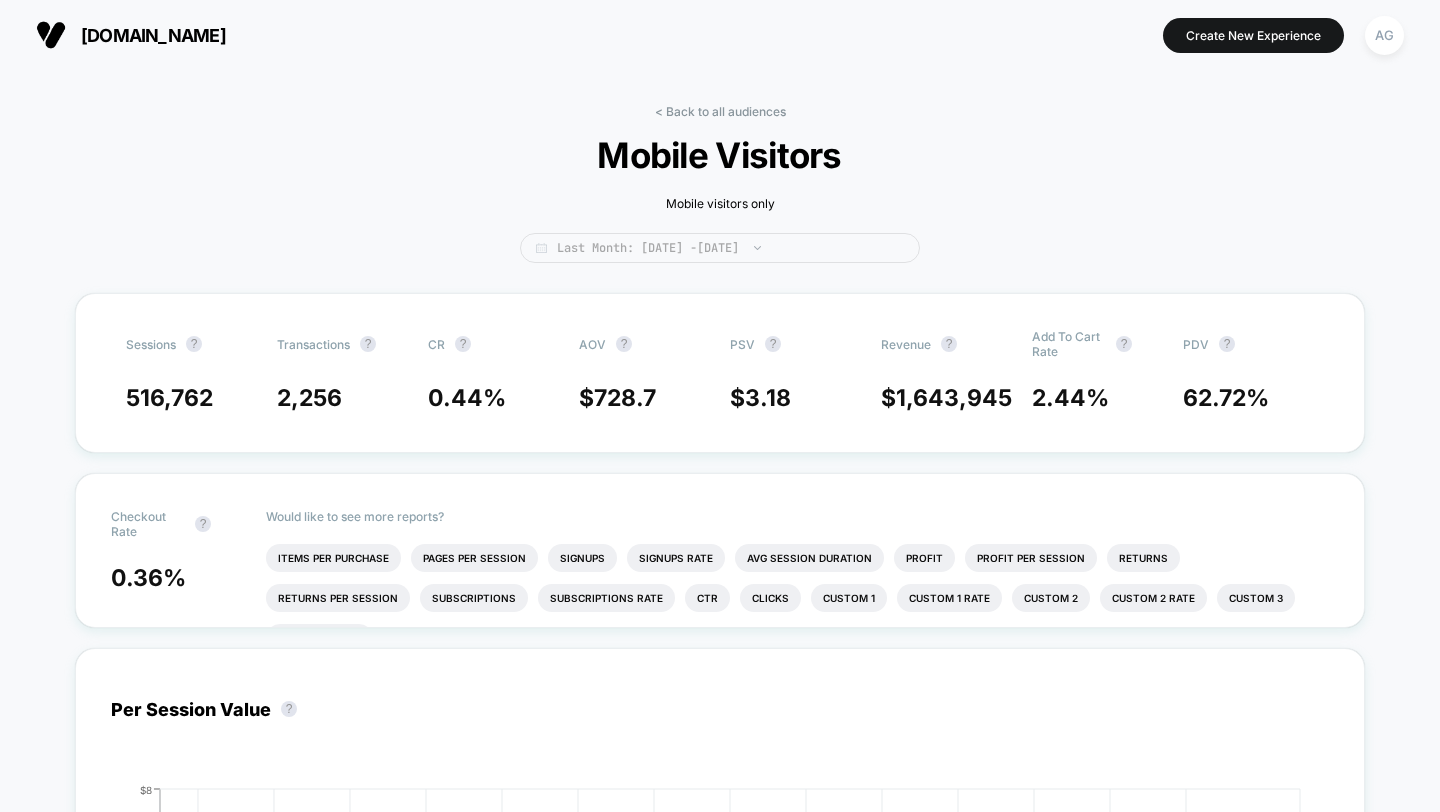 click on "Last Month:     Jun 3, 2025    -    Jul 3, 2025" at bounding box center [720, 248] 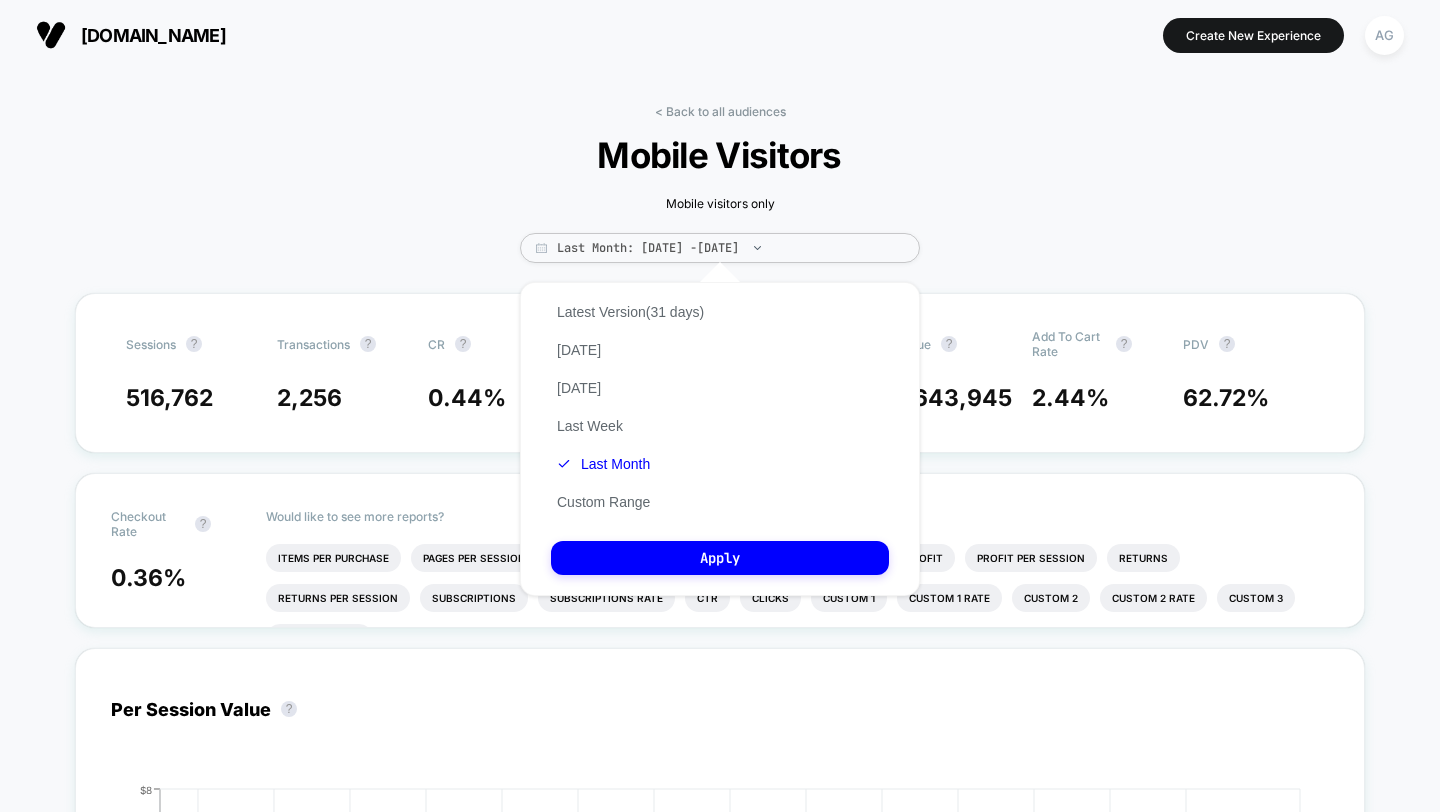 click on "< Back to all audiences Mobile Visitors Mobile visitors only Last Month:     Jun 3, 2025    -    Jul 3, 2025" at bounding box center (720, 198) 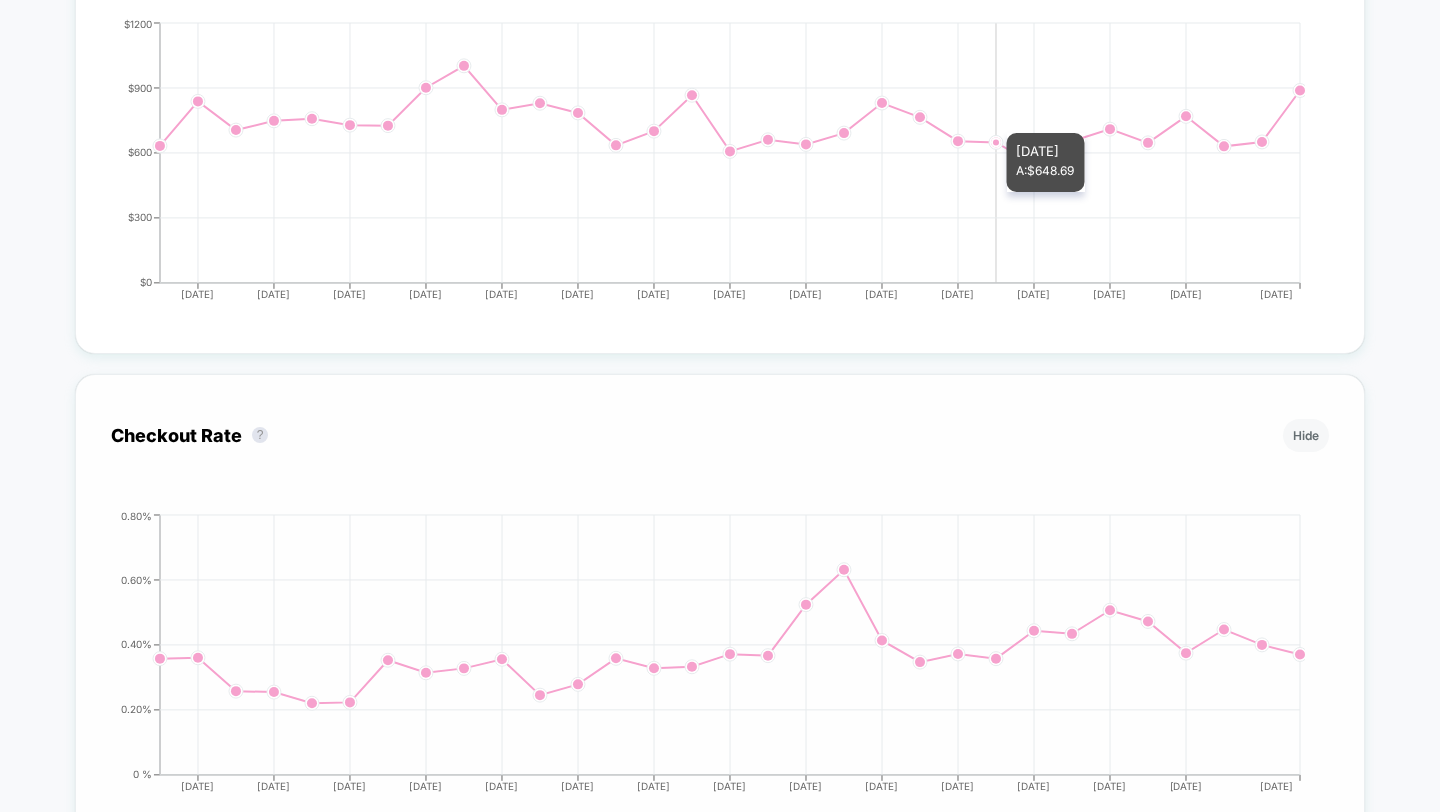 scroll, scrollTop: 3645, scrollLeft: 0, axis: vertical 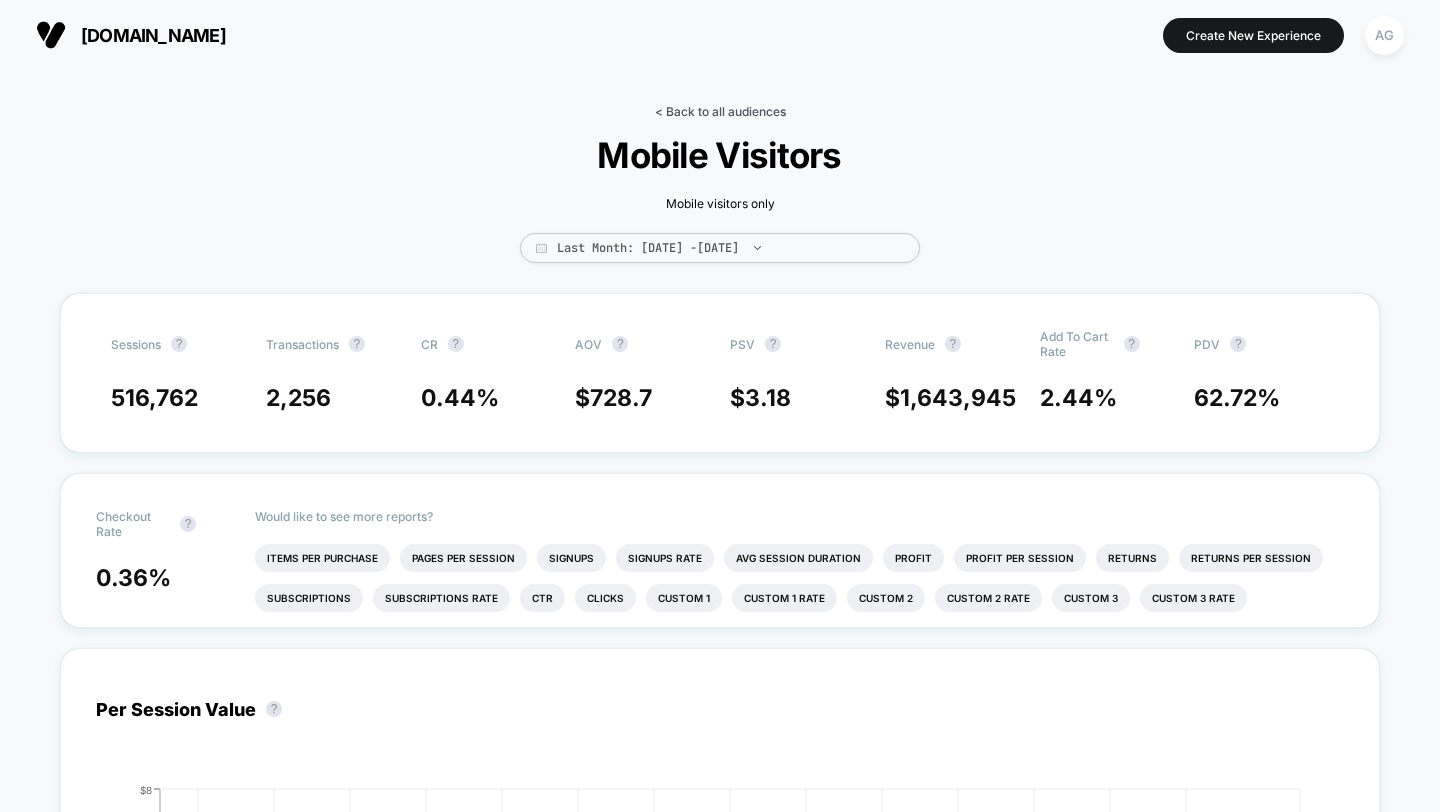 click on "< Back to all audiences" at bounding box center [720, 111] 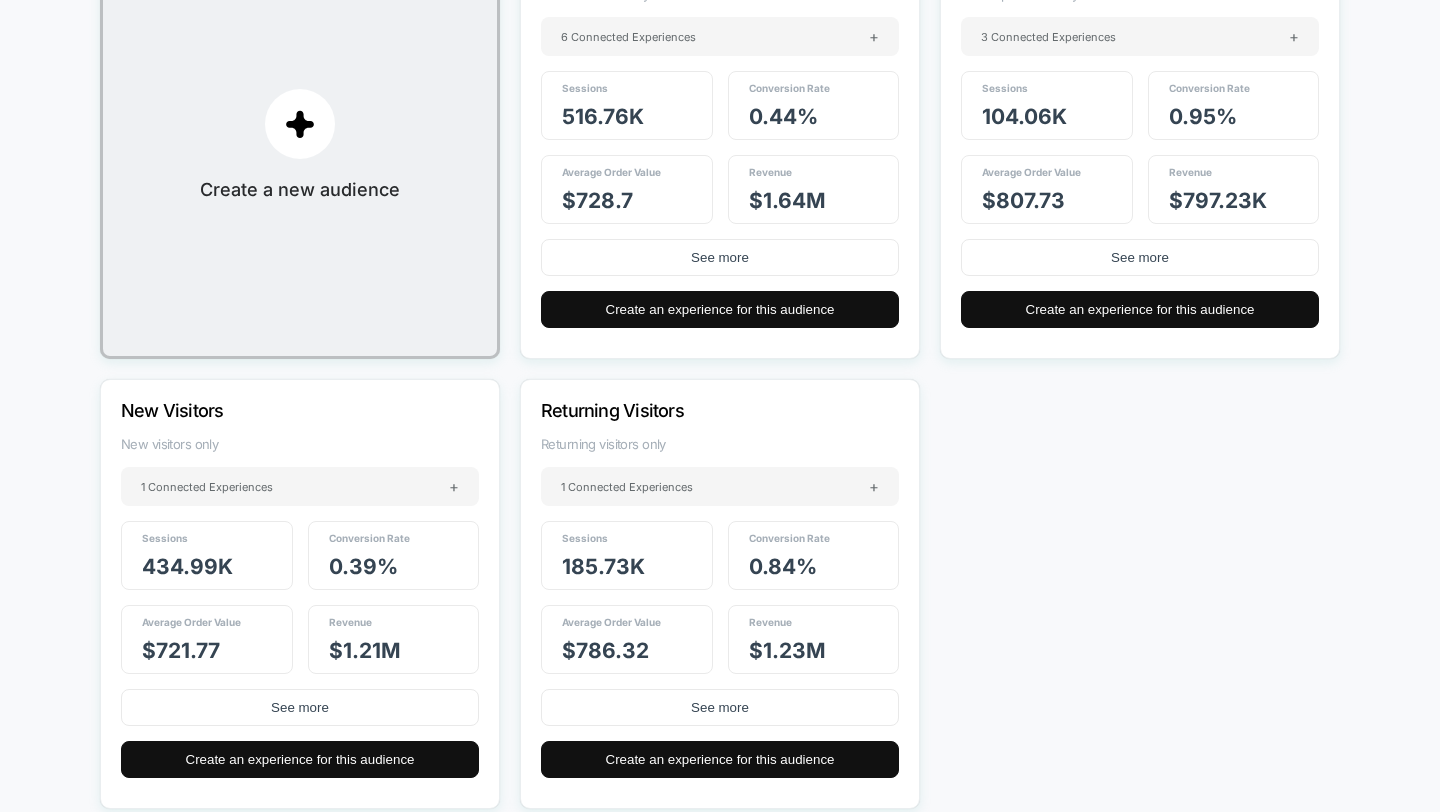 scroll, scrollTop: 410, scrollLeft: 0, axis: vertical 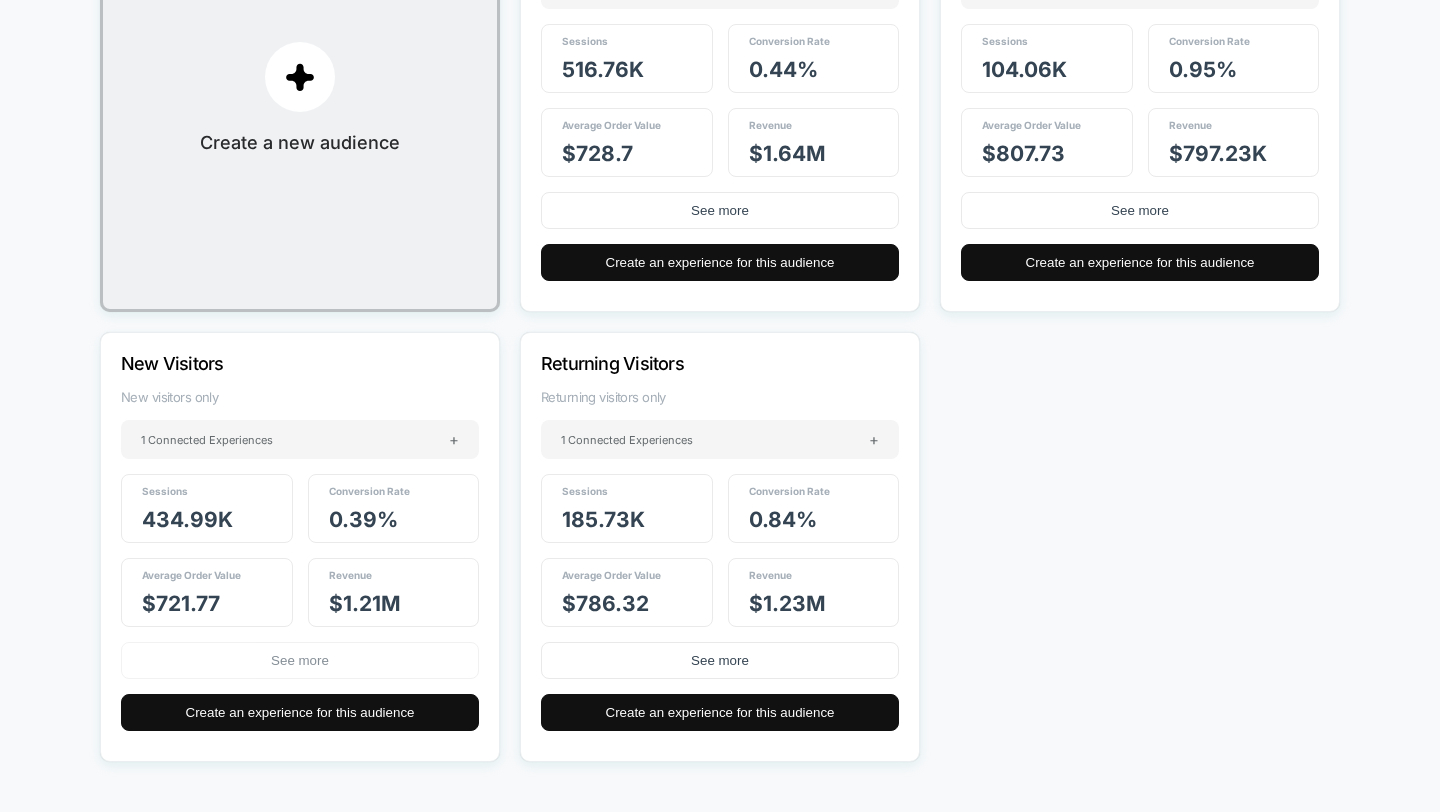 click on "See more" at bounding box center [300, 660] 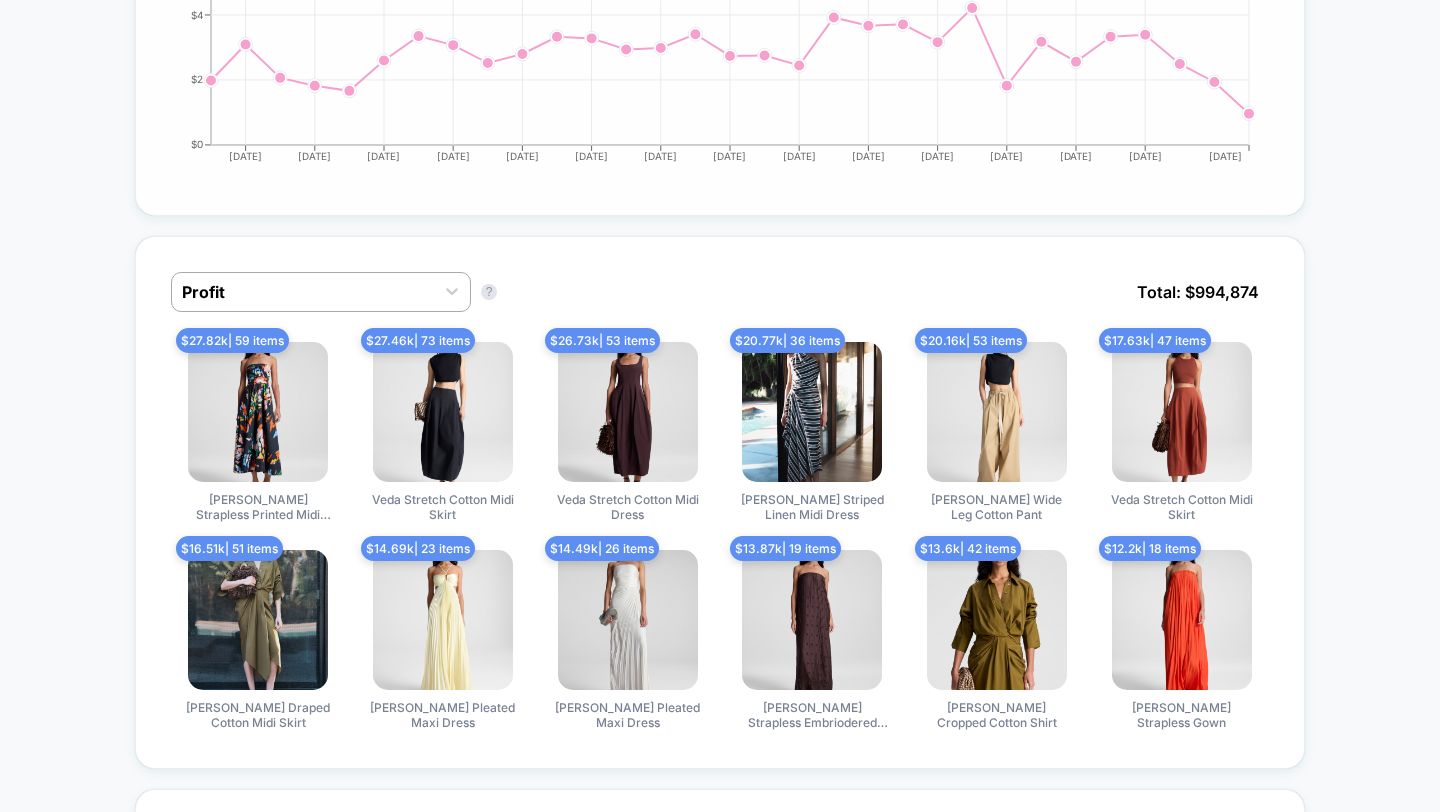 scroll, scrollTop: 1467, scrollLeft: 0, axis: vertical 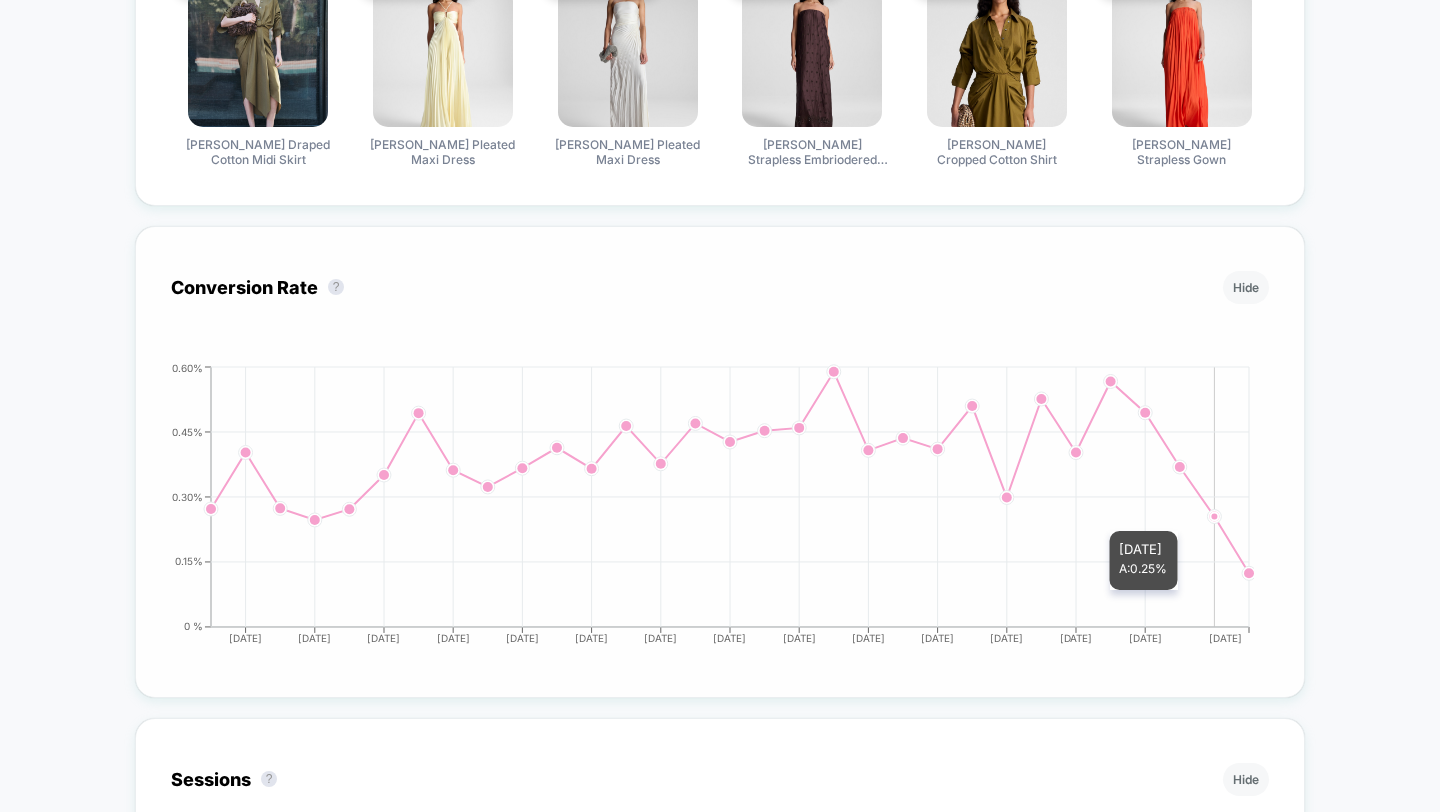 click 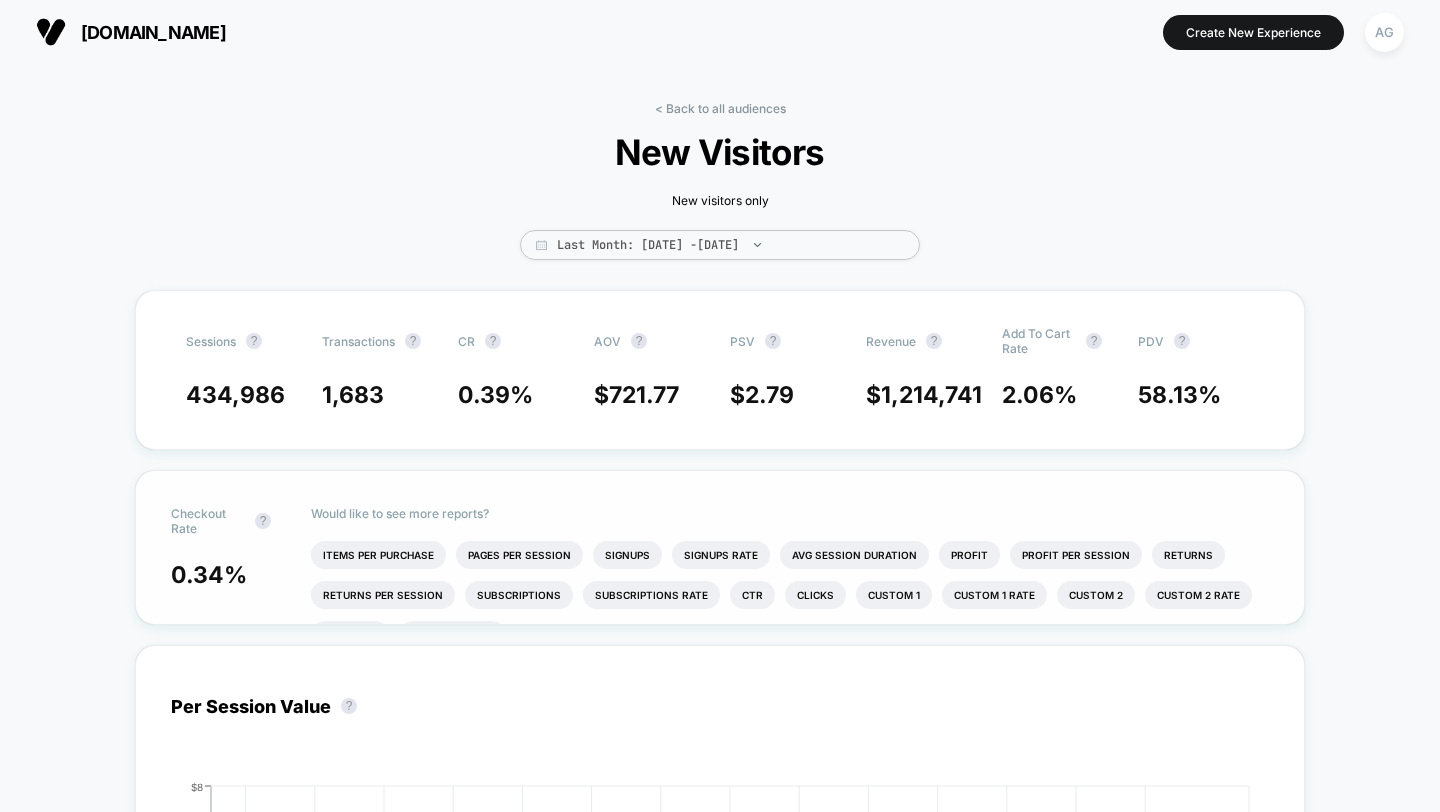 scroll, scrollTop: 0, scrollLeft: 0, axis: both 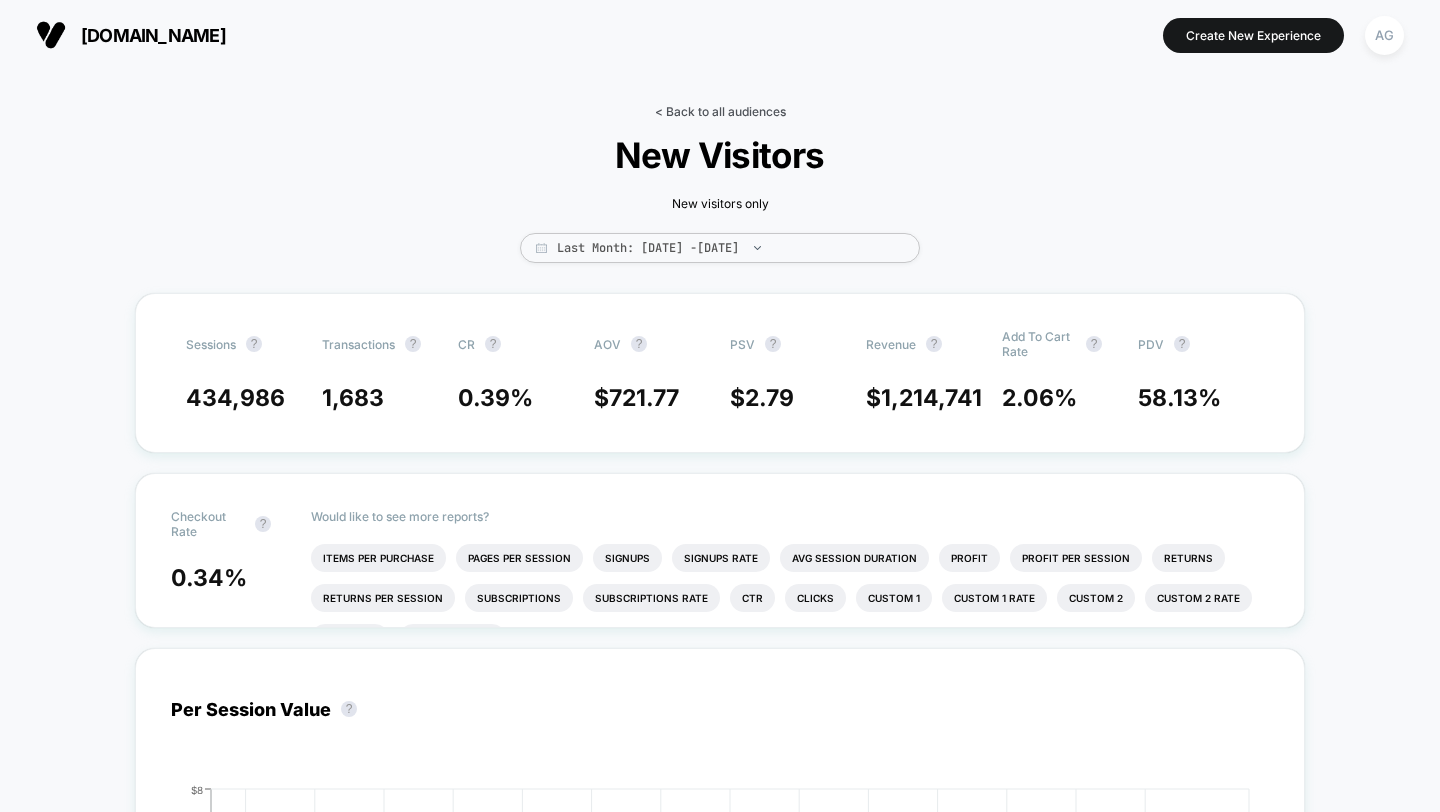 click on "< Back to all audiences" at bounding box center [720, 111] 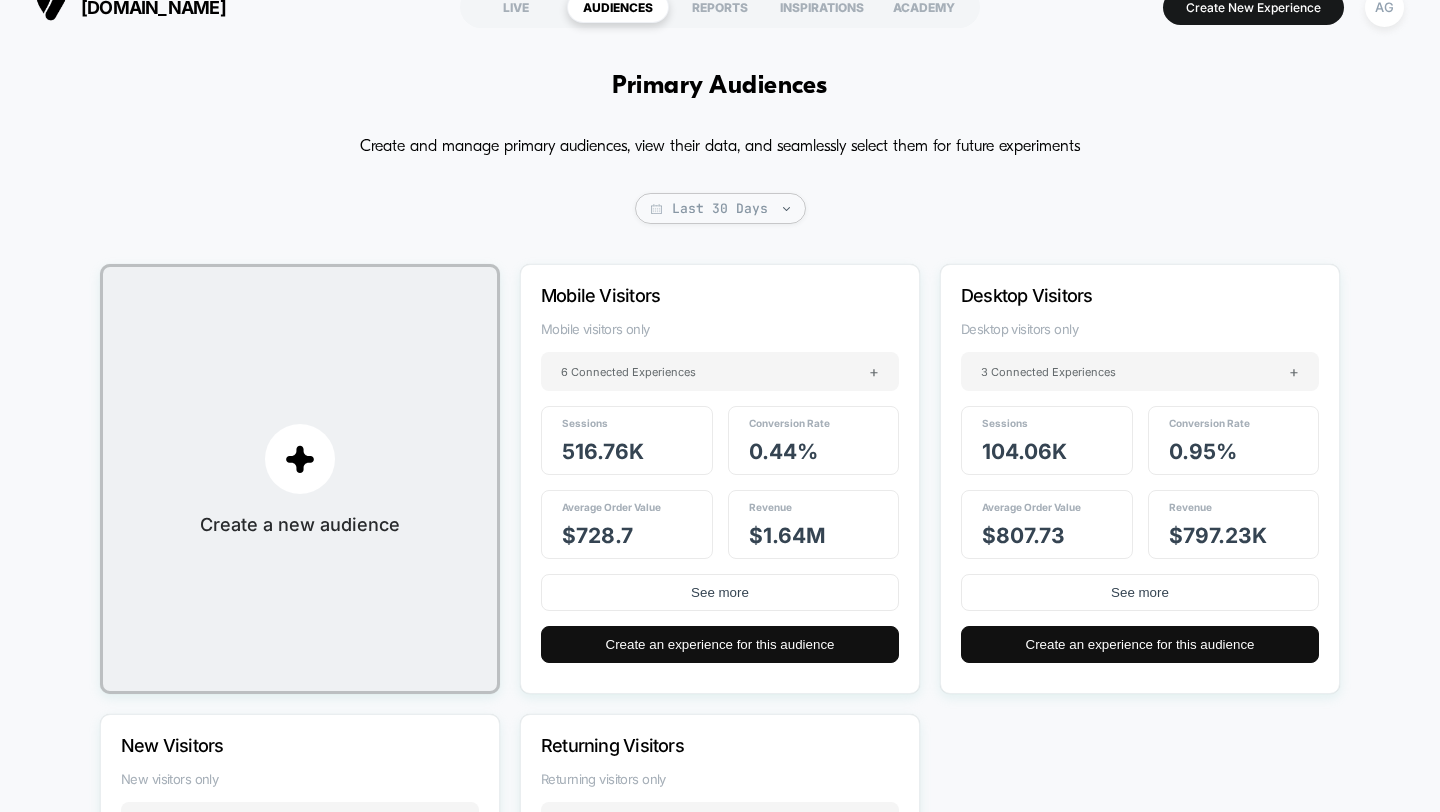 scroll, scrollTop: 43, scrollLeft: 0, axis: vertical 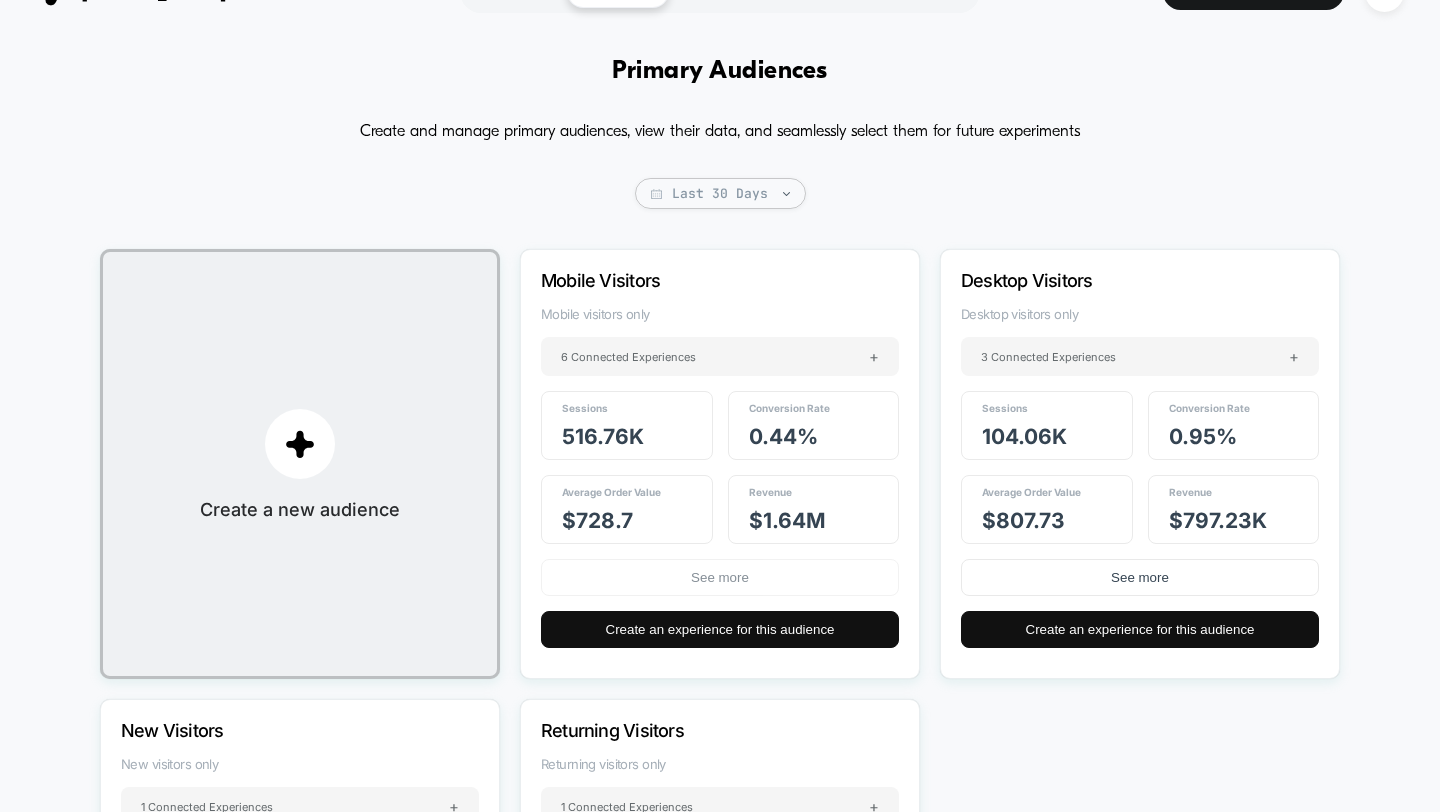 click on "See more" at bounding box center (720, 577) 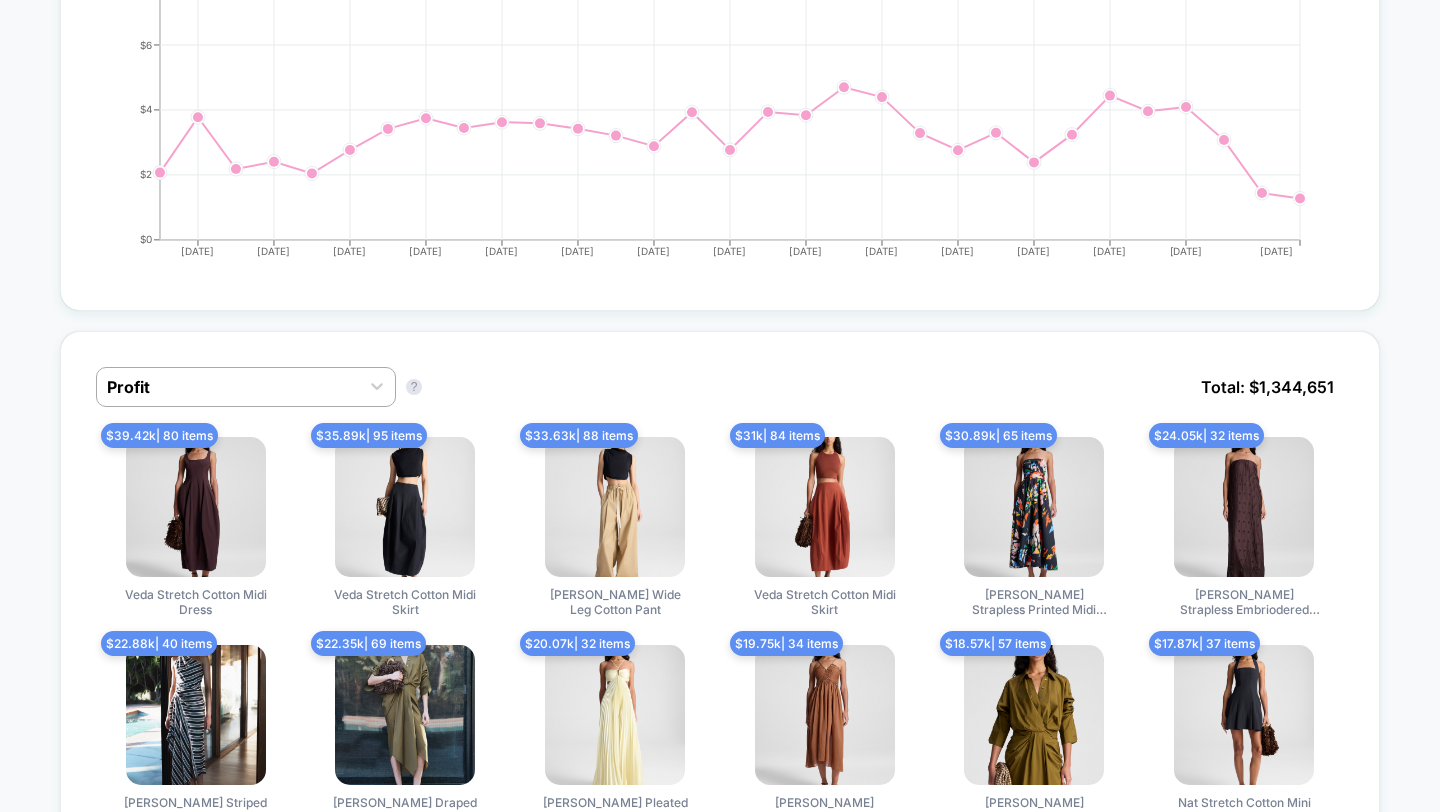 scroll, scrollTop: 0, scrollLeft: 0, axis: both 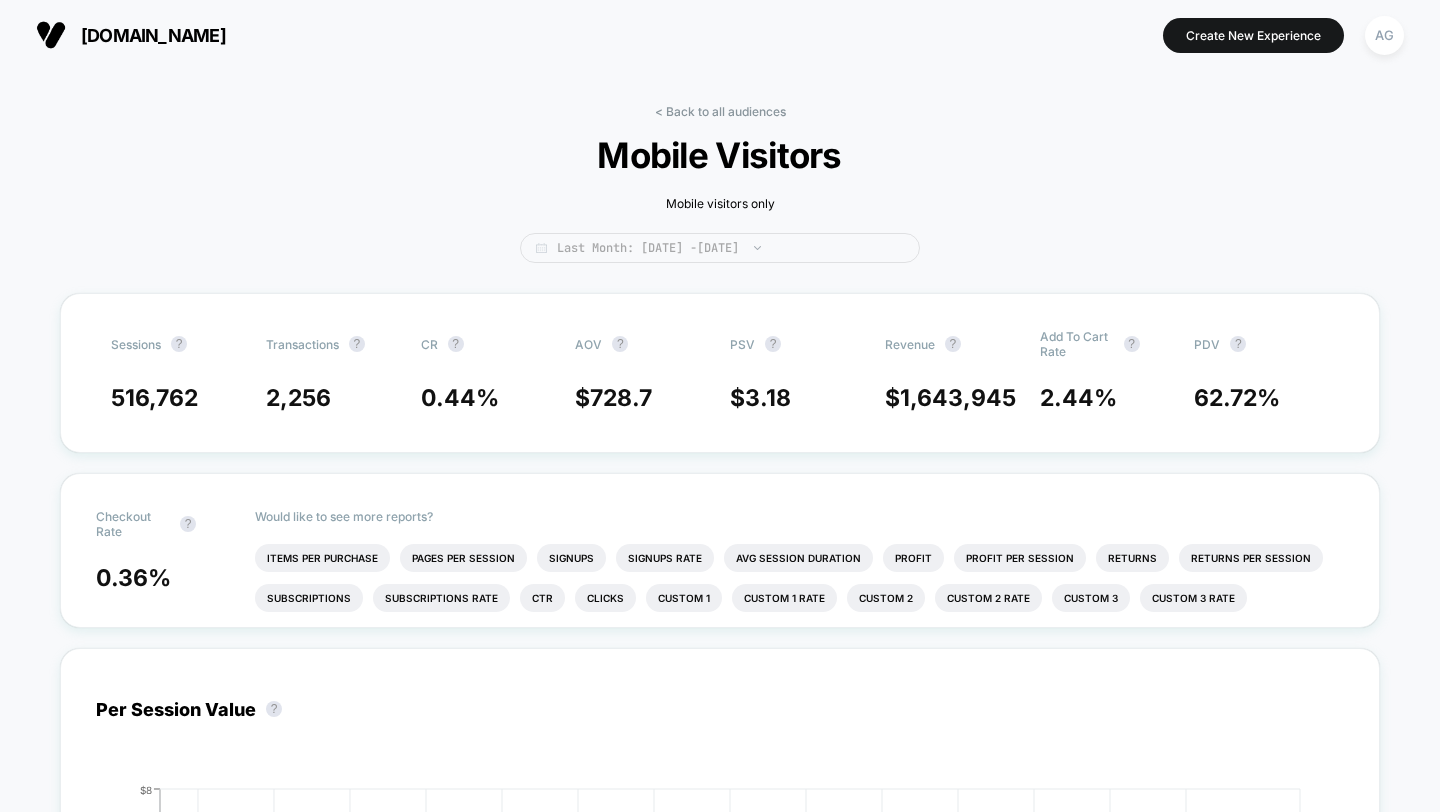 click on "Last Month:     Jun 3, 2025    -    Jul 3, 2025" at bounding box center (720, 248) 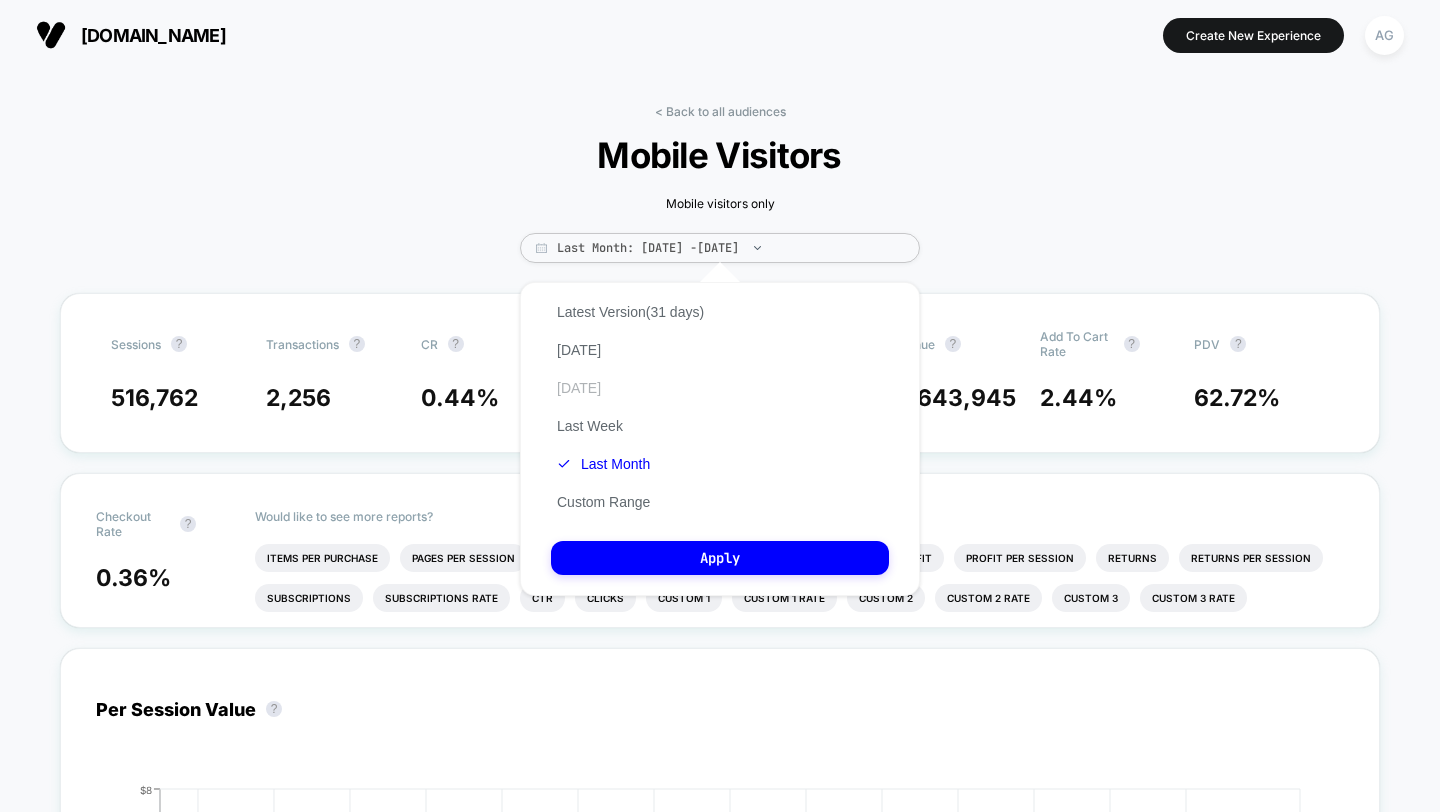 click on "Yesterday" at bounding box center (579, 388) 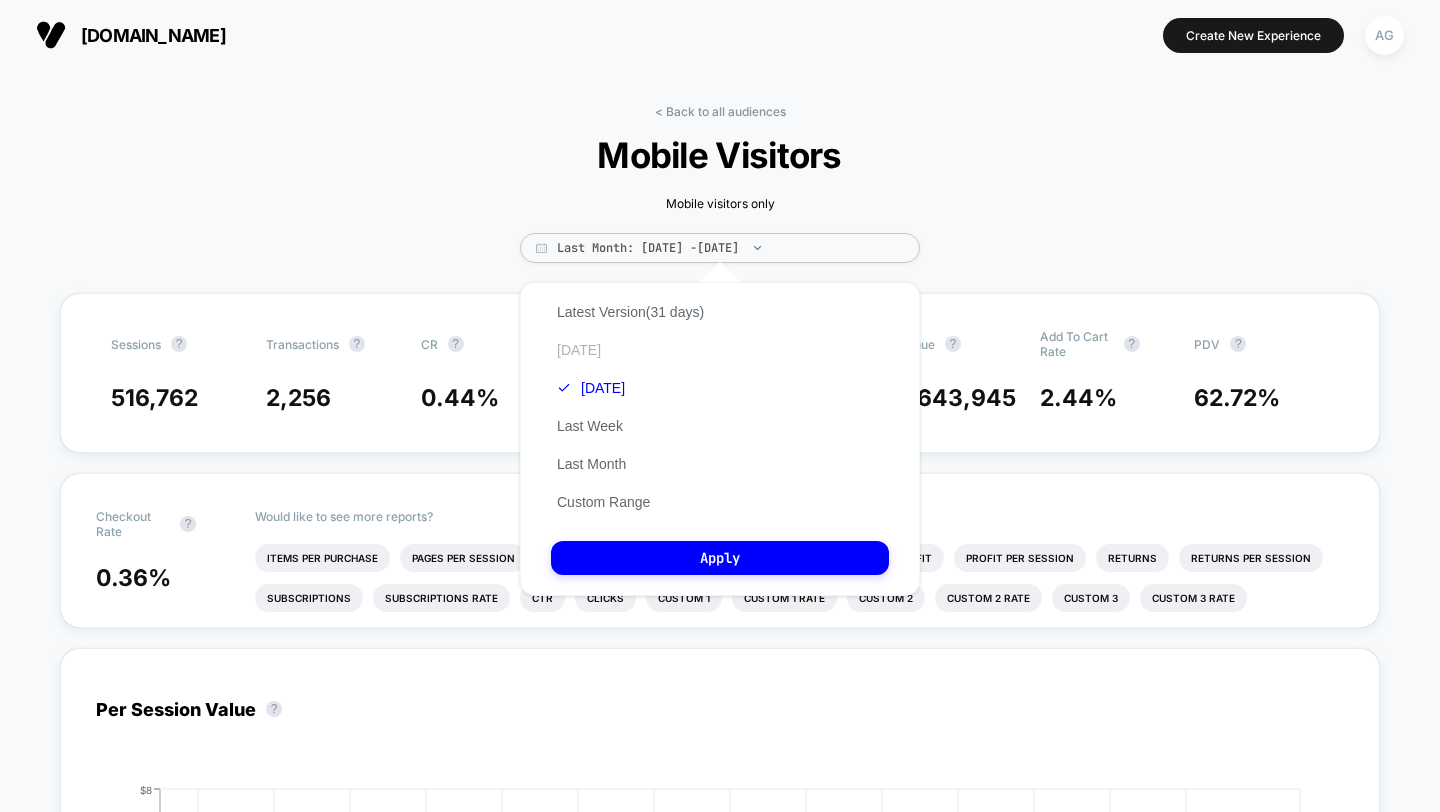 click on "Today" at bounding box center (579, 350) 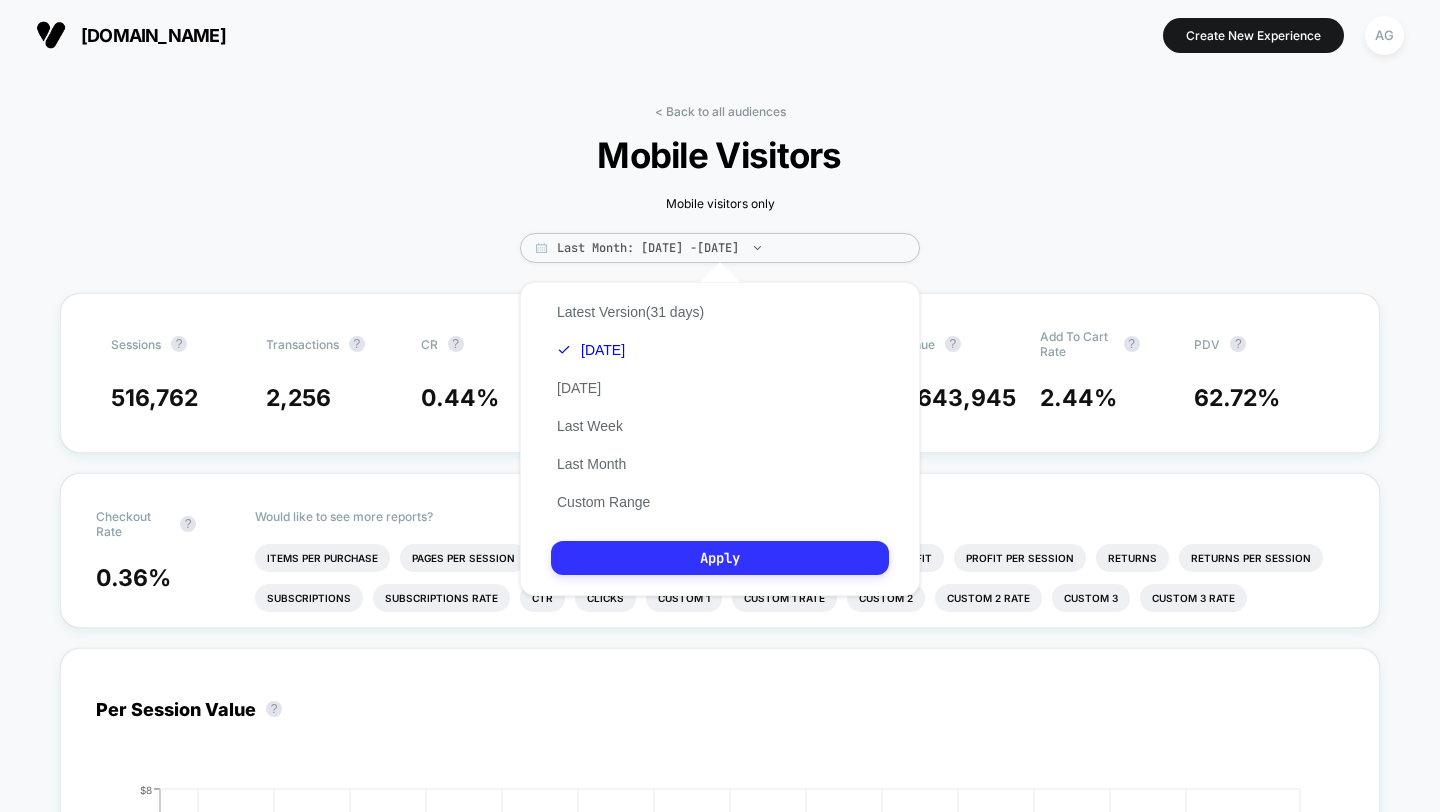 click on "Apply" at bounding box center [720, 558] 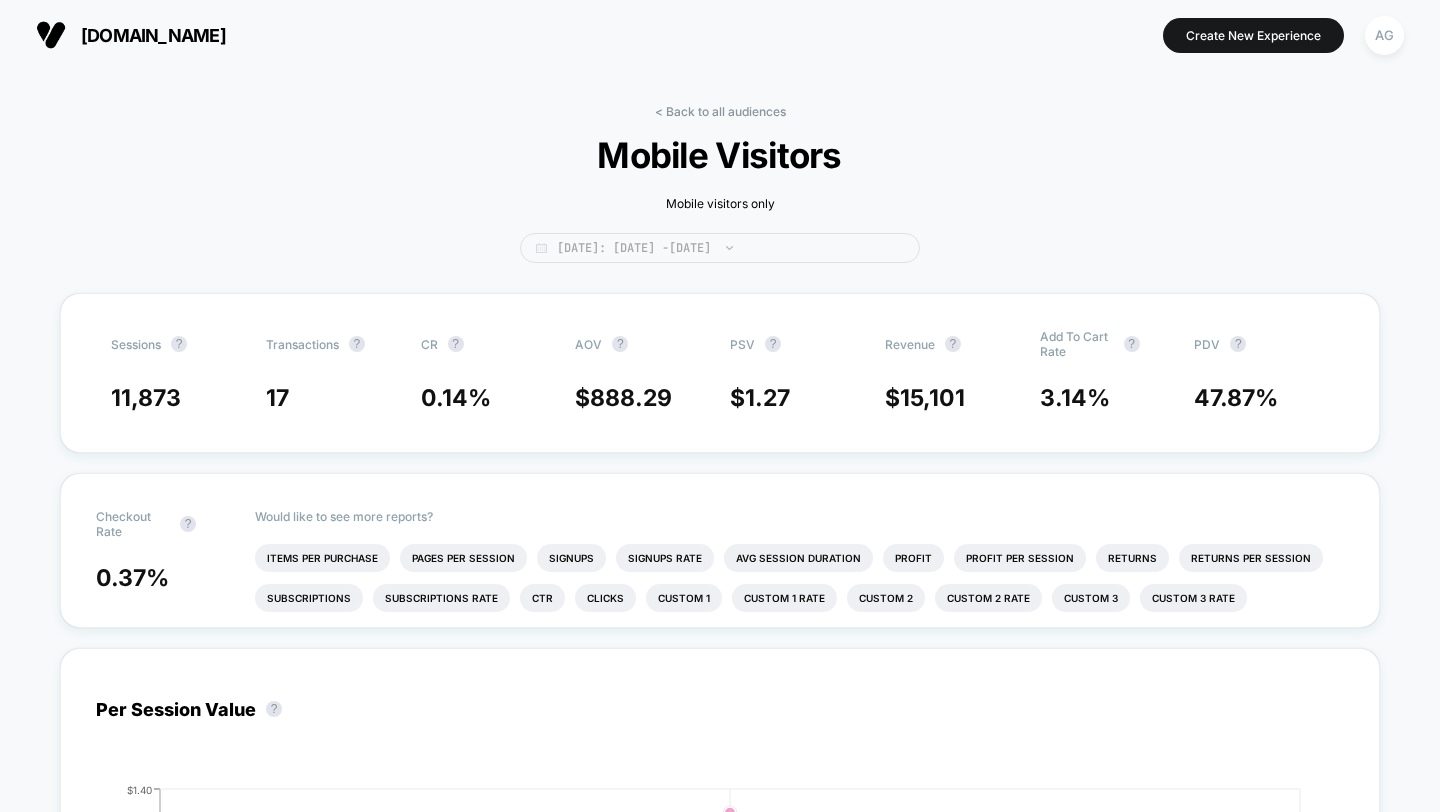 click on "Today:     Jul 3, 2025    -    Jul 3, 2025" at bounding box center (720, 248) 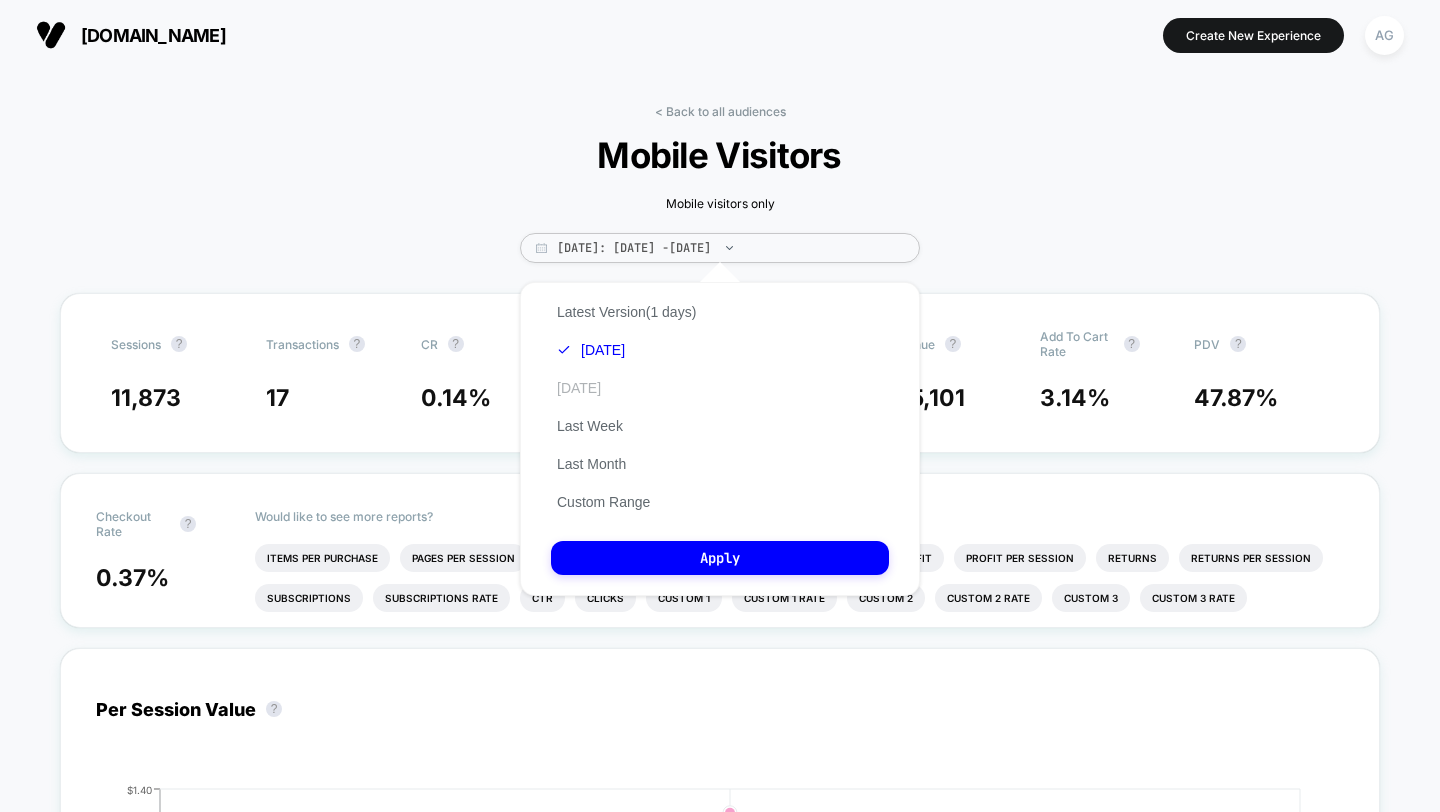 click on "Yesterday" at bounding box center [579, 388] 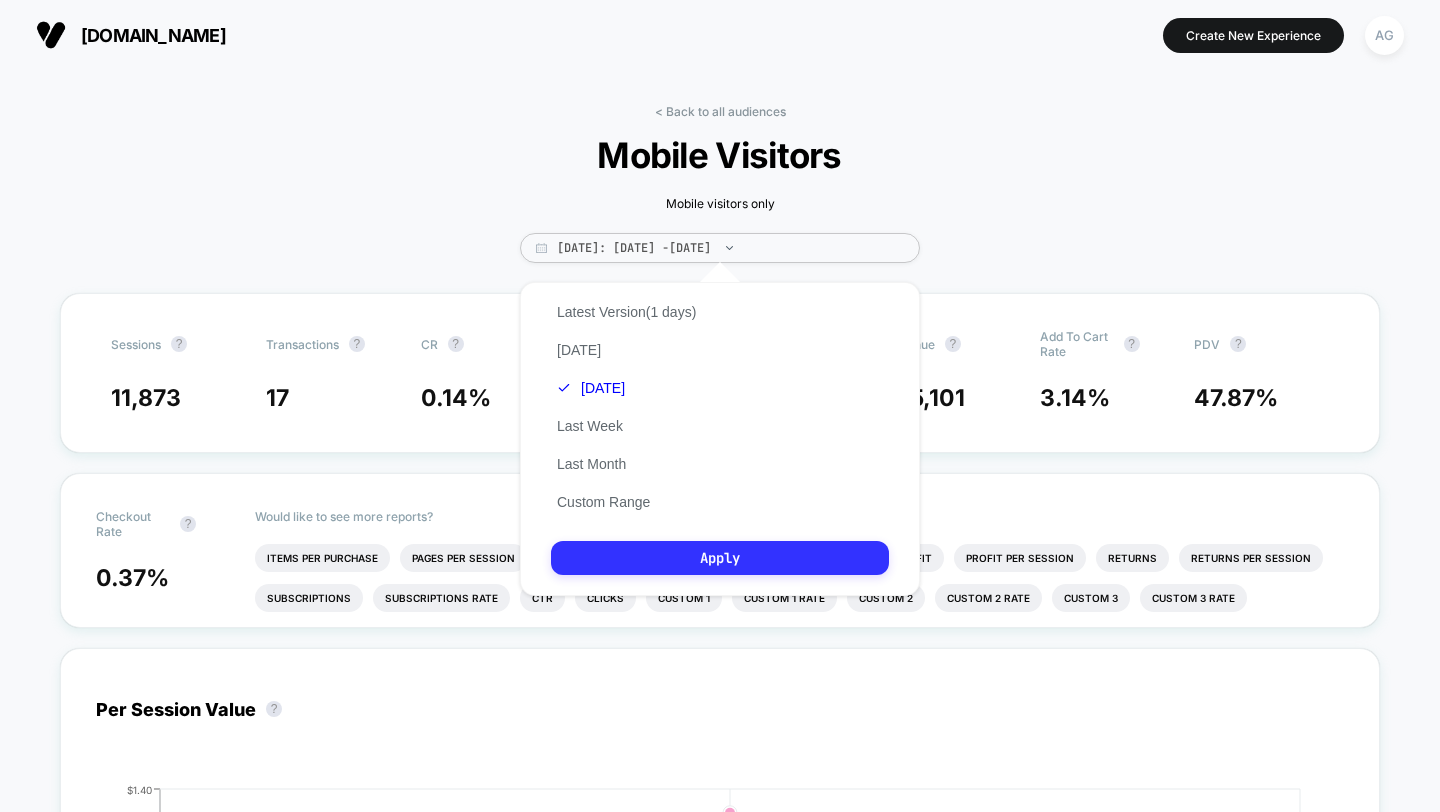 click on "Apply" at bounding box center [720, 558] 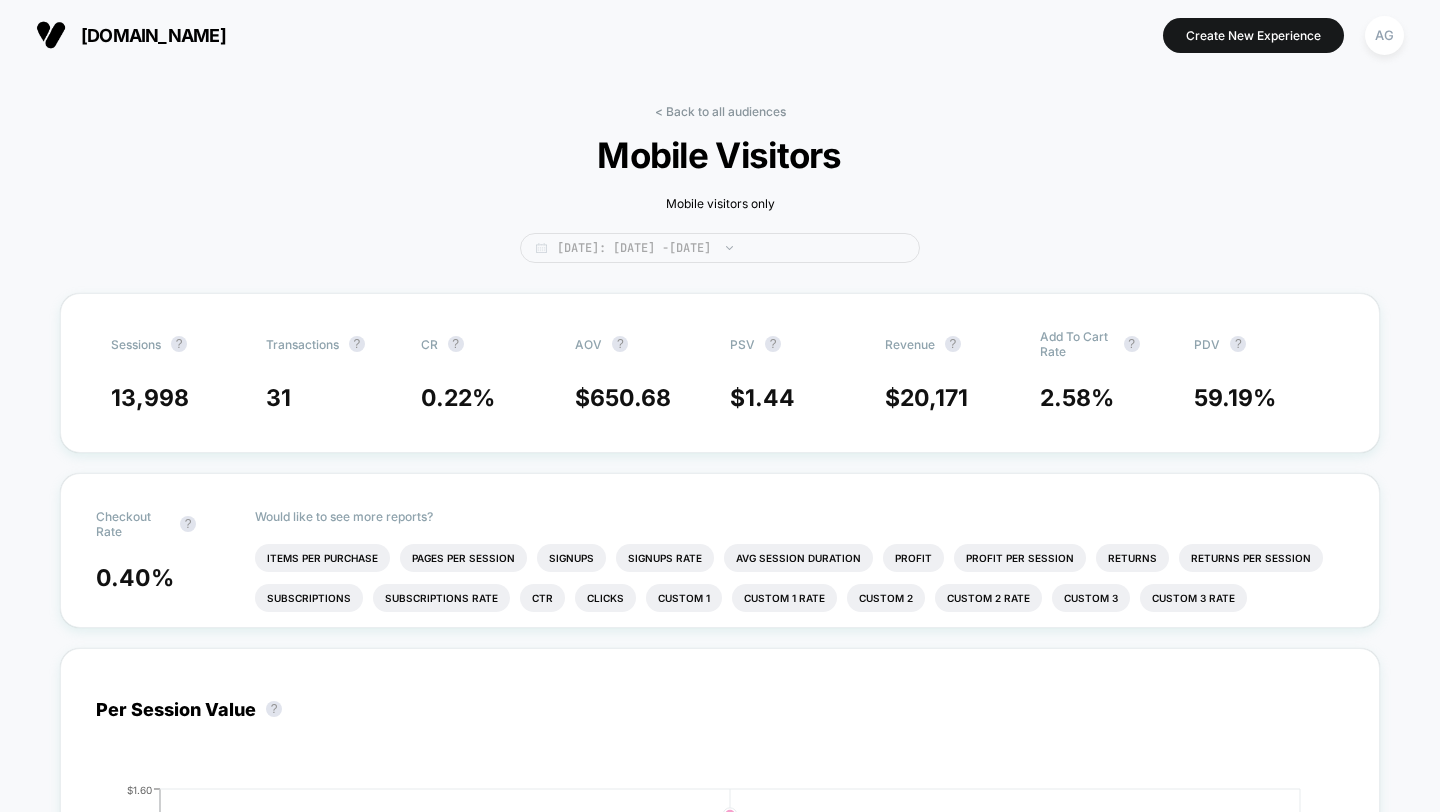 click on "Yesterday:     Jul 2, 2025    -    Jul 2, 2025" at bounding box center [720, 248] 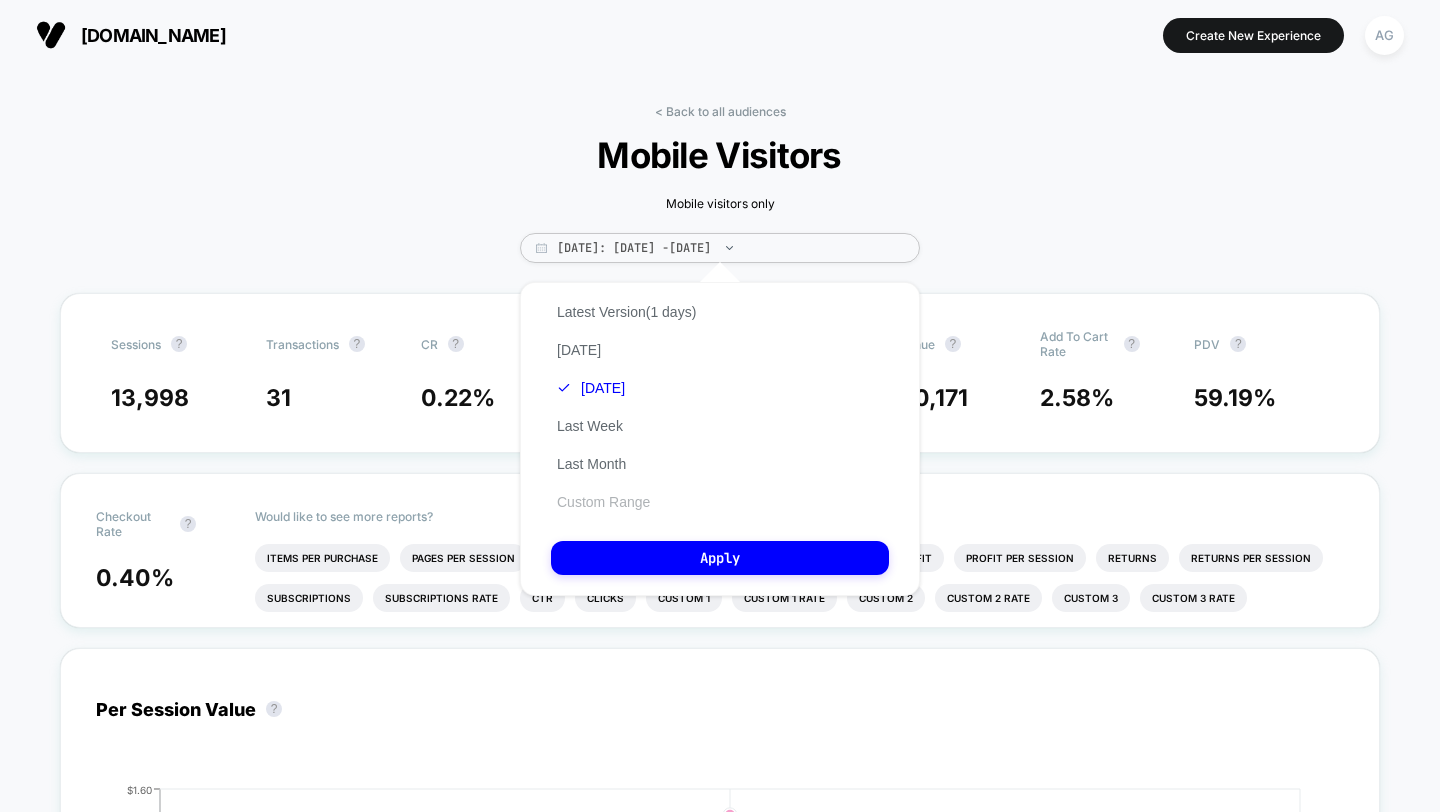 click on "Custom Range" at bounding box center [603, 502] 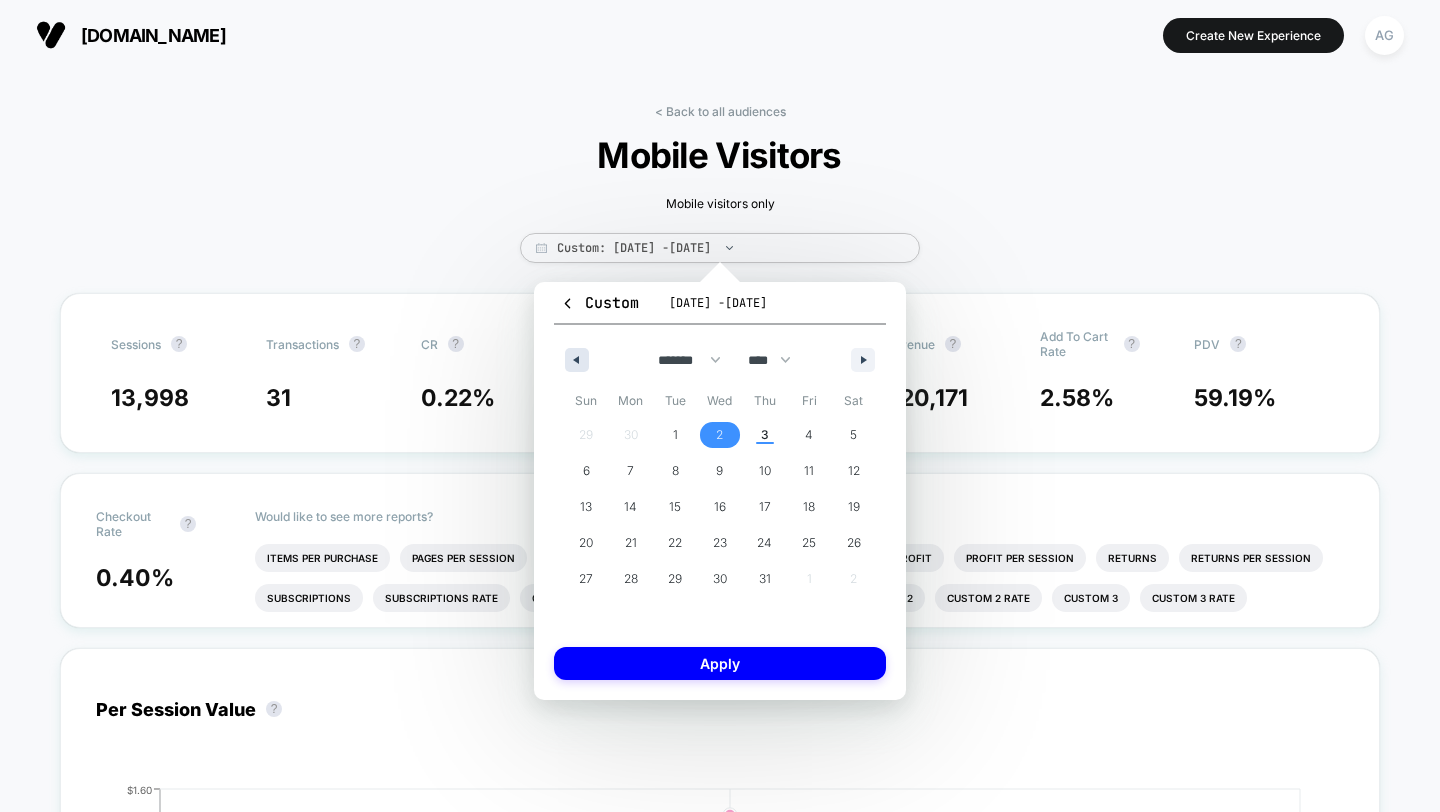 click at bounding box center [577, 360] 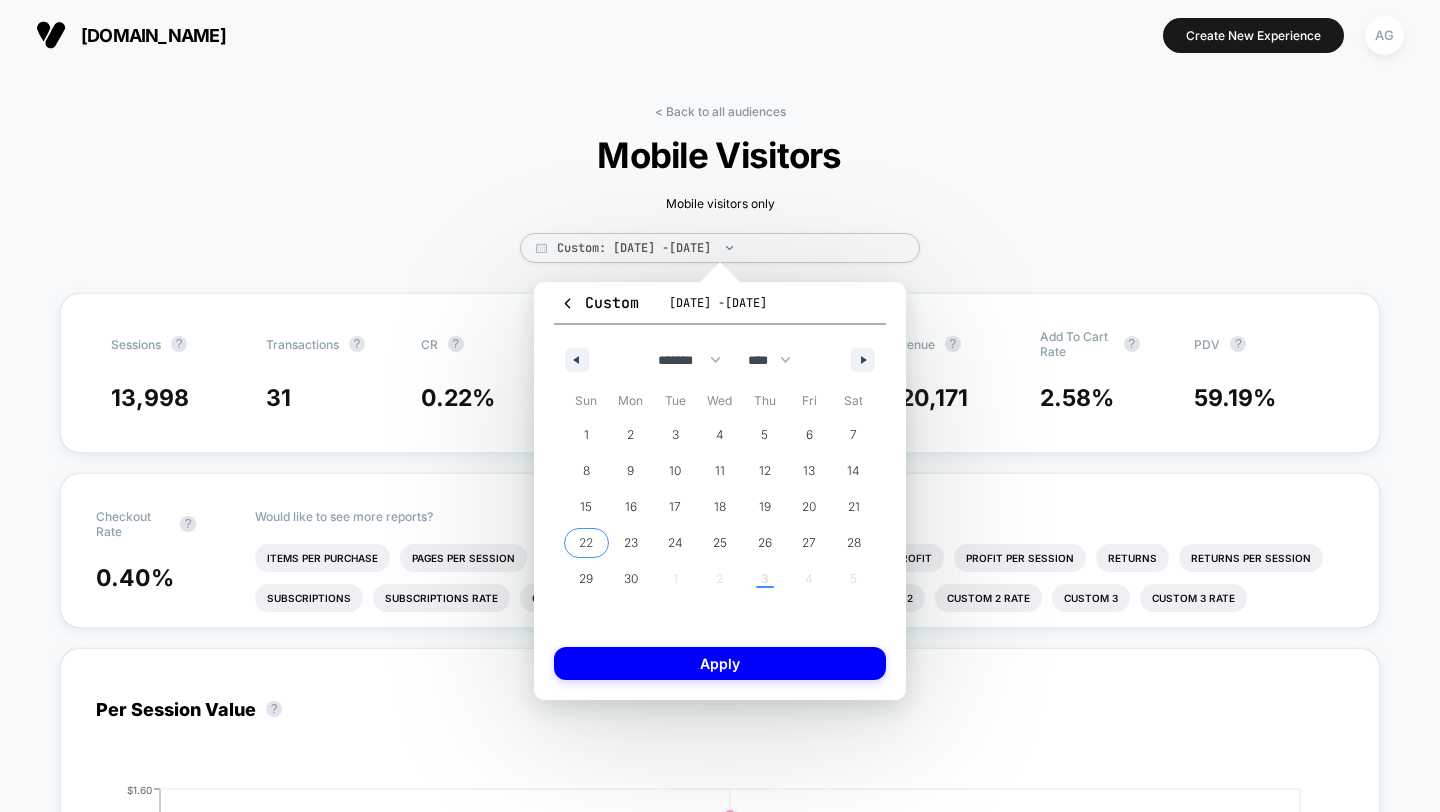 click on "22" at bounding box center [586, 543] 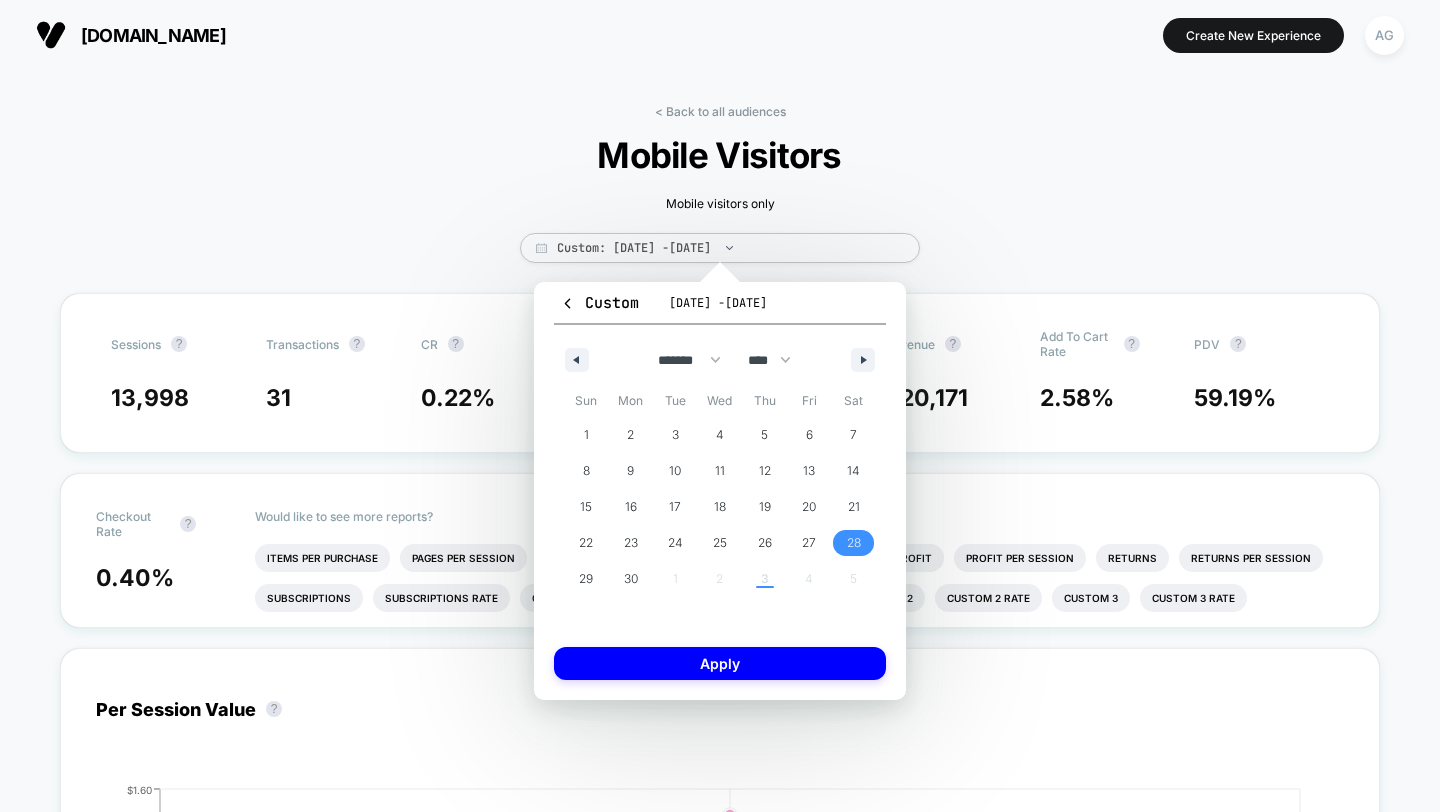 click on "28" at bounding box center [853, 543] 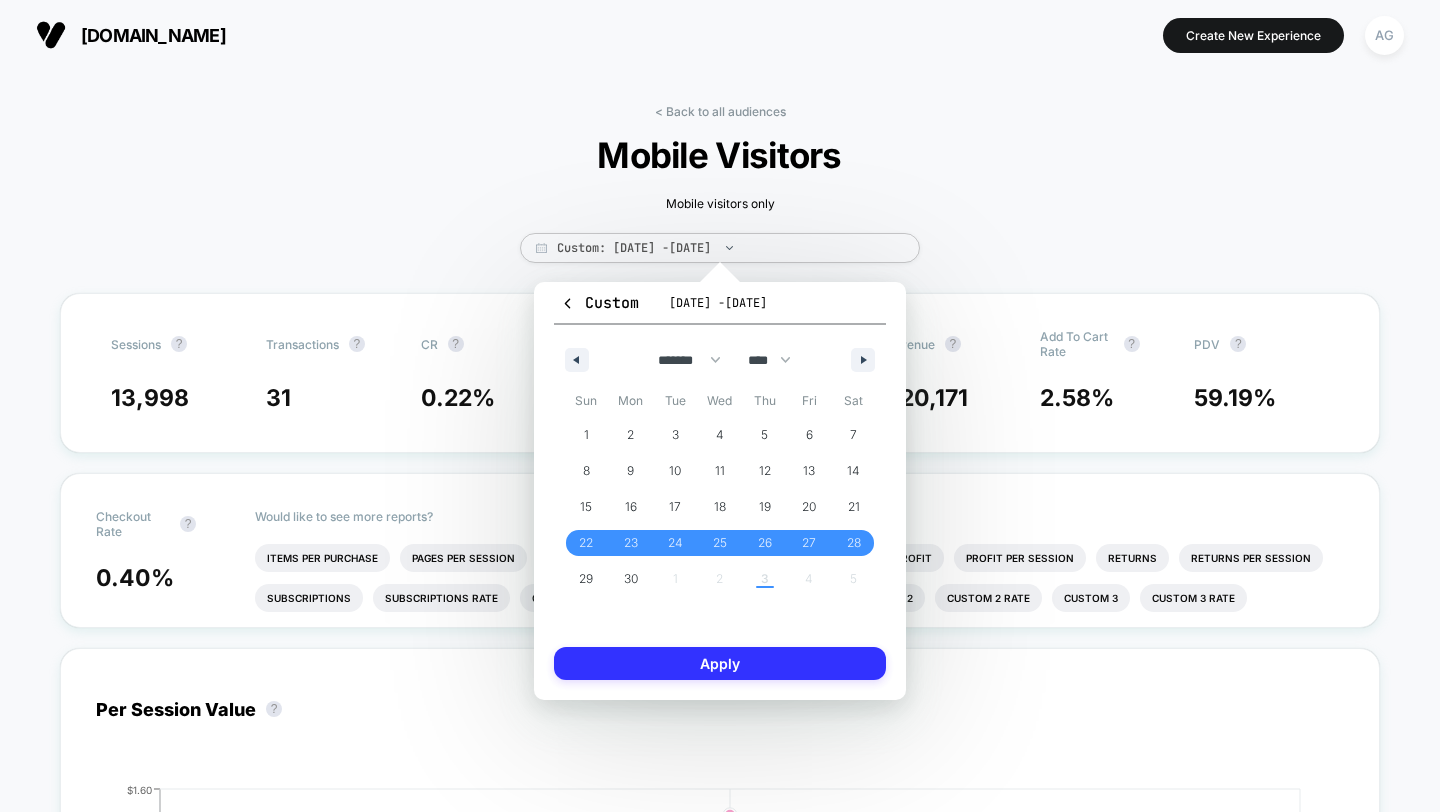 click on "Apply" at bounding box center (720, 663) 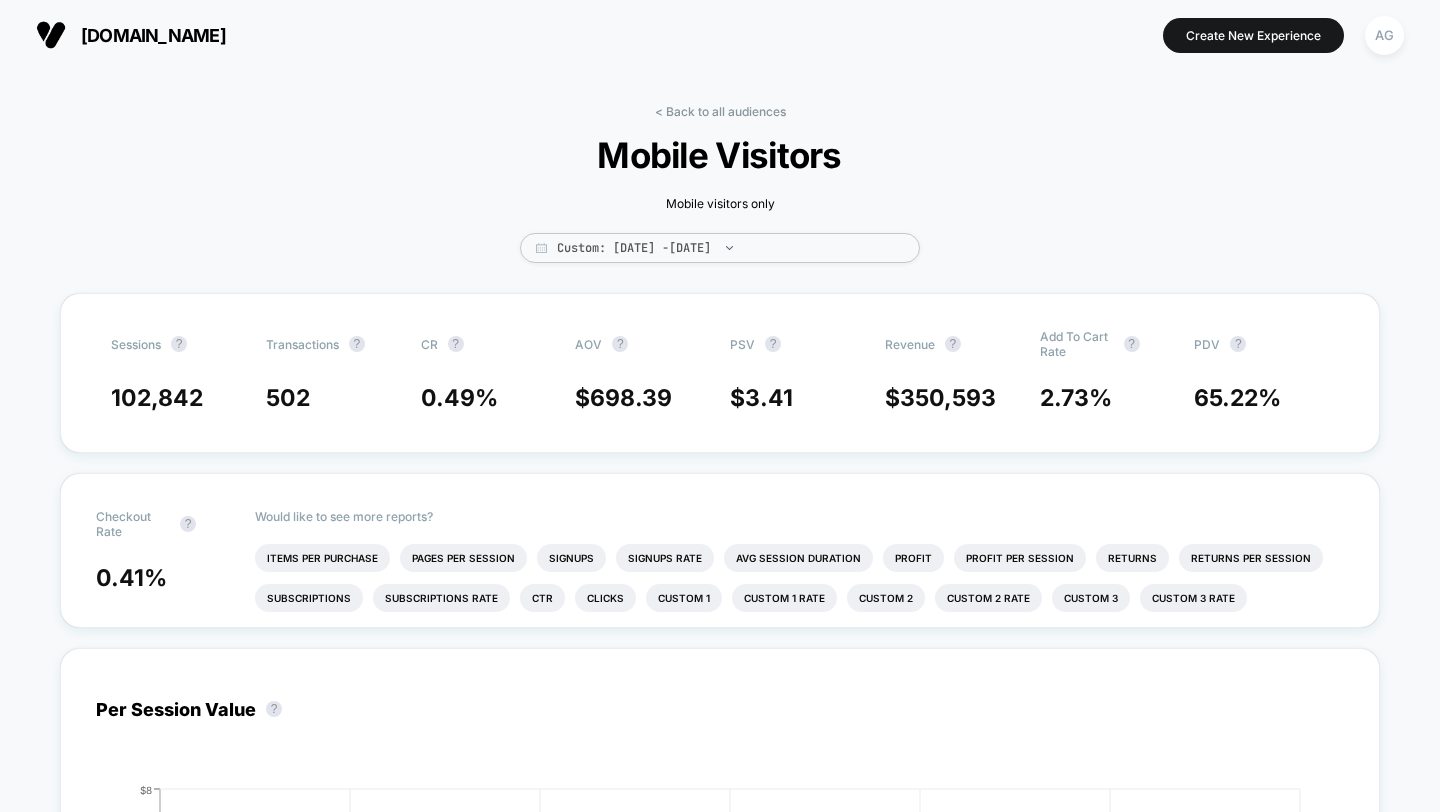 click on "< Back to all audiences Mobile Visitors Mobile visitors only Custom:     Jun 22, 2025    -    Jun 28, 2025 Sessions ? Transactions ? CR ? AOV ? PSV ? Revenue ? Add To Cart Rate ? PDV ? 102,842 502 0.49 % $ 698.39 $ 3.41 $ 350,593 2.73 % 65.22 % Checkout Rate ? 0.41 % Would like to see more reports? Items Per Purchase Pages Per Session Signups Signups Rate Avg Session Duration Profit Profit Per Session Returns Returns Per Session Subscriptions Subscriptions Rate Ctr Clicks Custom 1 Custom 1 Rate Custom 2 Custom 2 Rate Custom 3 Custom 3 Rate Per Session Value ? Hide 2025-06-22 2025-06-23 2025-06-24 2025-06-25 2025-06-26 2025-06-27 2025-06-28 $0  $2  $4  $6  $8  2025-07-03 Profit  Profit  ? Total:   $ 288,921 $ 12.69k  | 26 items Veda Stretch Cotton Midi Dress $ 12.36k  | 33 items Jones Wide Leg Cotton Pant $ 9,133  | 16 items Rumi Embellished Cotton Midi Dress $ 8,348  | 11 items Dalia Strapless Embriodered Maxi Dress $ 8,143  | 17 items Tate Strapless Printed Midi Dress $ 6,367  | 11 items $ 5,513  | 15 items" at bounding box center (720, 3219) 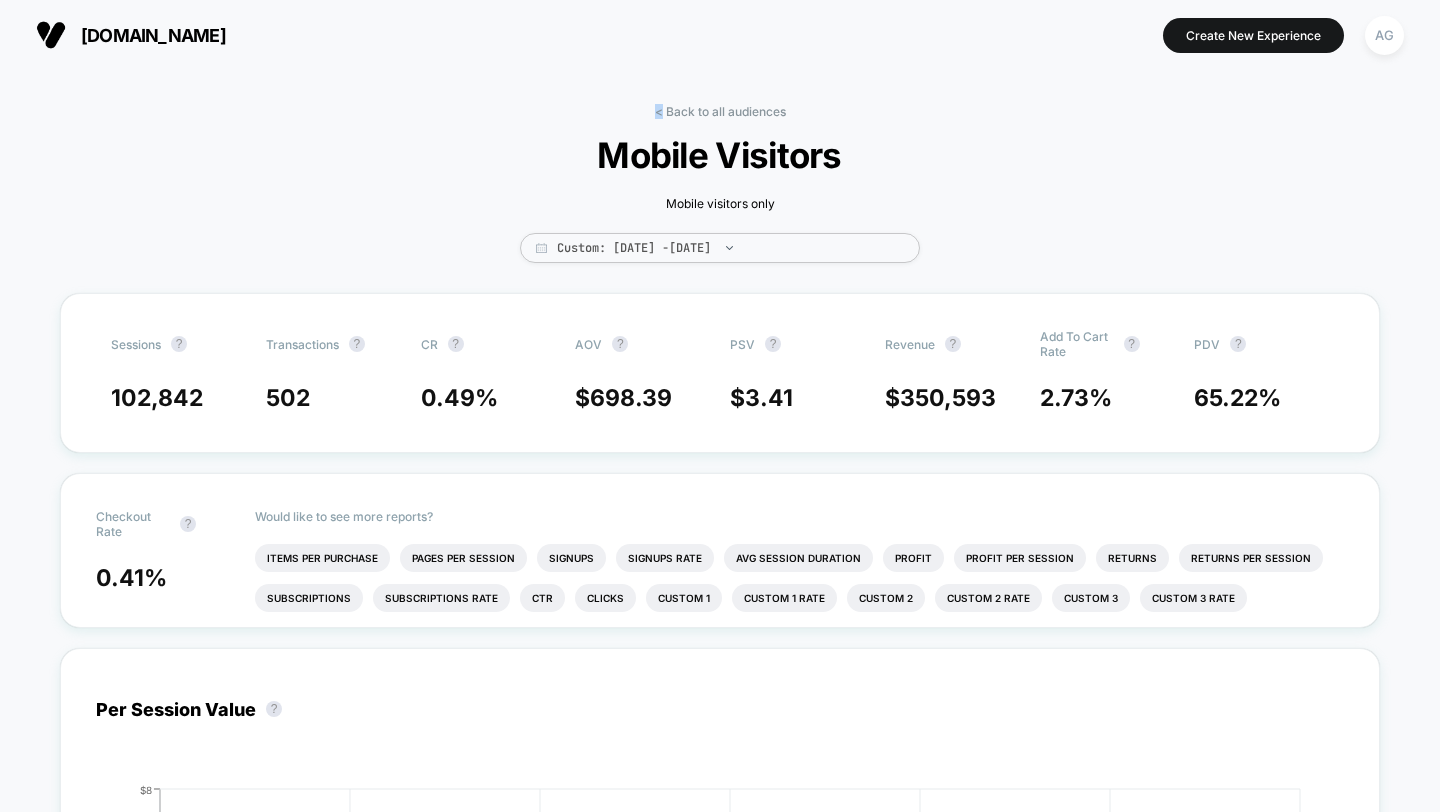 click on "< Back to all audiences Mobile Visitors Mobile visitors only Custom:     Jun 22, 2025    -    Jun 28, 2025 Sessions ? Transactions ? CR ? AOV ? PSV ? Revenue ? Add To Cart Rate ? PDV ? 102,842 502 0.49 % $ 698.39 $ 3.41 $ 350,593 2.73 % 65.22 % Checkout Rate ? 0.41 % Would like to see more reports? Items Per Purchase Pages Per Session Signups Signups Rate Avg Session Duration Profit Profit Per Session Returns Returns Per Session Subscriptions Subscriptions Rate Ctr Clicks Custom 1 Custom 1 Rate Custom 2 Custom 2 Rate Custom 3 Custom 3 Rate Per Session Value ? Hide 2025-06-22 2025-06-23 2025-06-24 2025-06-25 2025-06-26 2025-06-27 2025-06-28 $0  $2  $4  $6  $8  2025-07-03 Profit  Profit  ? Total:   $ 288,921 $ 12.69k  | 26 items Veda Stretch Cotton Midi Dress $ 12.36k  | 33 items Jones Wide Leg Cotton Pant $ 9,133  | 16 items Rumi Embellished Cotton Midi Dress $ 8,348  | 11 items Dalia Strapless Embriodered Maxi Dress $ 8,143  | 17 items Tate Strapless Printed Midi Dress $ 6,367  | 11 items $ 5,513  | 15 items" at bounding box center [720, 3219] 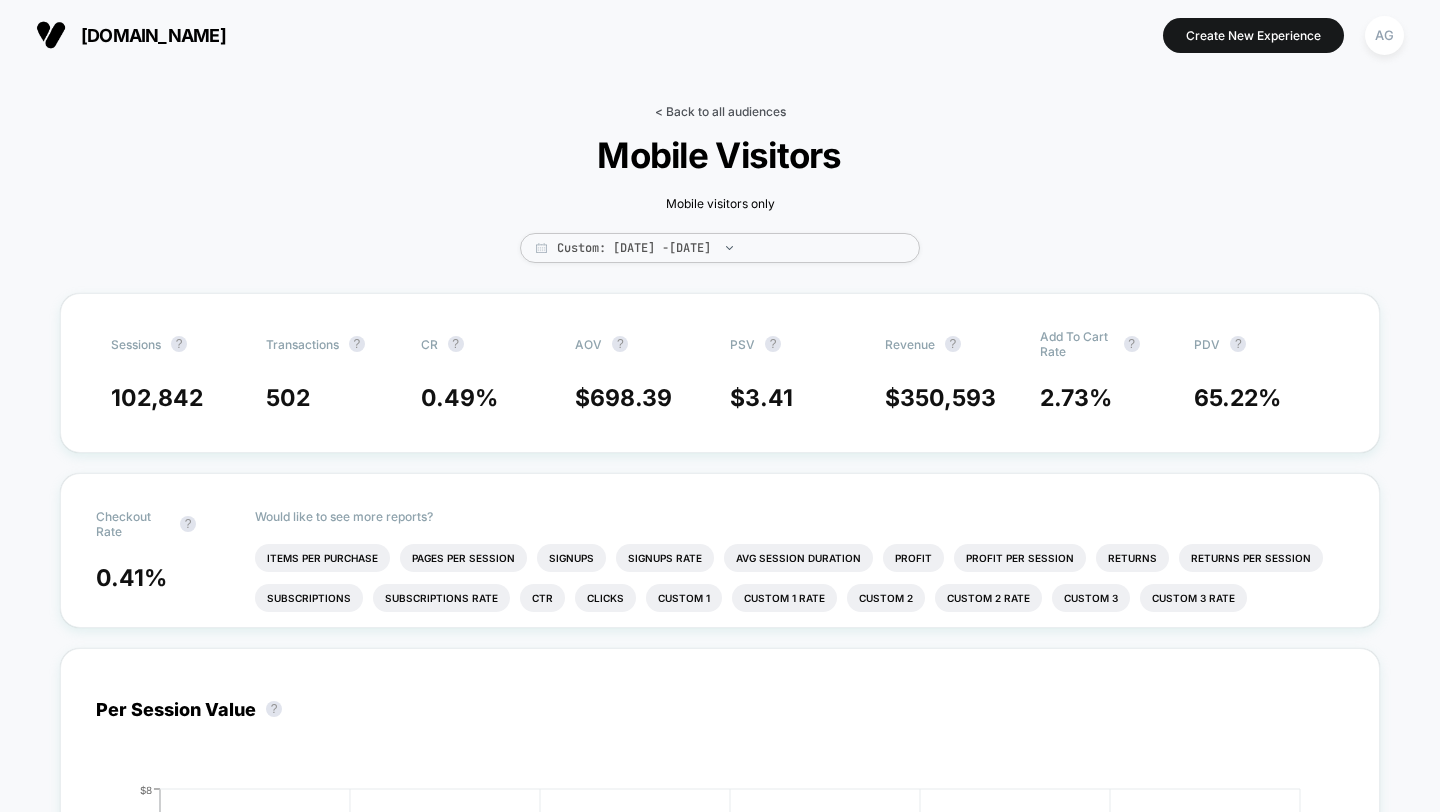 click on "< Back to all audiences" at bounding box center (720, 111) 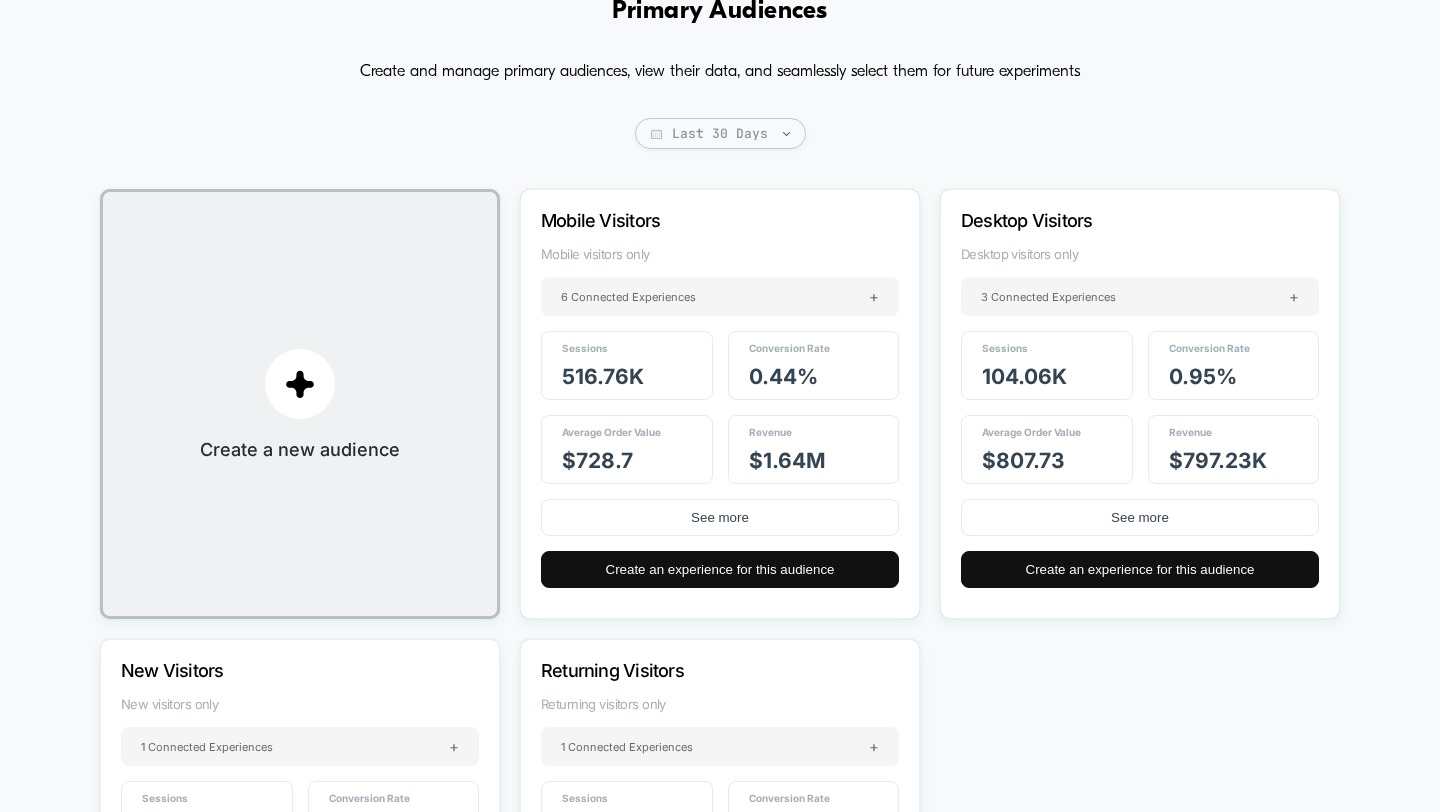 scroll, scrollTop: 42, scrollLeft: 0, axis: vertical 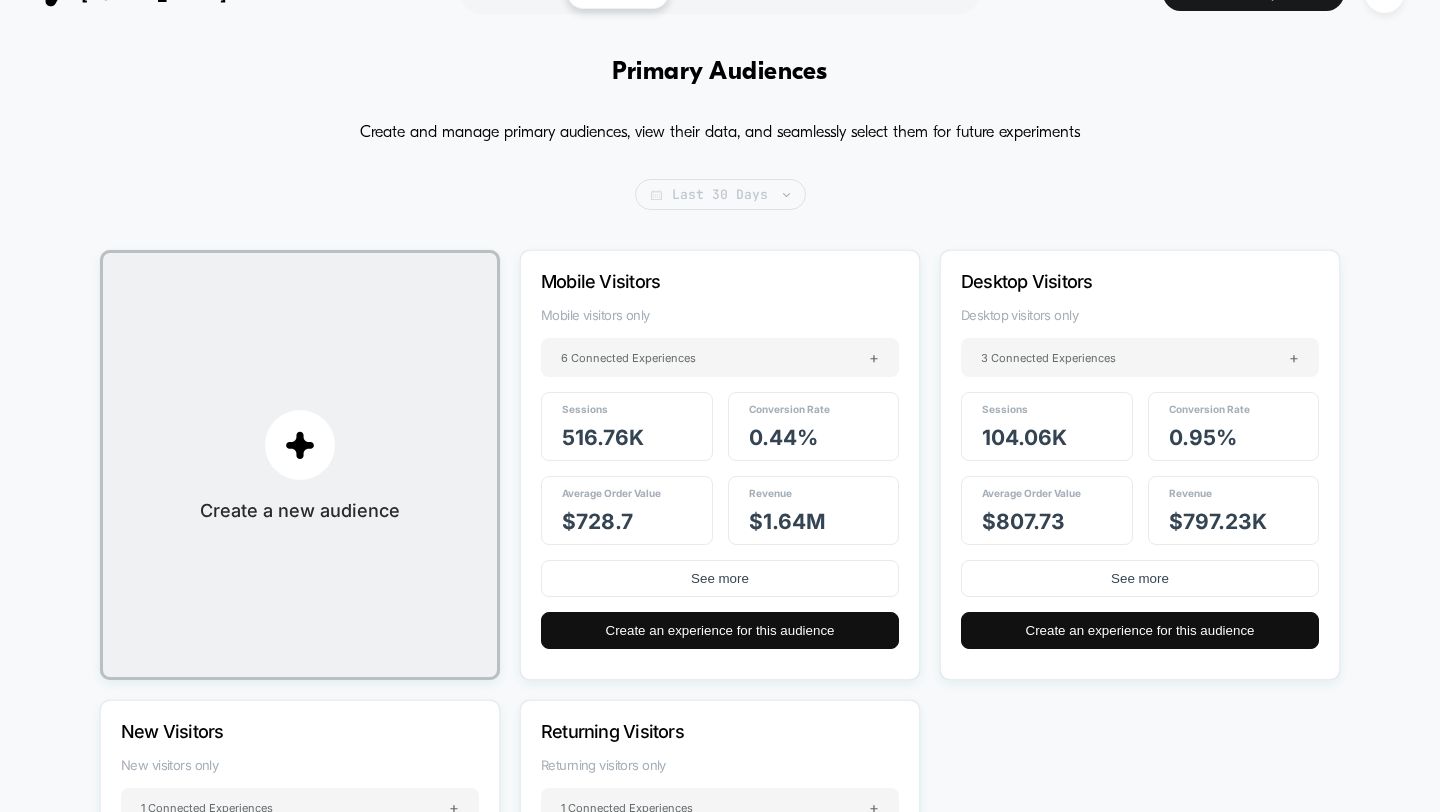 click on "Last 30 Days" at bounding box center (720, 194) 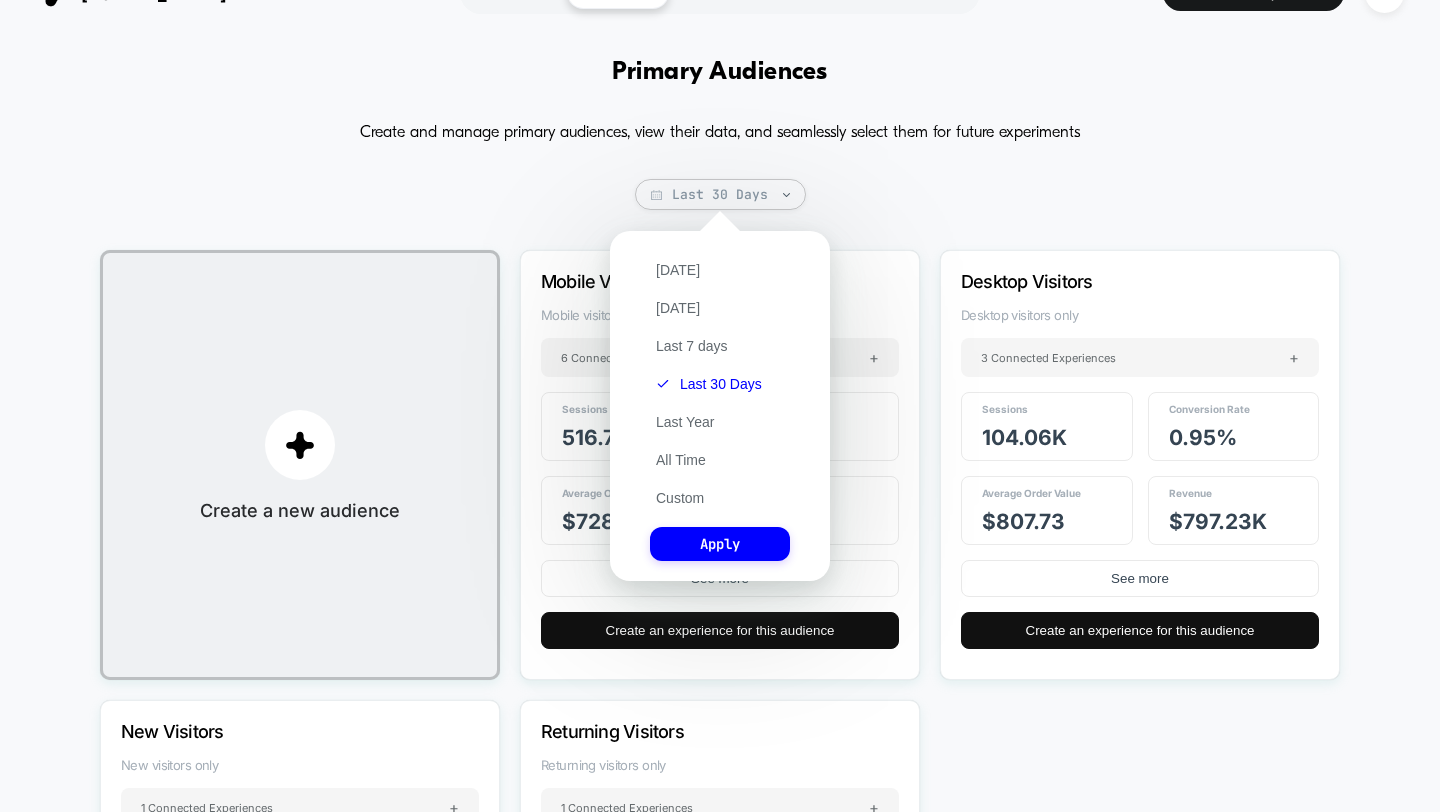click on "Create and manage primary audiences, view their data, and seamlessly select them for future experiments" at bounding box center [720, 133] 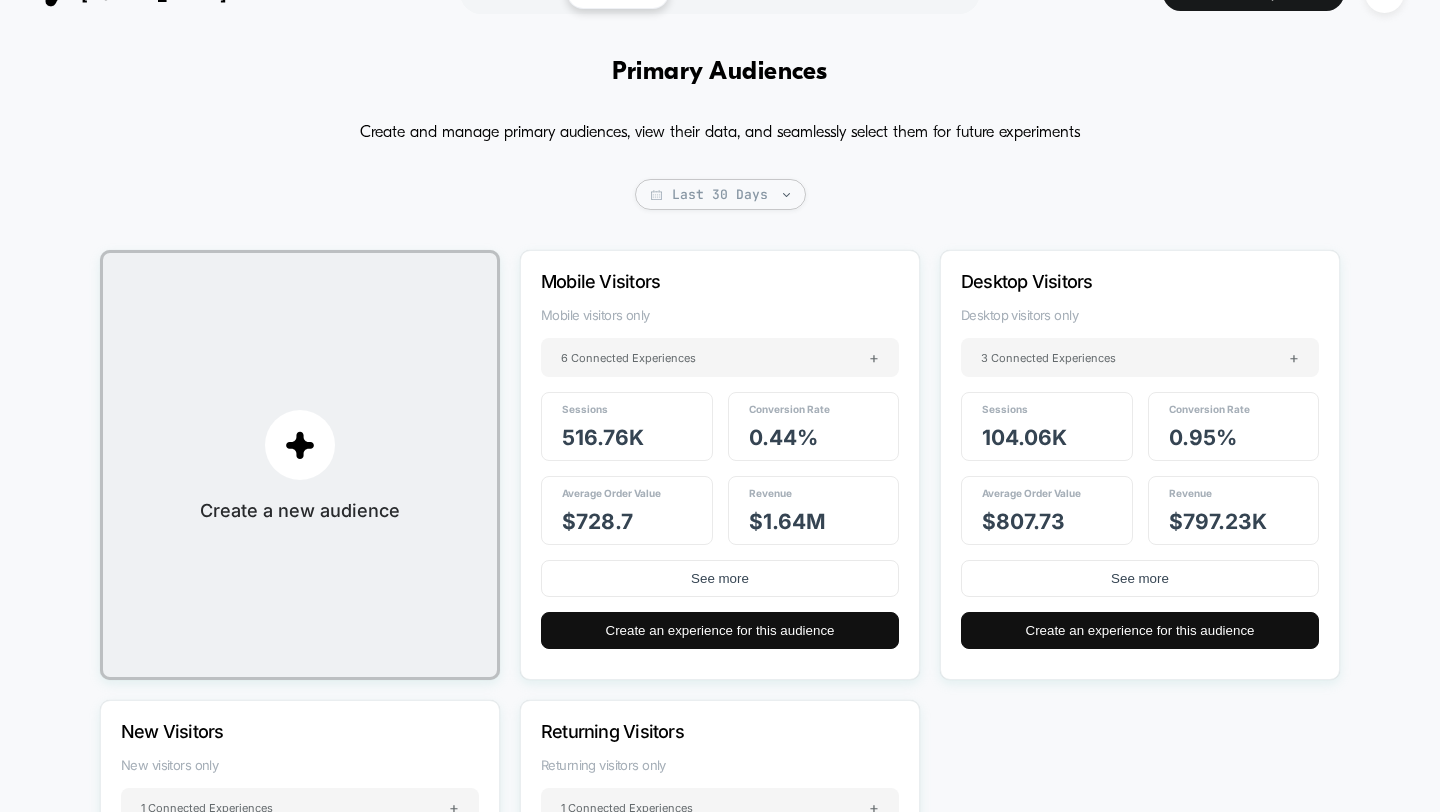 scroll, scrollTop: 0, scrollLeft: 0, axis: both 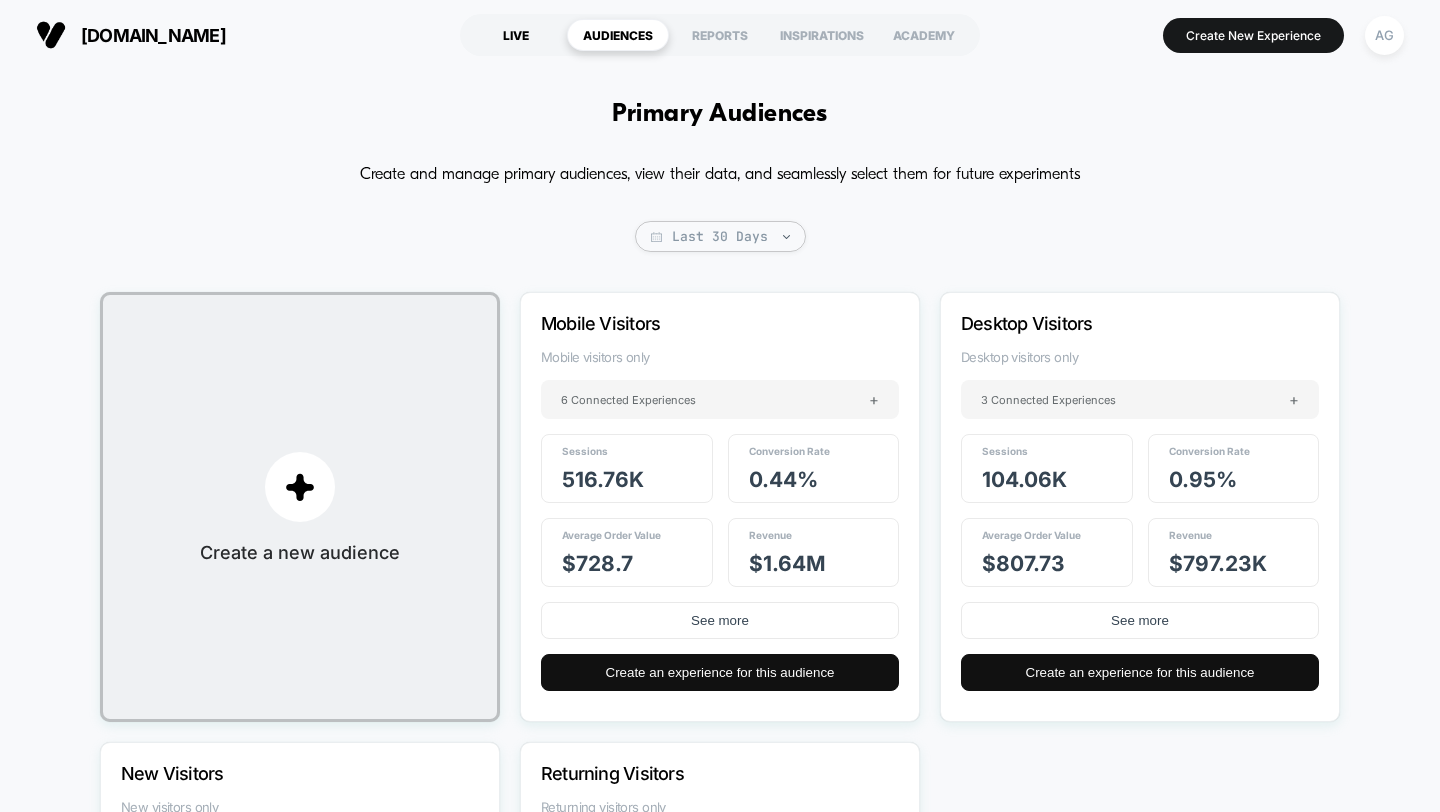 click on "LIVE" at bounding box center (516, 35) 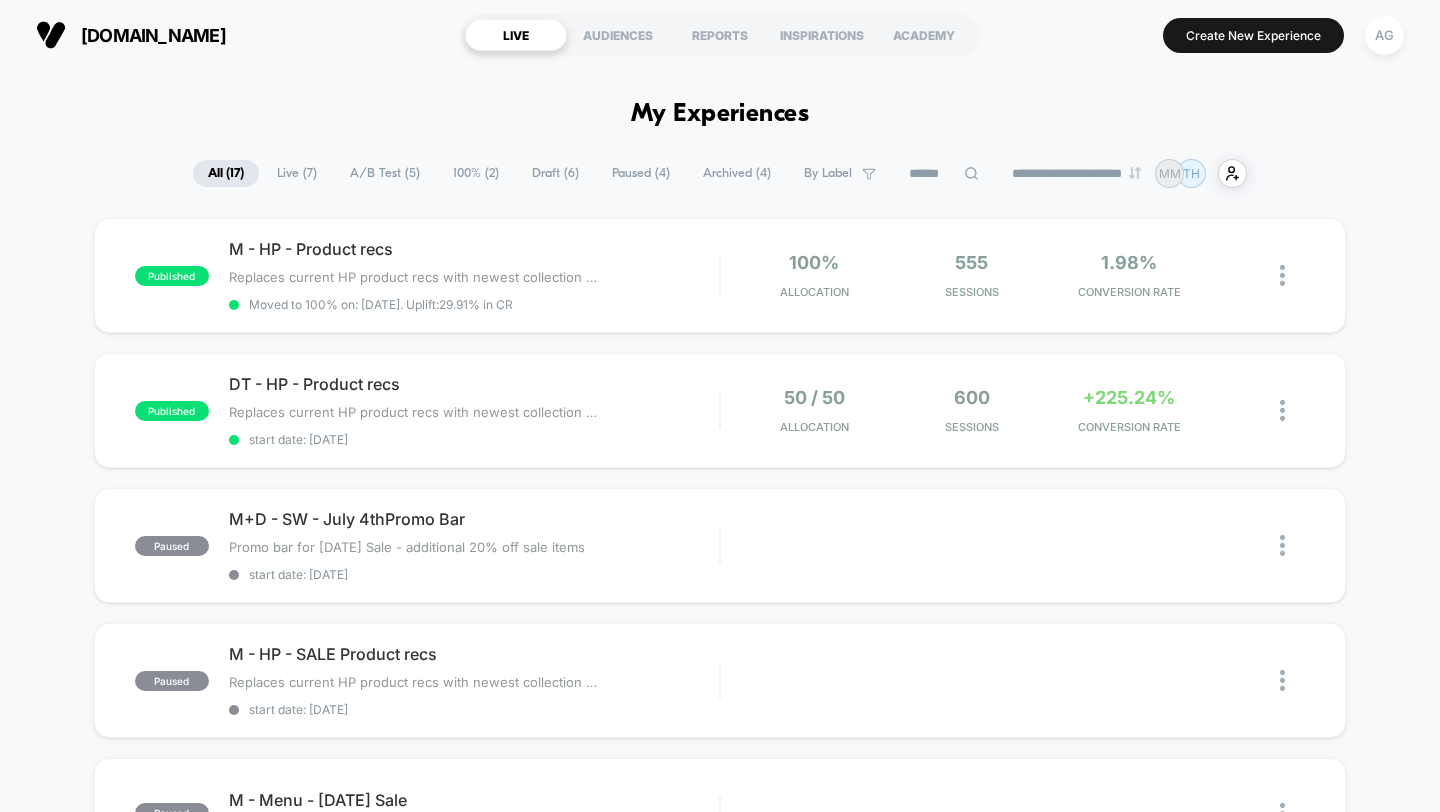 drag, startPoint x: 615, startPoint y: 26, endPoint x: 606, endPoint y: 59, distance: 34.20526 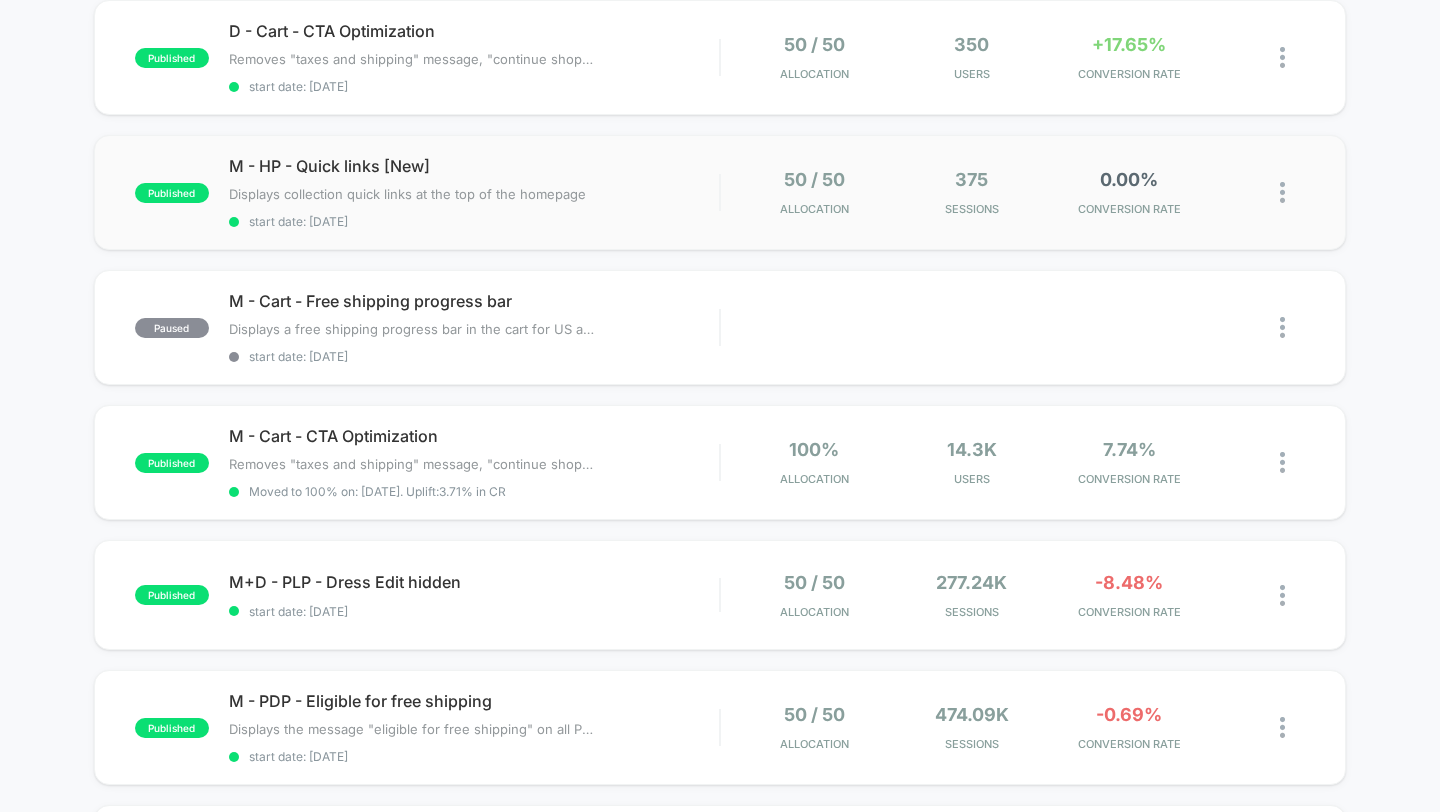 scroll, scrollTop: 903, scrollLeft: 0, axis: vertical 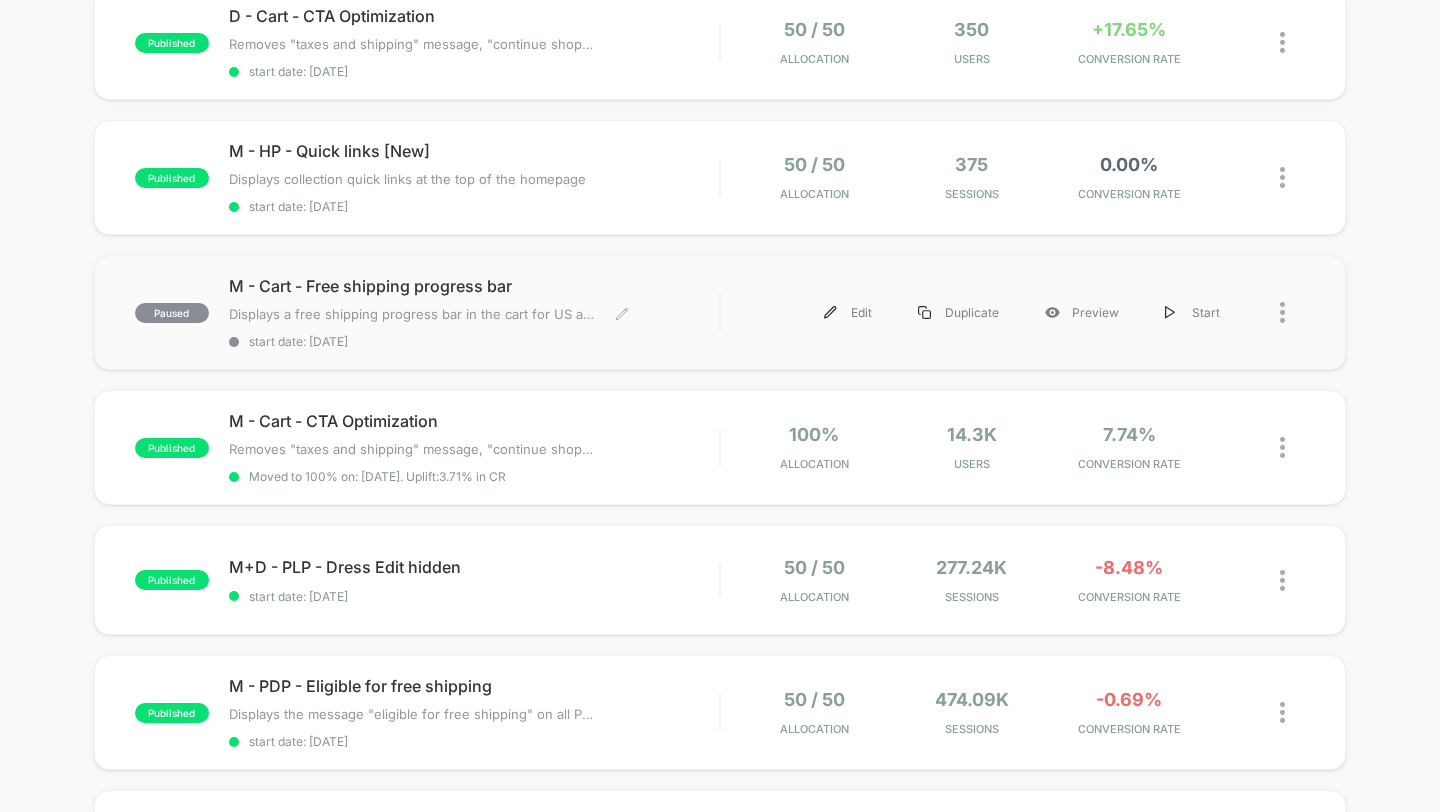 click on "start date: 6/18/2025" at bounding box center (474, 341) 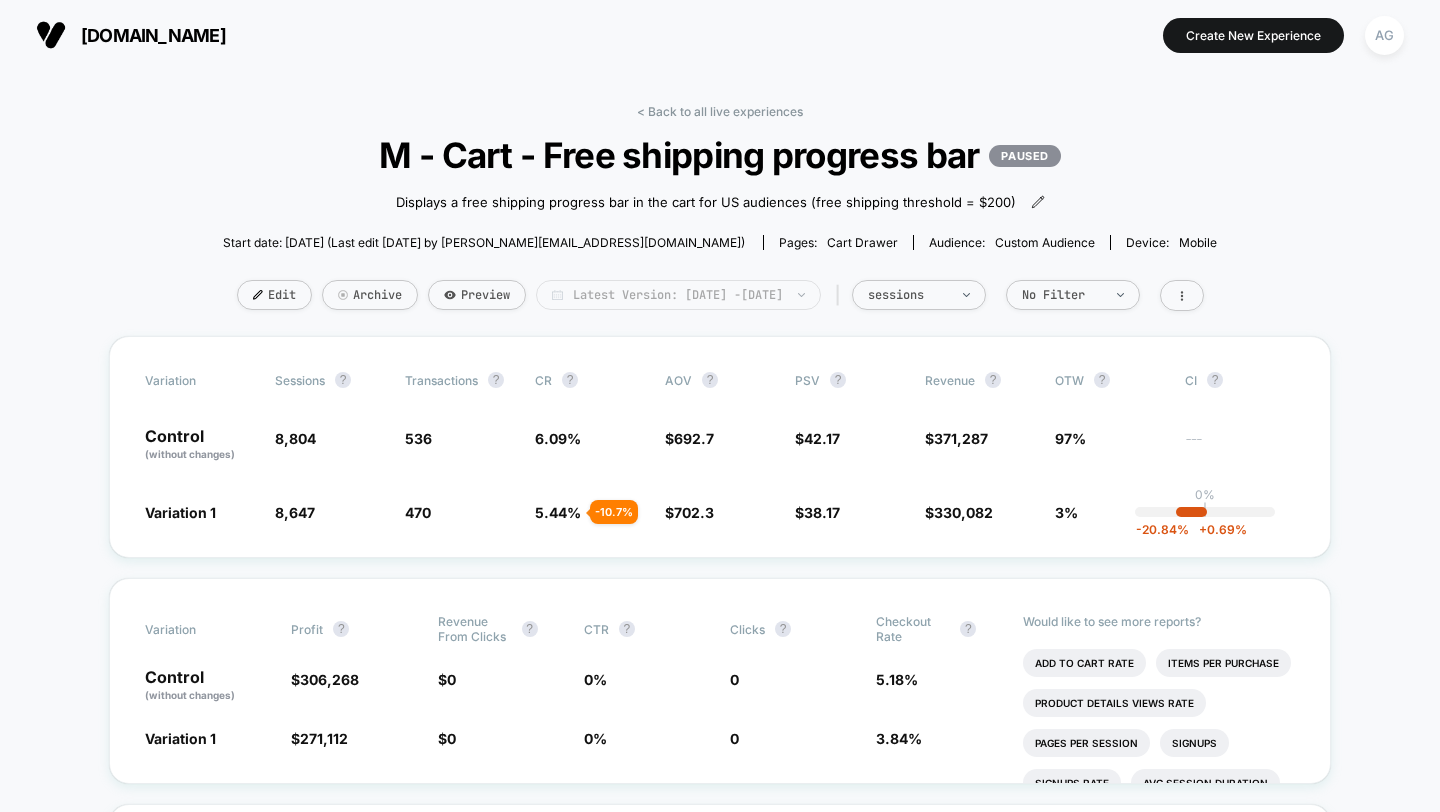 click on "Latest Version:     Jun 19, 2025    -    Jul 3, 2025" at bounding box center [678, 295] 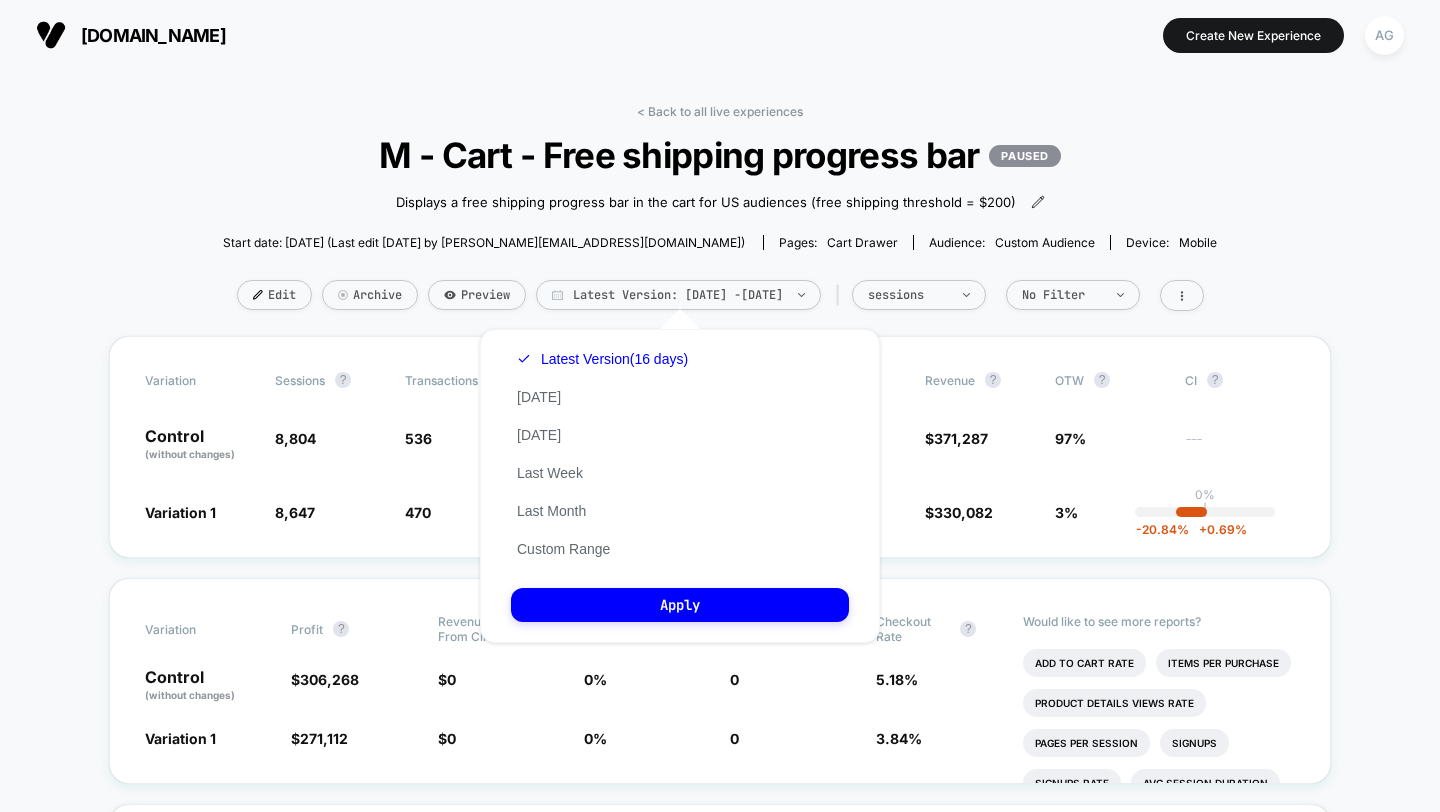 click on "M - Cart - Free shipping progress bar PAUSED" at bounding box center [720, 155] 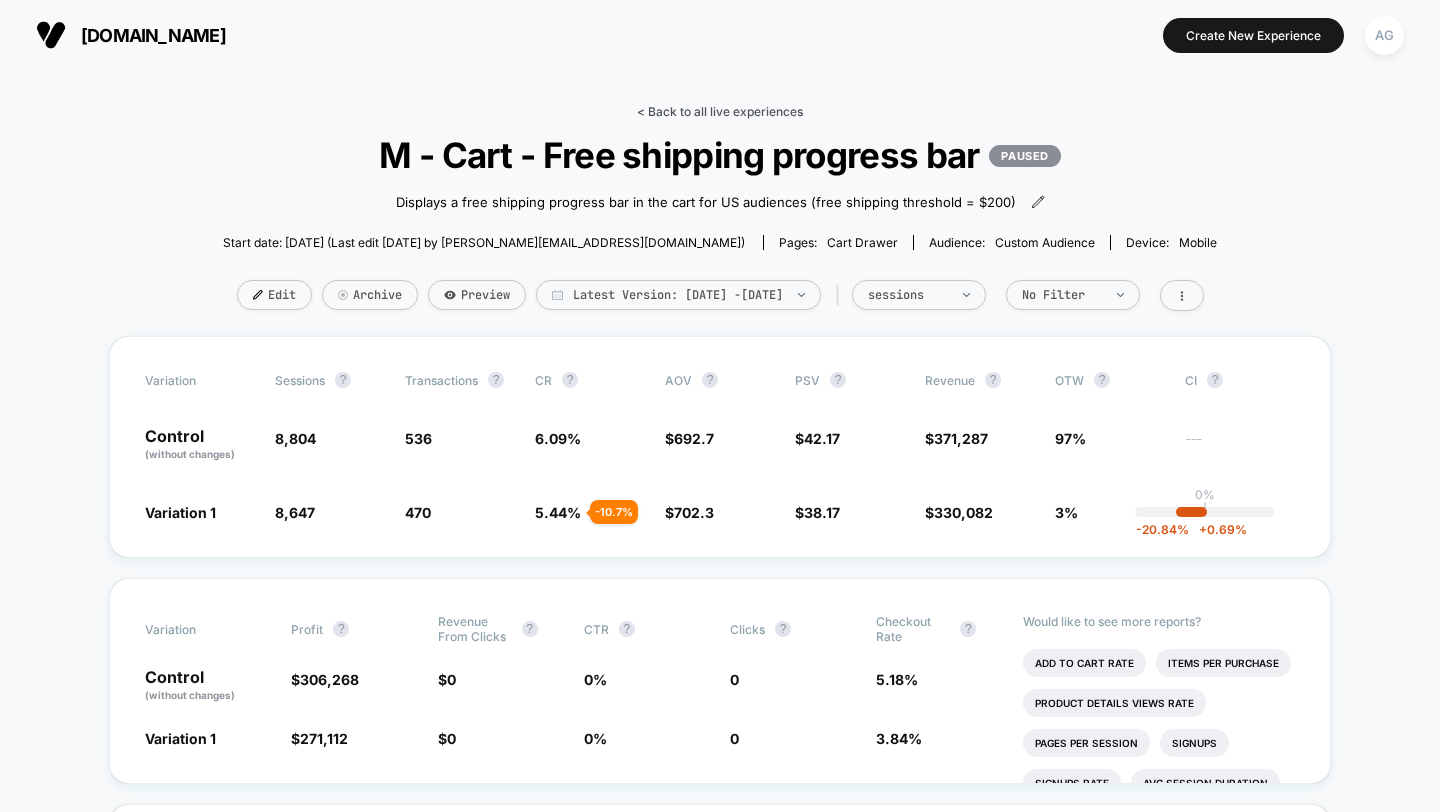 click on "< Back to all live experiences" at bounding box center (720, 111) 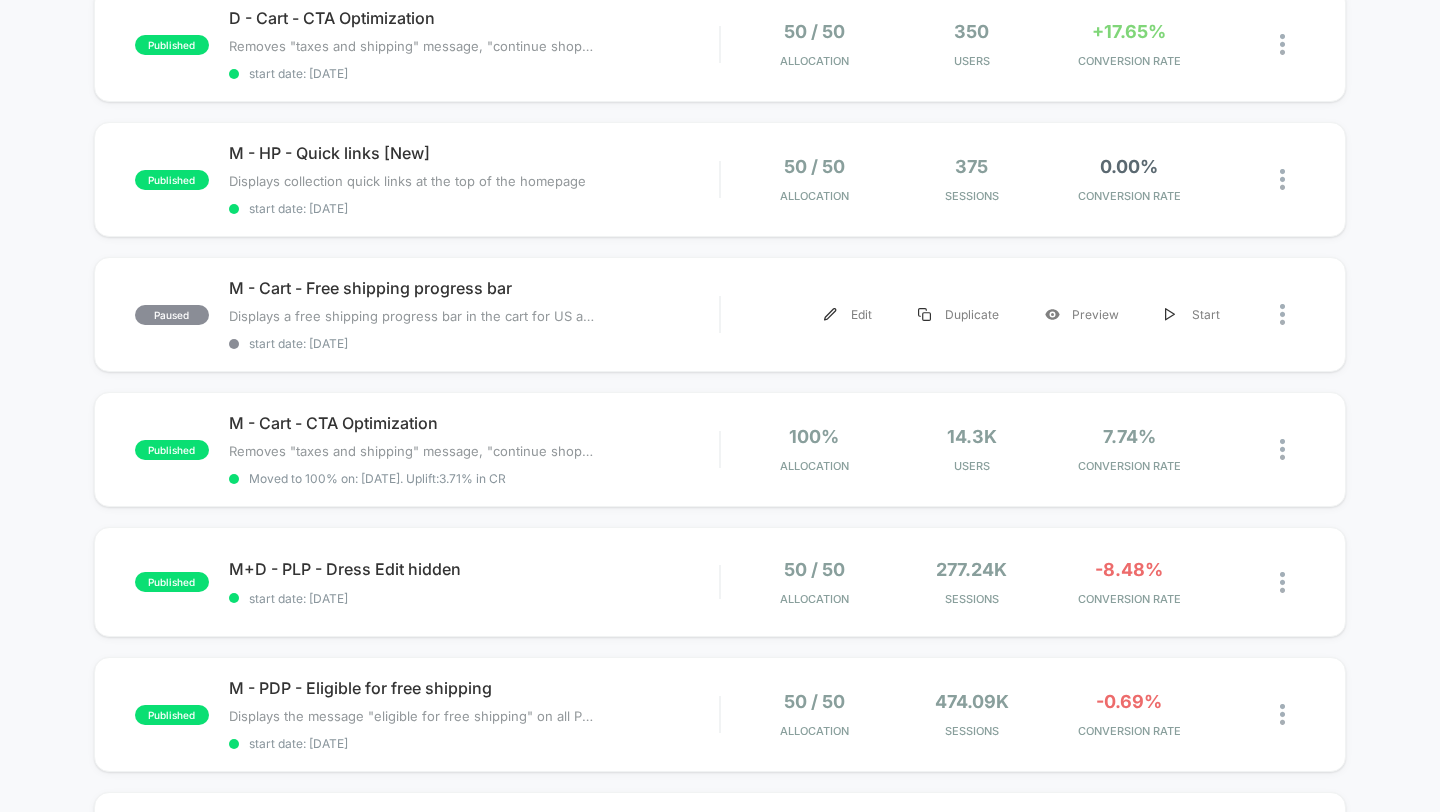 scroll, scrollTop: 885, scrollLeft: 0, axis: vertical 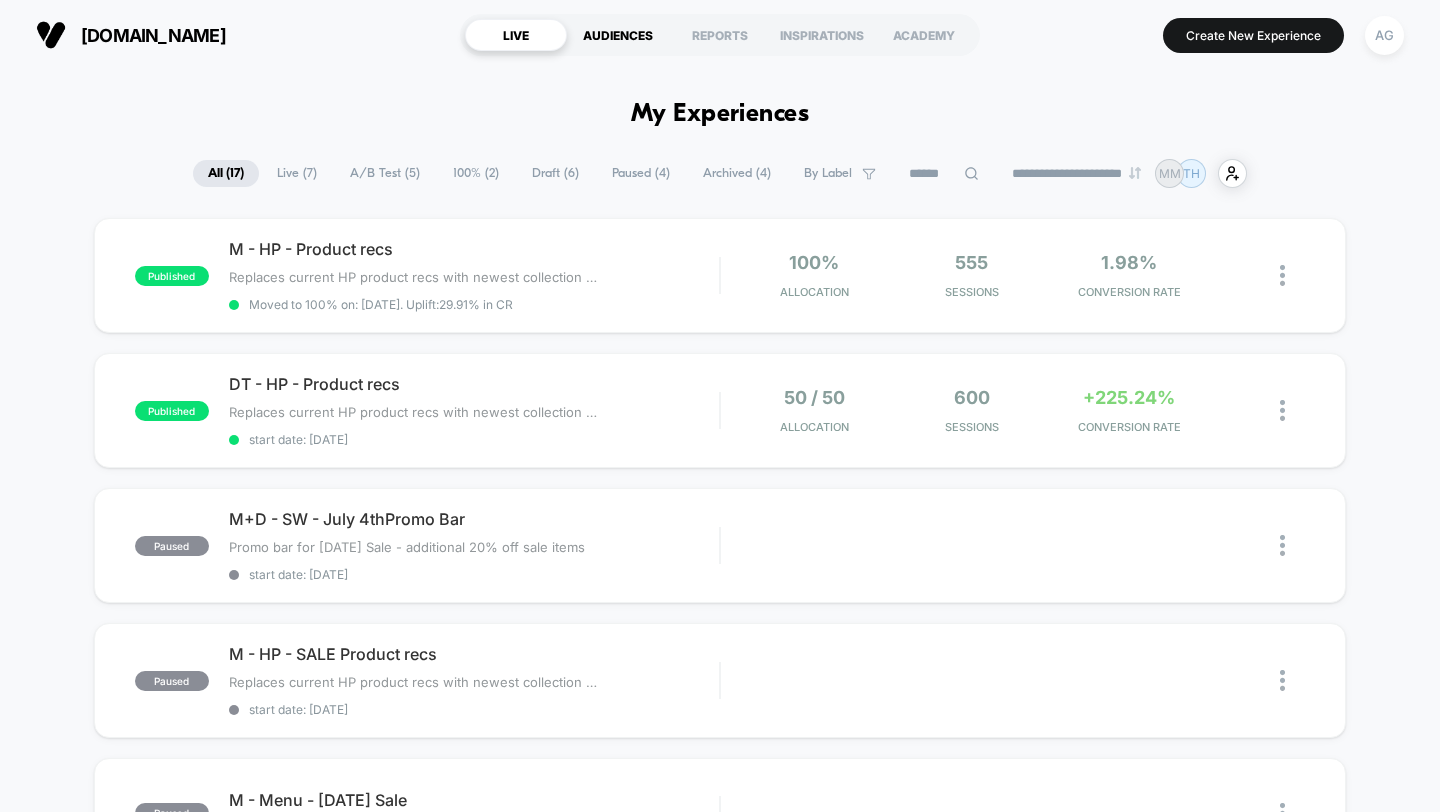 click on "AUDIENCES" at bounding box center (618, 35) 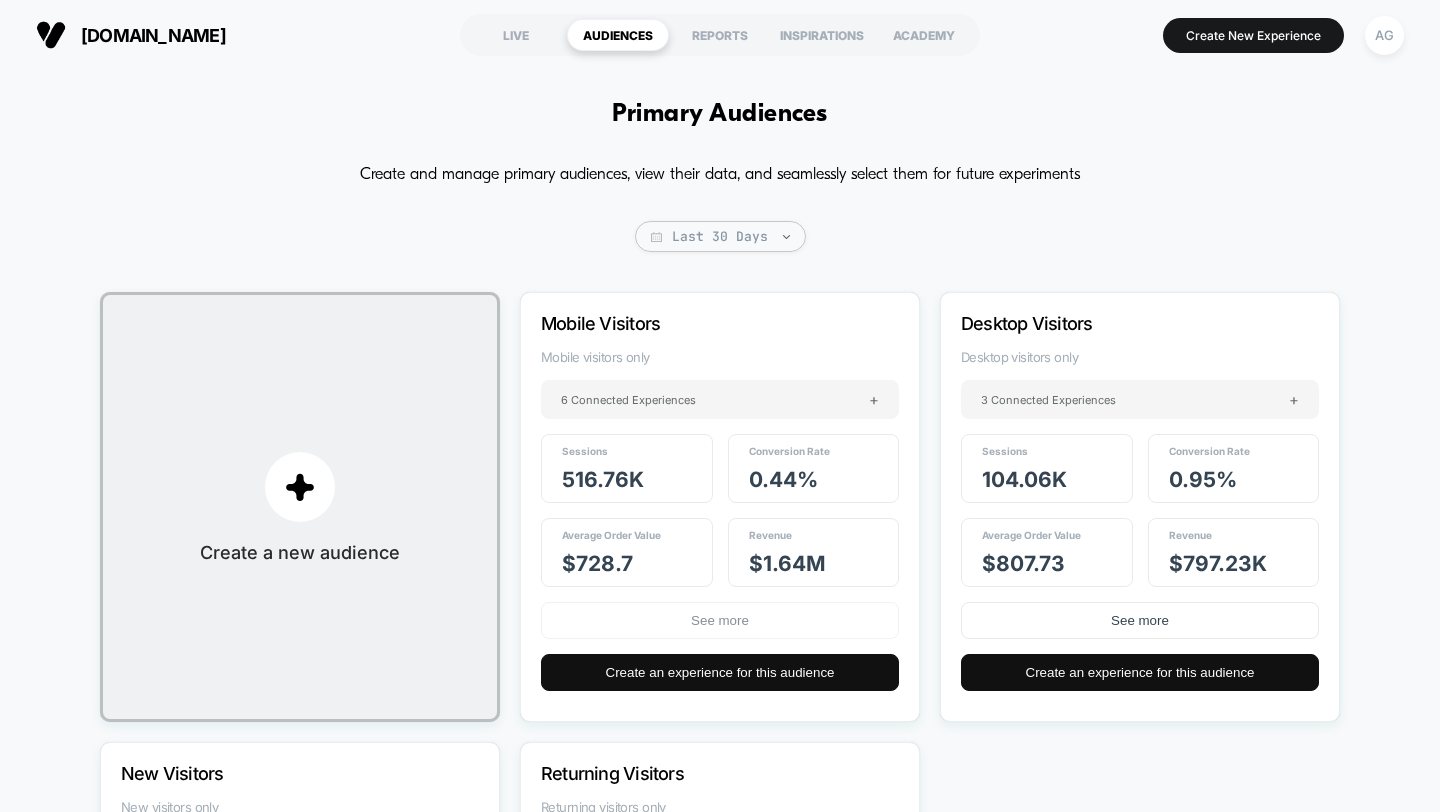 click on "See more" at bounding box center (720, 620) 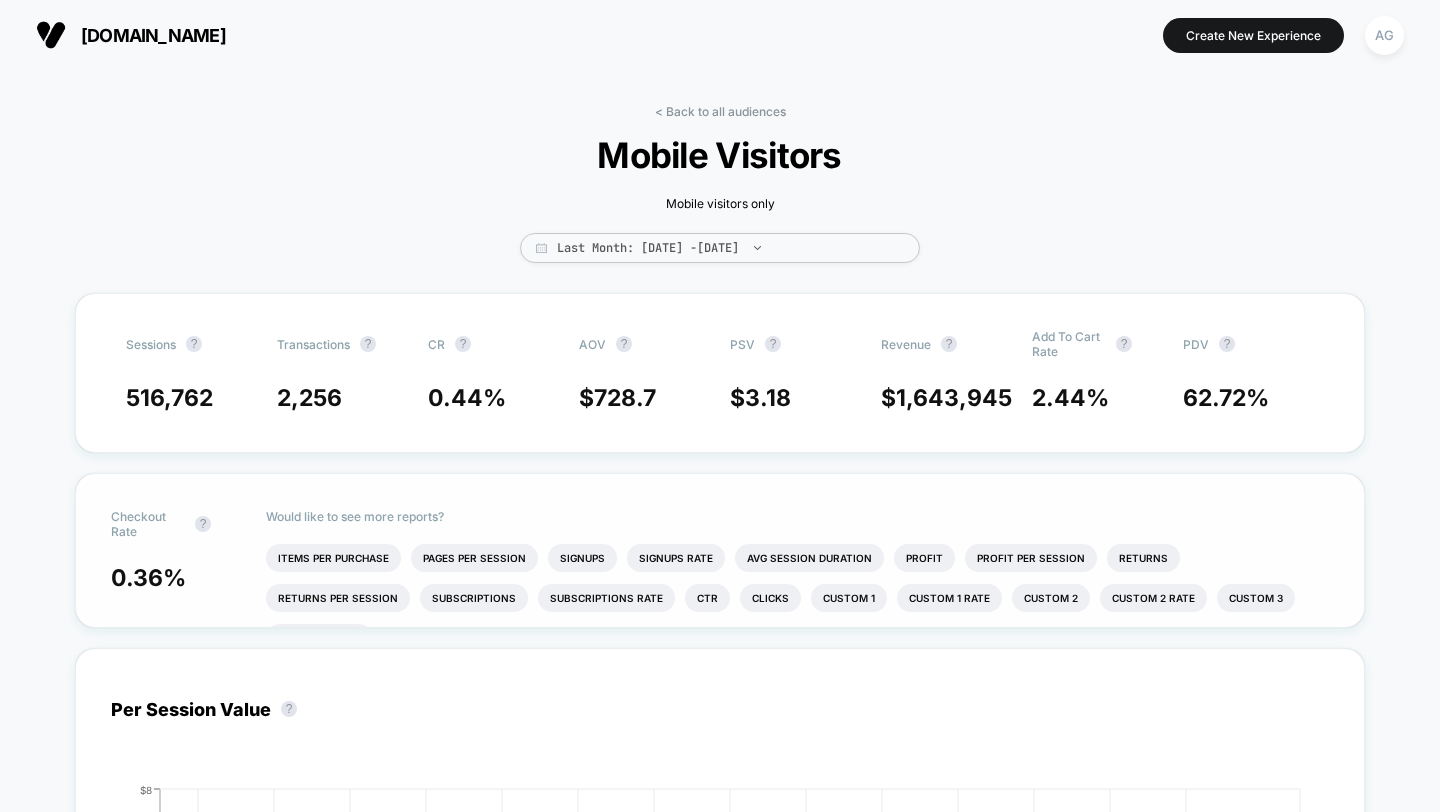 scroll, scrollTop: 6, scrollLeft: 0, axis: vertical 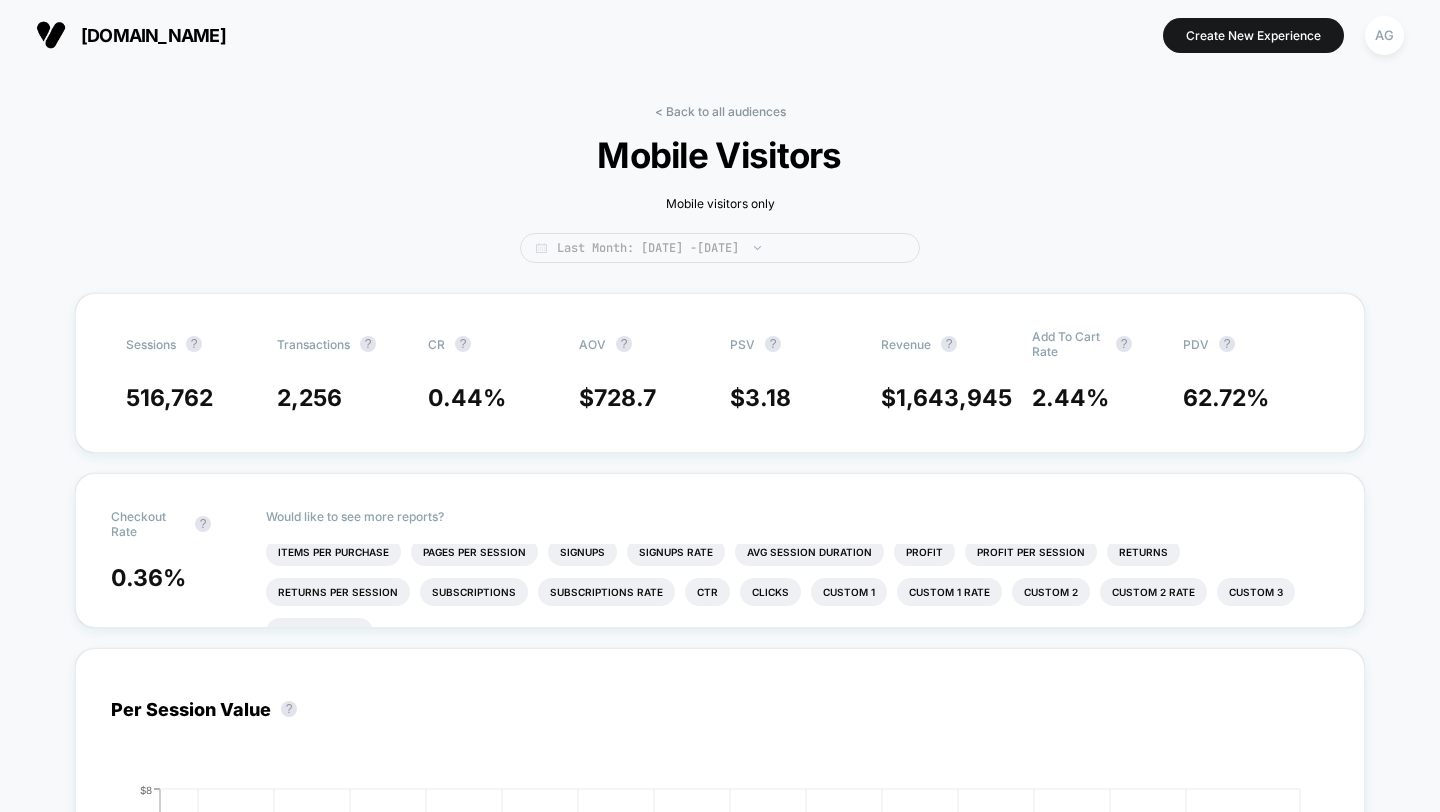 click on "Last Month:     Jun 3, 2025    -    Jul 3, 2025" at bounding box center (720, 248) 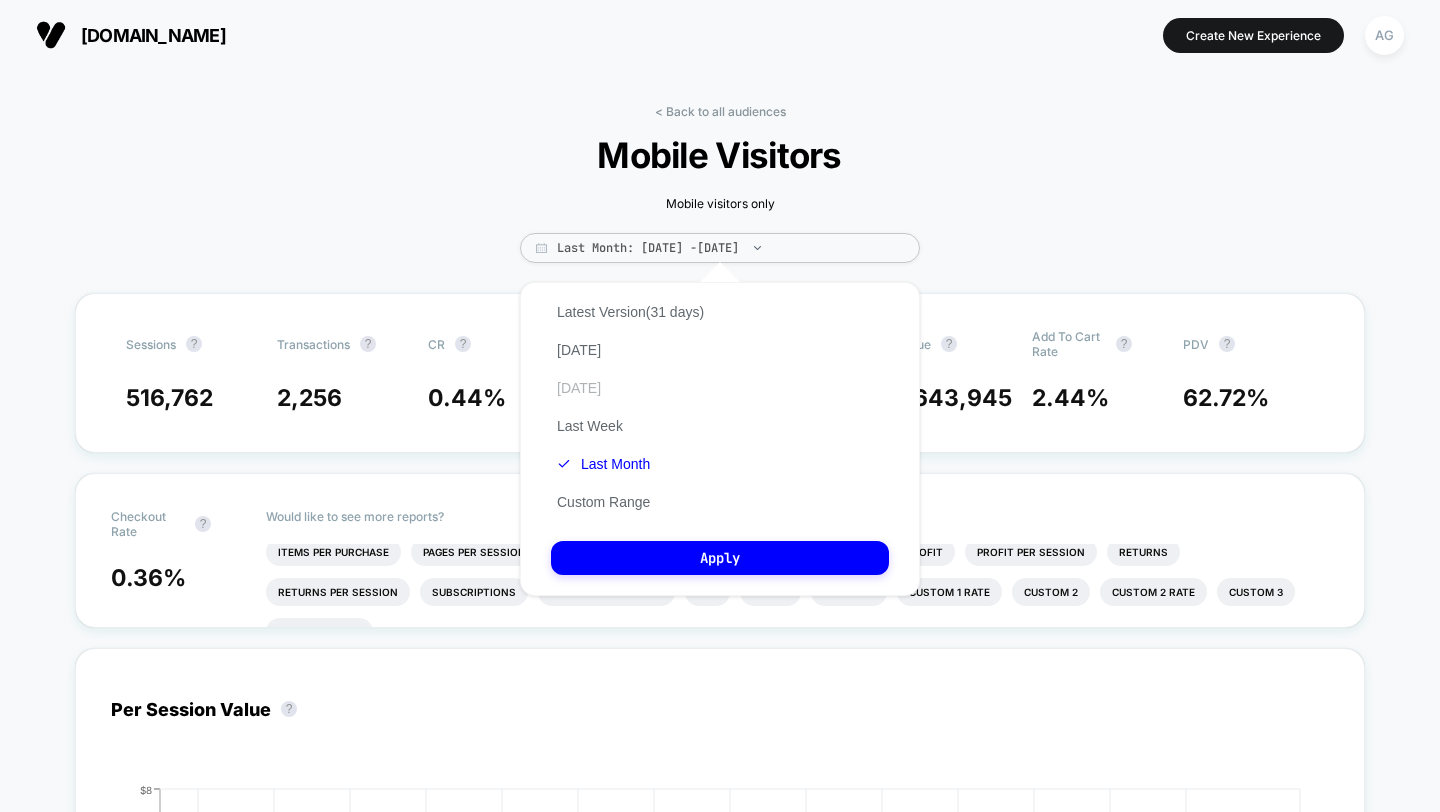 click on "Yesterday" at bounding box center (579, 388) 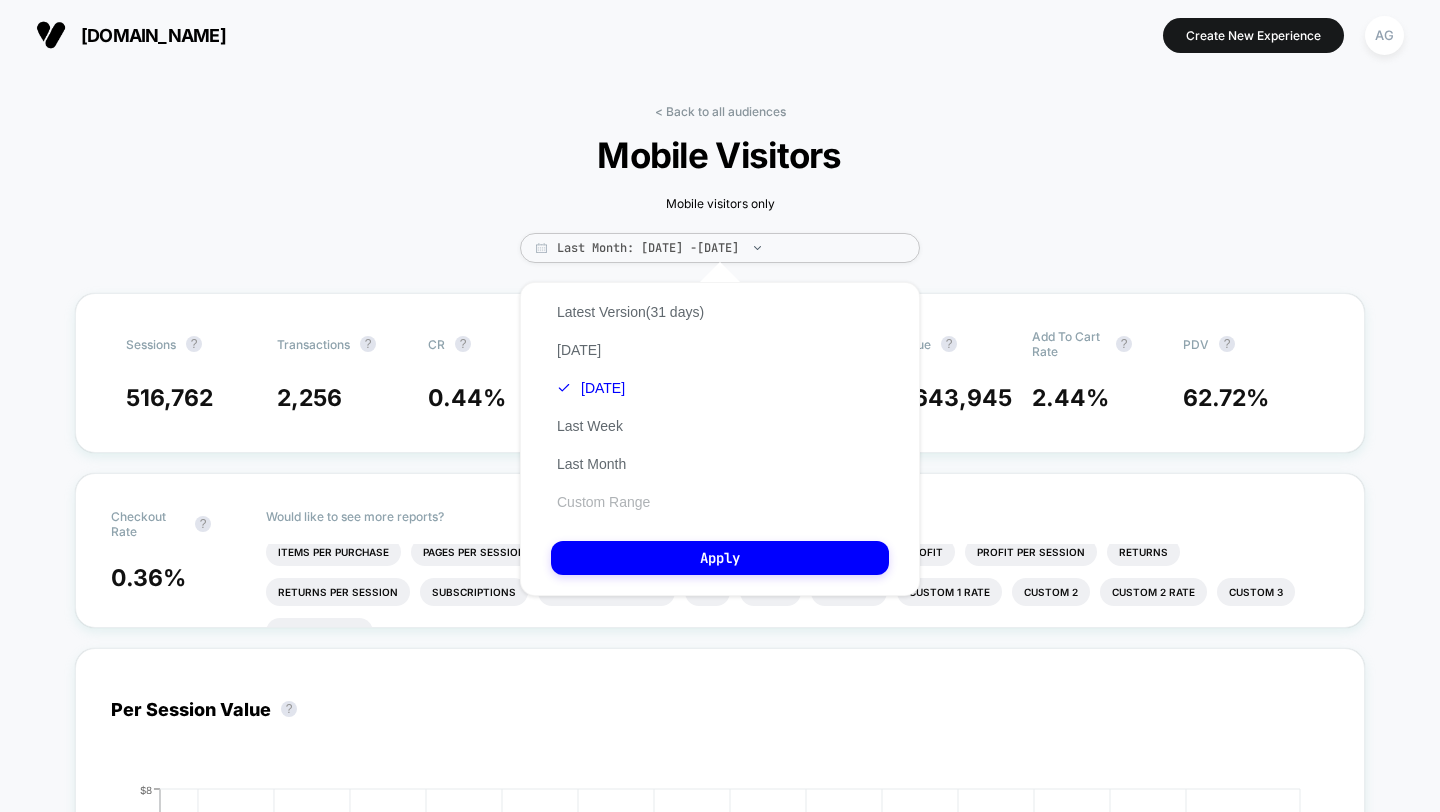 click on "Custom Range" at bounding box center (603, 502) 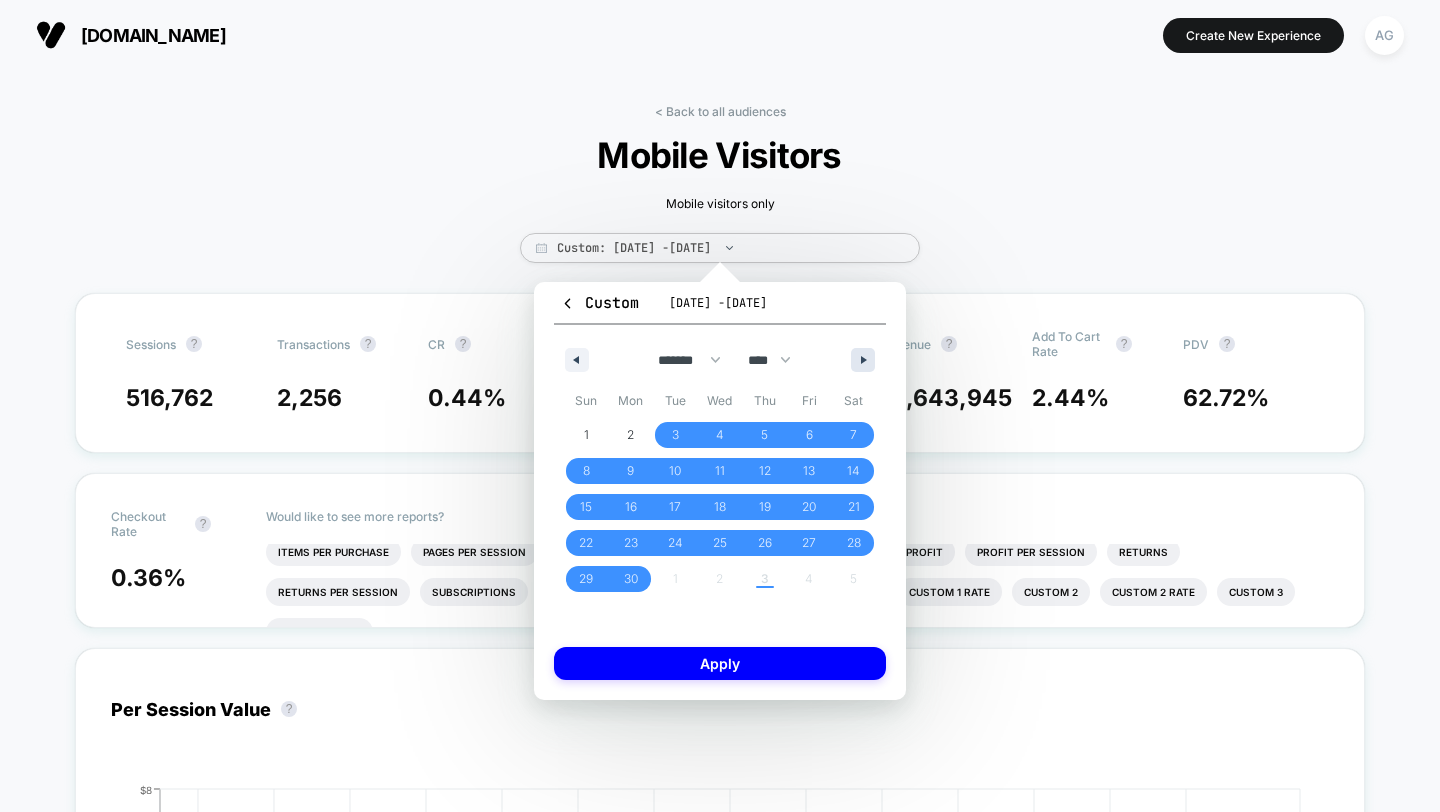 click at bounding box center [866, 360] 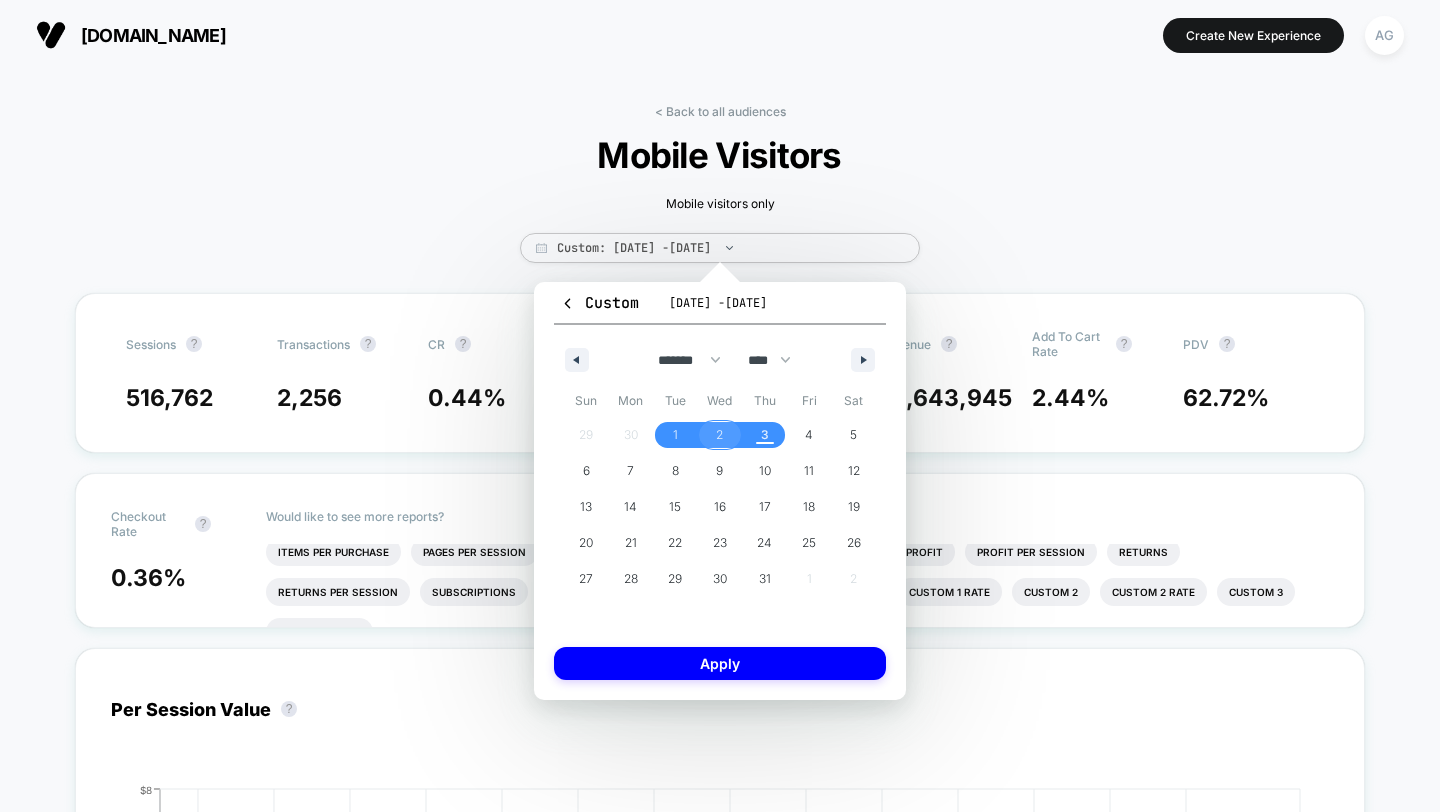click on "2" at bounding box center [720, 435] 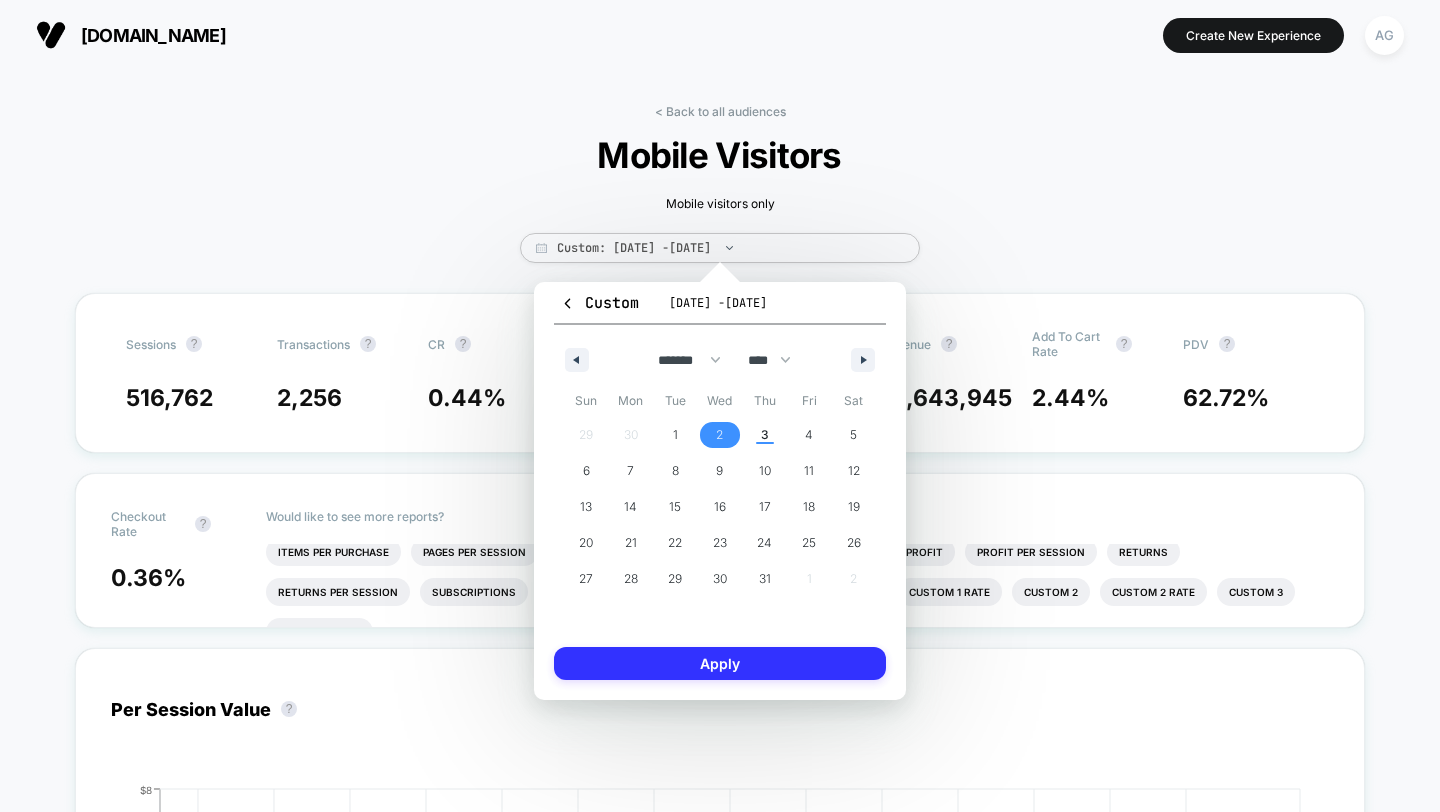 click on "Apply" at bounding box center (720, 663) 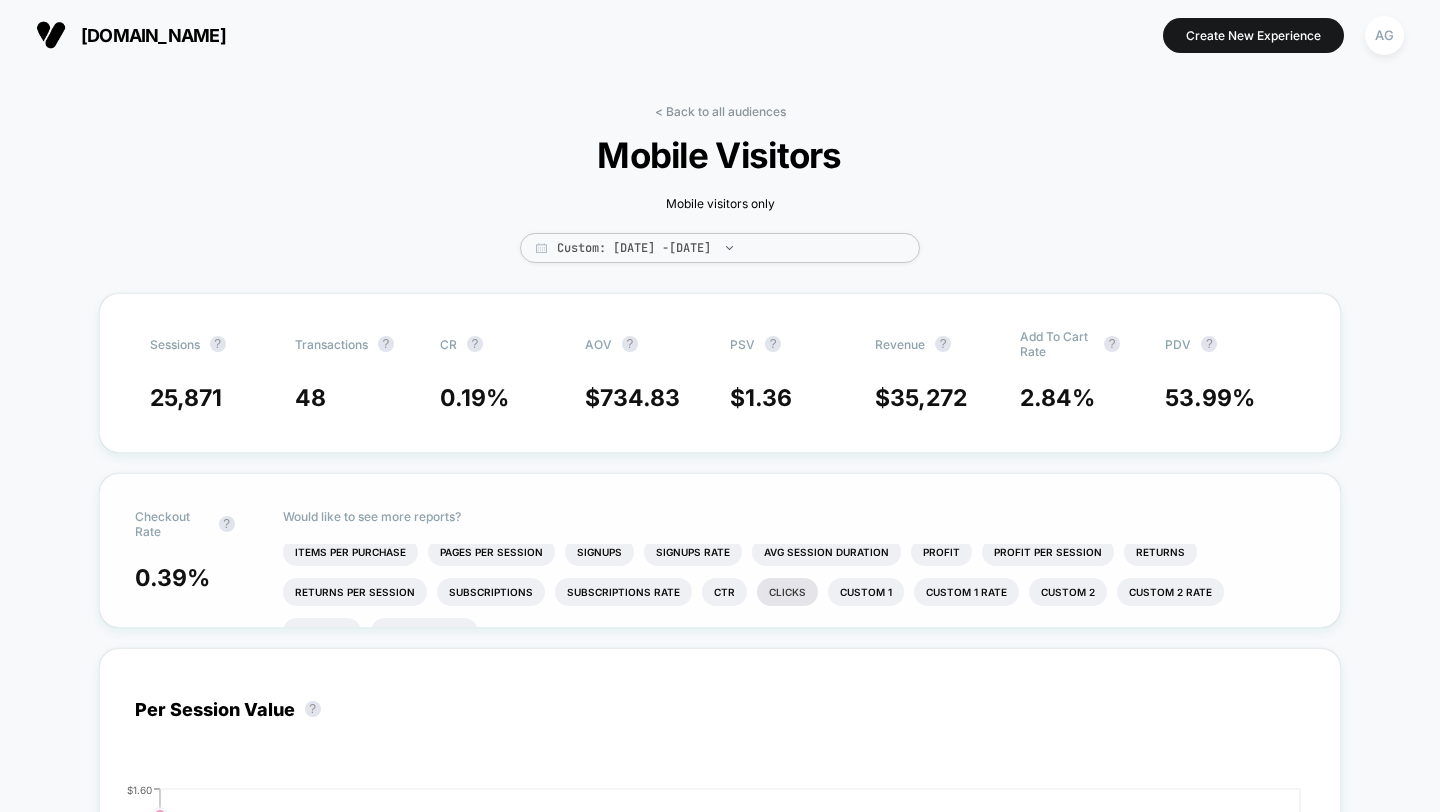 scroll, scrollTop: 46, scrollLeft: 0, axis: vertical 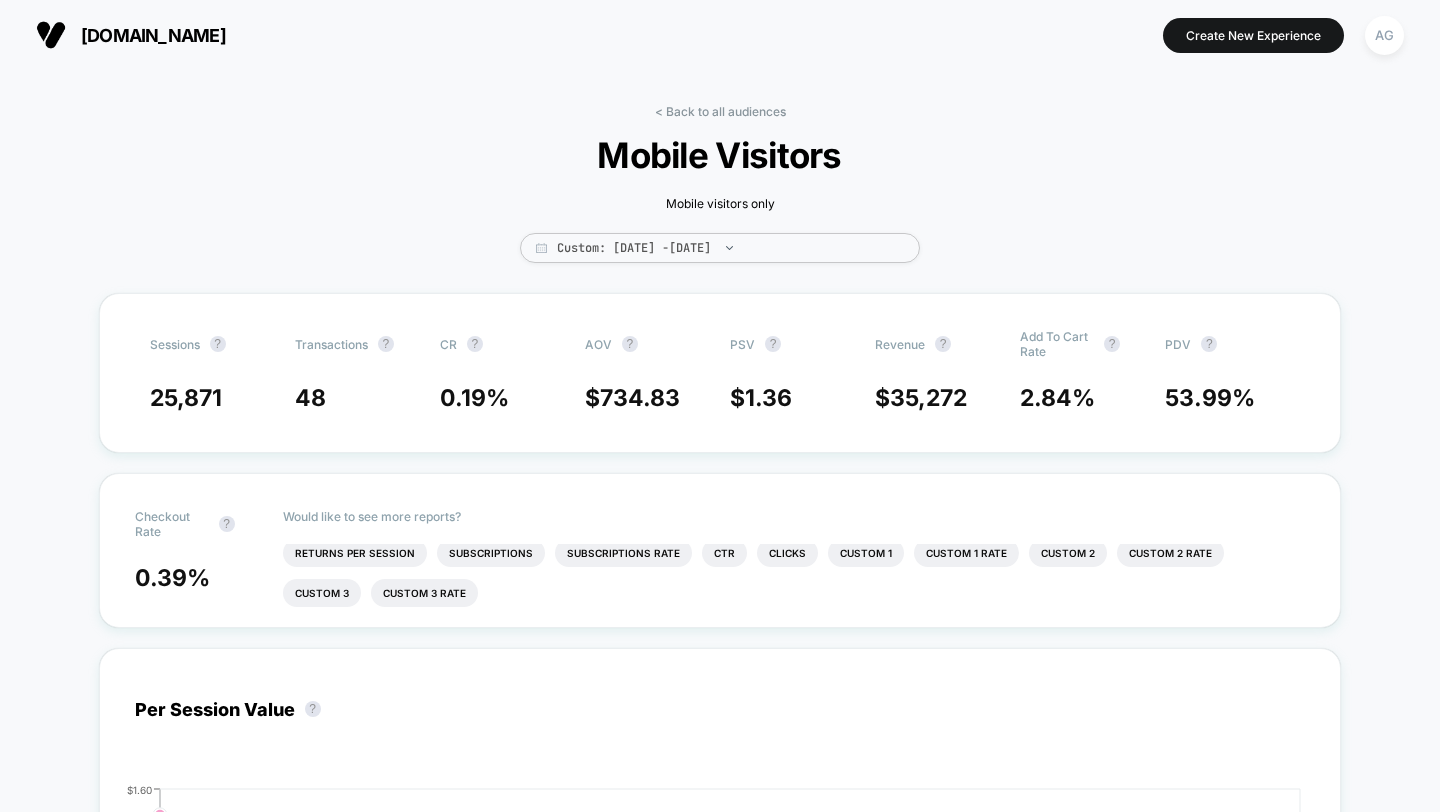 click on "< Back to all audiences Mobile Visitors Mobile visitors only Custom:     Jul 2, 2025    -    Jul 3, 2025" at bounding box center [720, 198] 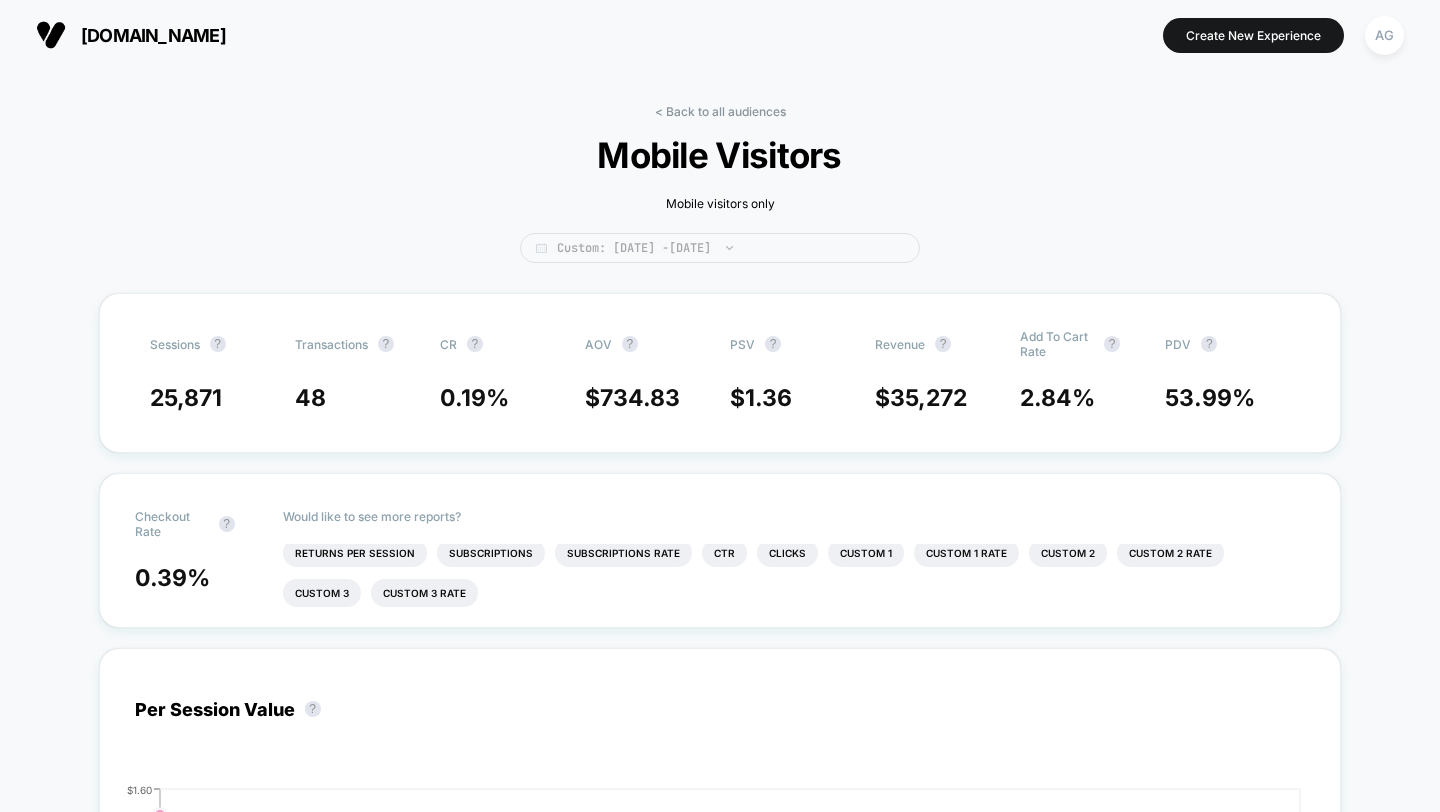 click on "Custom:     Jul 2, 2025    -    Jul 3, 2025" at bounding box center [720, 248] 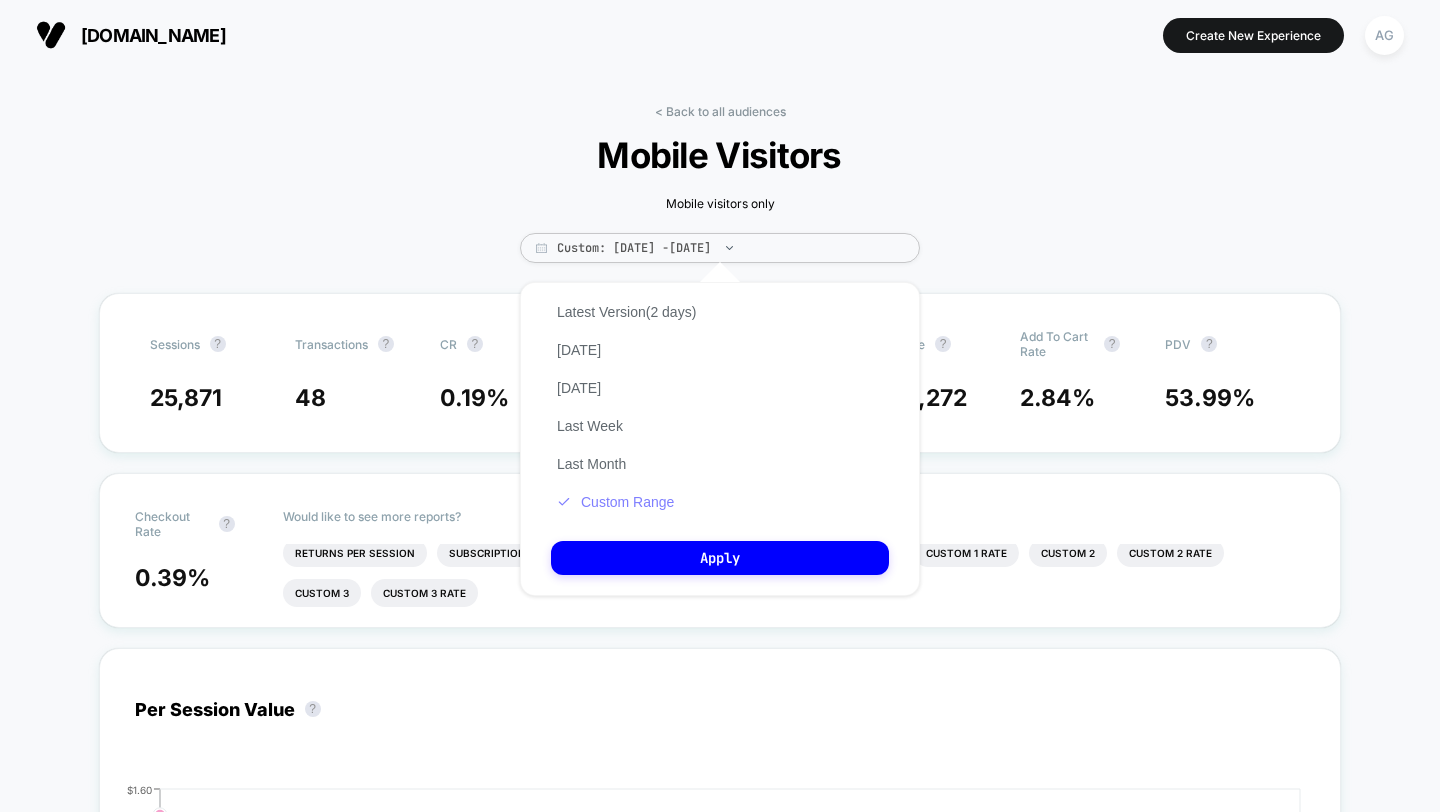 click on "Custom Range" at bounding box center [615, 502] 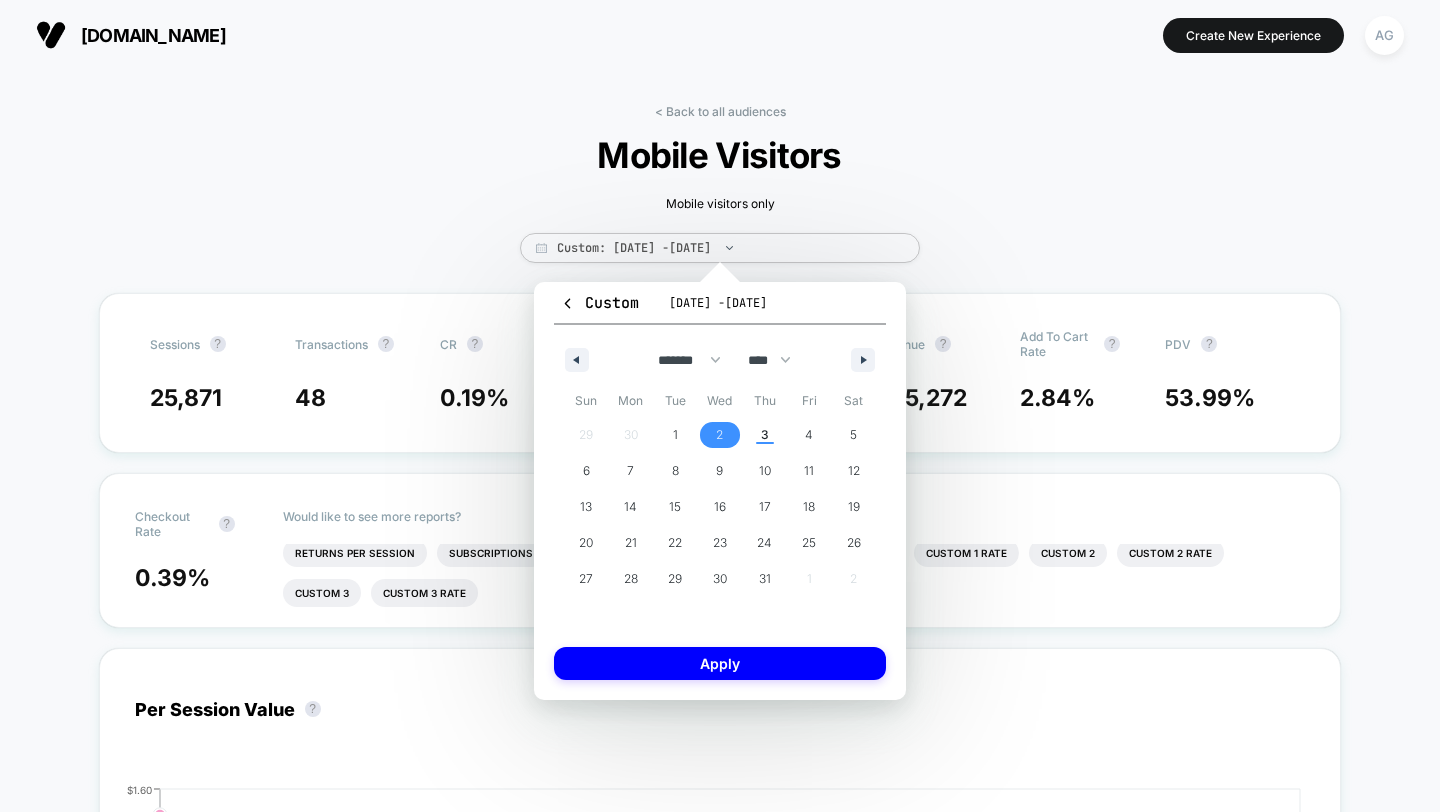 click on "2" at bounding box center [719, 435] 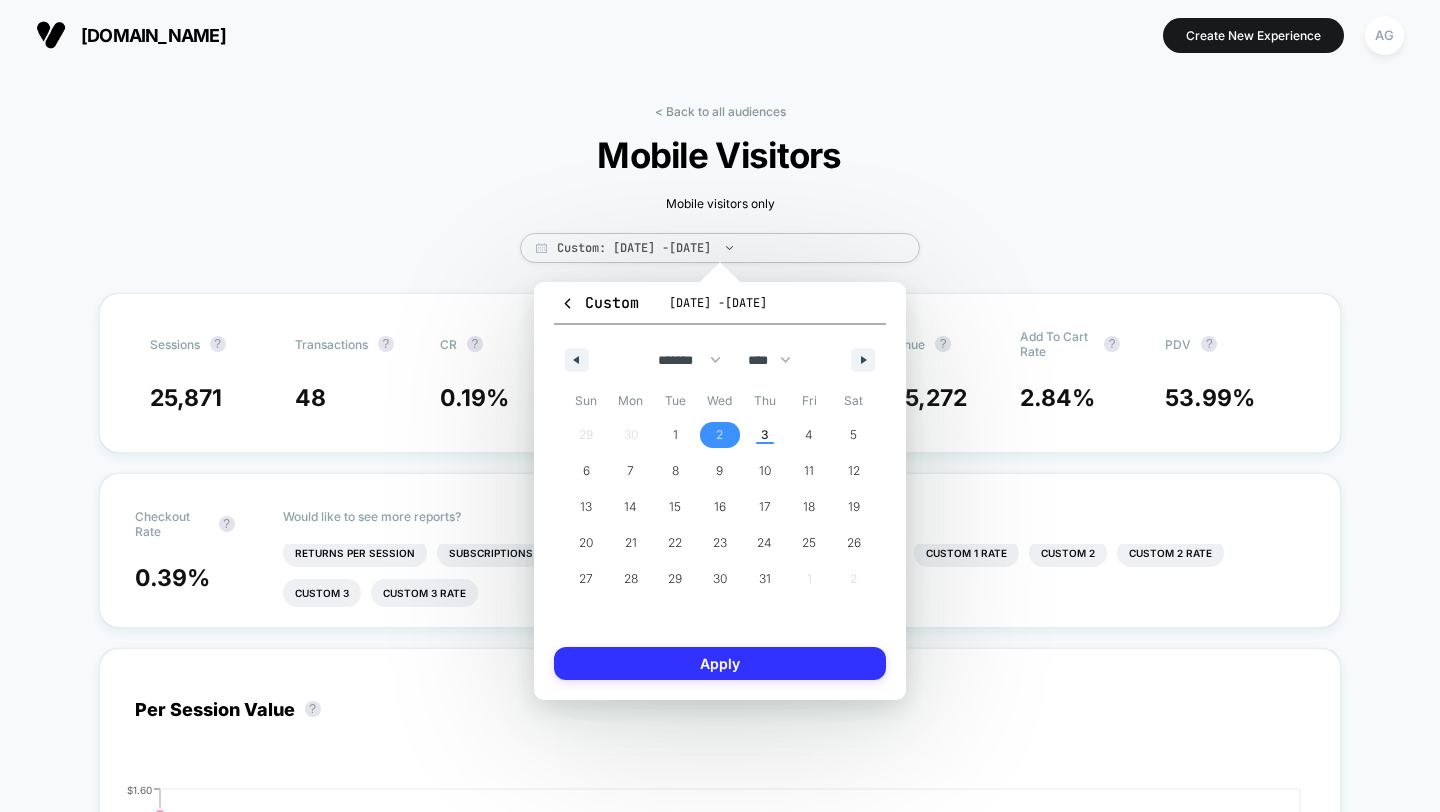 click on "Apply" at bounding box center (720, 663) 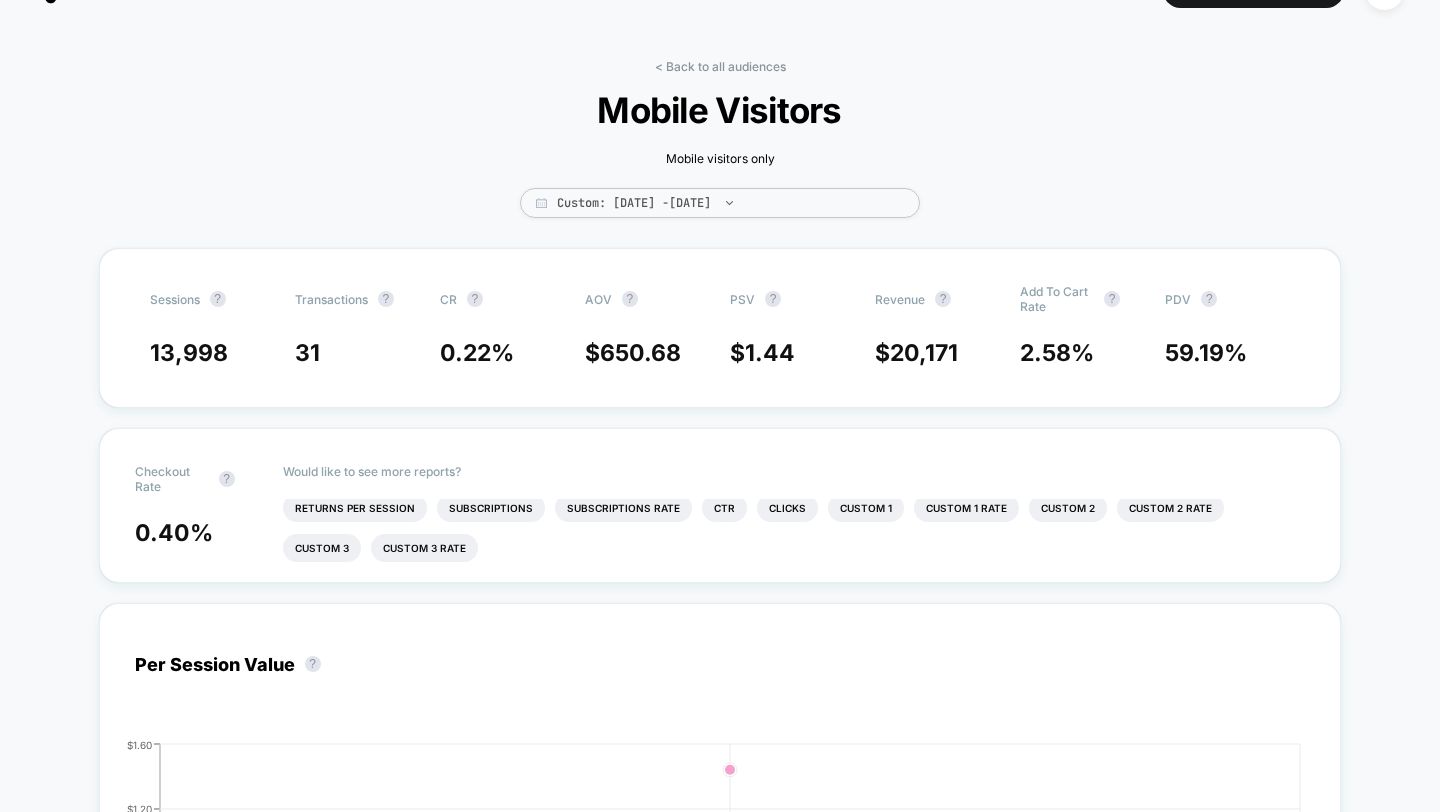 scroll, scrollTop: 46, scrollLeft: 0, axis: vertical 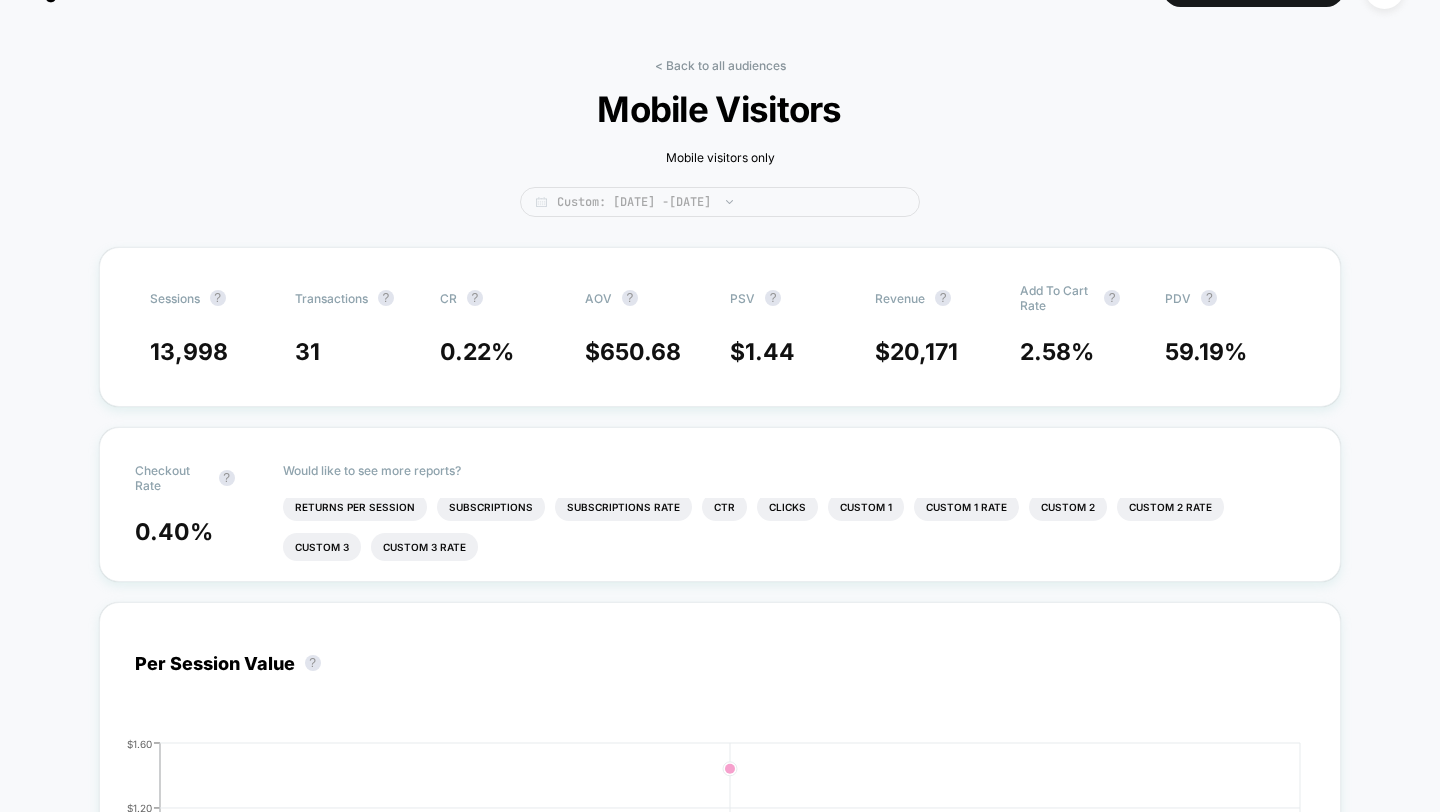 click on "Custom:     Jul 2, 2025    -    Jul 2, 2025" at bounding box center (720, 202) 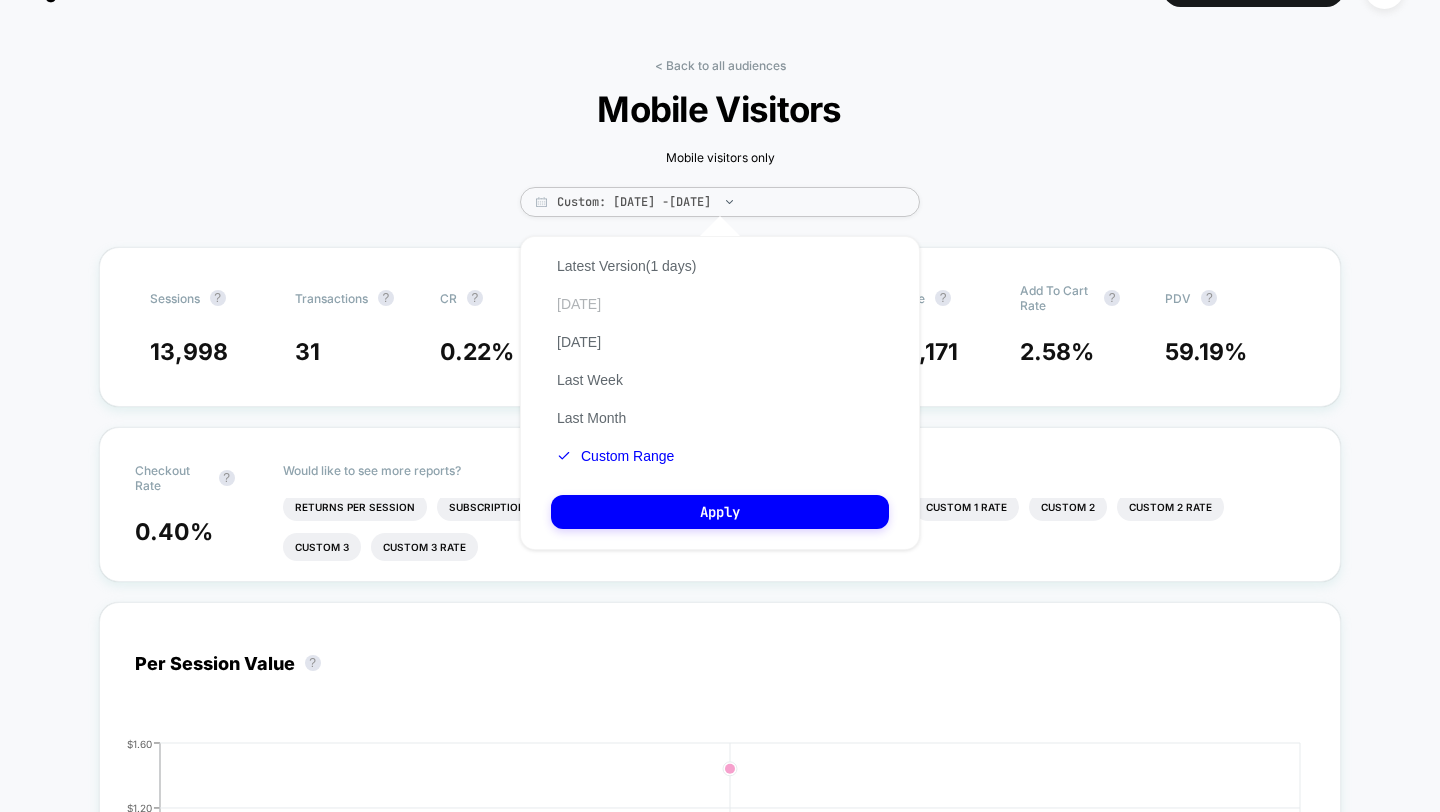 click on "Today" at bounding box center [579, 304] 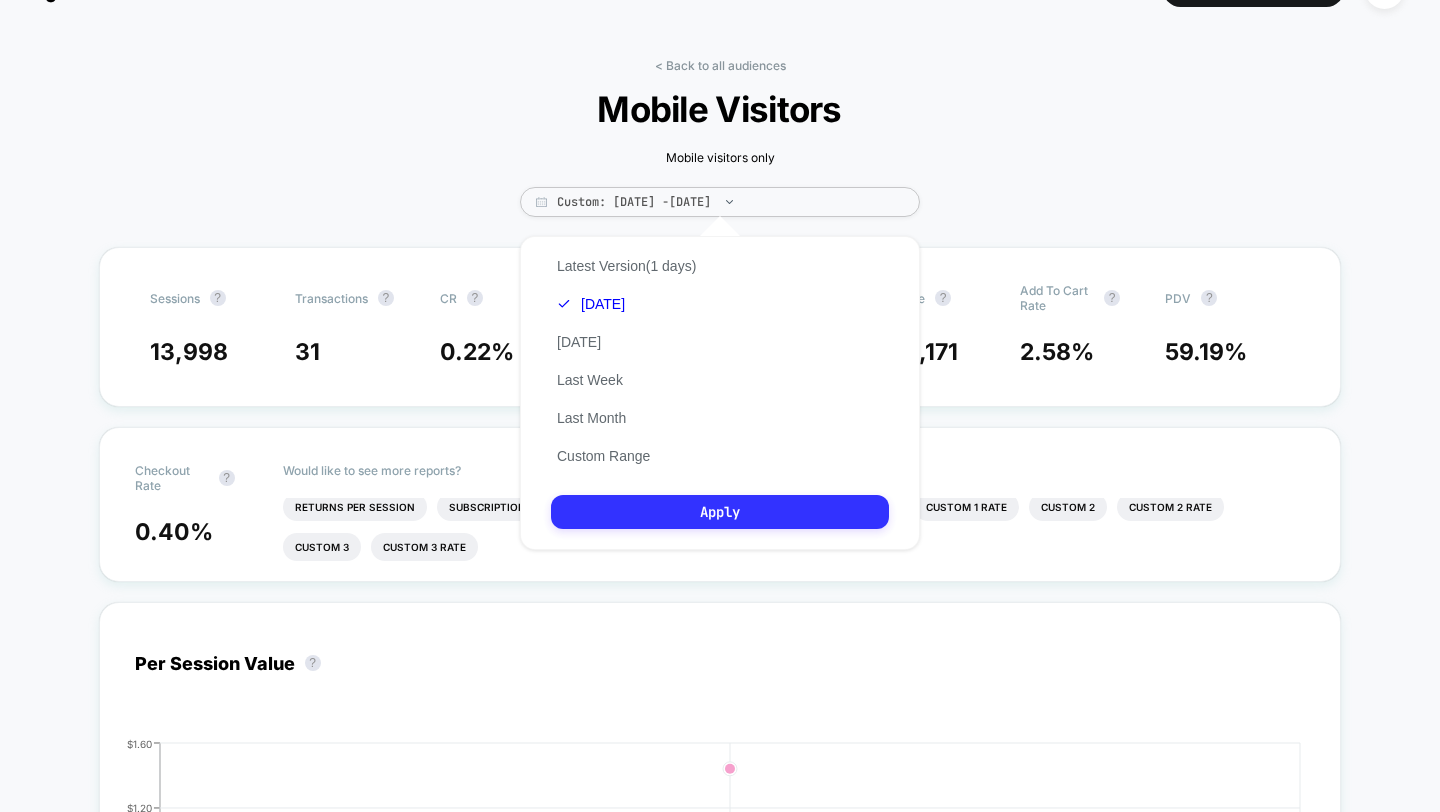 click on "Apply" at bounding box center [720, 512] 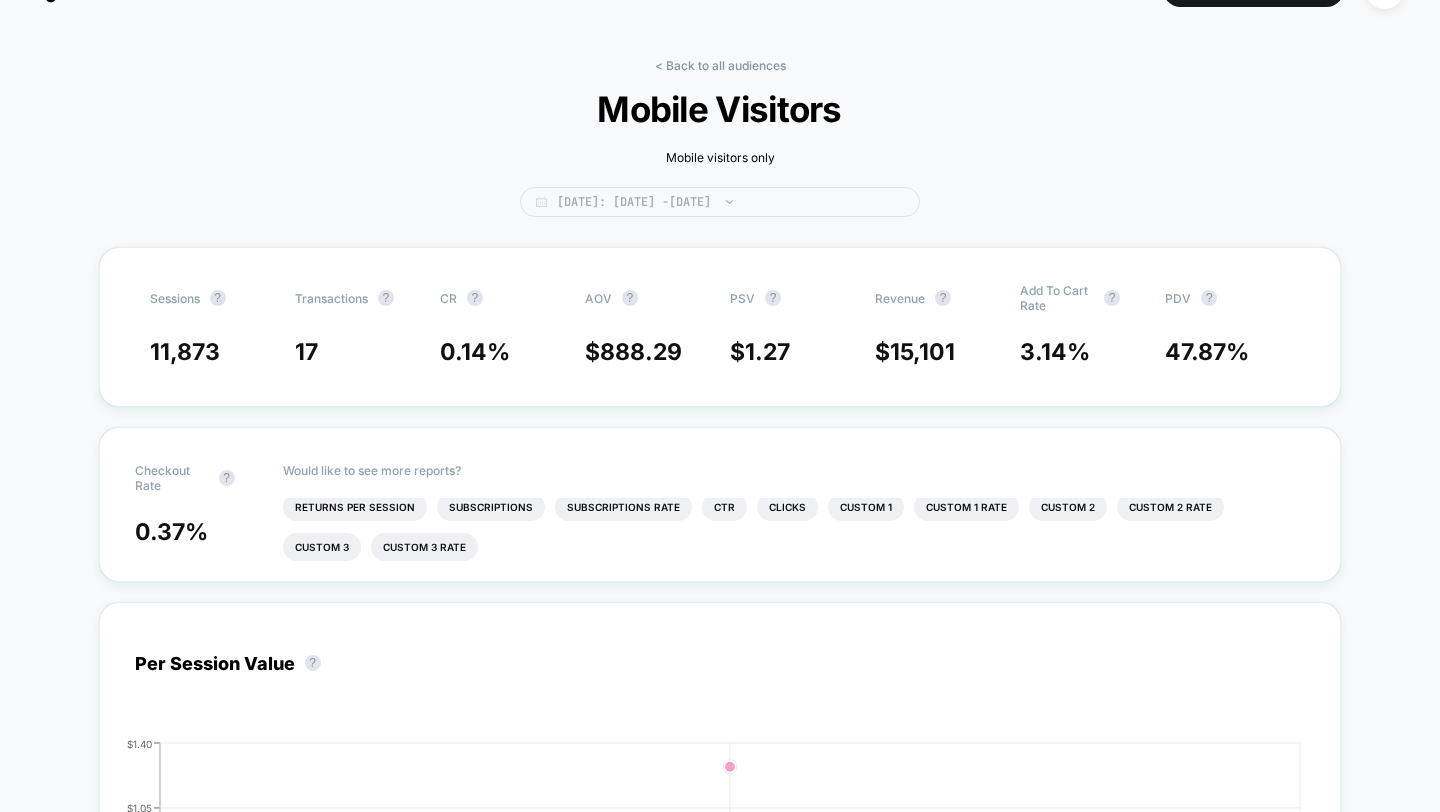 click on "Today:     Jul 3, 2025    -    Jul 3, 2025" at bounding box center [720, 202] 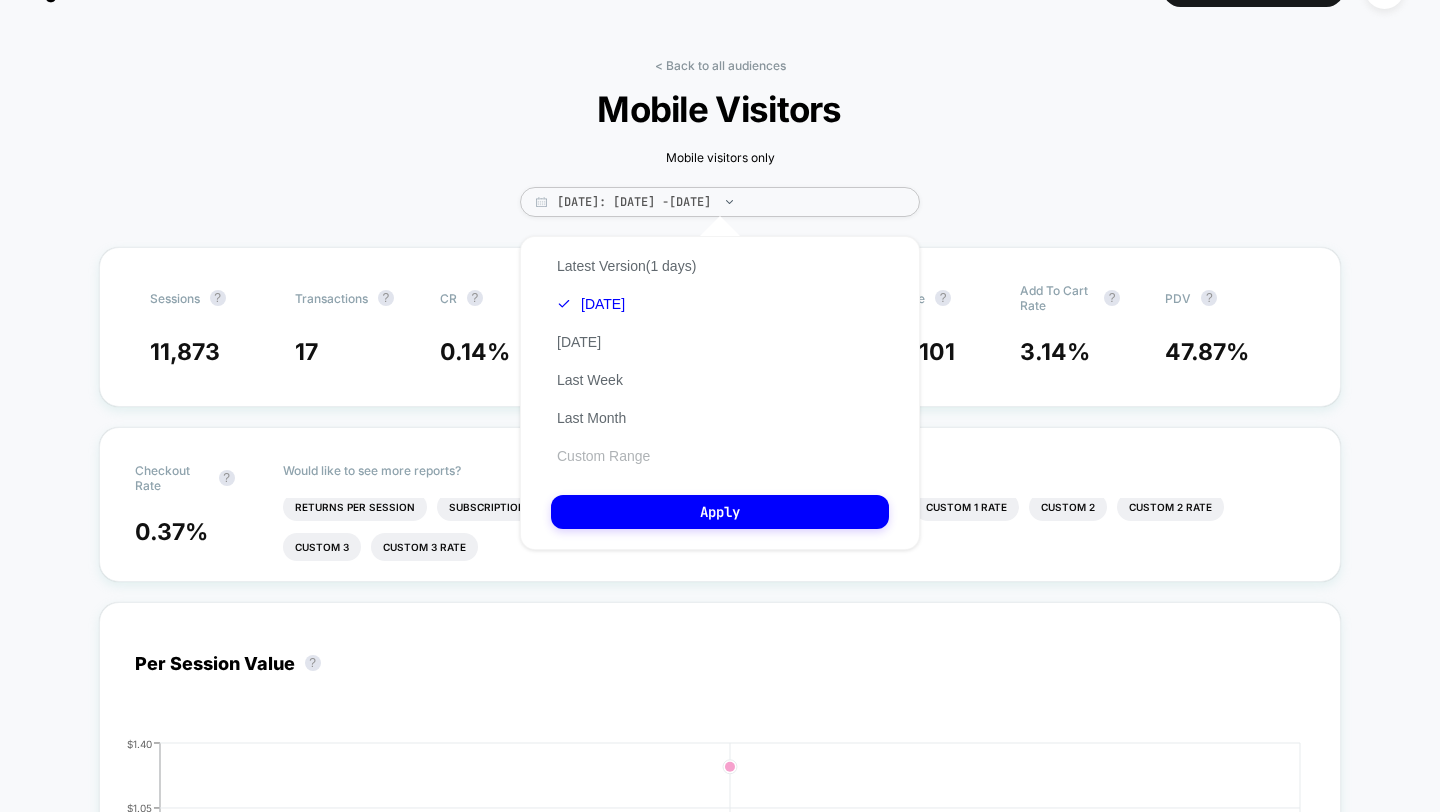 click on "Custom Range" at bounding box center (603, 456) 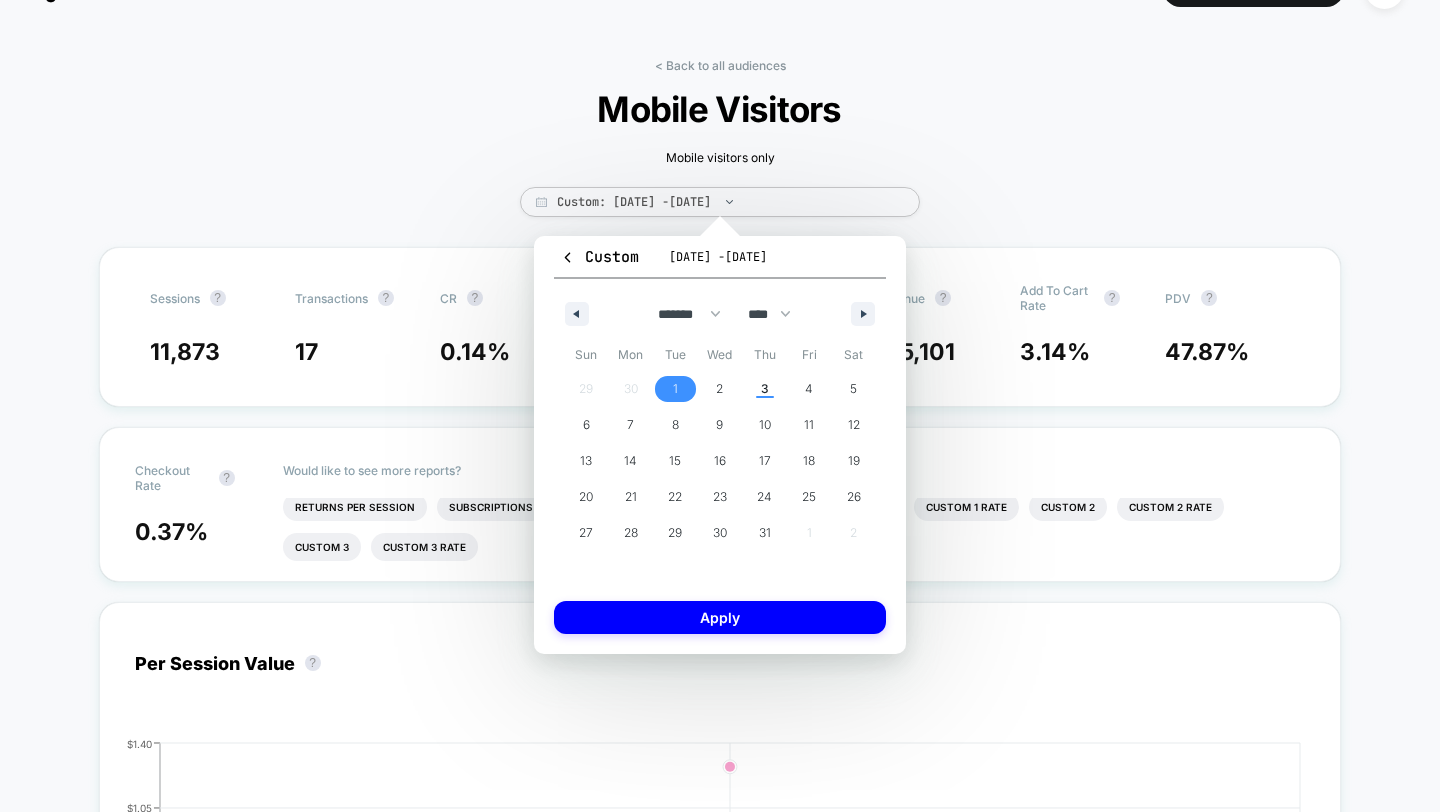click on "1" at bounding box center (675, 389) 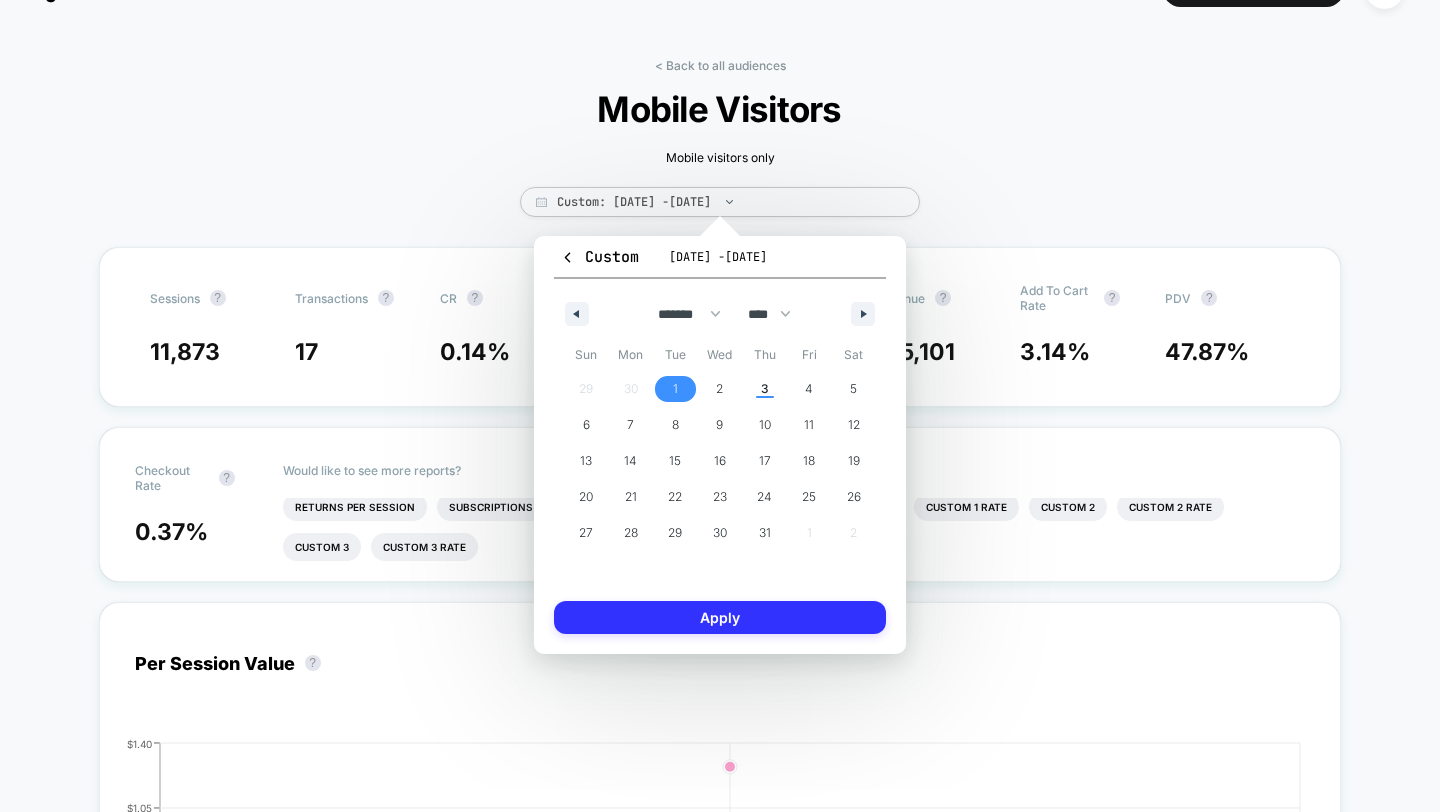 click on "Apply" at bounding box center (720, 617) 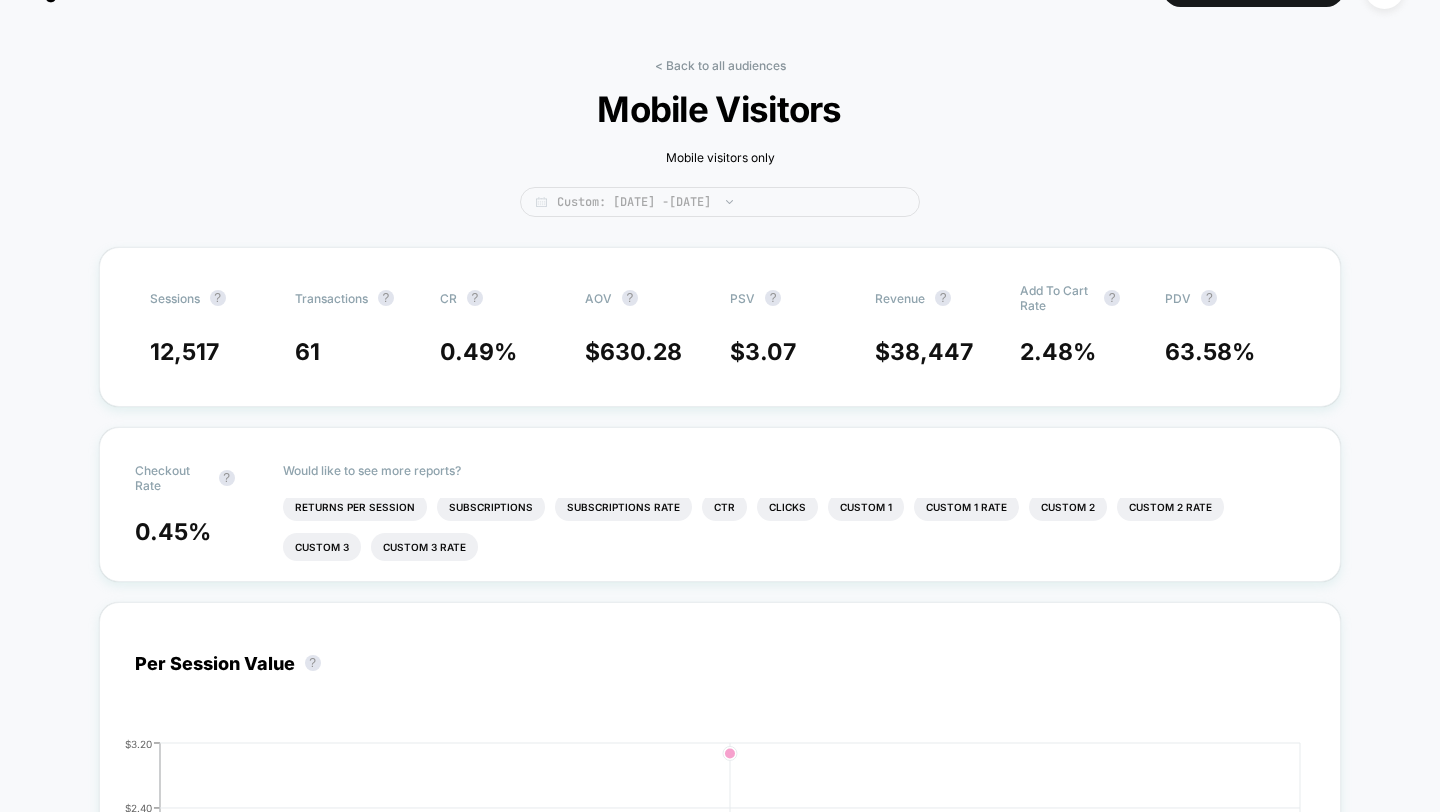click on "Custom:     Jul 1, 2025    -    Jul 1, 2025" at bounding box center (720, 202) 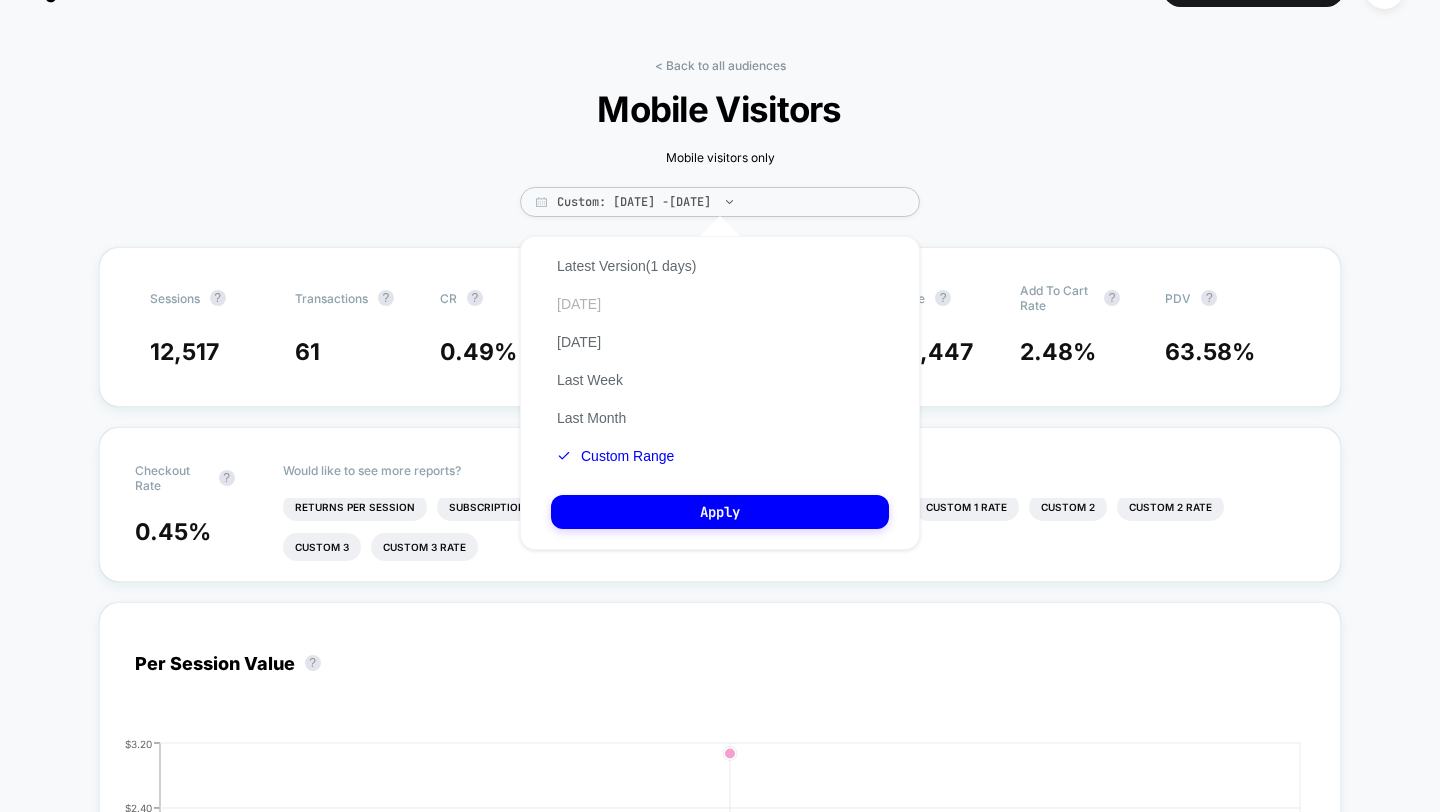 click on "Today" at bounding box center (579, 304) 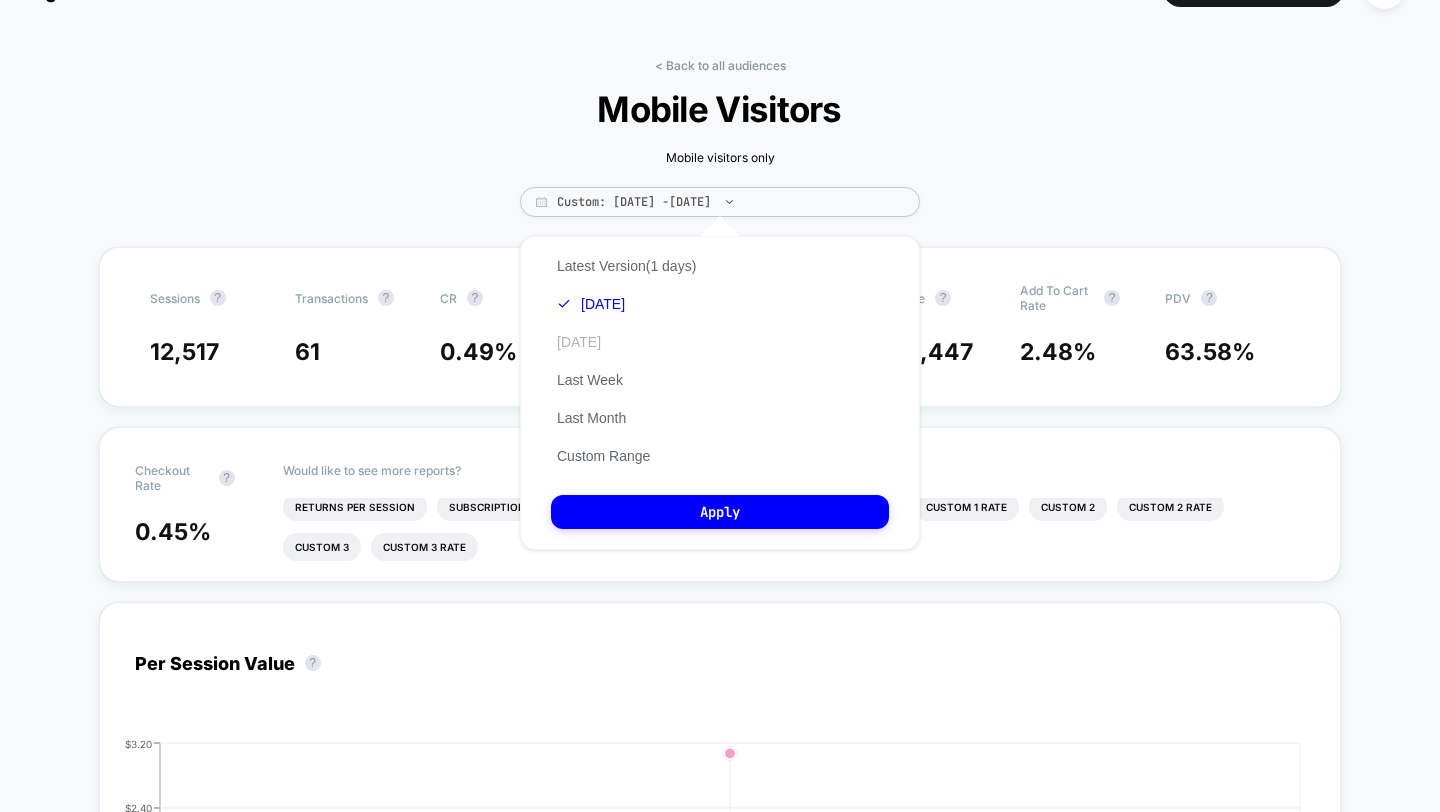 click on "Yesterday" at bounding box center [579, 342] 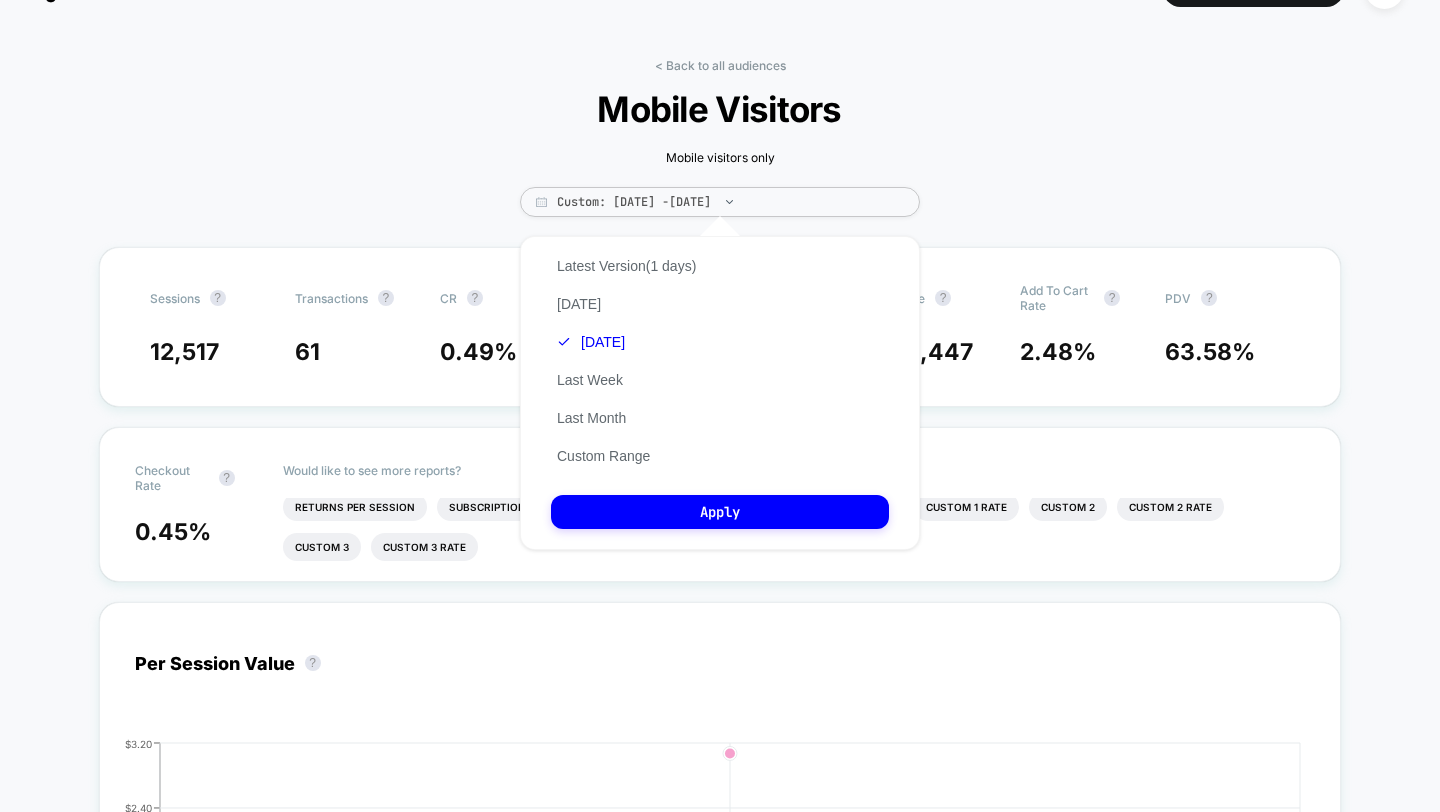 click on "< Back to all audiences Mobile Visitors Mobile visitors only Custom:     Jul 1, 2025    -    Jul 1, 2025 Sessions ? Transactions ? CR ? AOV ? PSV ? Revenue ? Add To Cart Rate ? PDV ? 12,517 61 0.49 % $ 630.28 $ 3.07 $ 38,447 2.48 % 63.58 % Checkout Rate ? 0.45 % Would like to see more reports? Items Per Purchase Pages Per Session Signups Signups Rate Avg Session Duration Profit Profit Per Session Returns Returns Per Session Subscriptions Subscriptions Rate Ctr Clicks Custom 1 Custom 1 Rate Custom 2 Custom 2 Rate Custom 3 Custom 3 Rate Per Session Value ? Hide 2025-07-01 $0  $0.80 $1.60 $2.40 $3.20 2025-06-03 Profit  Profit  ? Total:   $ 31,626 $ 1,286  | 3 items Bianca Satin Pleated Maxi Skirt $ 1,220  | 2 items Bianca Strapless Pleated Maxi Dress $ 1,185  | 3 items Jones Wide Leg Cotton Pant $ 990  | 2 items Bianca Satin Pleated Maxi Skirt $ 990  | 2 items Tate Strapless Printed Midi Dress $ 986  | 3 items Sienna Satin Pleated Off Shoulder Top $ 981  | 2 items Murphy II Wide Leg Jumpsuit $ 947  | 3 items $ $" at bounding box center (720, 2751) 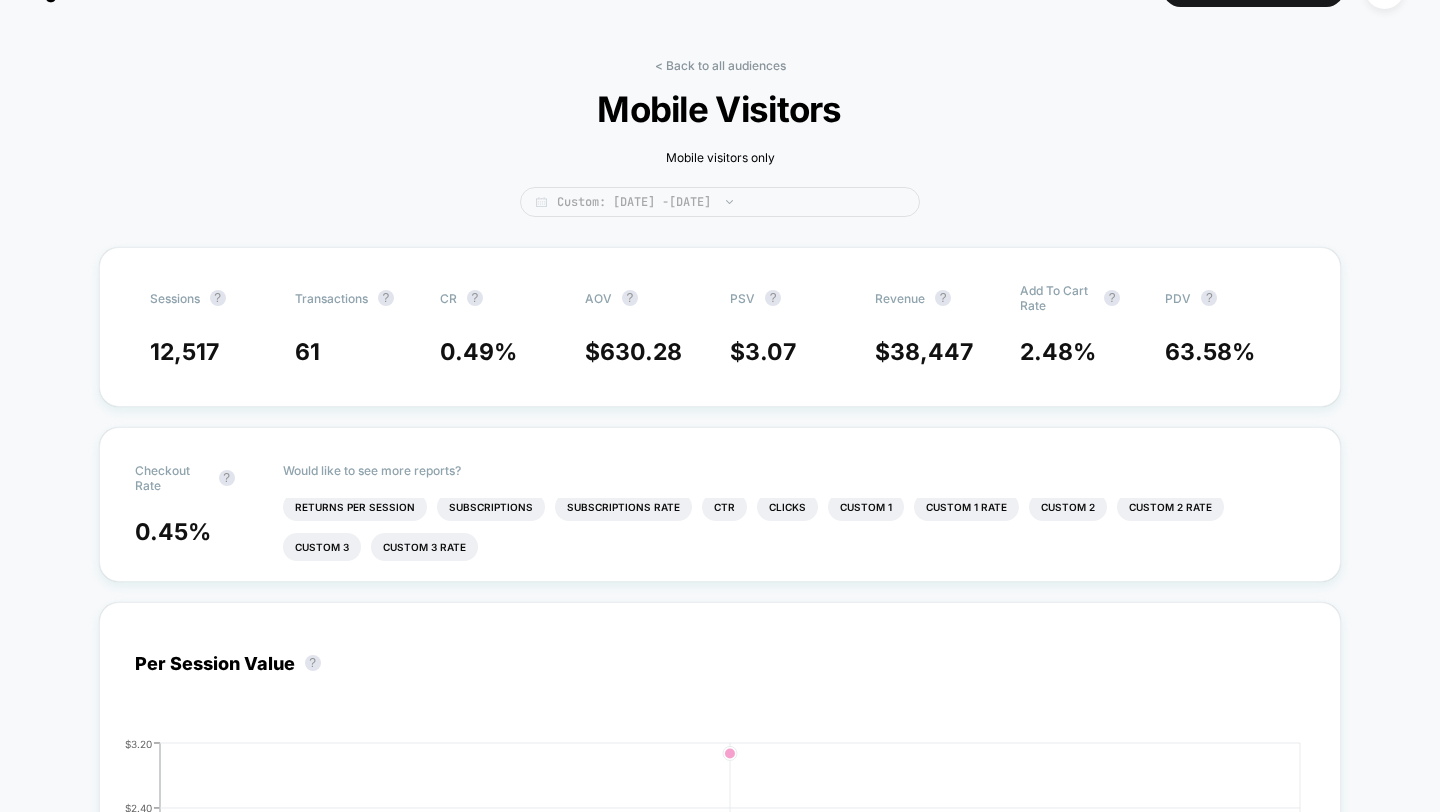 click on "Custom:     Jul 1, 2025    -    Jul 1, 2025" at bounding box center (720, 202) 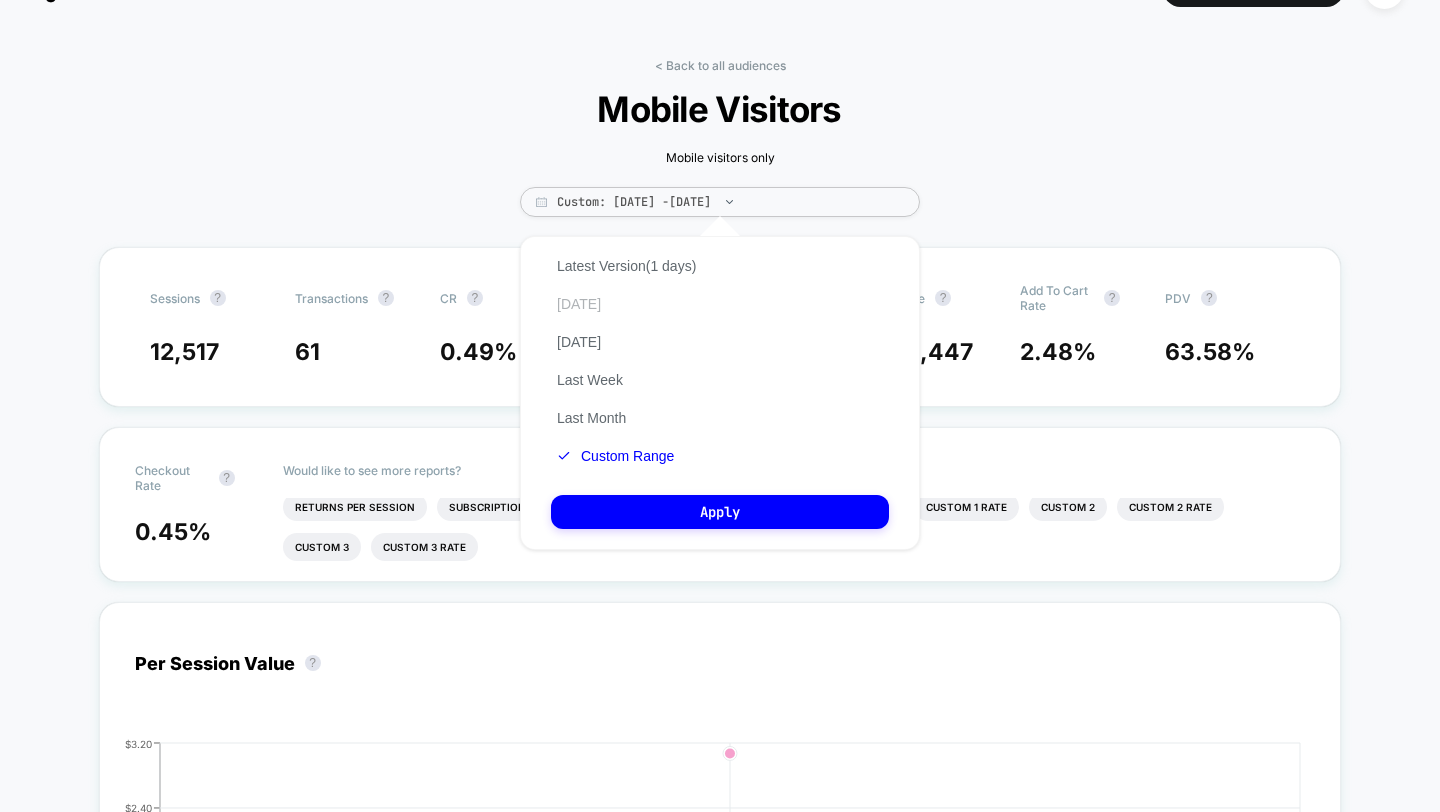click on "Today" at bounding box center (579, 304) 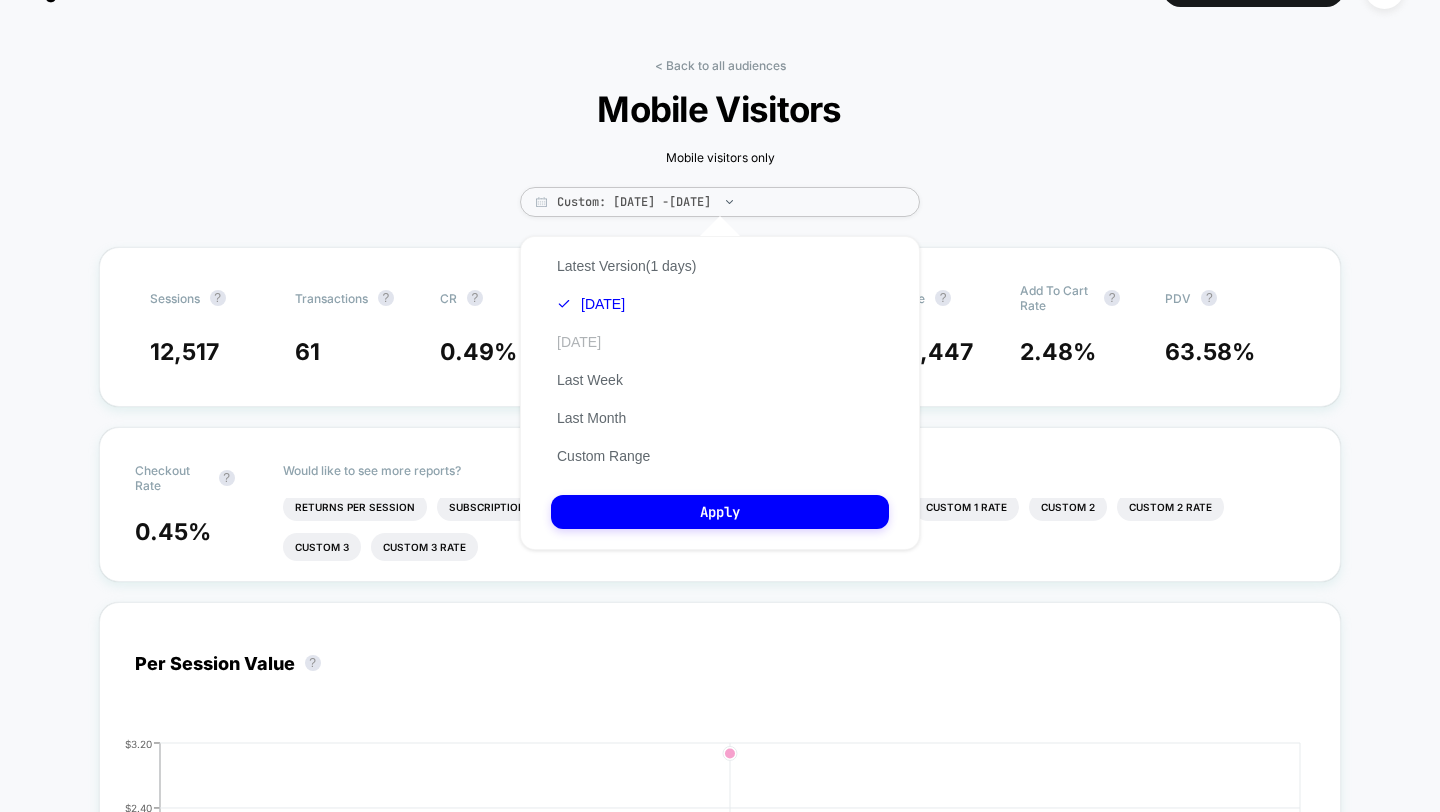 click on "Yesterday" at bounding box center [579, 342] 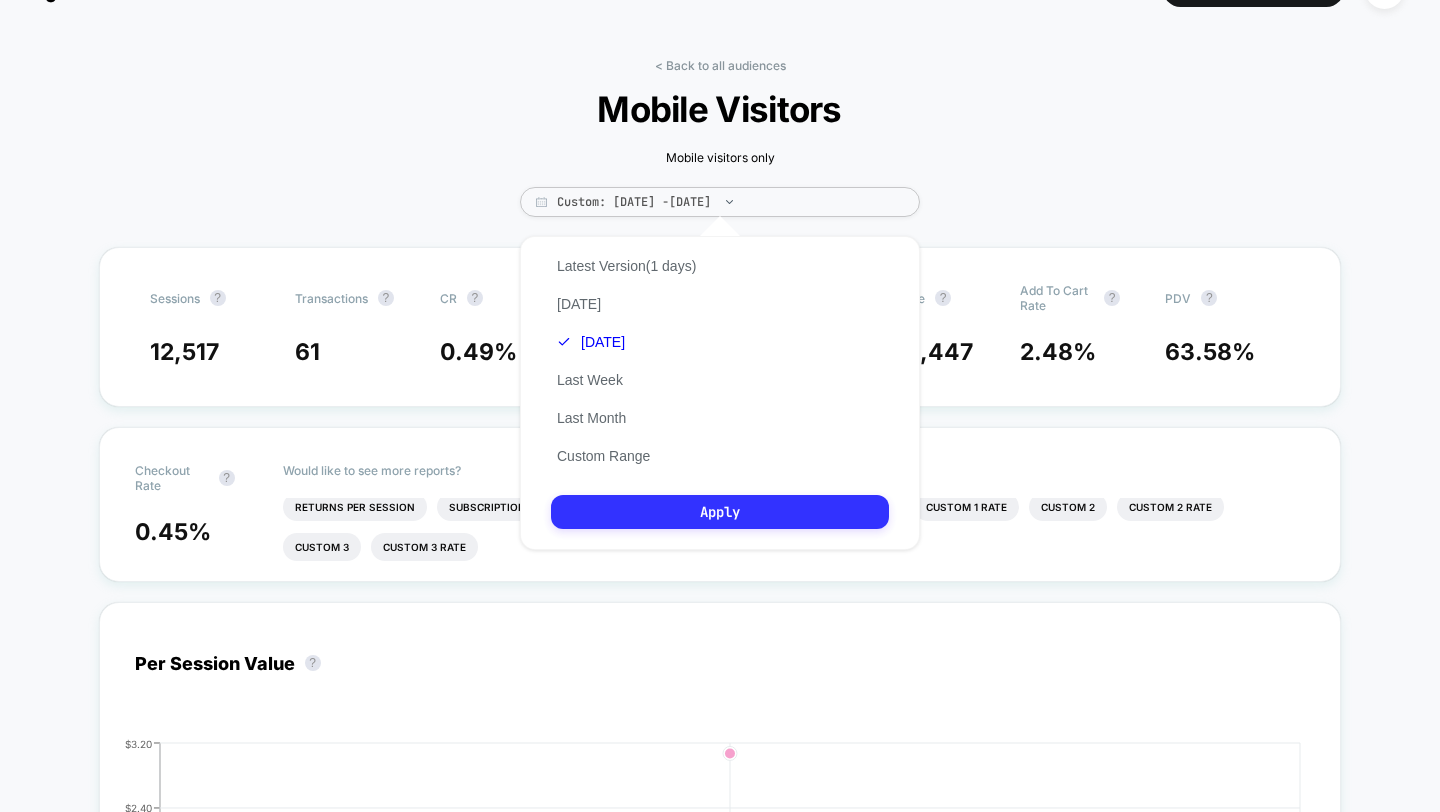 click on "Apply" at bounding box center [720, 512] 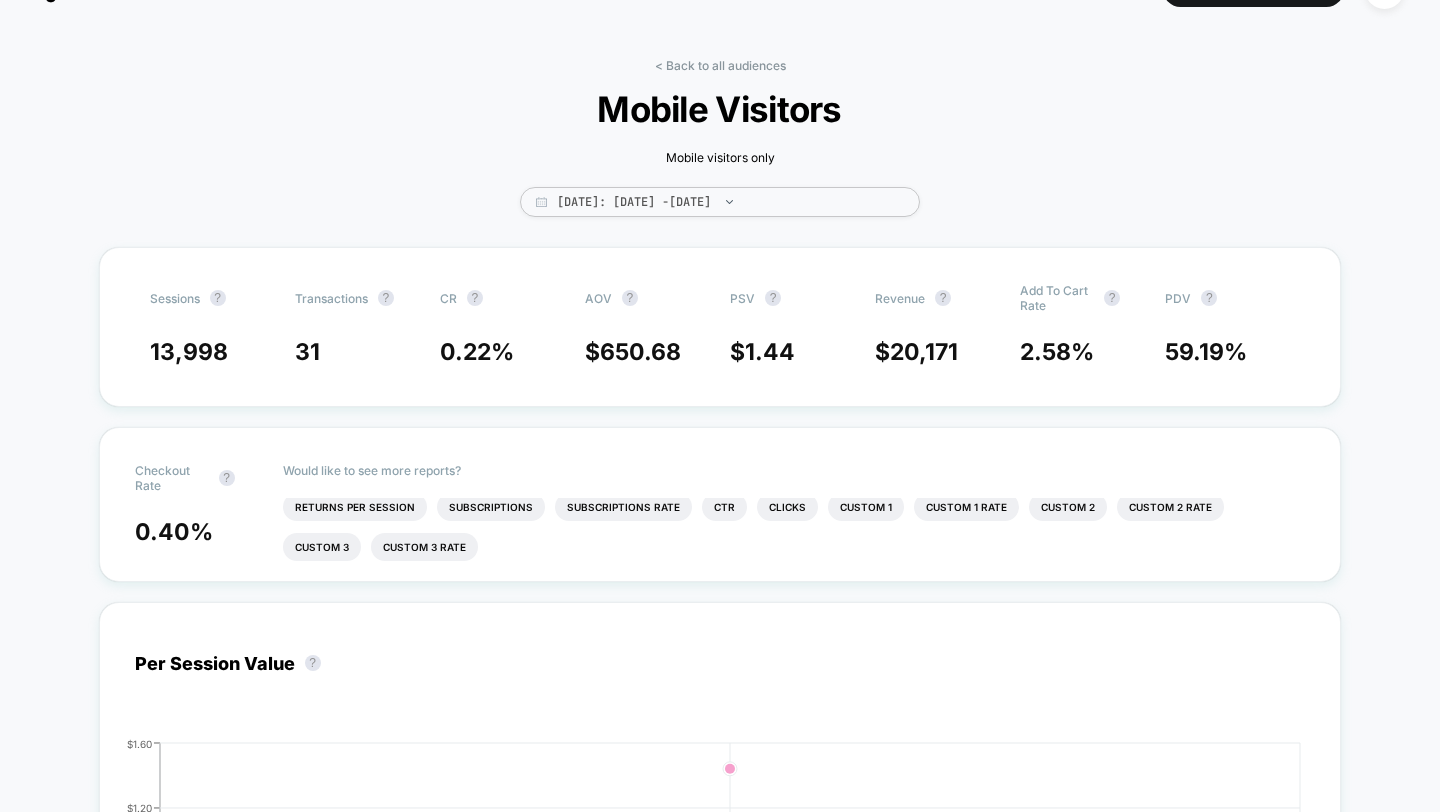 click on "< Back to all audiences Mobile Visitors Mobile visitors only Yesterday:     Jul 2, 2025    -    Jul 2, 2025" at bounding box center [720, 152] 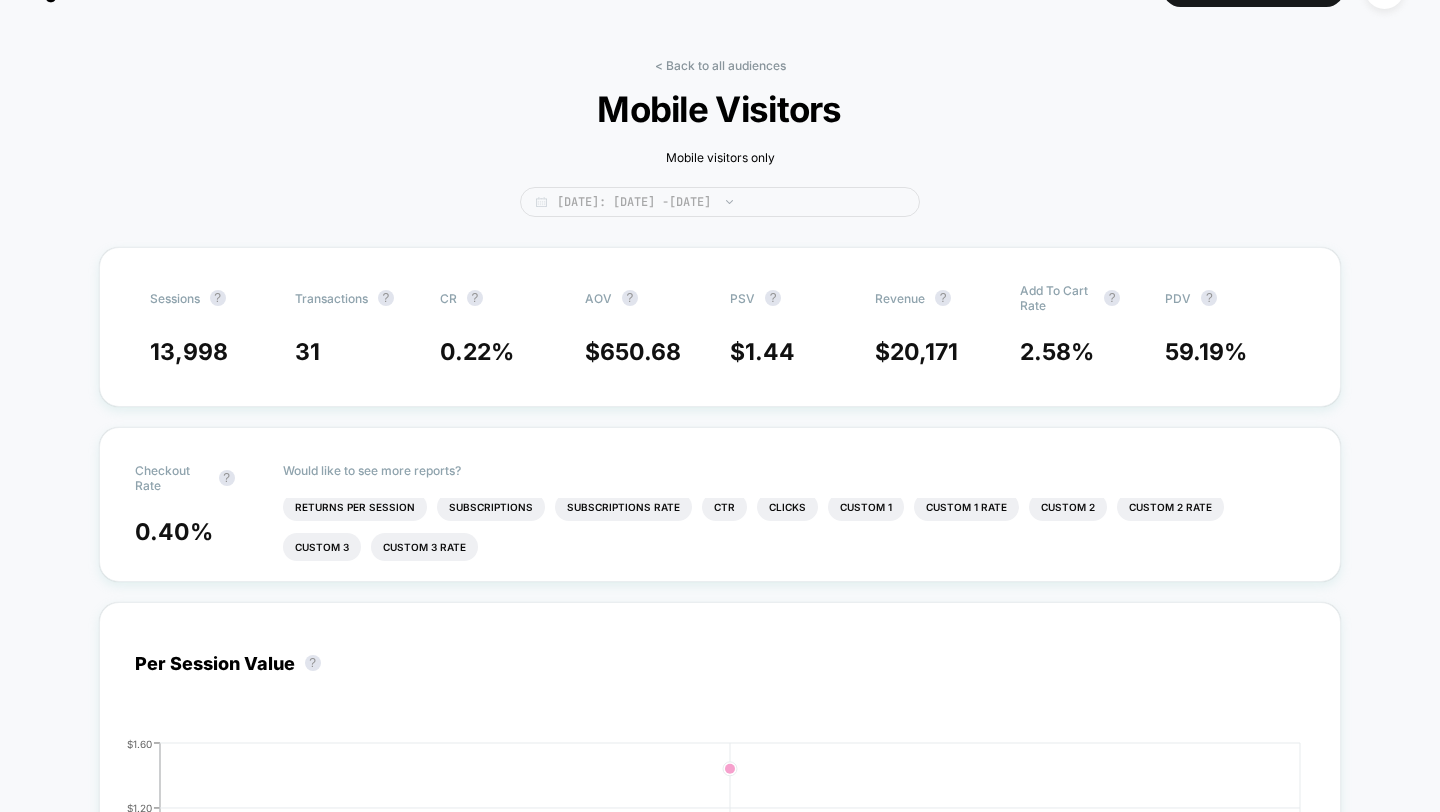 click on "Yesterday:     Jul 2, 2025    -    Jul 2, 2025" at bounding box center (720, 202) 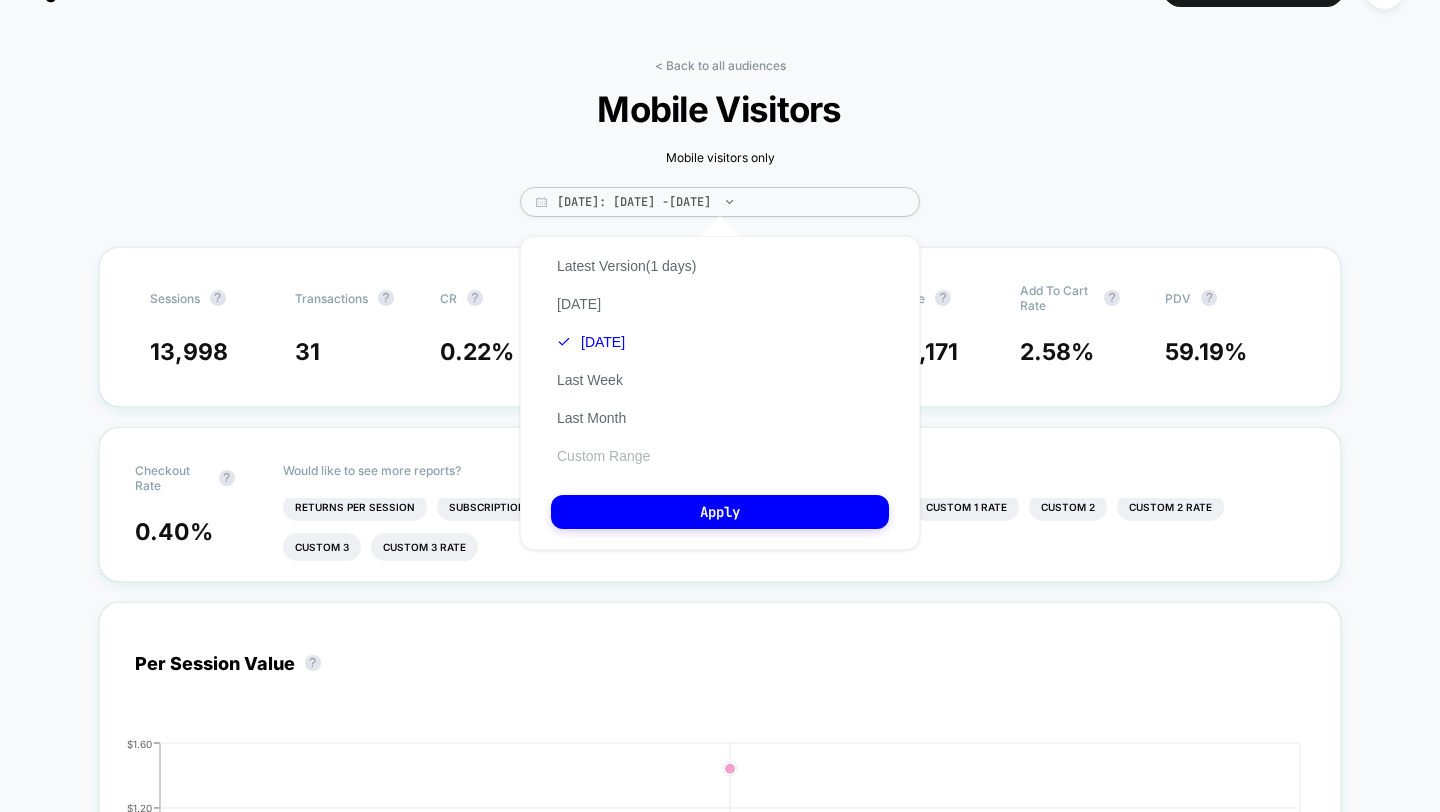 click on "Custom Range" at bounding box center [603, 456] 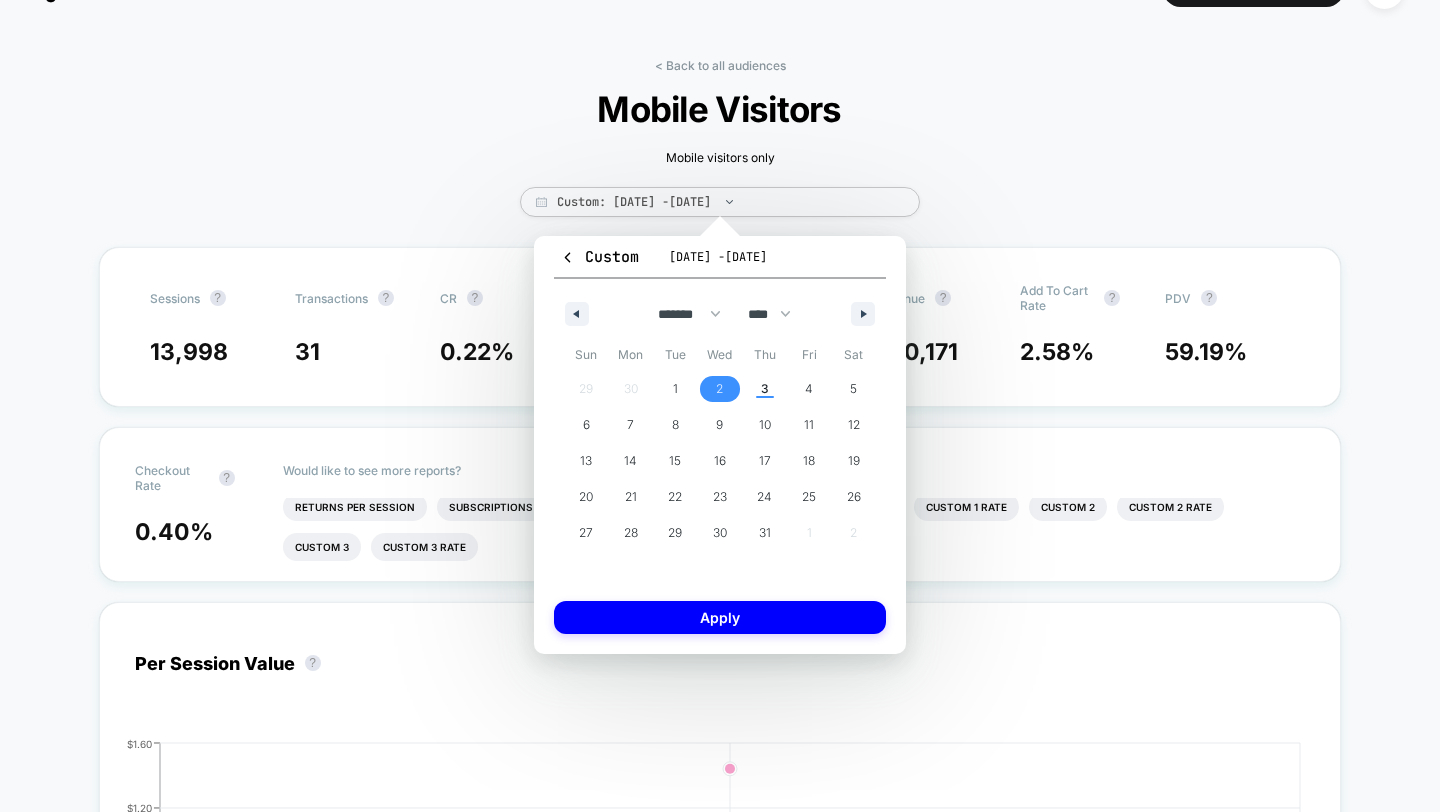click on "******* ******** ***** ***** *** **** **** ****** ********* ******* ******** ******** **** **** **** **** **** **** **** **** **** **** **** **** **** **** **** **** **** **** **** **** **** **** **** **** **** **** **** **** **** **** **** **** **** **** **** **** **** **** **** **** **** **** **** **** **** **** **** **** **** **** **** **** **** **** **** **** **** **** **** **** **** **** **** **** **** **** **** **** **** **** **** **** **** **** **** **** **** **** **** **** **** **** **** **** **** **** **** **** **** **** **** **** **** **** **** **** **** **** **** **** **** **** **** **** **** **** **** **** **** **** **** **** **** **** **** **** **** **** **** **** ****" at bounding box center (720, 309) 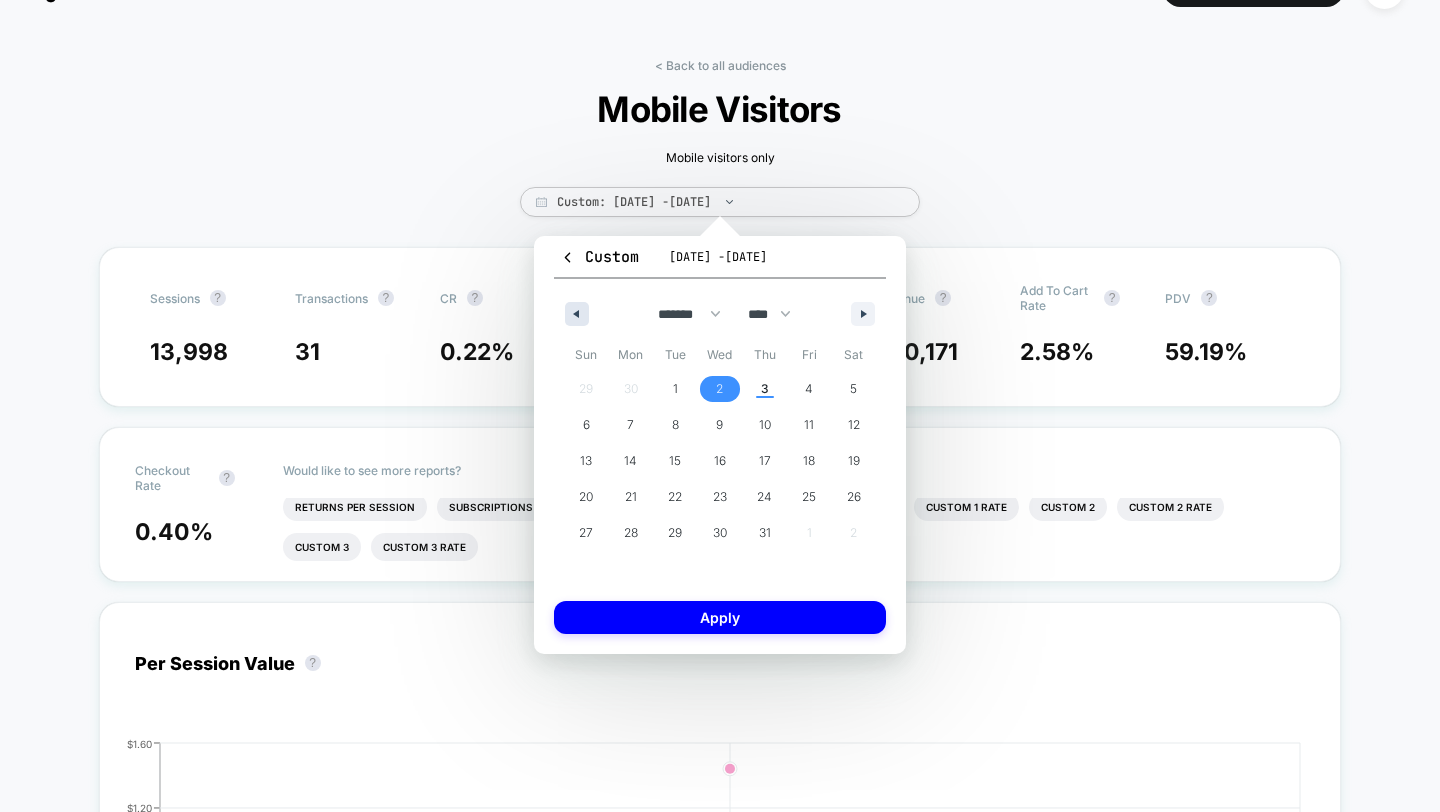 click at bounding box center [577, 314] 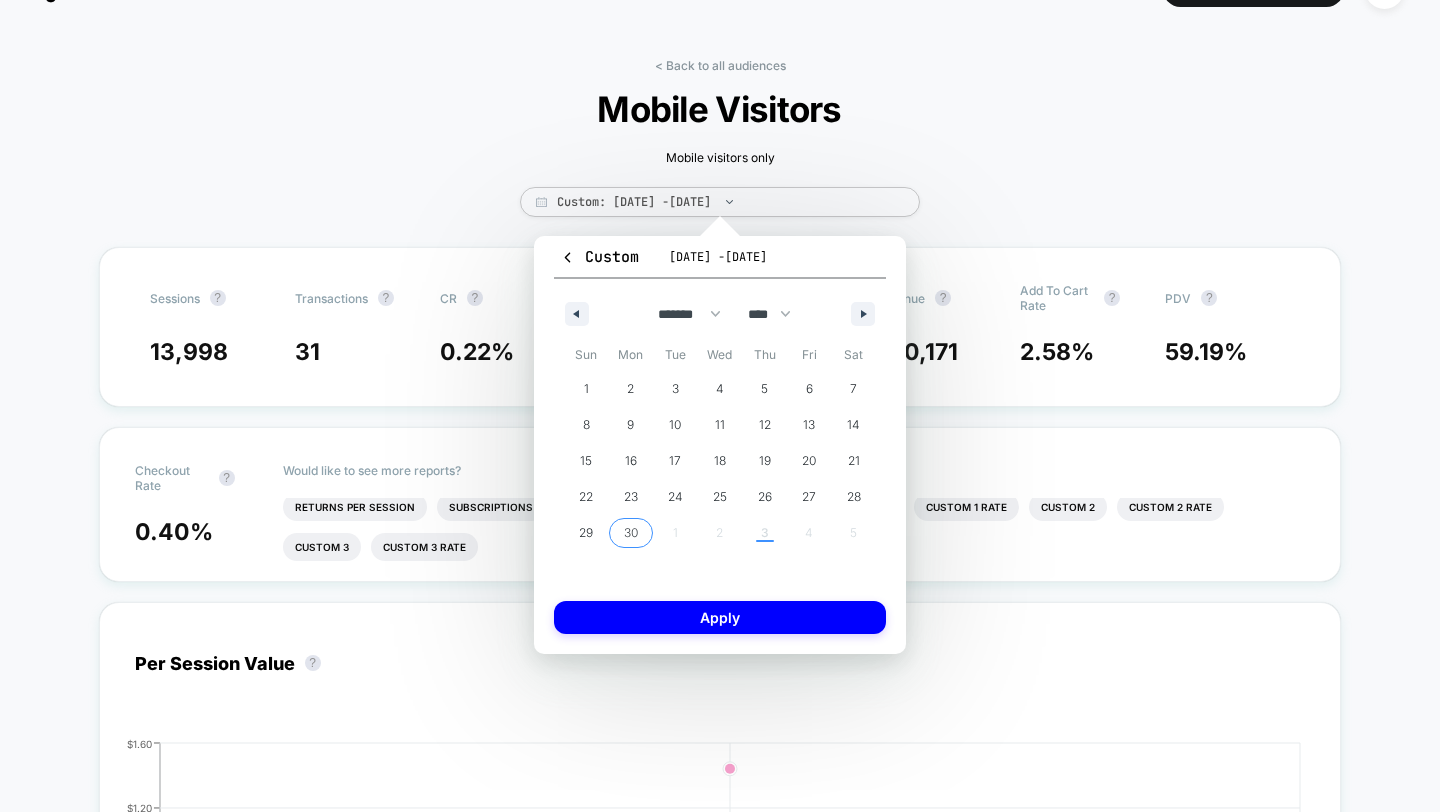 click on "30" at bounding box center (631, 533) 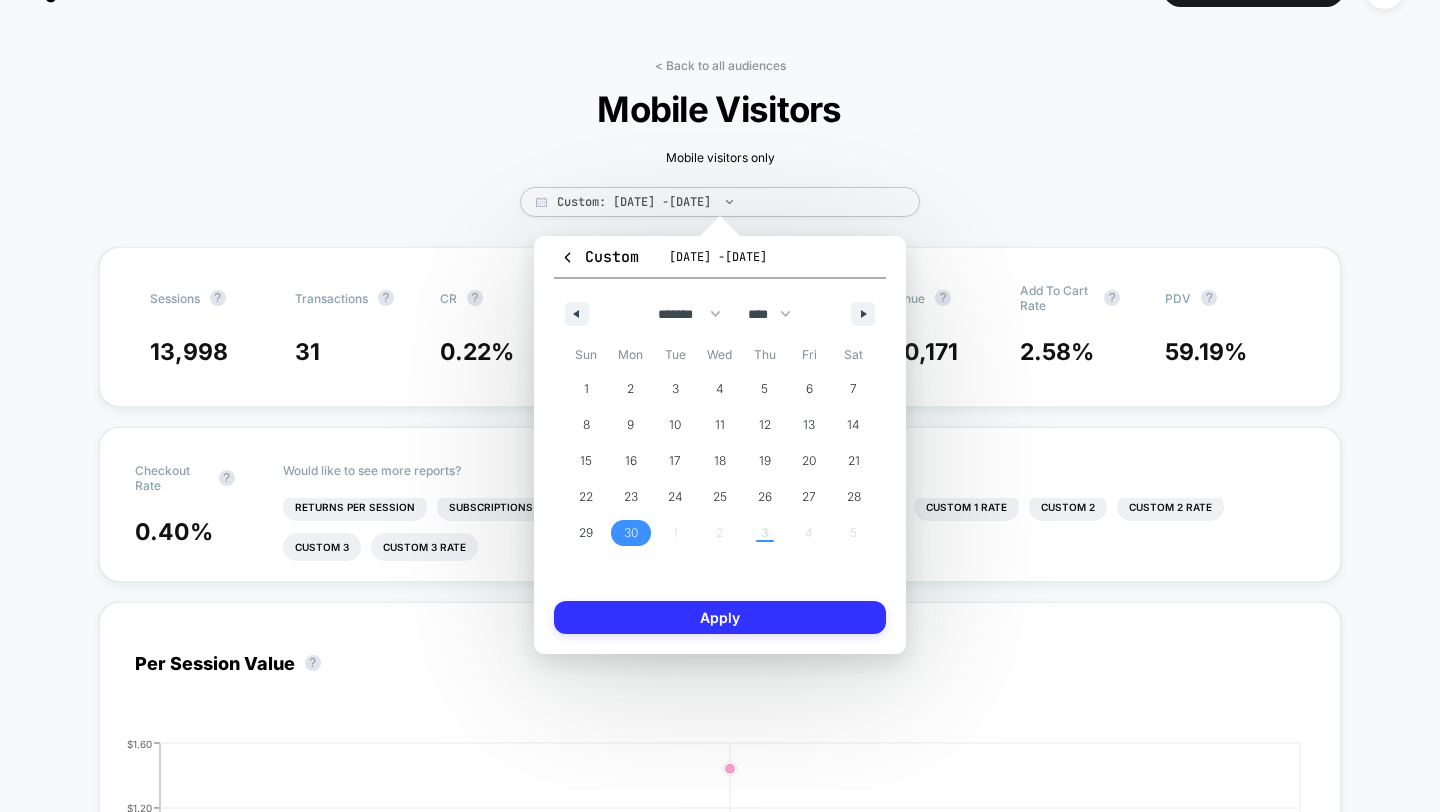click on "Apply" at bounding box center [720, 617] 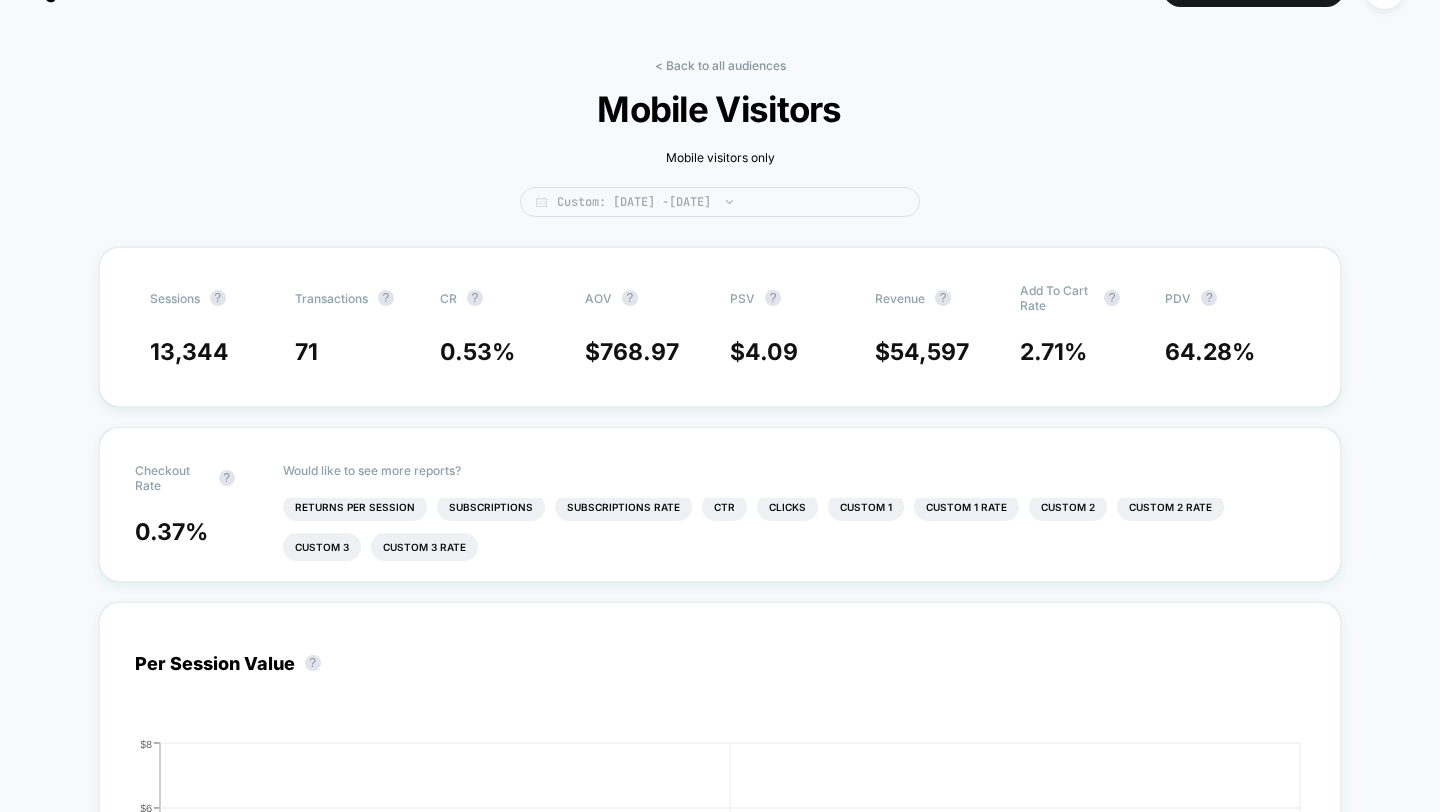 click on "Custom:     Jun 30, 2025    -    Jun 30, 2025" at bounding box center (720, 202) 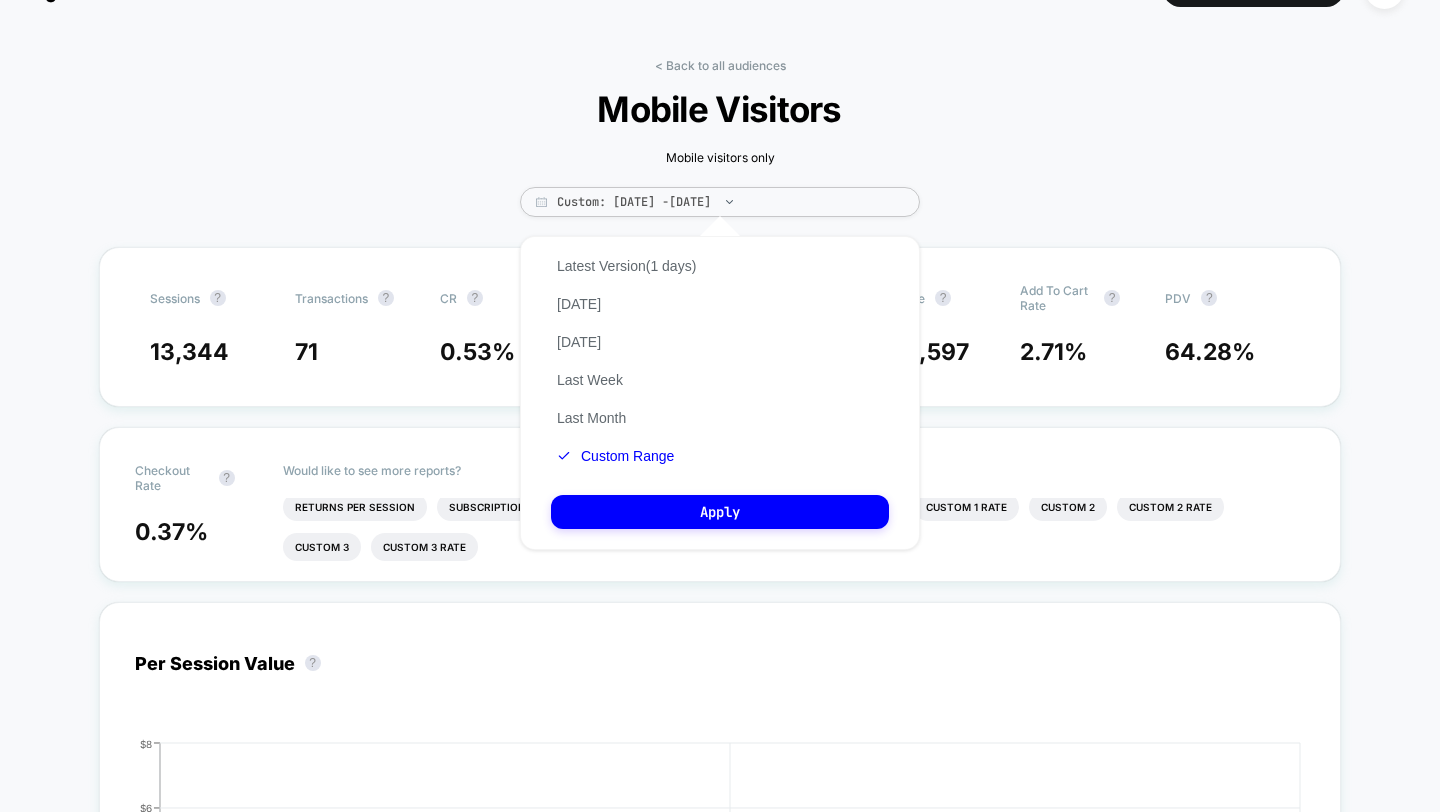 click on "< Back to all audiences Mobile Visitors Mobile visitors only Custom:     Jun 30, 2025    -    Jun 30, 2025 Sessions ? Transactions ? CR ? AOV ? PSV ? Revenue ? Add To Cart Rate ? PDV ? 13,344 71 0.53 % $ 768.97 $ 4.09 $ 54,597 2.71 % 64.28 % Checkout Rate ? 0.37 % Would like to see more reports? Items Per Purchase Pages Per Session Signups Signups Rate Avg Session Duration Profit Profit Per Session Returns Returns Per Session Subscriptions Subscriptions Rate Ctr Clicks Custom 1 Custom 1 Rate Custom 2 Custom 2 Rate Custom 3 Custom 3 Rate Per Session Value ? Hide 2025-06-30 $0  $2  $4  $6  $8  2025-06-03 Profit  Profit  ? Total:   $ 45,407 $ 2,780  | 4 items Wynn Strapless Gown $ 2,266  | 3 items Dalia Strapless Embriodered Maxi Dress $ 2,138  | 5 items Dion Striped Mini Dress $ 1,607  | 3 items Lyn Striped Linen Midi Dress $ 1,521  | 4 items Jones Wide Leg Cotton Pant $ 1,485  | 3 items Jonas Crochet Knit Pant $ 1,462  | 4 items Leo Cropped Cotton Shirt $ 1,217  | 2 items Reagan Satin Pleated Gown $ 1,193 $ $" at bounding box center [720, 2751] 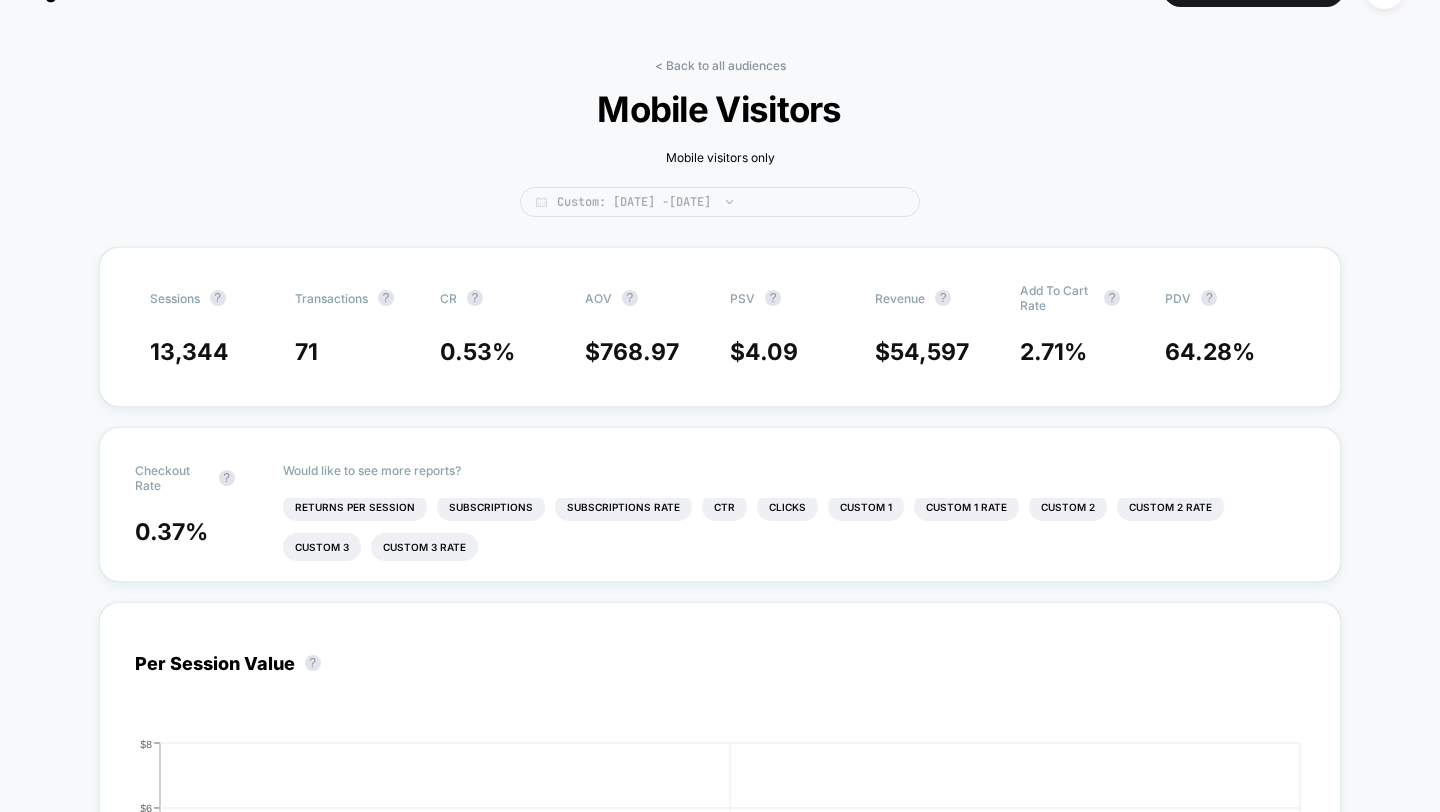 click on "Custom:     Jun 30, 2025    -    Jun 30, 2025" at bounding box center [720, 202] 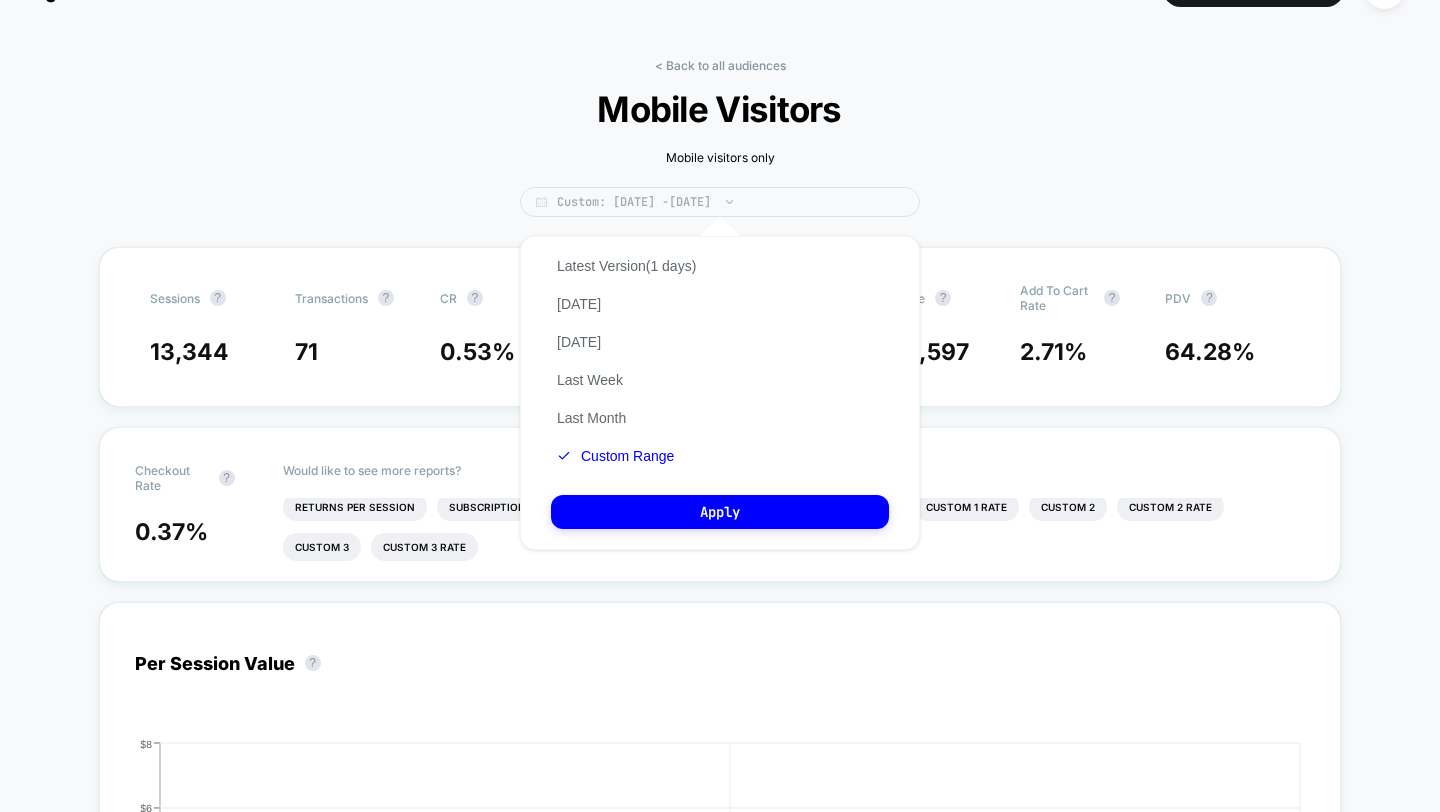 click on "Custom:     Jun 30, 2025    -    Jun 30, 2025" at bounding box center [720, 202] 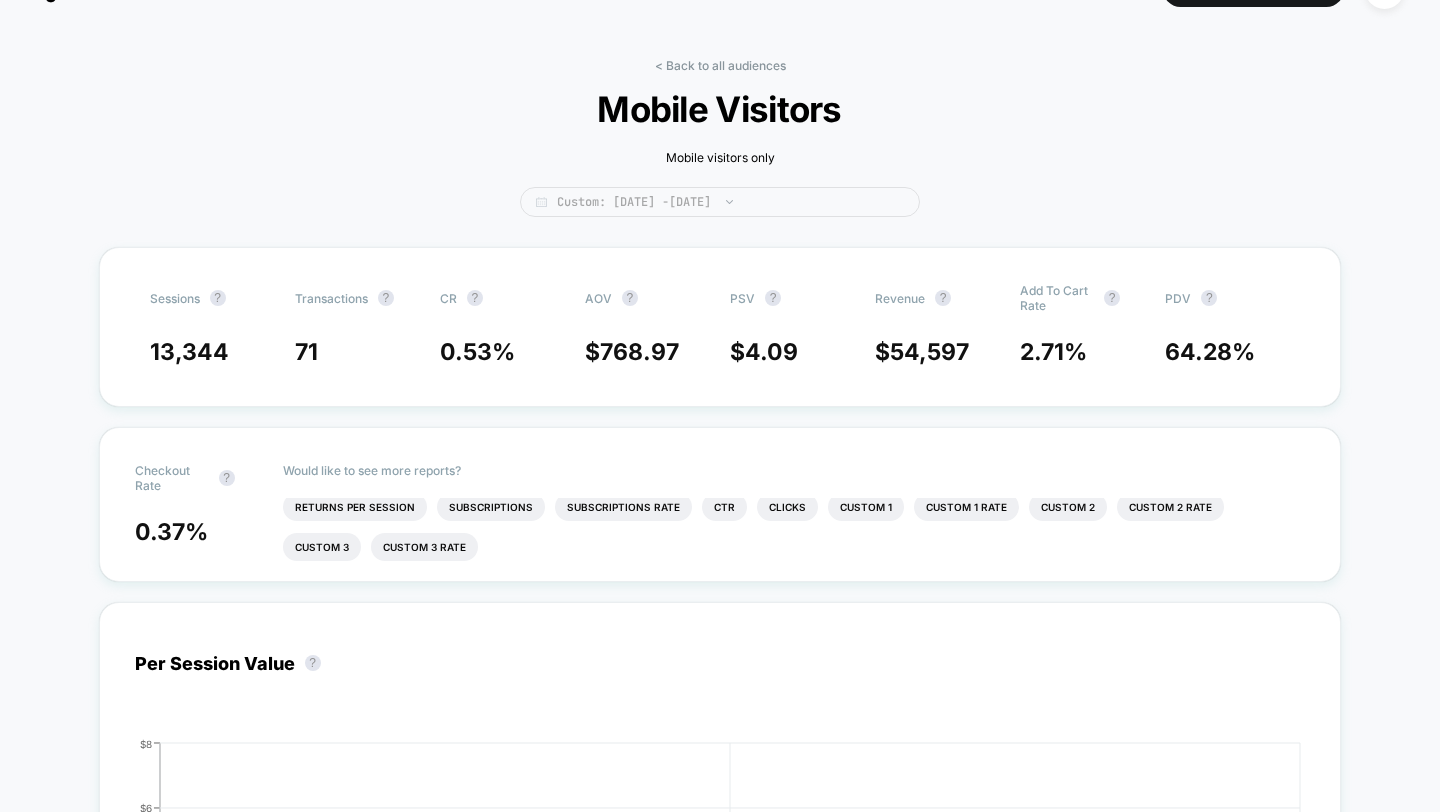click on "Custom:     Jun 30, 2025    -    Jun 30, 2025" at bounding box center [720, 202] 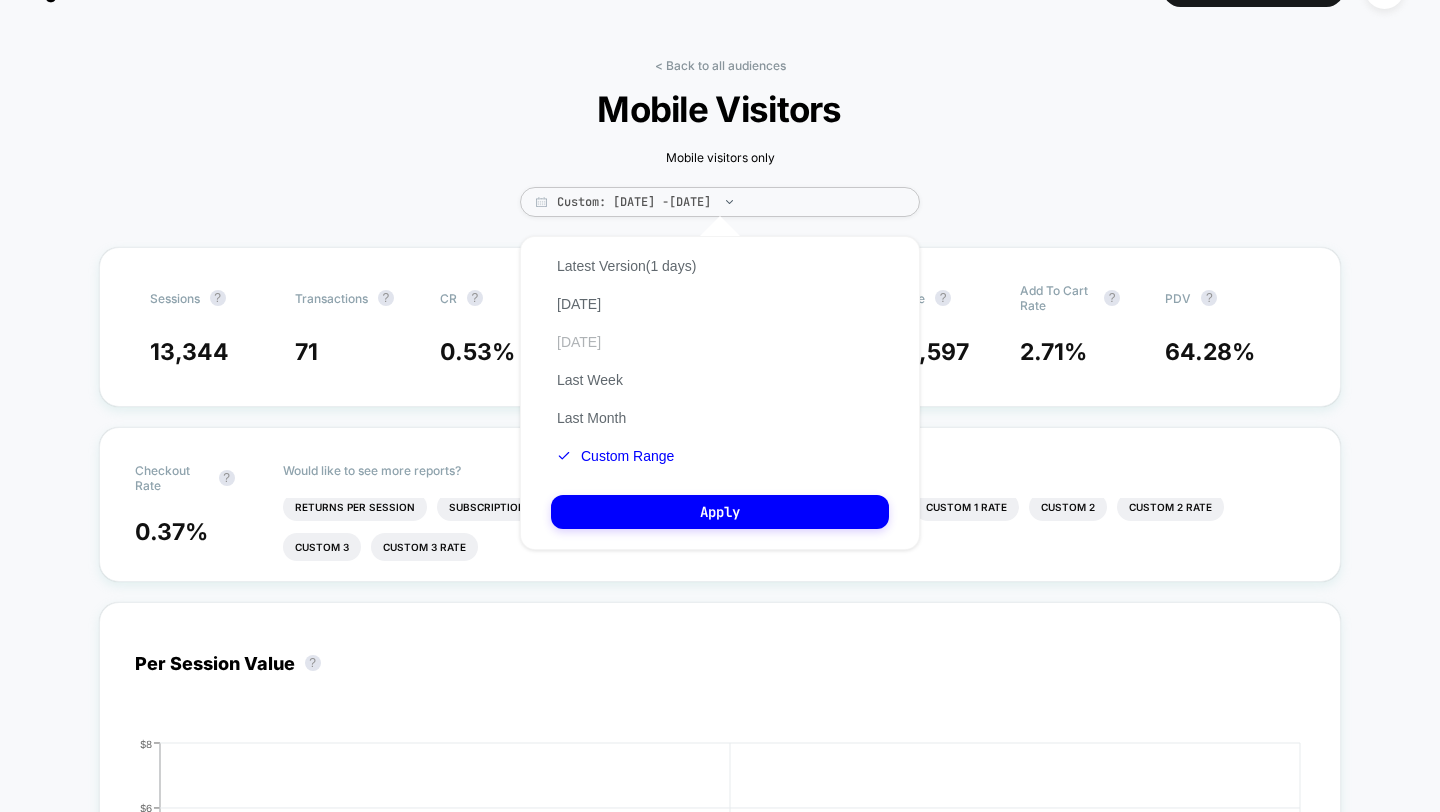 click on "Yesterday" at bounding box center [579, 342] 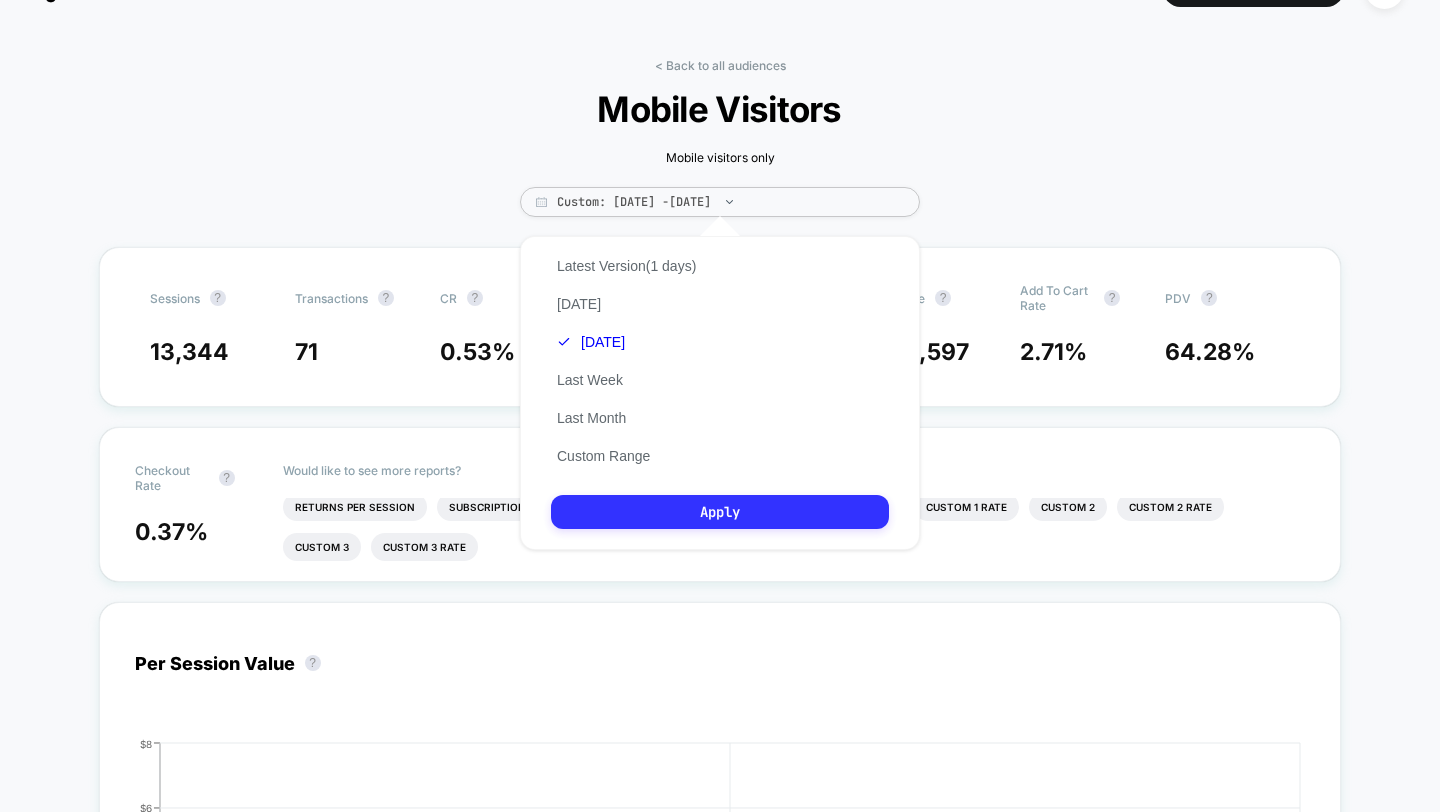 click on "Apply" at bounding box center [720, 512] 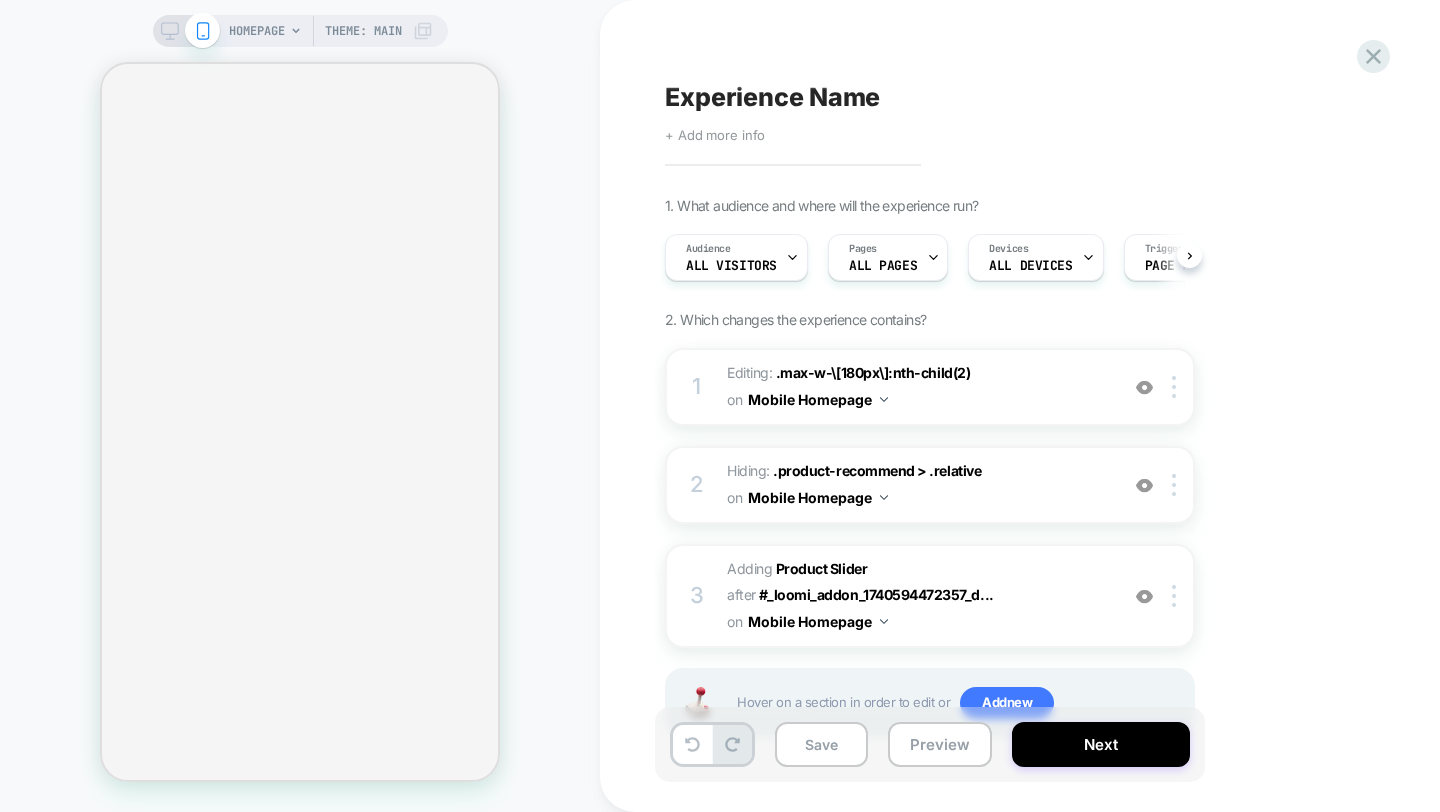 scroll, scrollTop: 0, scrollLeft: 0, axis: both 